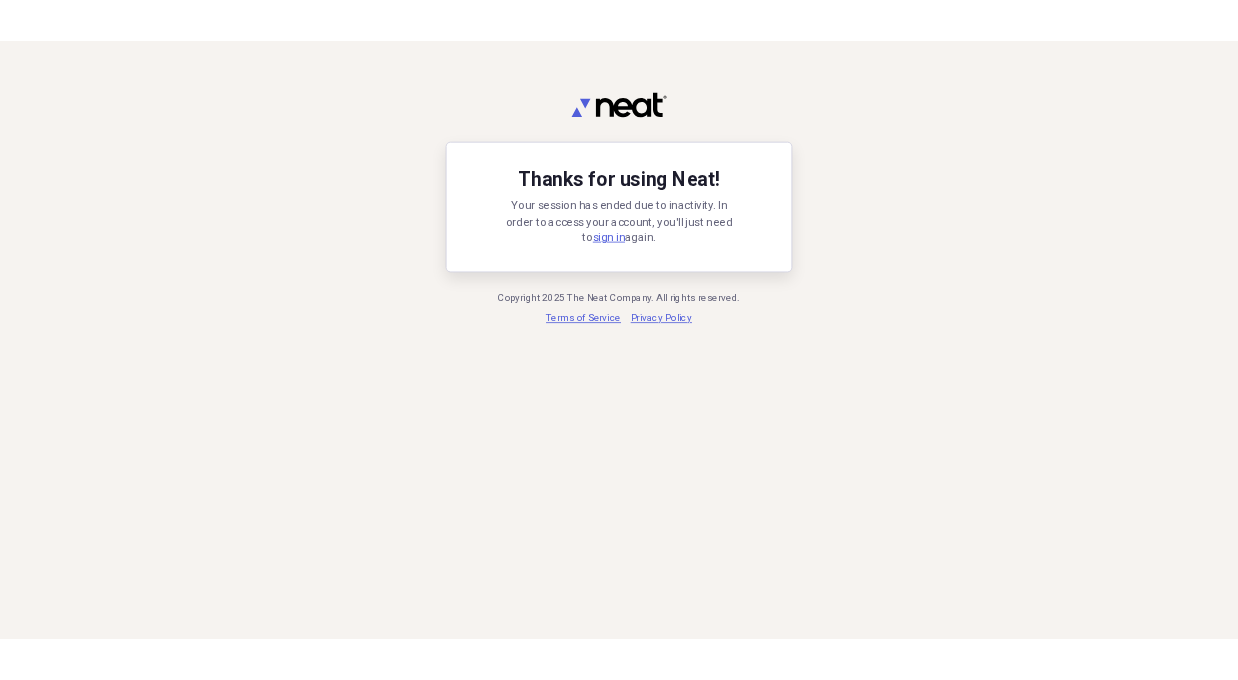 scroll, scrollTop: 0, scrollLeft: 0, axis: both 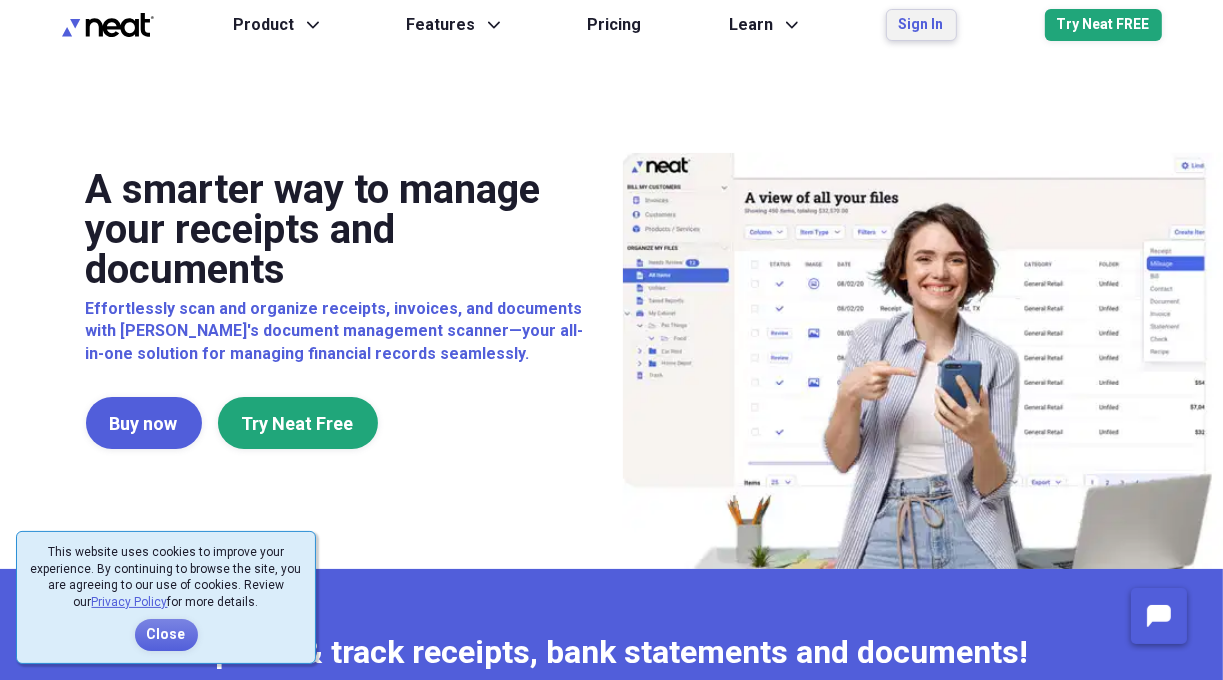 click on "Sign In" at bounding box center [921, 25] 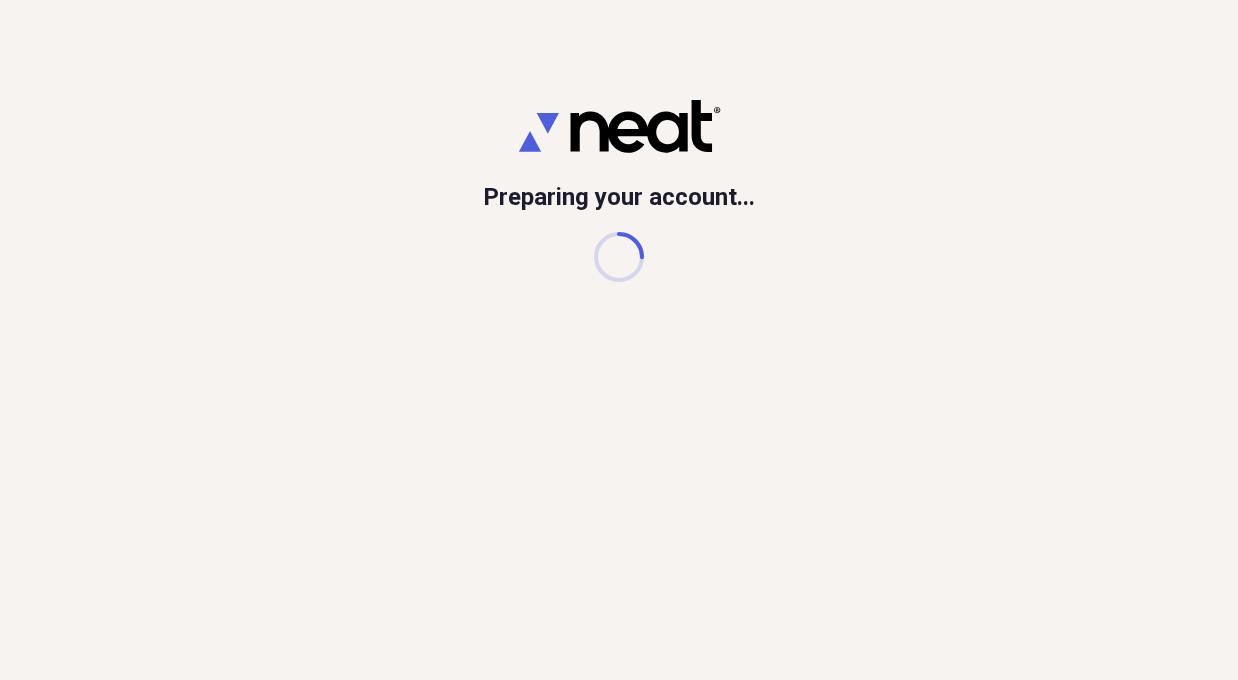 scroll, scrollTop: 0, scrollLeft: 0, axis: both 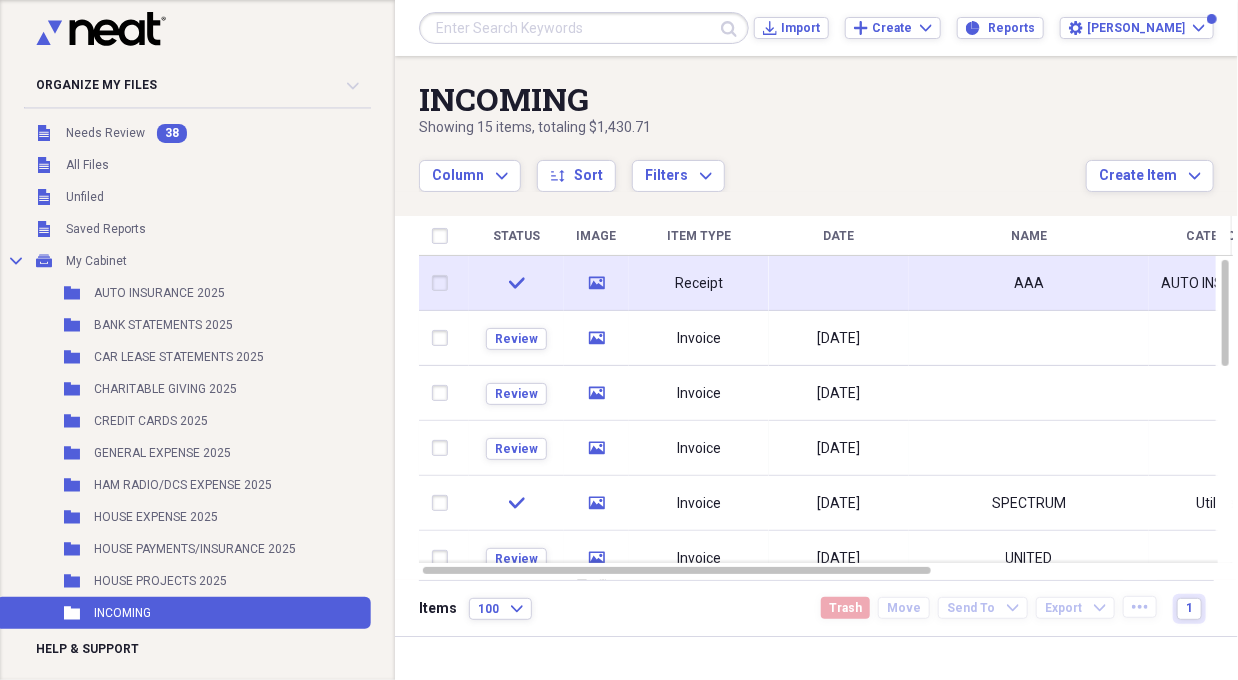 click on "Receipt" at bounding box center (699, 284) 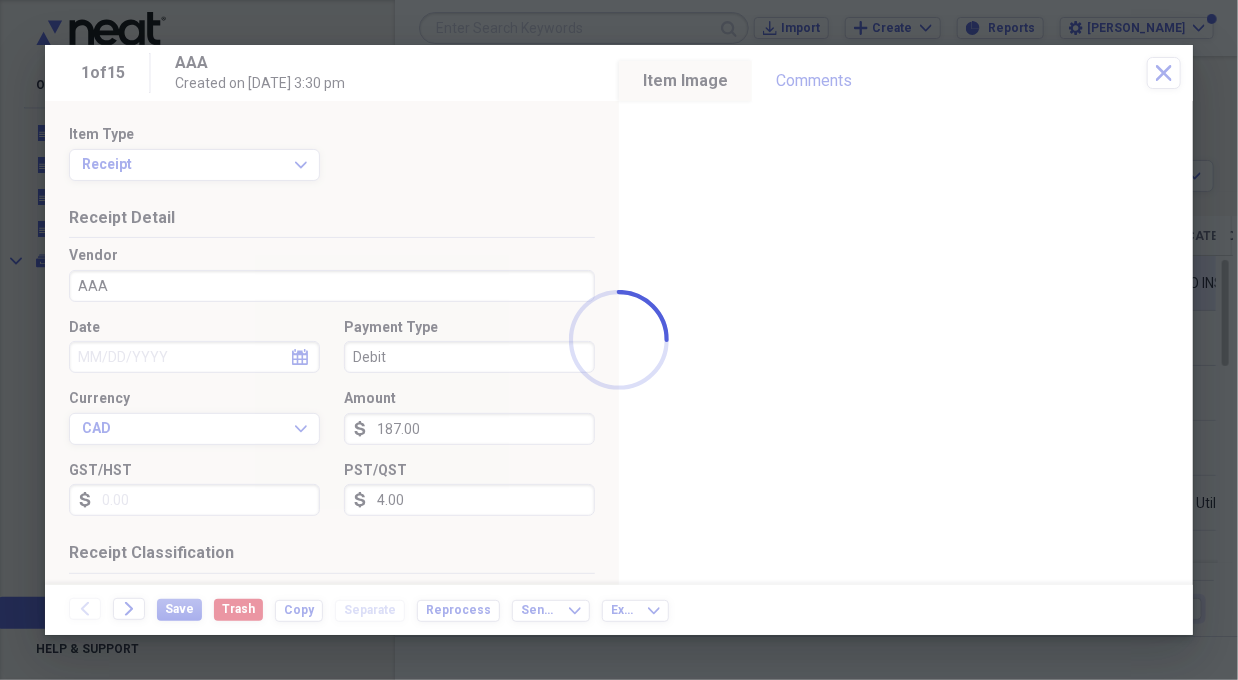 click on "Organize My Files 38 Collapse Unfiled Needs Review 38 Unfiled All Files Unfiled Unfiled Unfiled Saved Reports Collapse My Cabinet My Cabinet Add Folder Folder AUTO INSURANCE 2025 Add Folder Folder BANK STATEMENTS 2025 Add Folder Folder CAR LEASE STATEMENTS 2025 Add Folder Folder CHARITABLE GIVING 2025 Add Folder Folder CREDIT CARDS 2025 Add Folder Folder GENERAL EXPENSE 2025 Add Folder Folder HAM RADIO/DCS EXPENSE 2025 Add Folder Folder HOUSE EXPENSE 2025 Add Folder Folder HOUSE PAYMENTS/INSURANCE 2025 Add Folder Folder HOUSE PROJECTS 2025 Add Folder Folder INCOMING Add Folder Folder INVESTMENT FEES 2025 Add Folder Folder LACERA DOCS Add Folder Folder MEDICAL INSURANCE PREMIUMS 2025 Add Folder Folder MEDICAL TRAVEL & LODGING 2025 Add Folder Folder MEDICALS-HOSP 2025 Add Folder Folder MEDICALS-MD 2025 Add Folder Folder MEDICALS-Rx 2025 Add Folder Folder Migrated Contacts Add Folder Folder MISC. MEDICAL EXPENSE 2025 Add Folder Folder [DOMAIN_NAME] EXPENSE 2025 Add Folder Folder PROPERTY TAXES 2025 Add Folder 1" at bounding box center (619, 340) 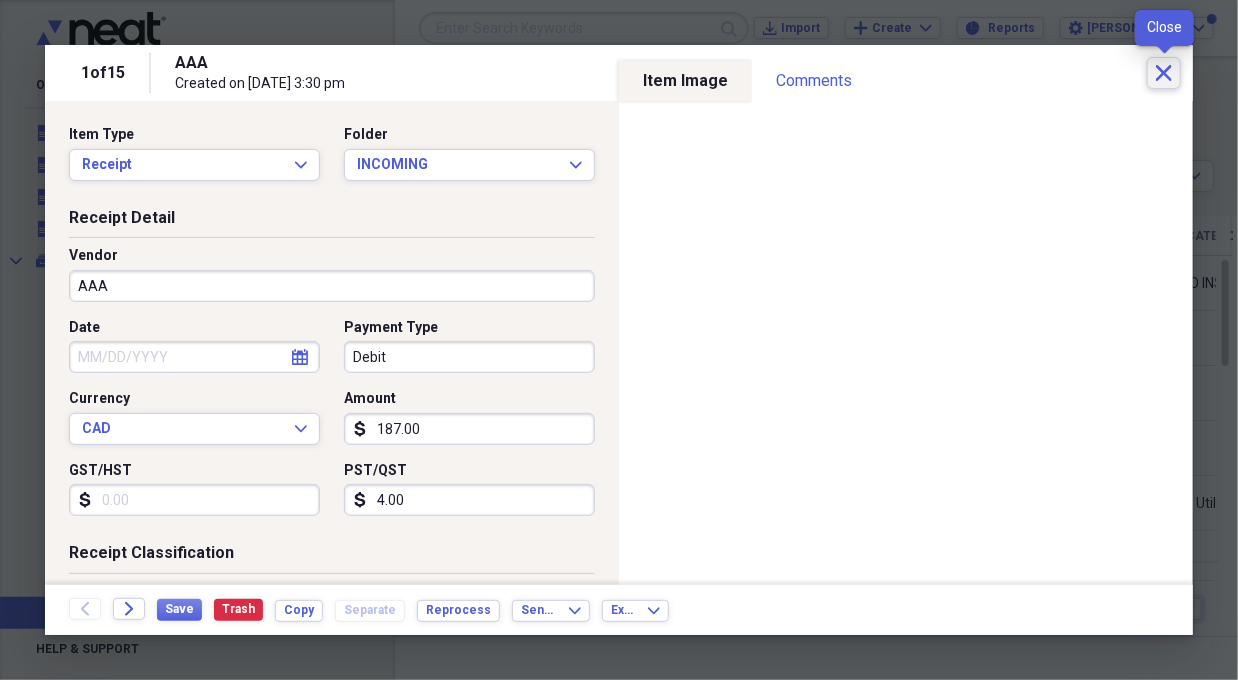 click on "Close" at bounding box center [1164, 73] 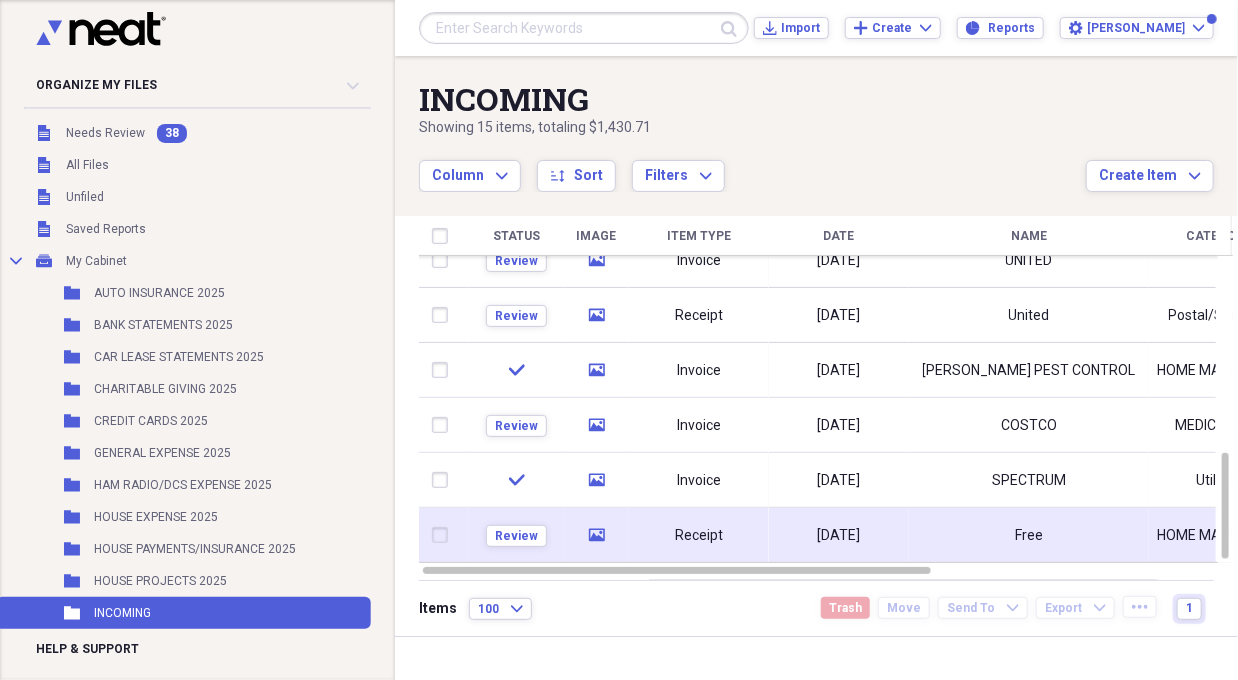 click on "Receipt" at bounding box center (699, 536) 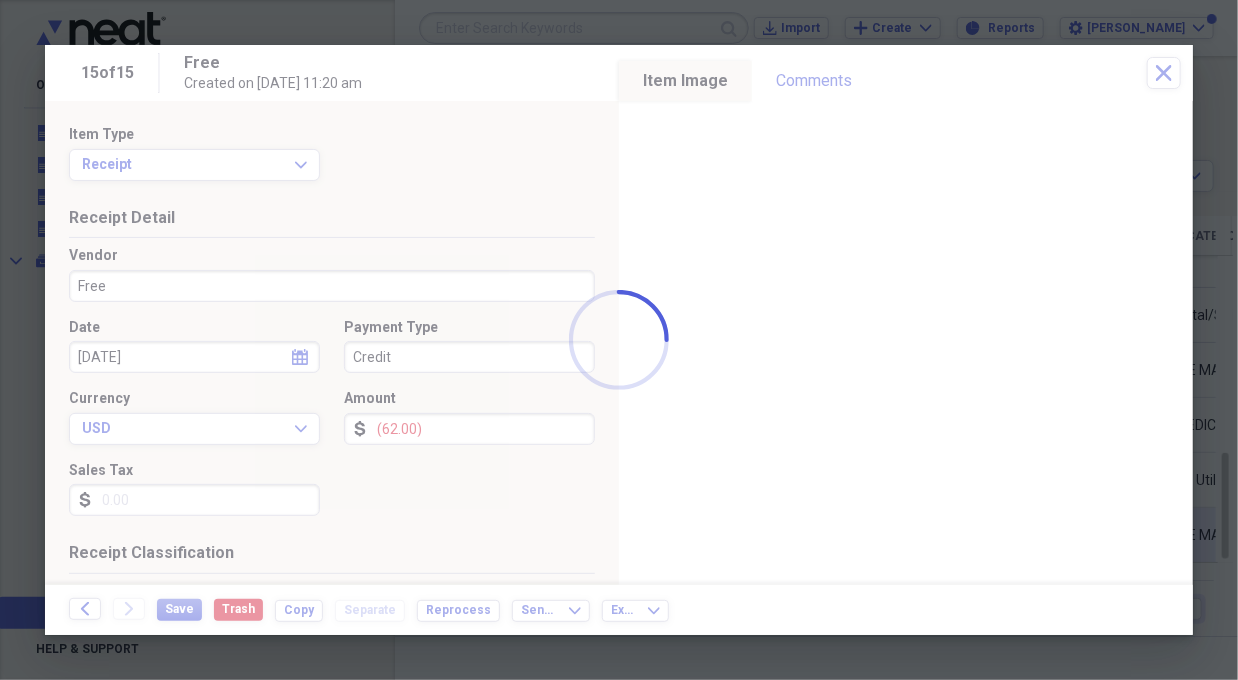 click on "Organize My Files 38 Collapse Unfiled Needs Review 38 Unfiled All Files Unfiled Unfiled Unfiled Saved Reports Collapse My Cabinet My Cabinet Add Folder Folder AUTO INSURANCE 2025 Add Folder Folder BANK STATEMENTS 2025 Add Folder Folder CAR LEASE STATEMENTS 2025 Add Folder Folder CHARITABLE GIVING 2025 Add Folder Folder CREDIT CARDS 2025 Add Folder Folder GENERAL EXPENSE 2025 Add Folder Folder HAM RADIO/DCS EXPENSE 2025 Add Folder Folder HOUSE EXPENSE 2025 Add Folder Folder HOUSE PAYMENTS/INSURANCE 2025 Add Folder Folder HOUSE PROJECTS 2025 Add Folder Folder INCOMING Add Folder Folder INVESTMENT FEES 2025 Add Folder Folder LACERA DOCS Add Folder Folder MEDICAL INSURANCE PREMIUMS 2025 Add Folder Folder MEDICAL TRAVEL & LODGING 2025 Add Folder Folder MEDICALS-HOSP 2025 Add Folder Folder MEDICALS-MD 2025 Add Folder Folder MEDICALS-Rx 2025 Add Folder Folder Migrated Contacts Add Folder Folder MISC. MEDICAL EXPENSE 2025 Add Folder Folder [DOMAIN_NAME] EXPENSE 2025 Add Folder Folder PROPERTY TAXES 2025 Add Folder 1" at bounding box center [619, 340] 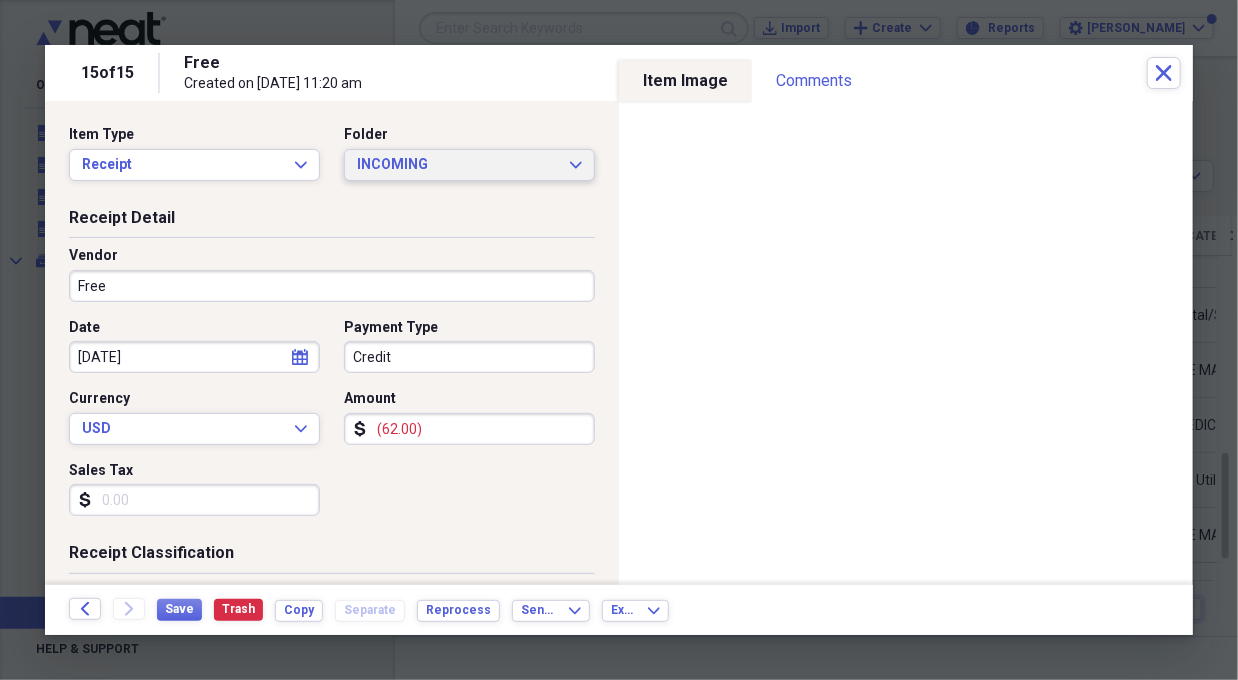 click on "Expand" 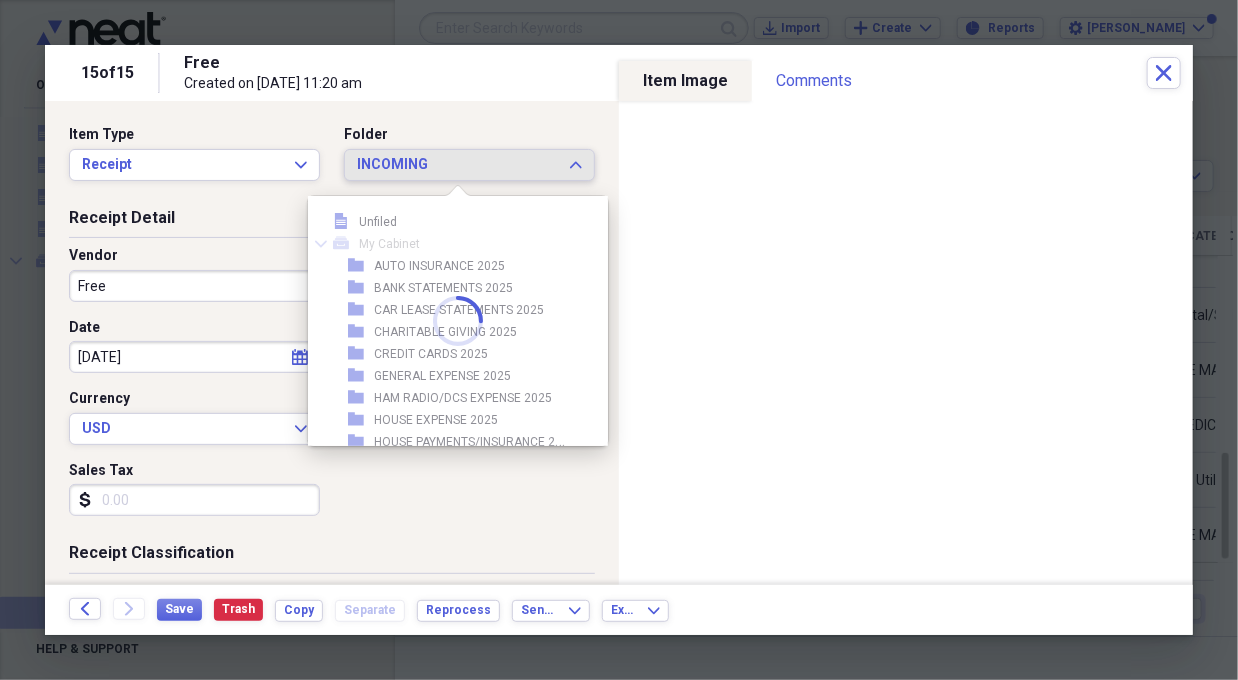 scroll, scrollTop: 164, scrollLeft: 0, axis: vertical 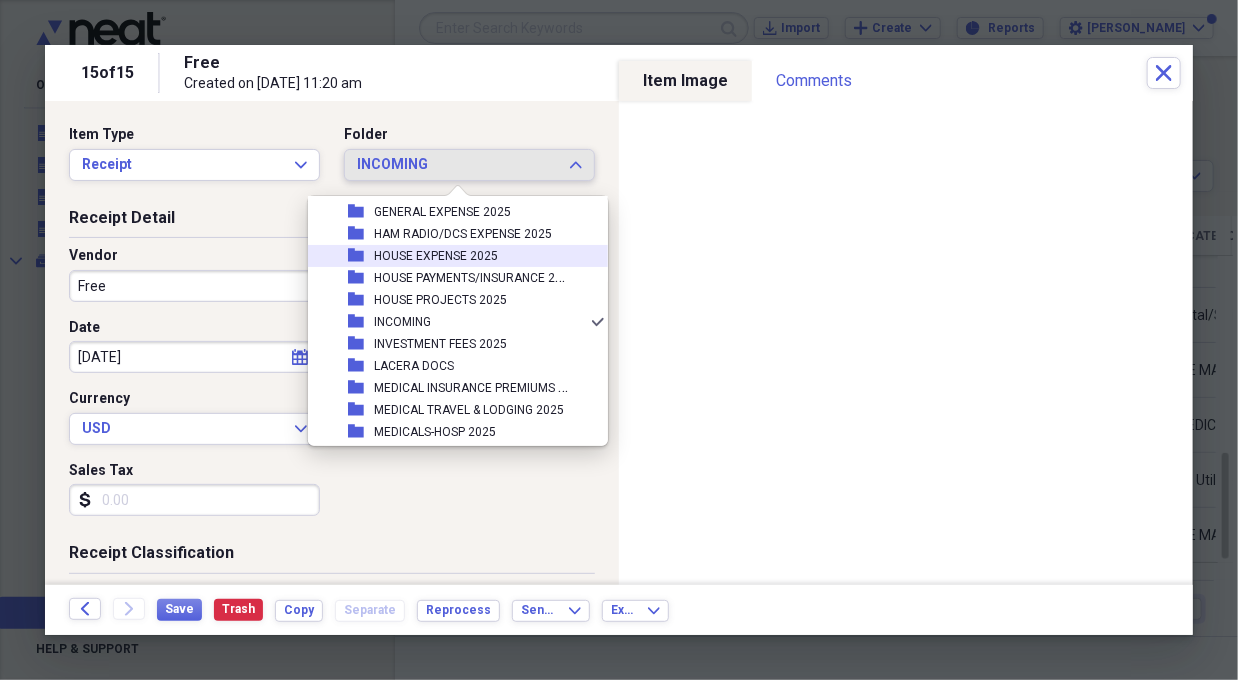 click on "HOUSE EXPENSE 2025" at bounding box center [436, 256] 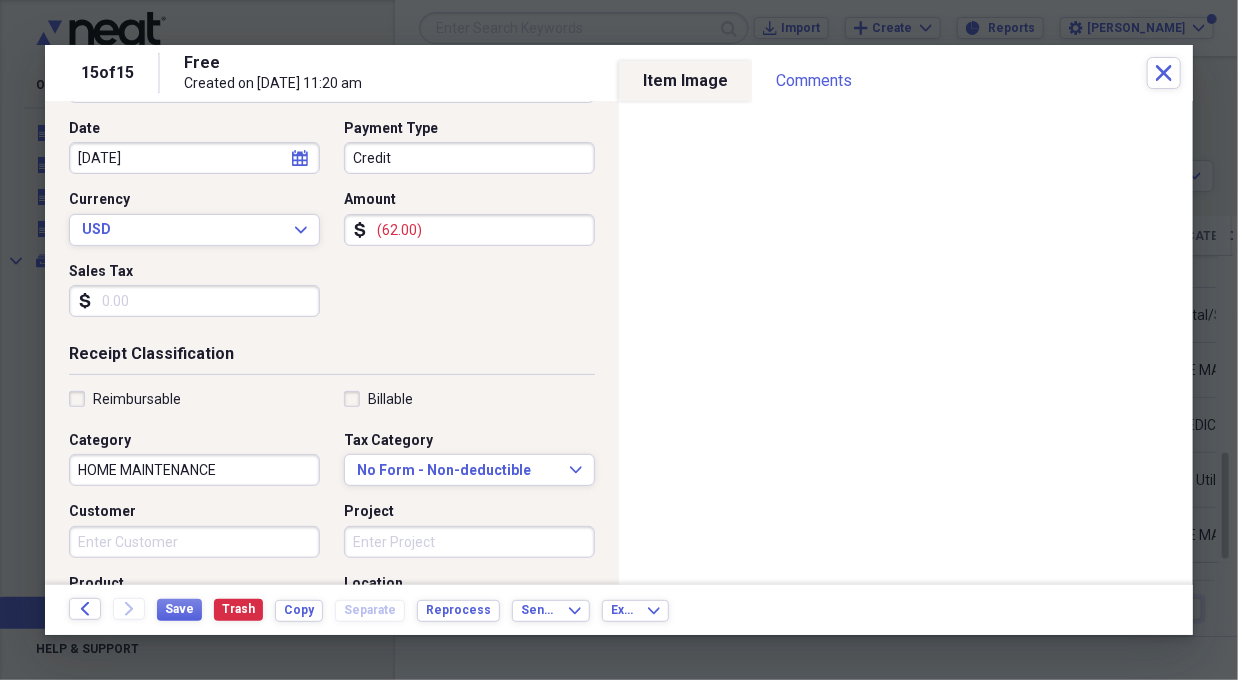 scroll, scrollTop: 200, scrollLeft: 0, axis: vertical 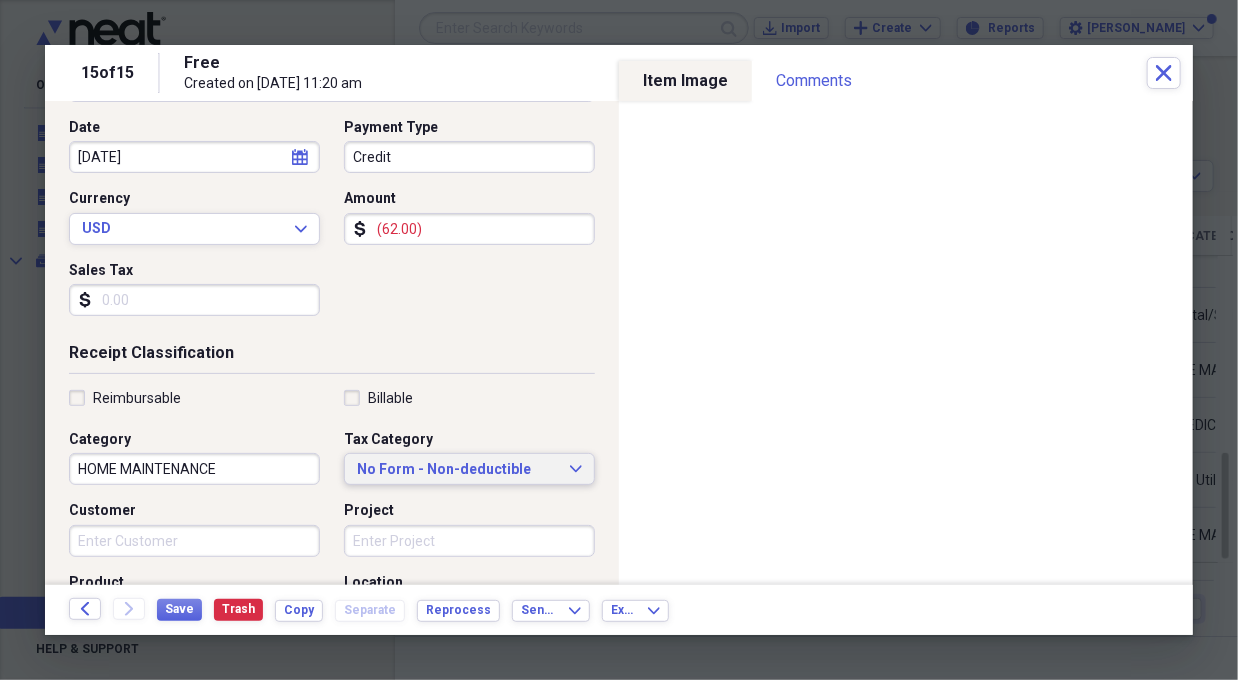 click on "No Form - Non-deductible Expand" at bounding box center (469, 470) 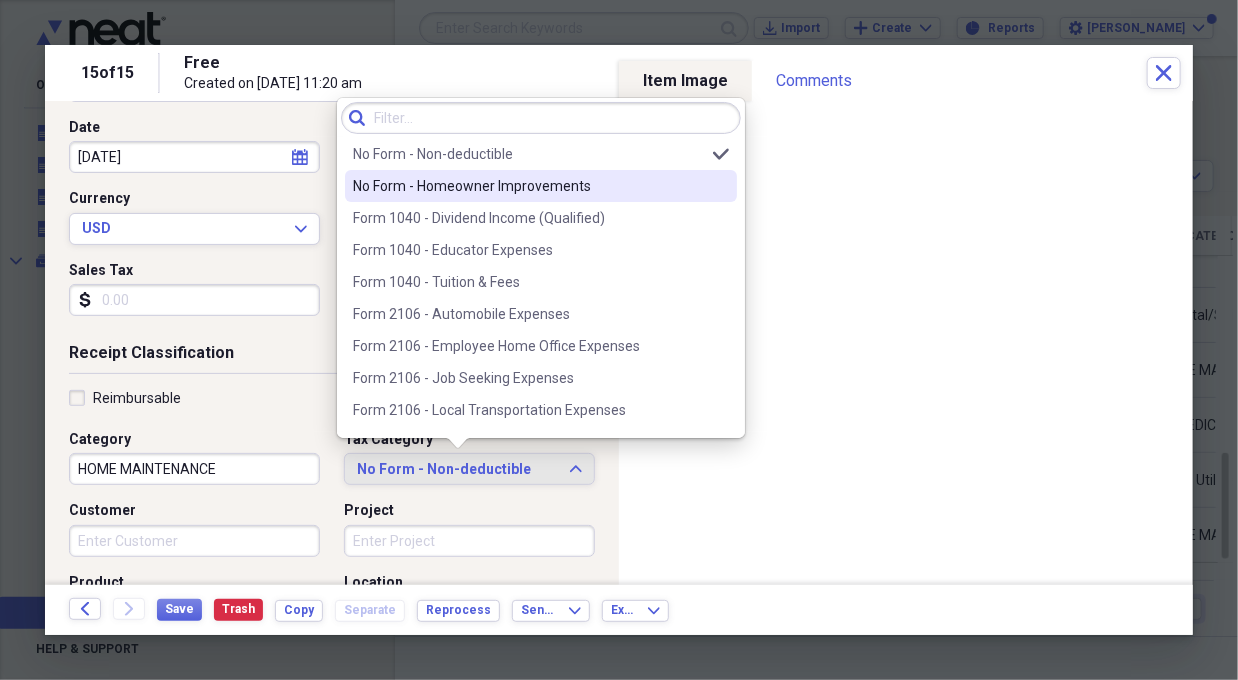 click on "No Form - Homeowner Improvements" at bounding box center (529, 186) 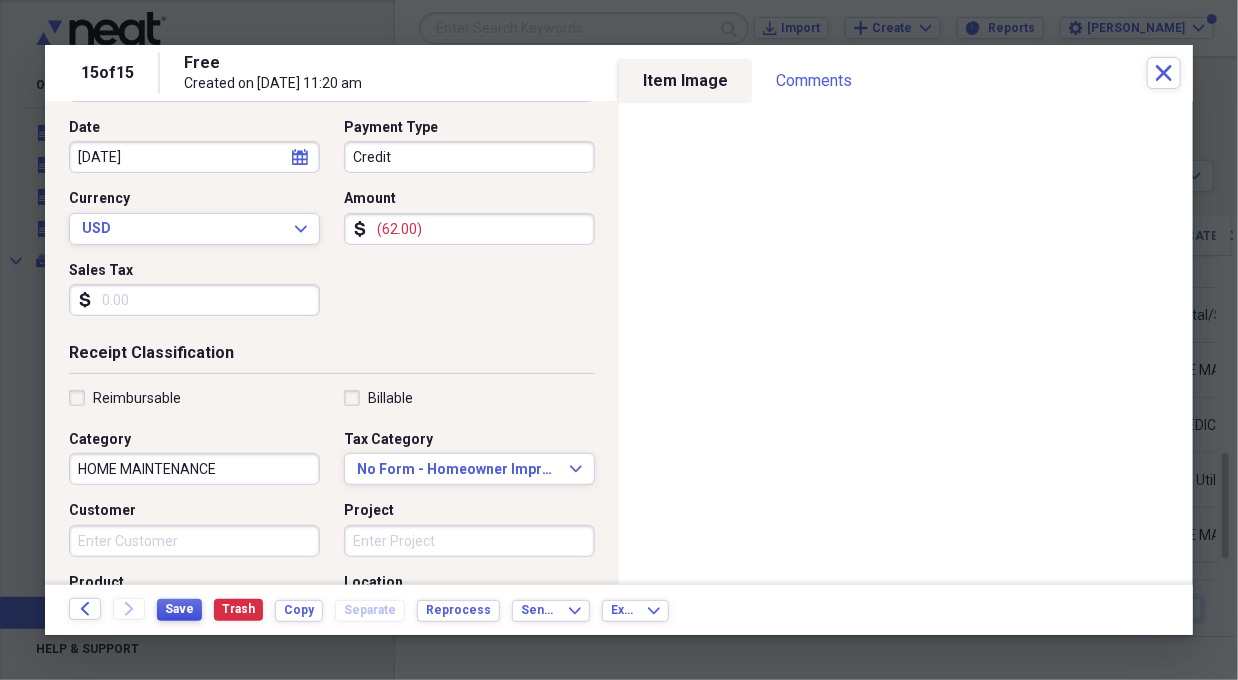click on "Save" at bounding box center (179, 609) 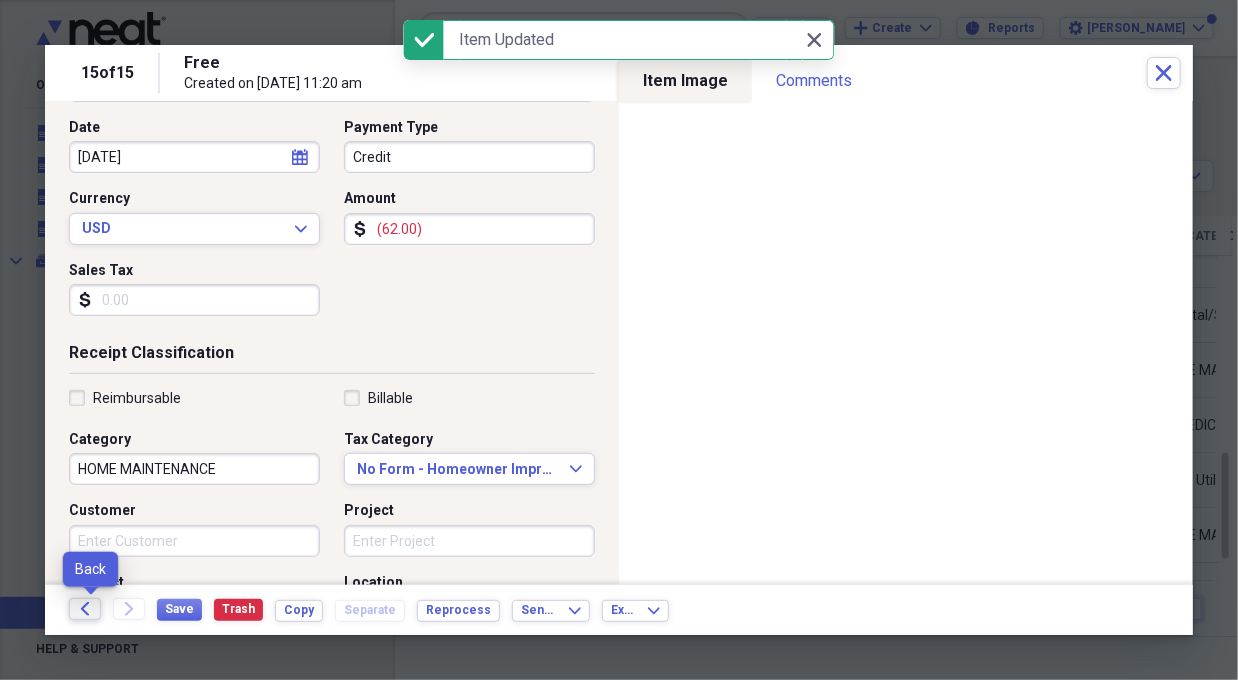 click 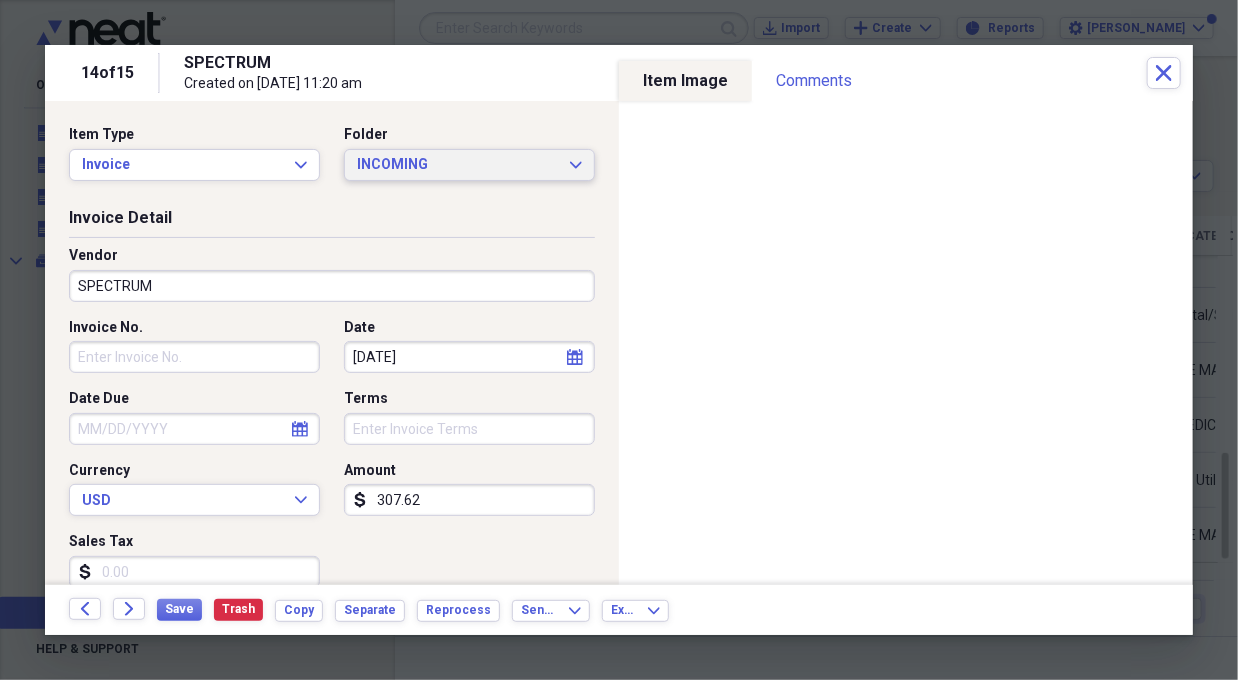 click 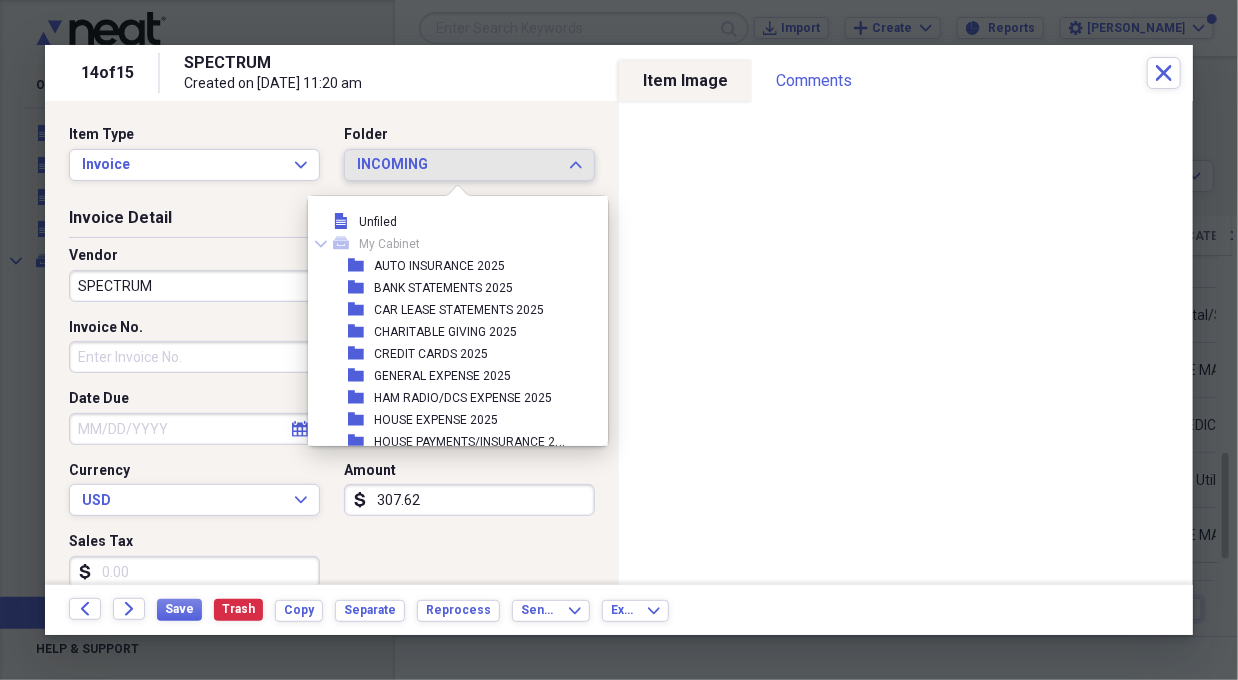 scroll, scrollTop: 172, scrollLeft: 0, axis: vertical 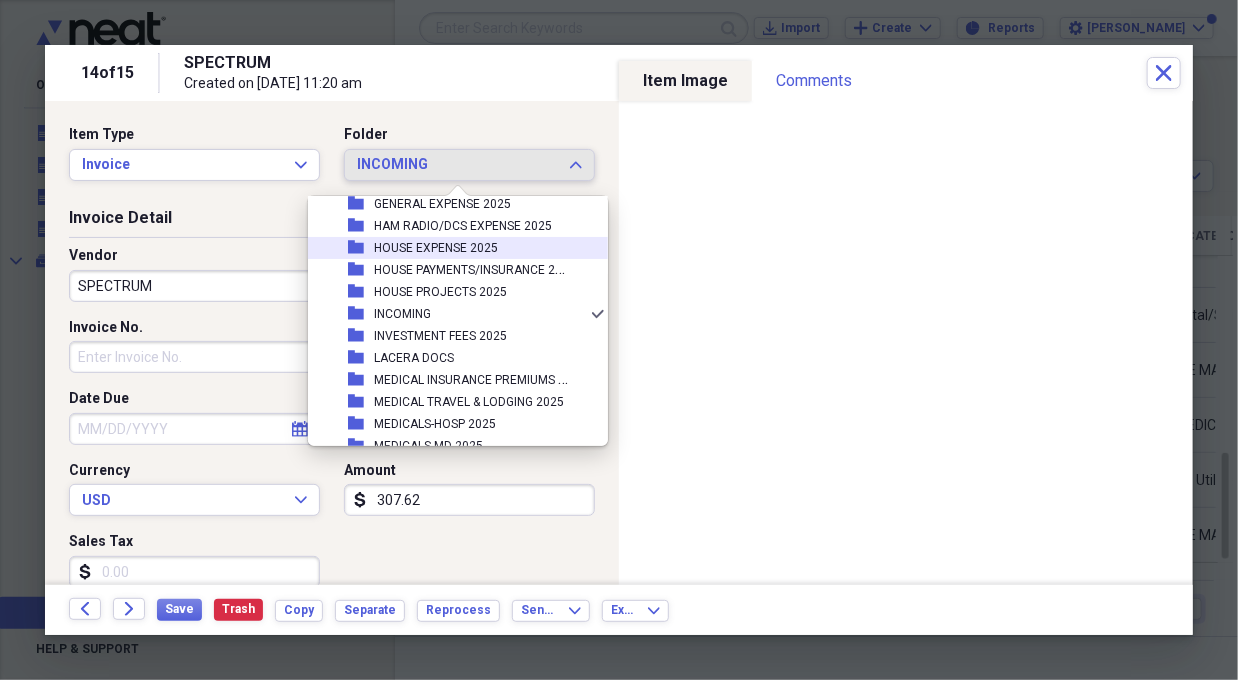 click on "HOUSE EXPENSE 2025" at bounding box center [436, 248] 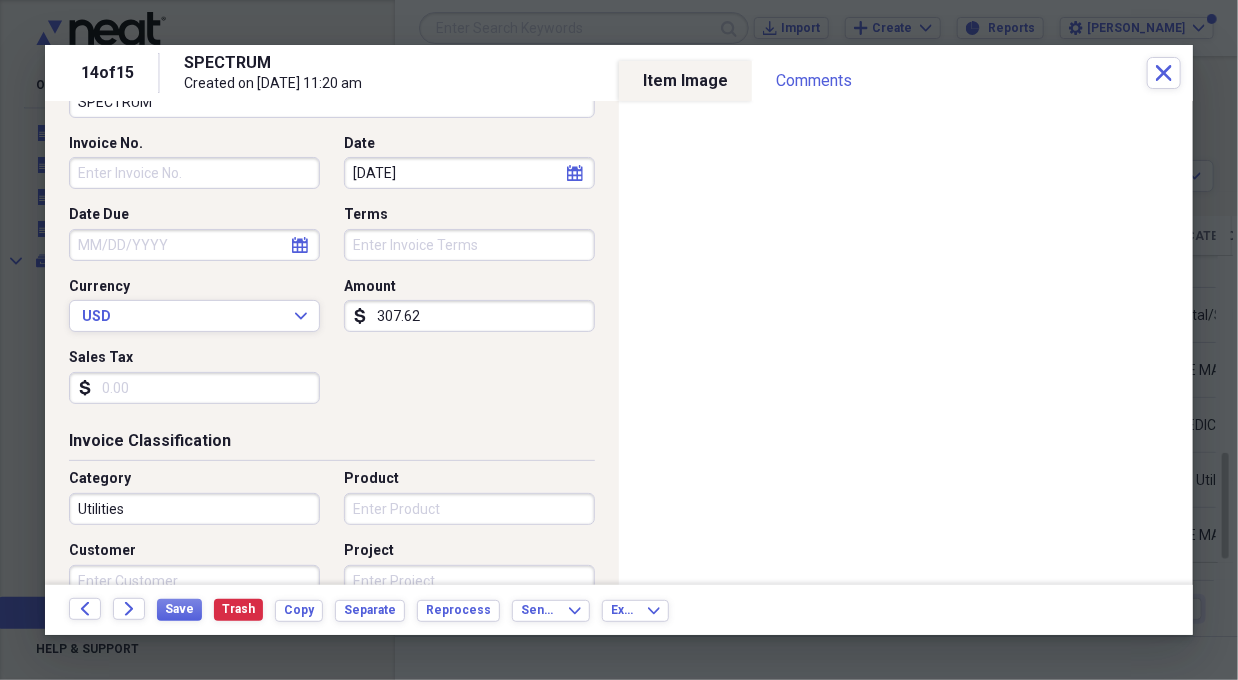 scroll, scrollTop: 0, scrollLeft: 0, axis: both 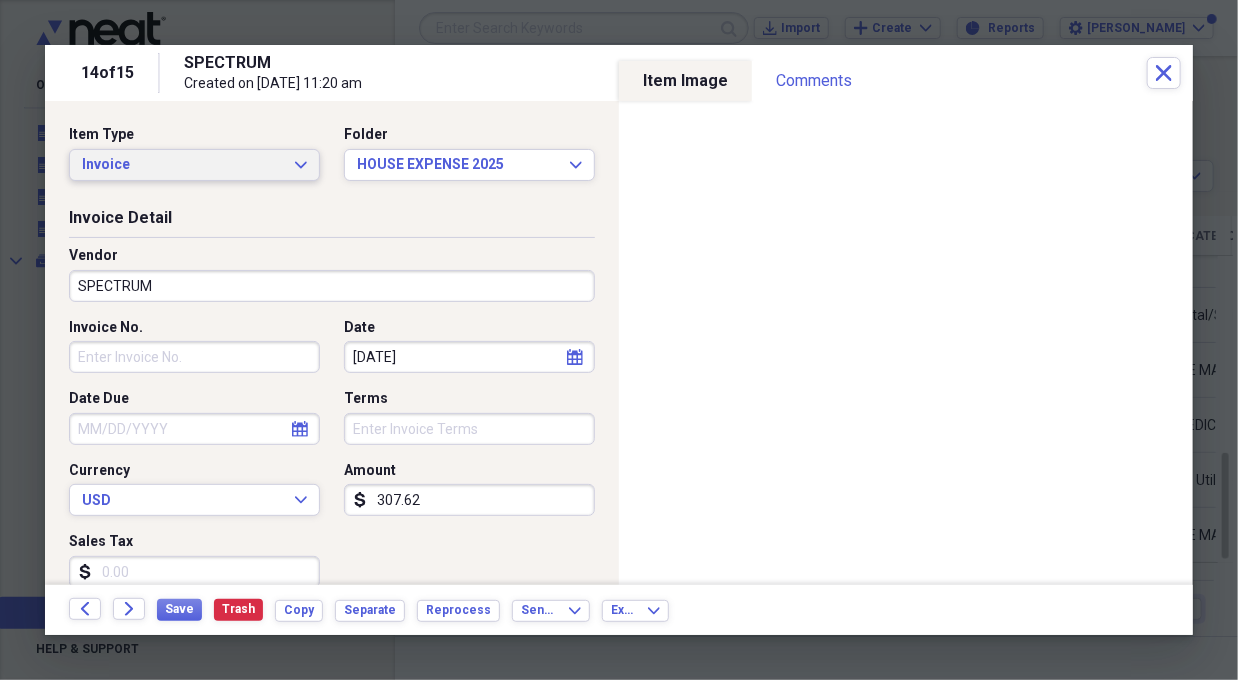 click on "Invoice Expand" at bounding box center (194, 165) 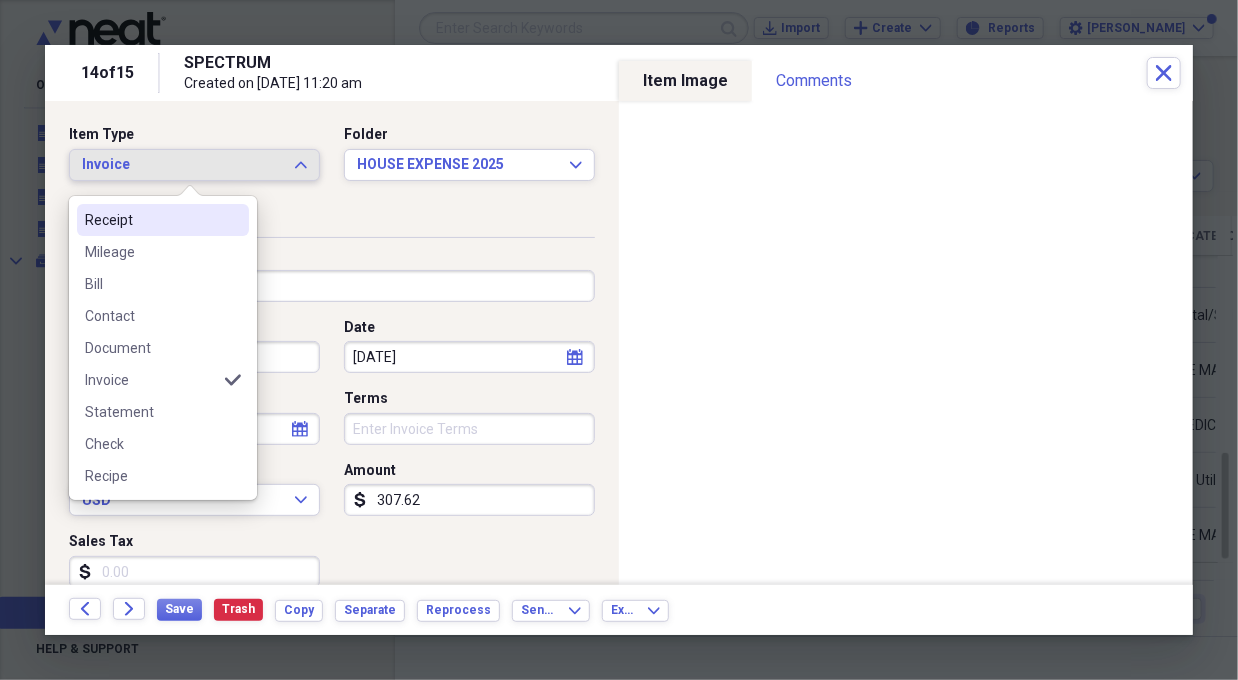 click on "Receipt" at bounding box center [151, 220] 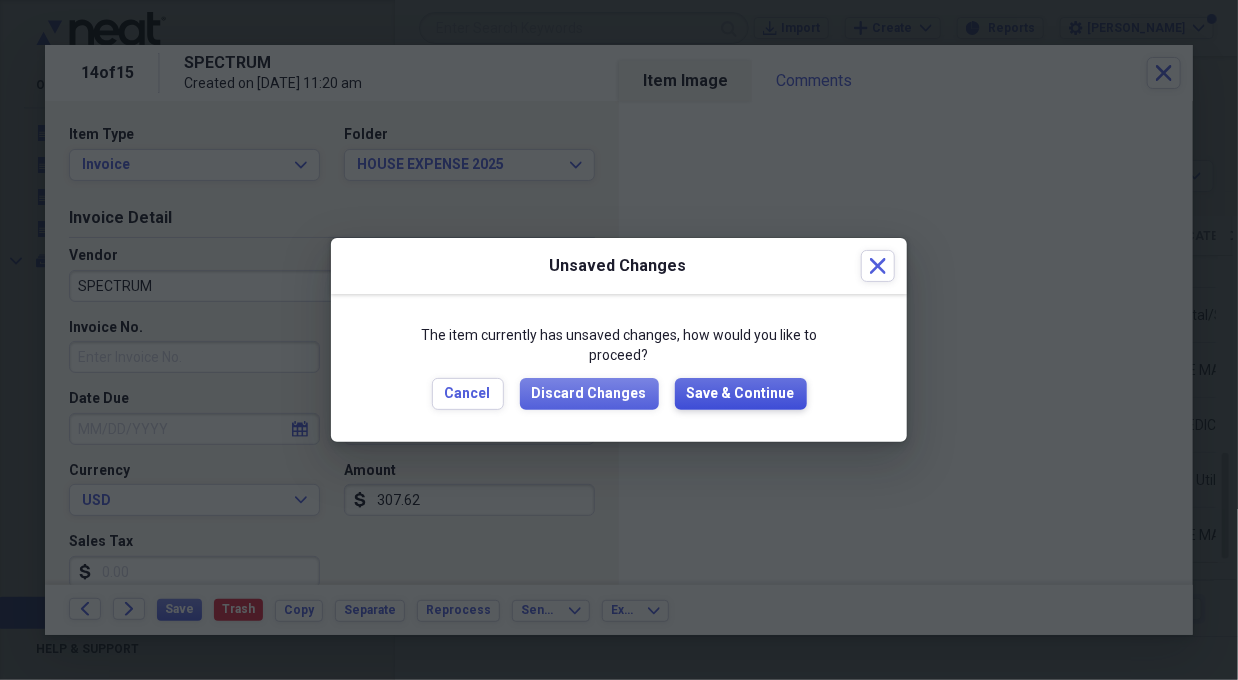 click on "Save & Continue" at bounding box center [741, 394] 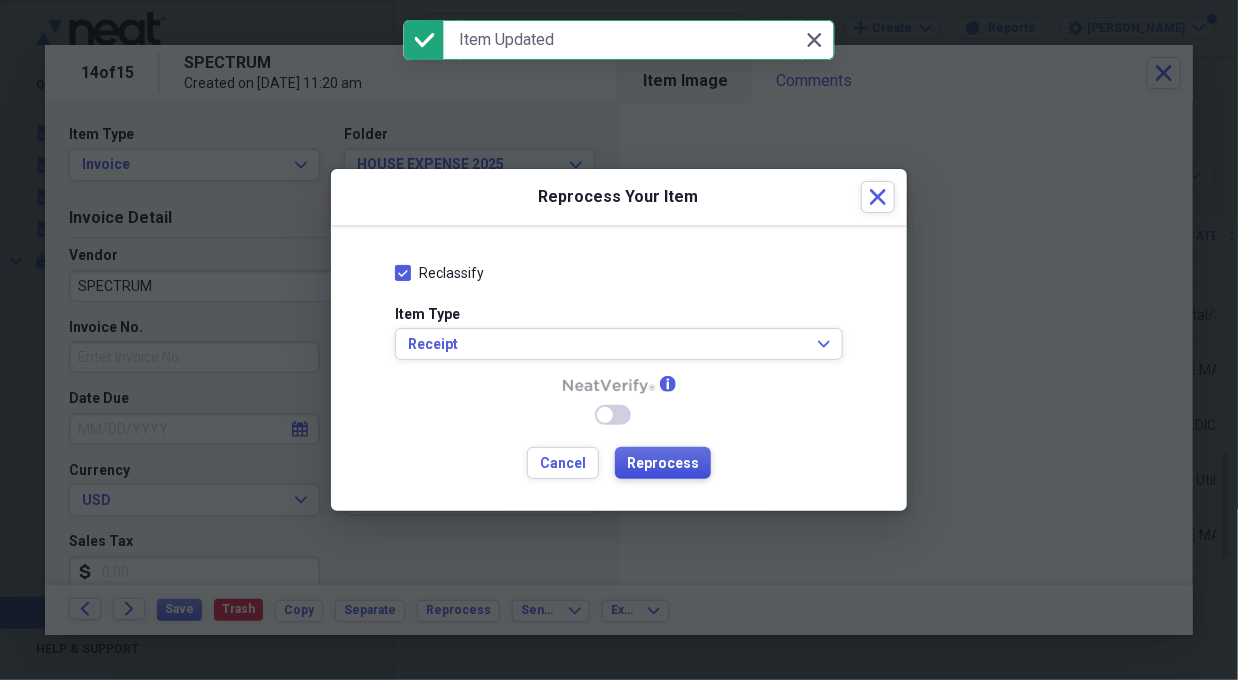 click on "Reprocess" at bounding box center [663, 464] 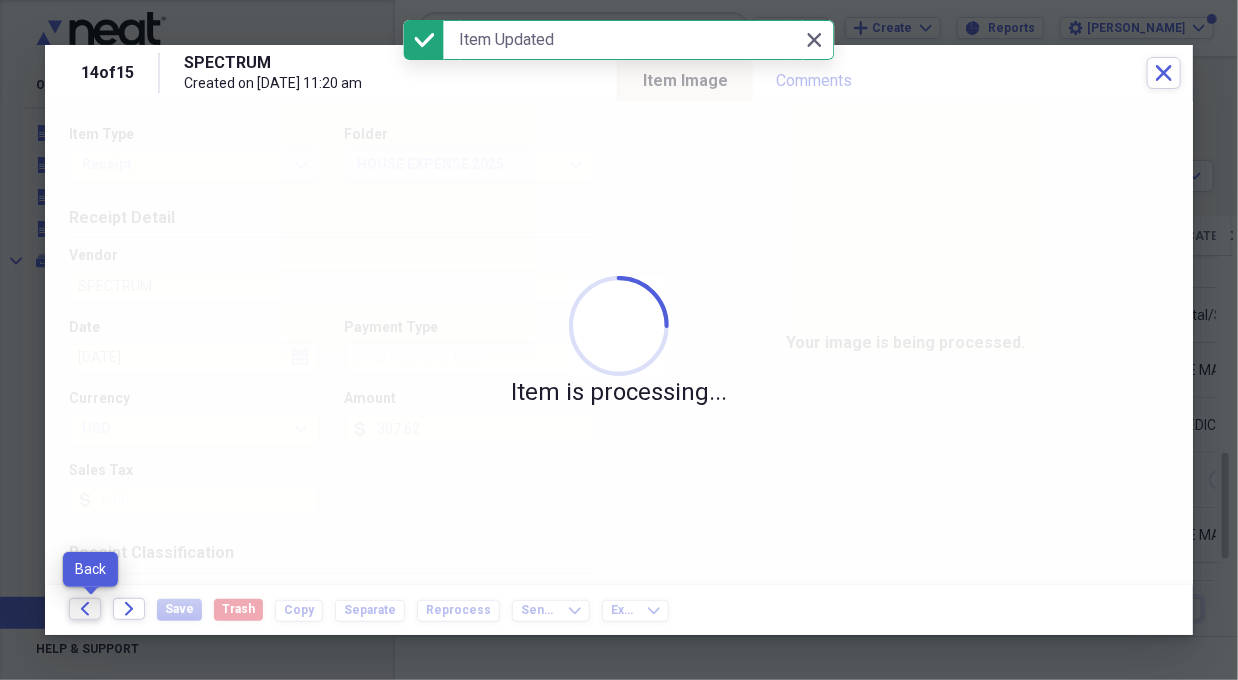 click on "Back" at bounding box center [85, 609] 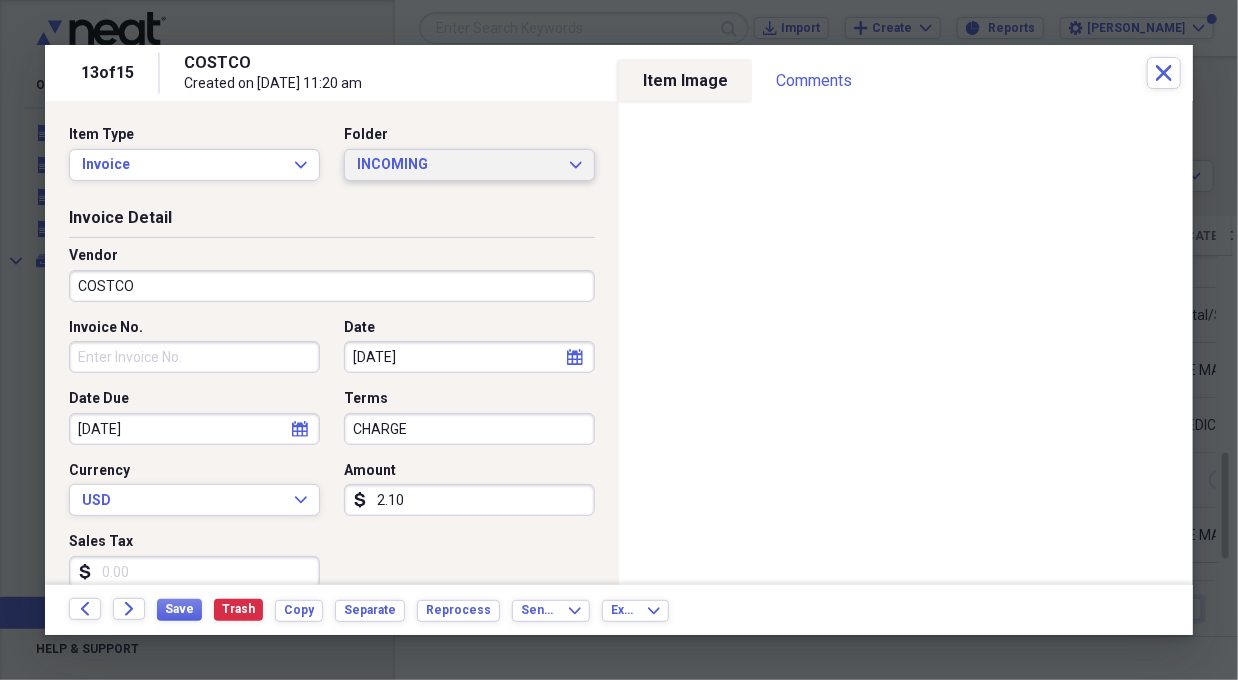 click on "Expand" 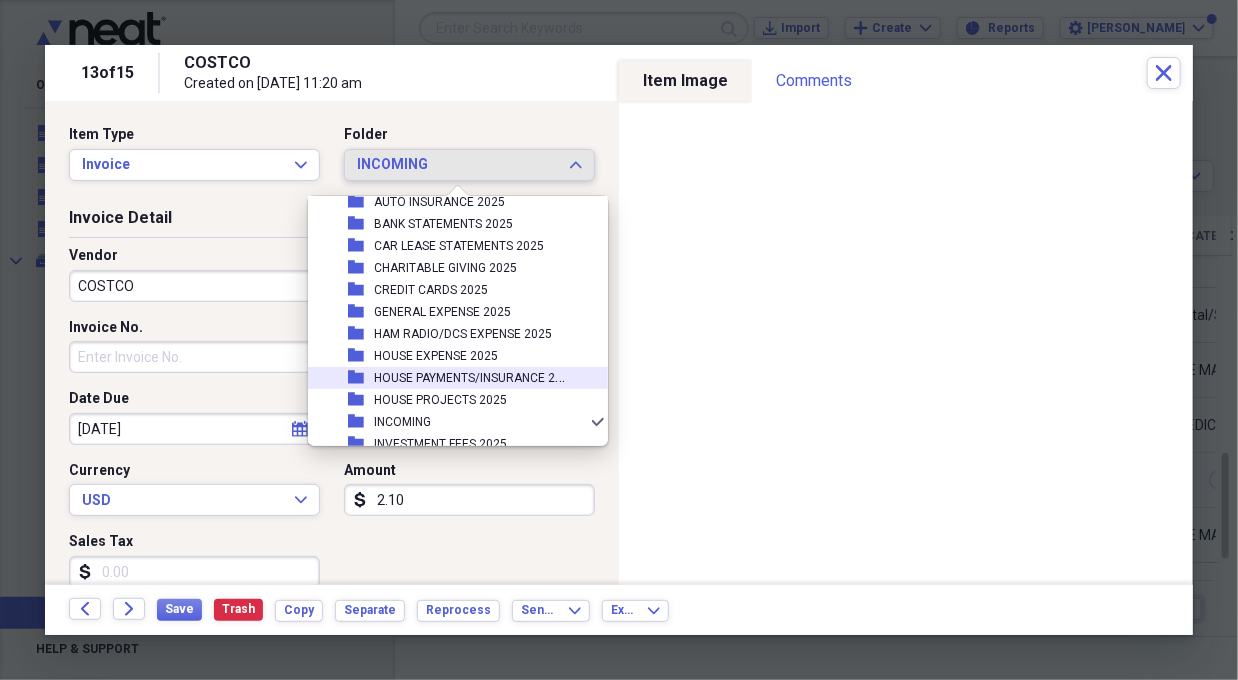scroll, scrollTop: 0, scrollLeft: 0, axis: both 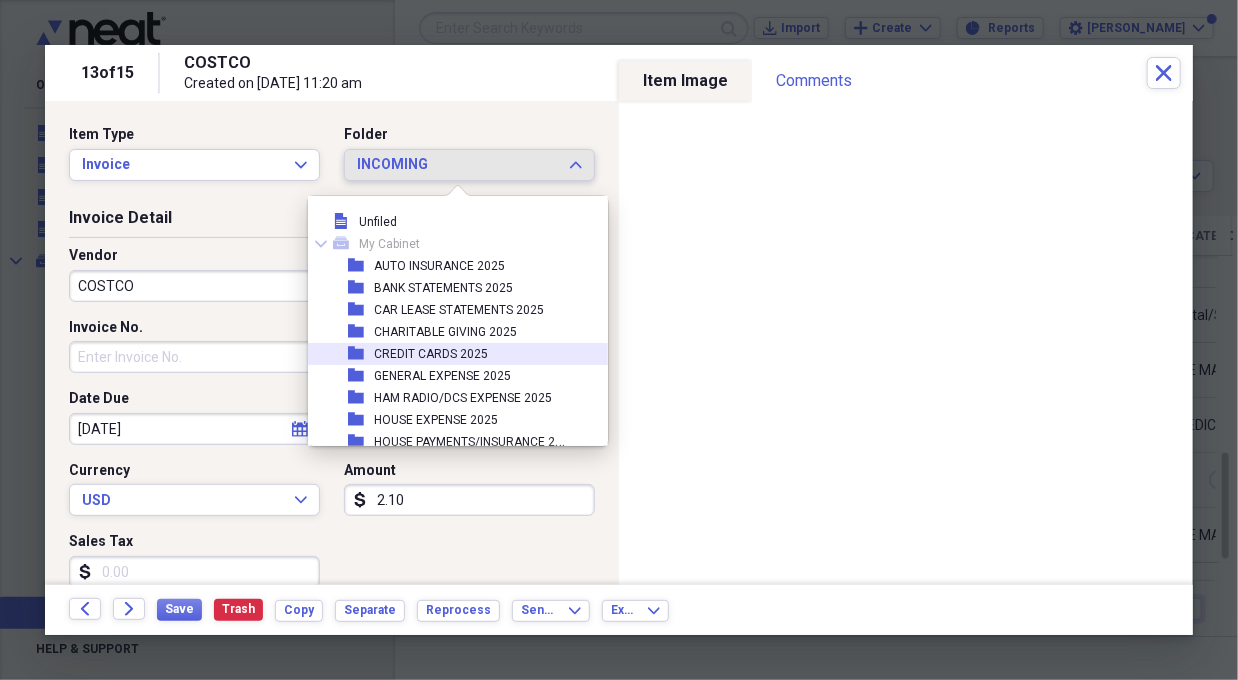 click on "CREDIT CARDS 2025" at bounding box center [431, 354] 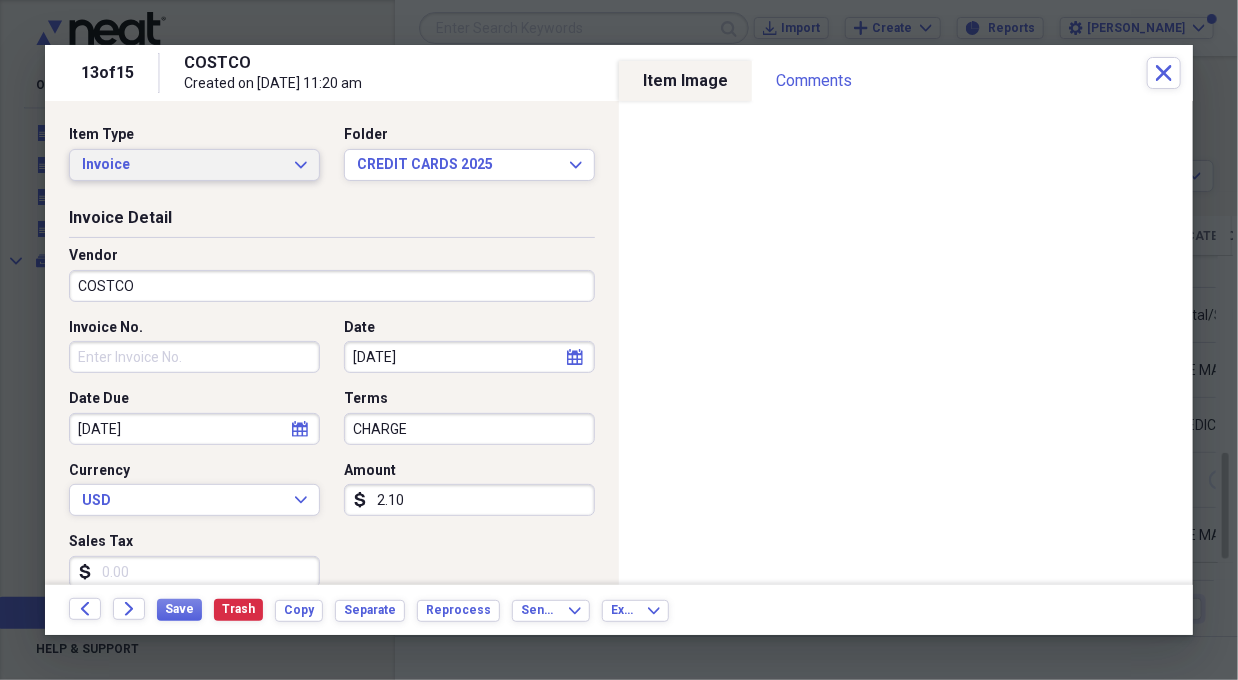 click on "Invoice Expand" at bounding box center [194, 165] 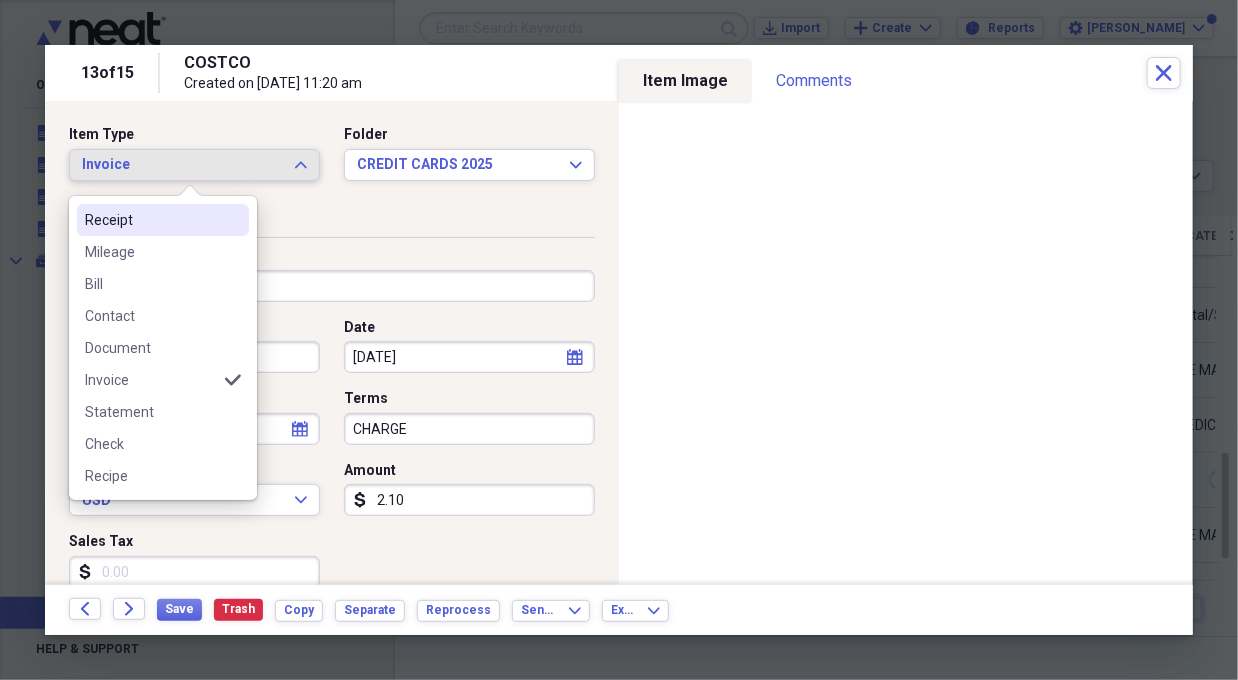 drag, startPoint x: 293, startPoint y: 213, endPoint x: 316, endPoint y: 208, distance: 23.537205 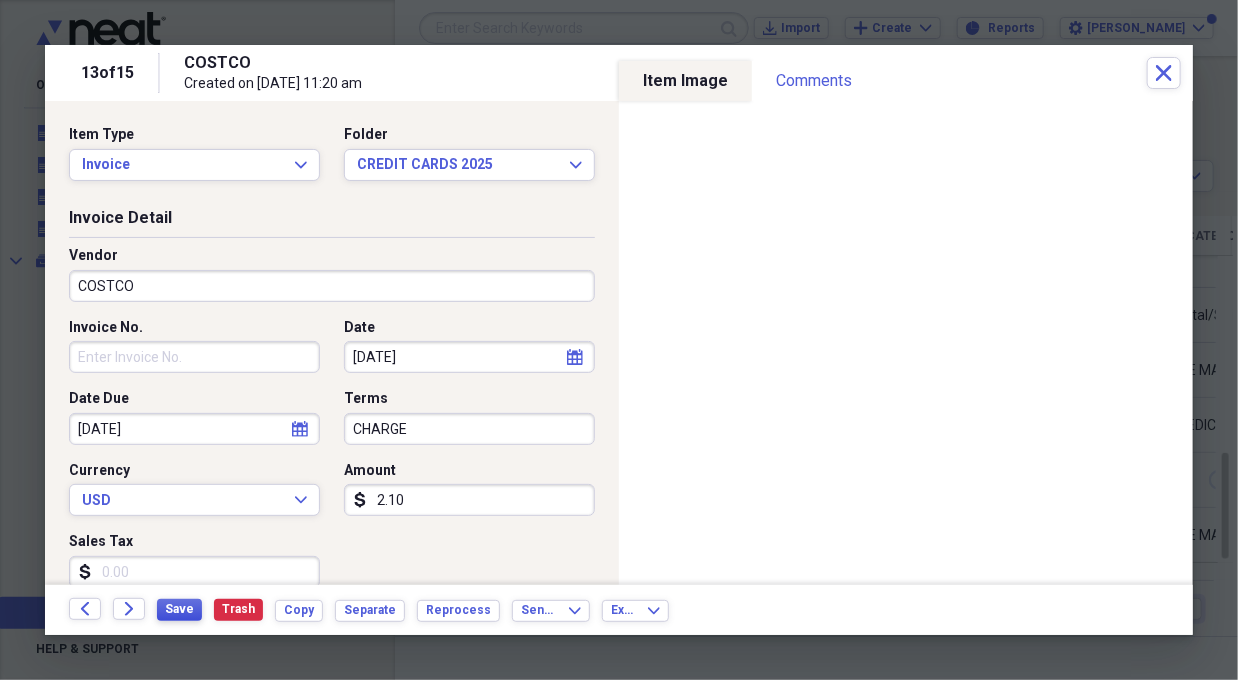 click on "Save" at bounding box center [179, 609] 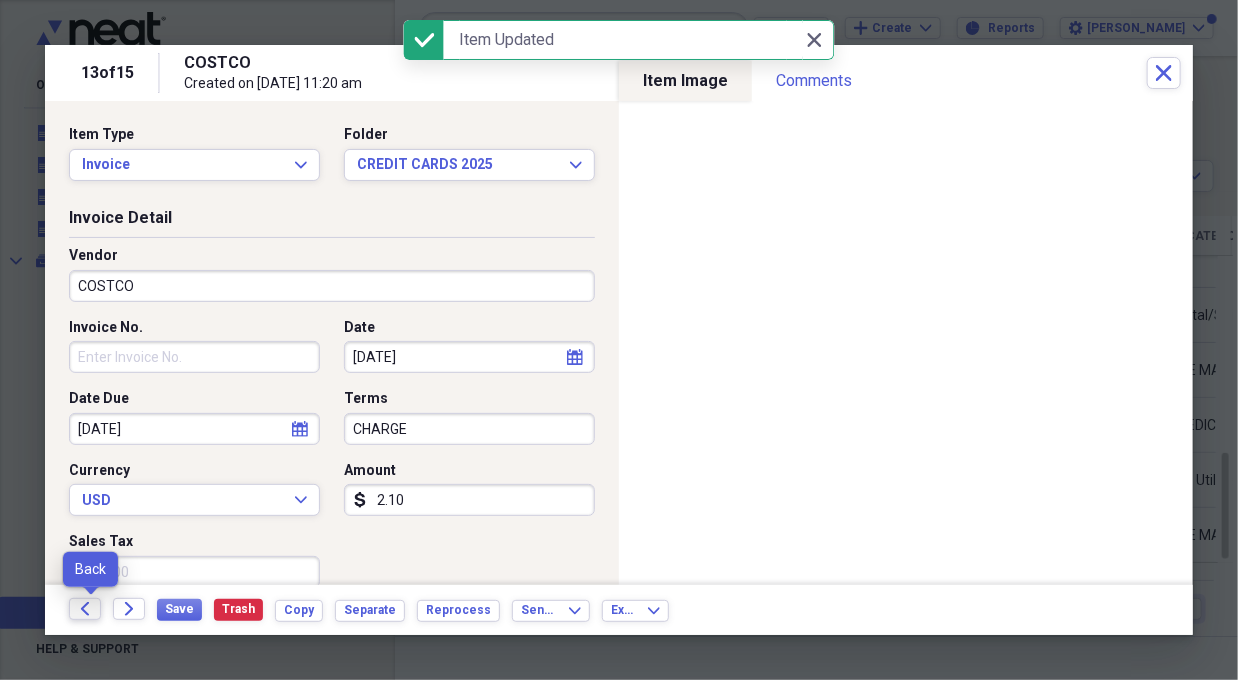 click on "Back" 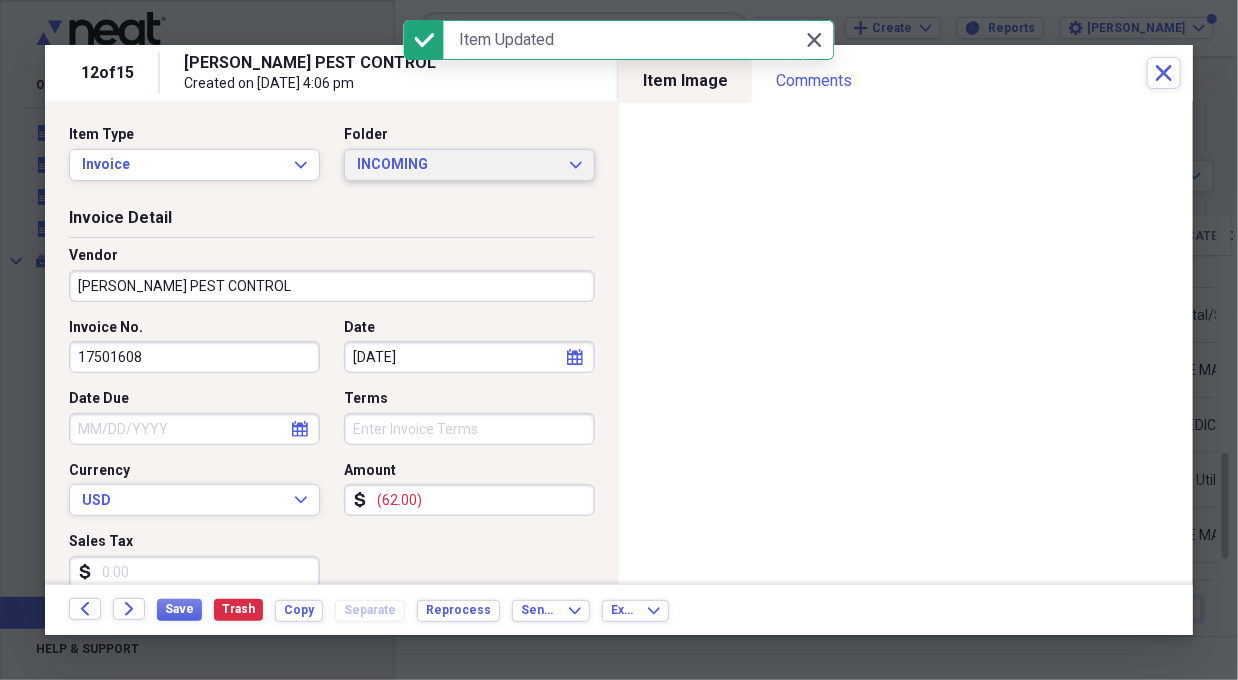 click on "Expand" 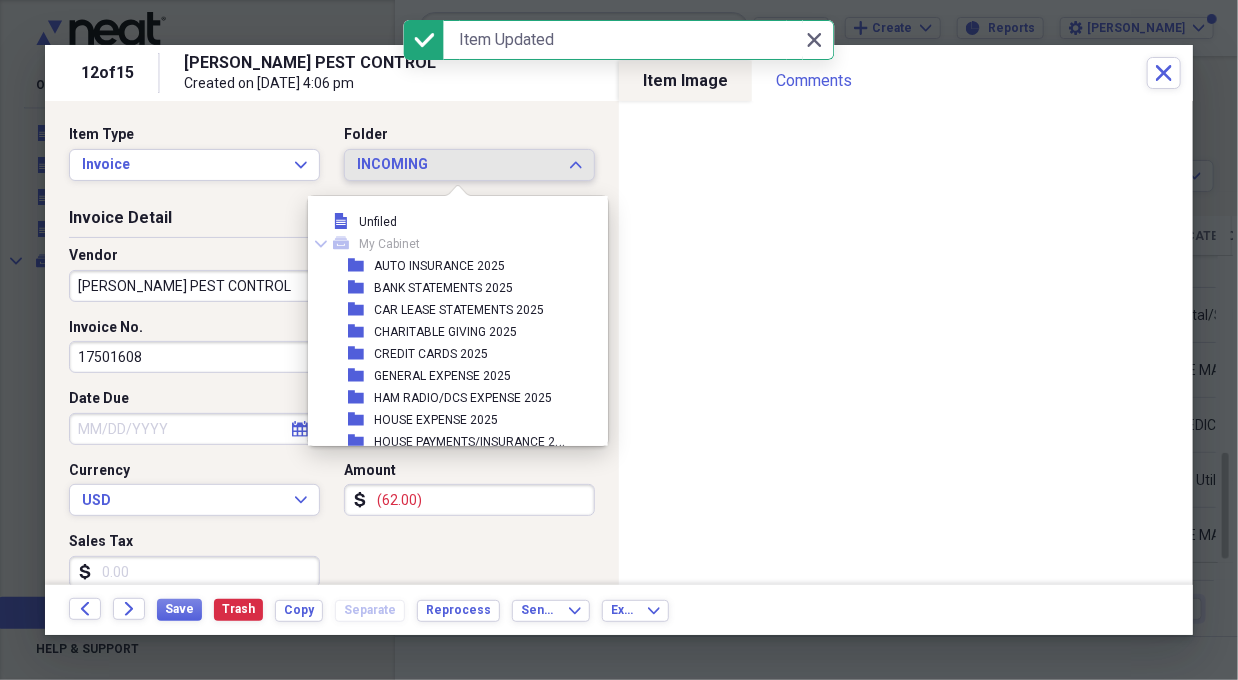 scroll, scrollTop: 172, scrollLeft: 0, axis: vertical 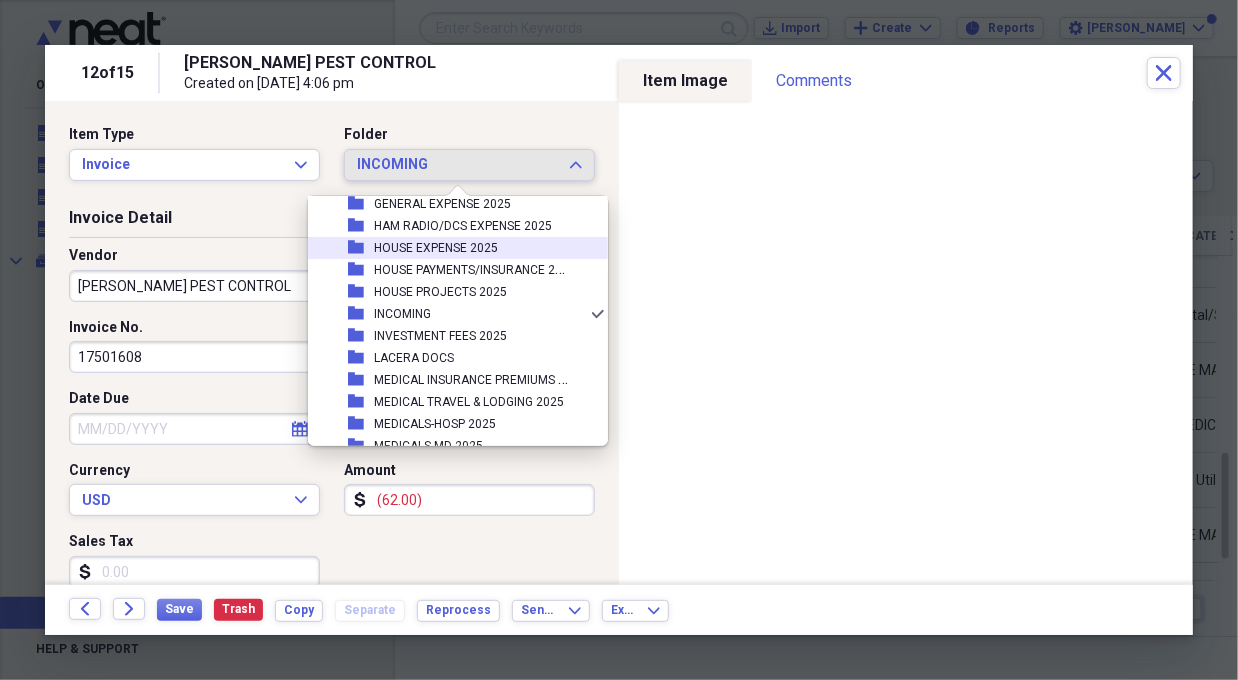 click on "HOUSE EXPENSE 2025" at bounding box center [436, 248] 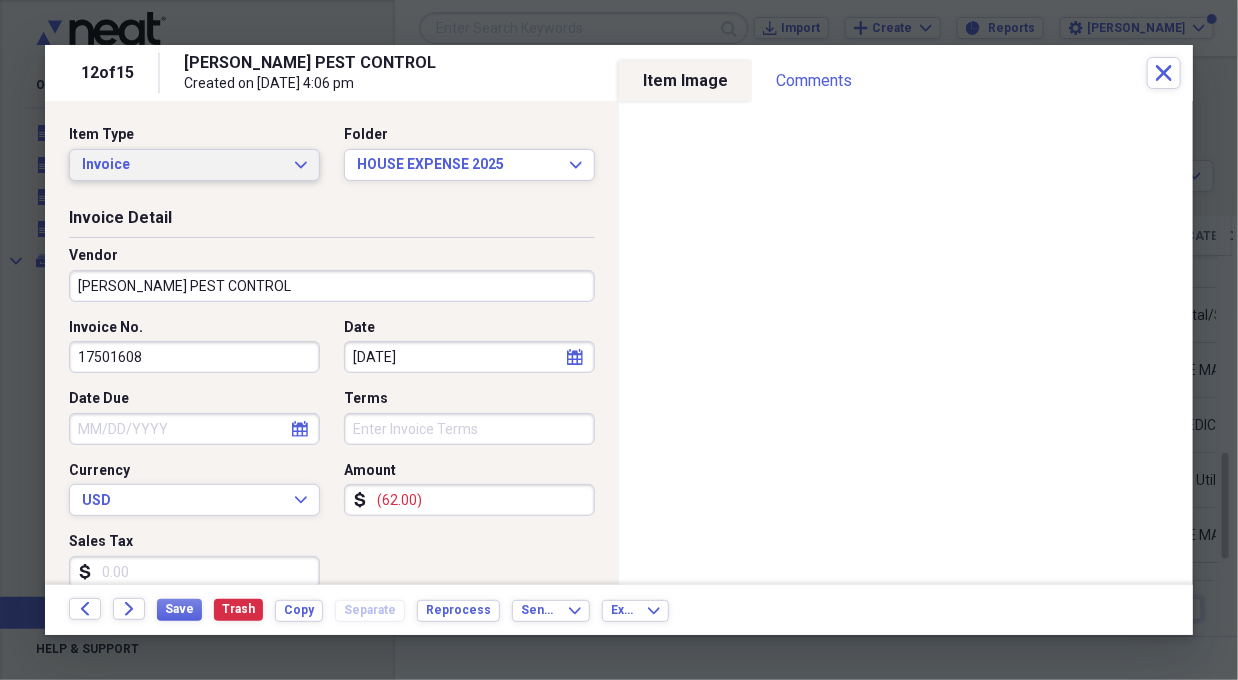 click on "Invoice Expand" at bounding box center (194, 165) 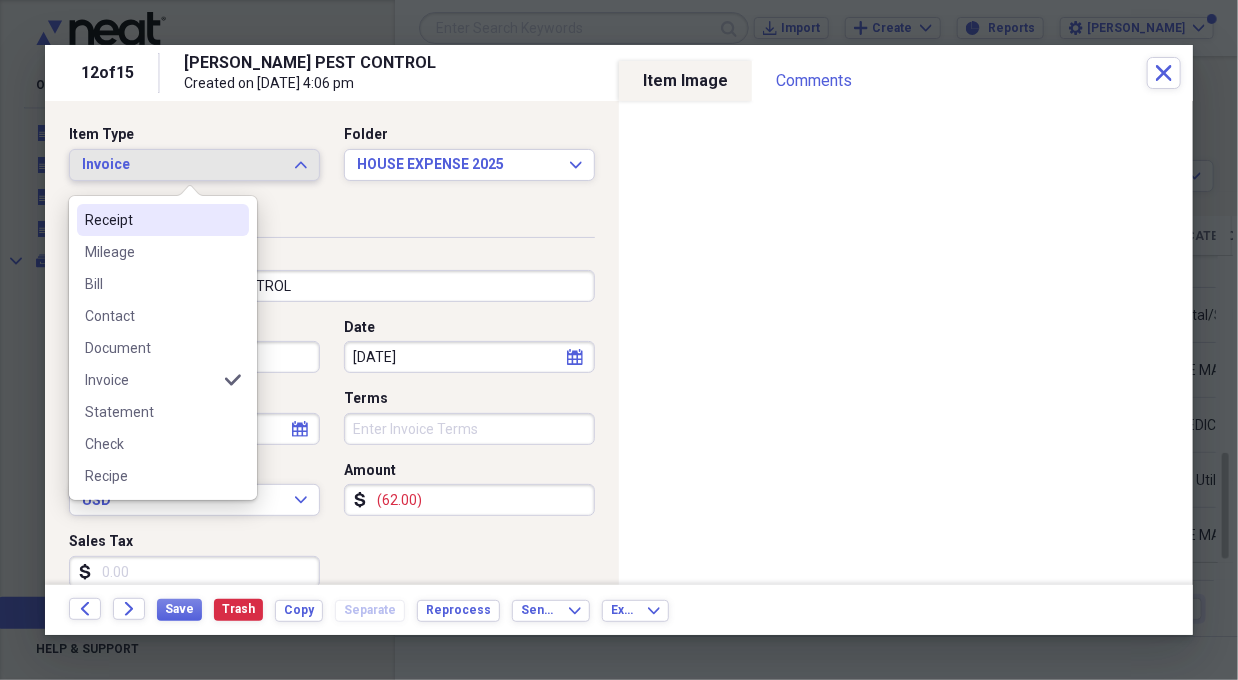 click on "Receipt" at bounding box center (151, 220) 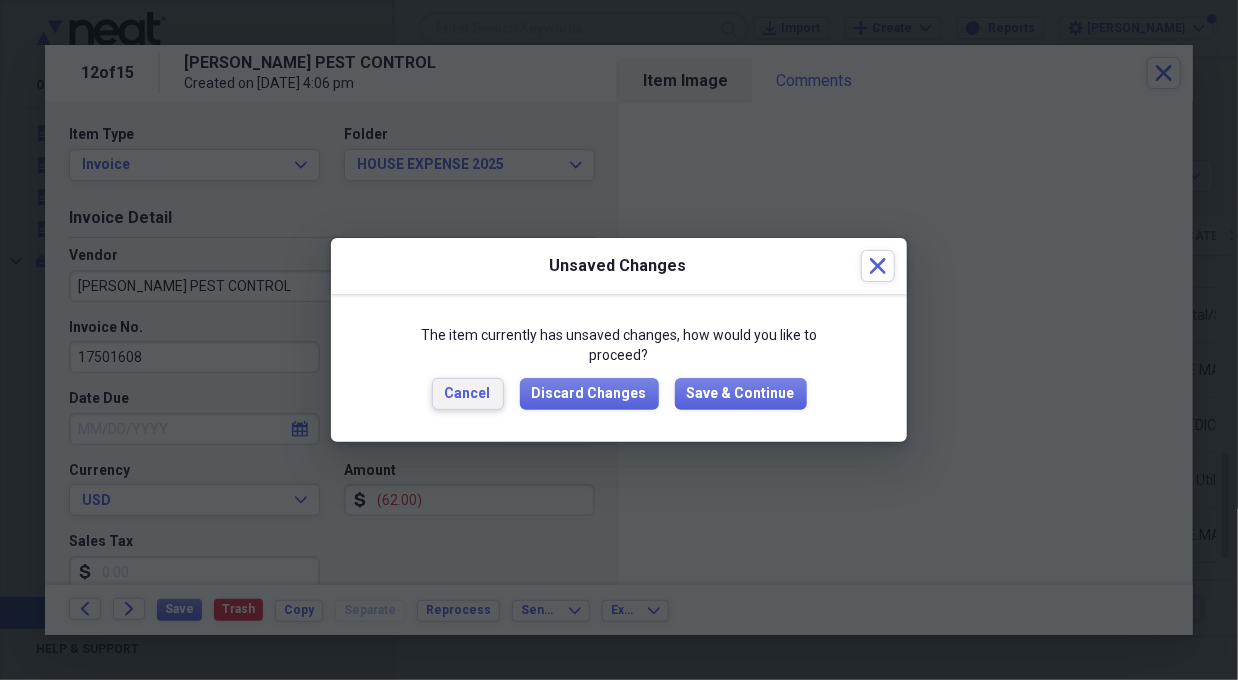 click on "Cancel" at bounding box center [468, 394] 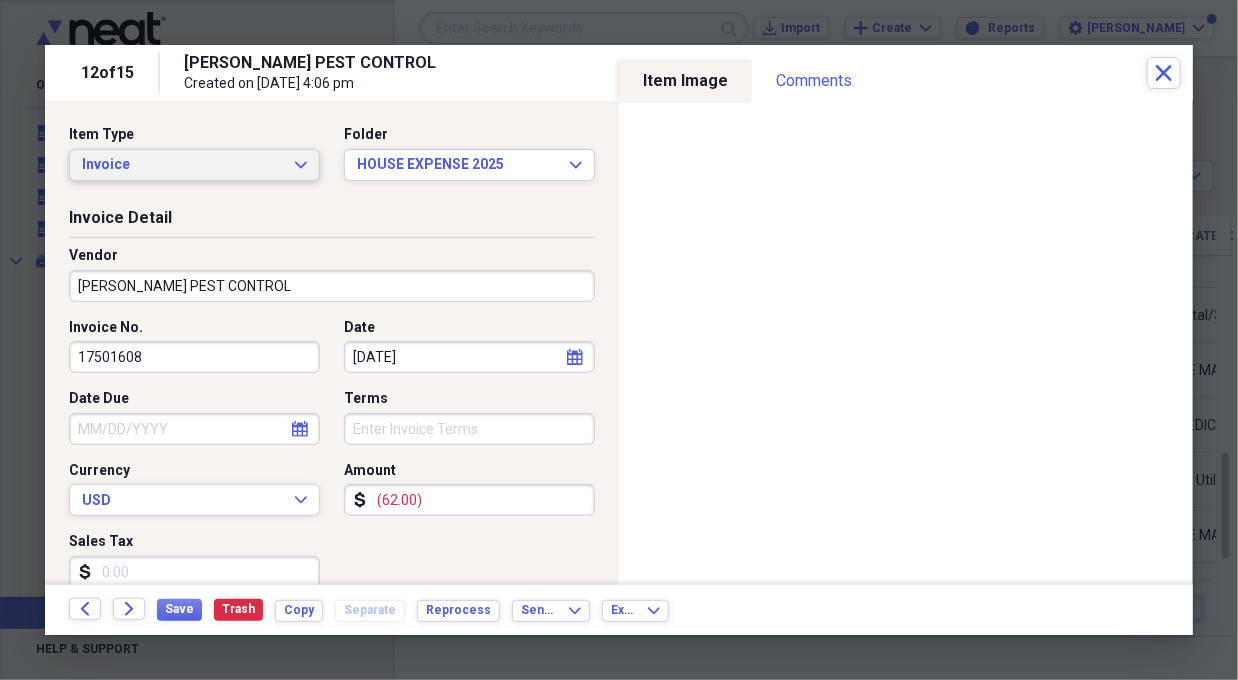 scroll, scrollTop: 0, scrollLeft: 0, axis: both 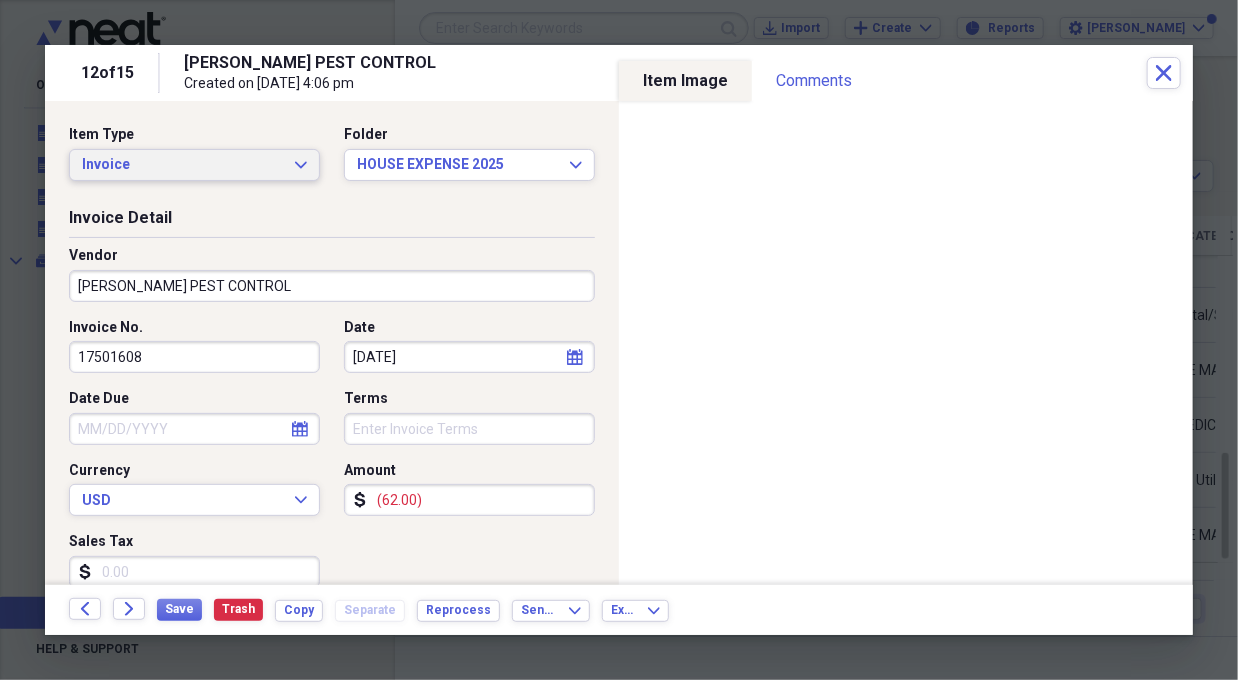 click on "Invoice Expand" at bounding box center [194, 165] 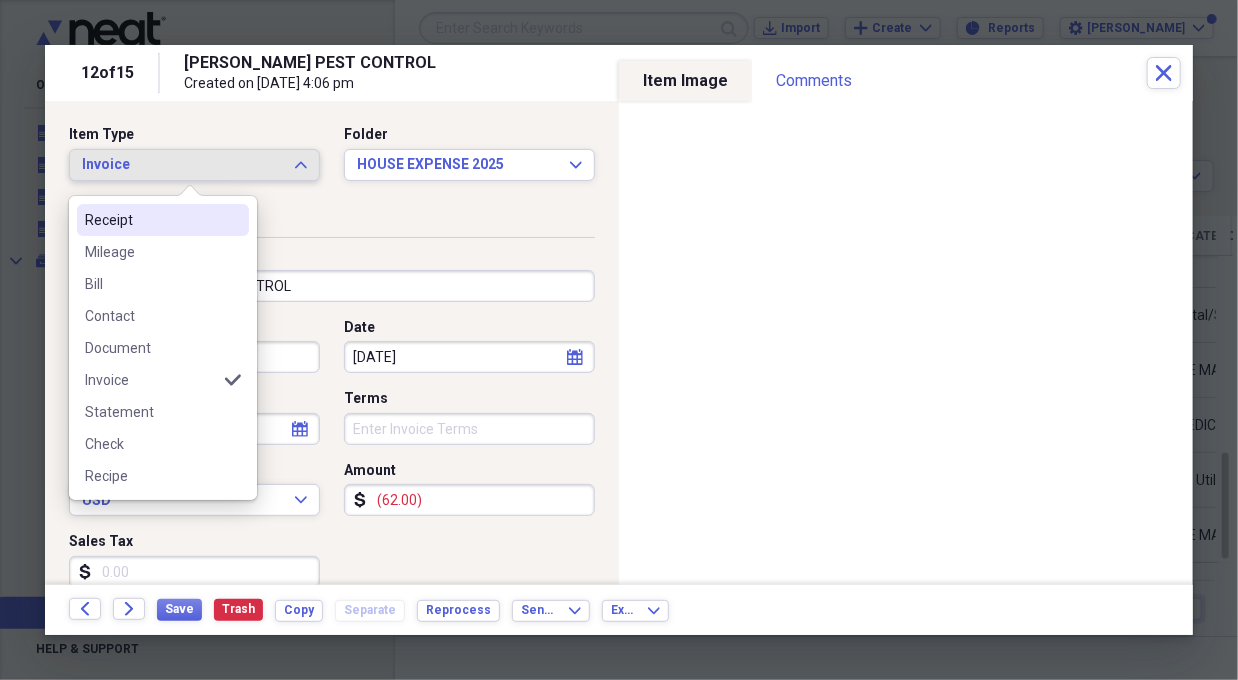click on "Receipt" at bounding box center (151, 220) 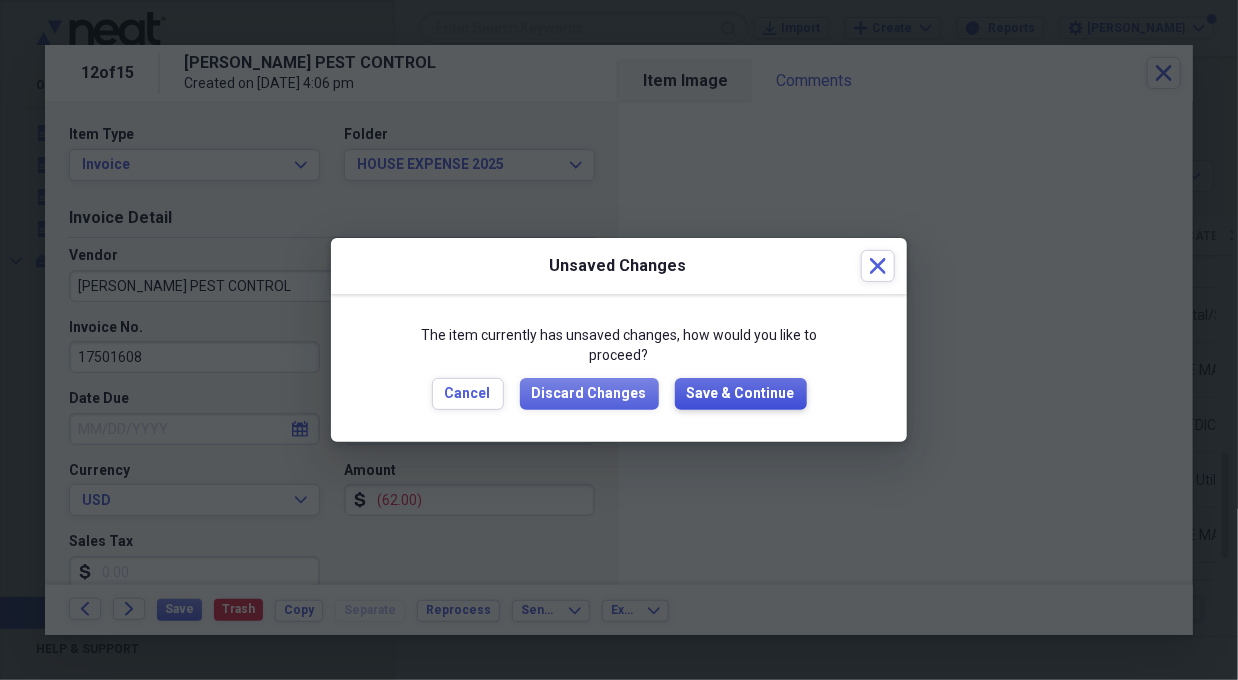 drag, startPoint x: 744, startPoint y: 402, endPoint x: 744, endPoint y: 415, distance: 13 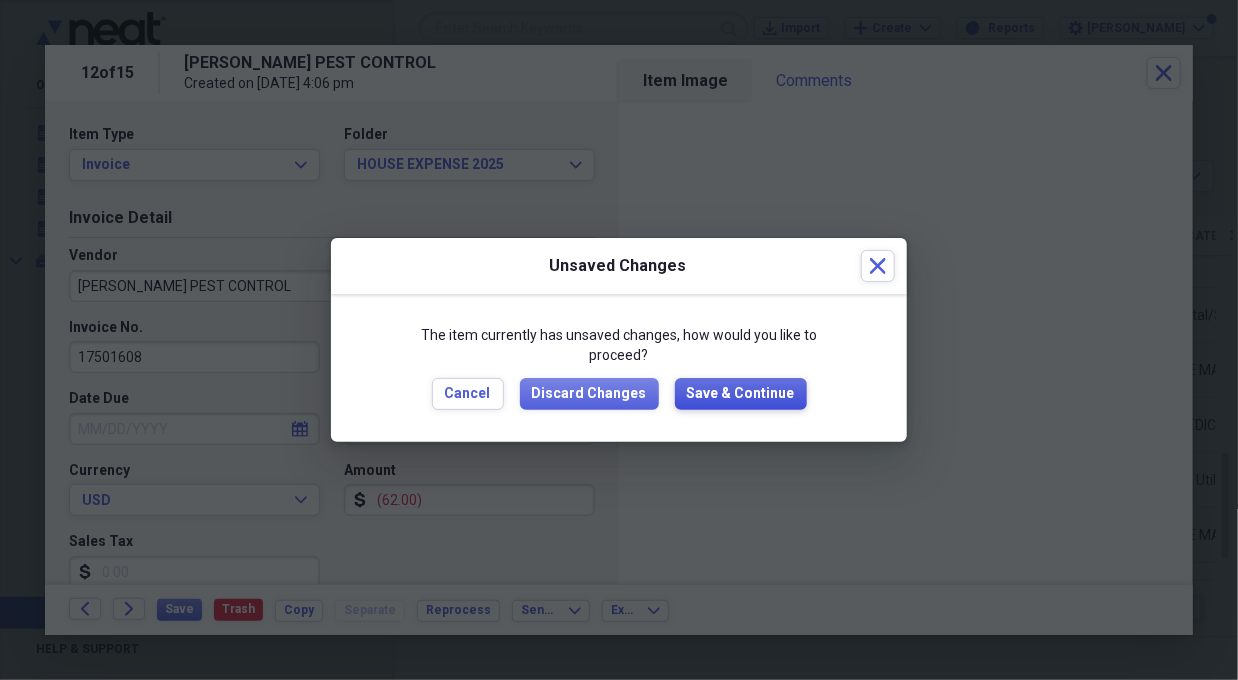 click on "Save & Continue" at bounding box center (741, 394) 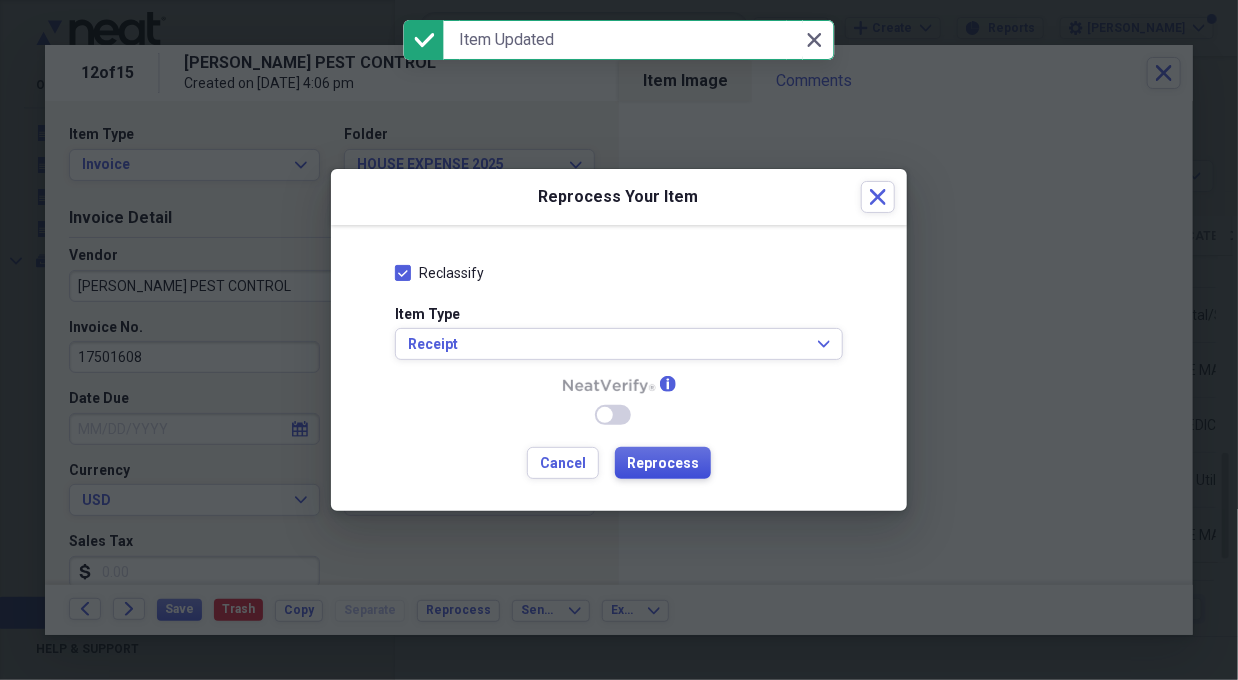 click on "Reprocess" at bounding box center (663, 464) 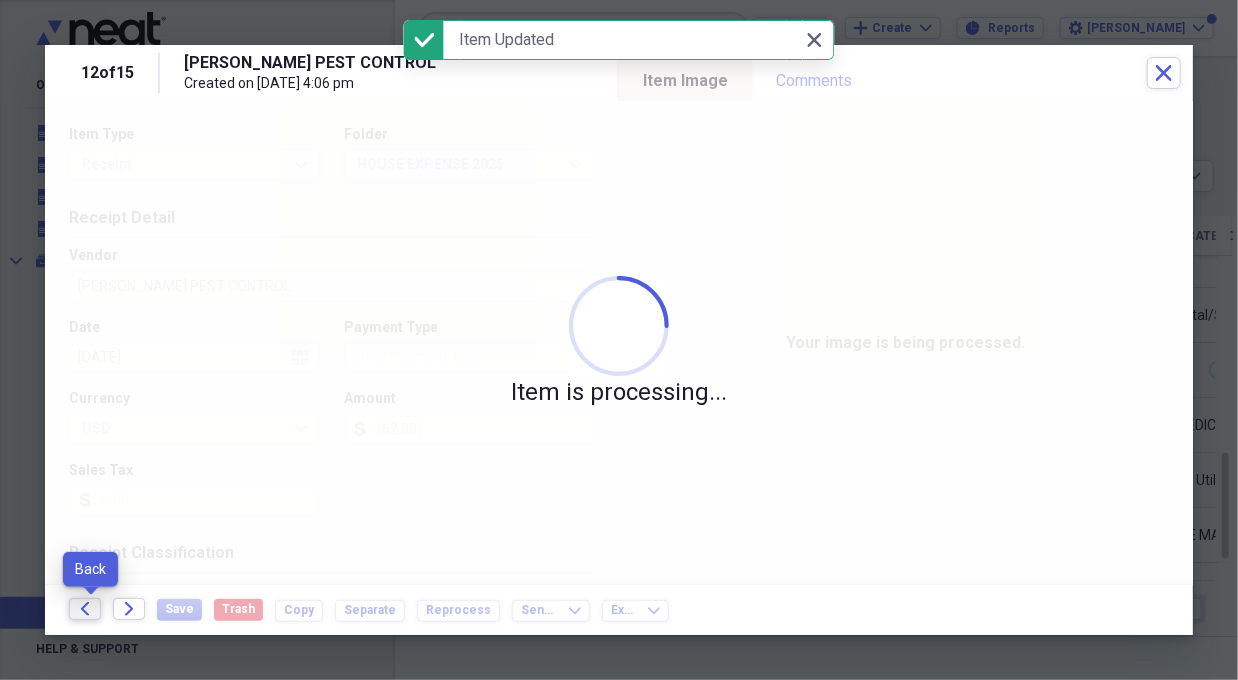 click on "Back" at bounding box center [85, 609] 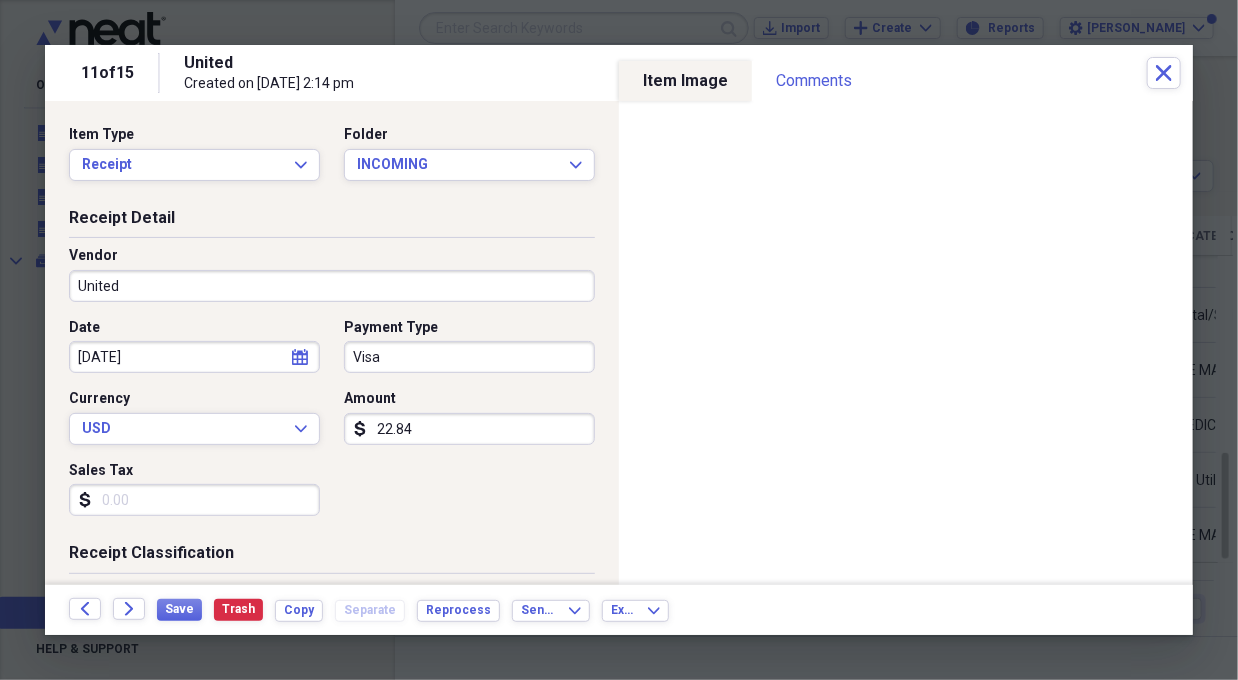 click on "United" at bounding box center (332, 286) 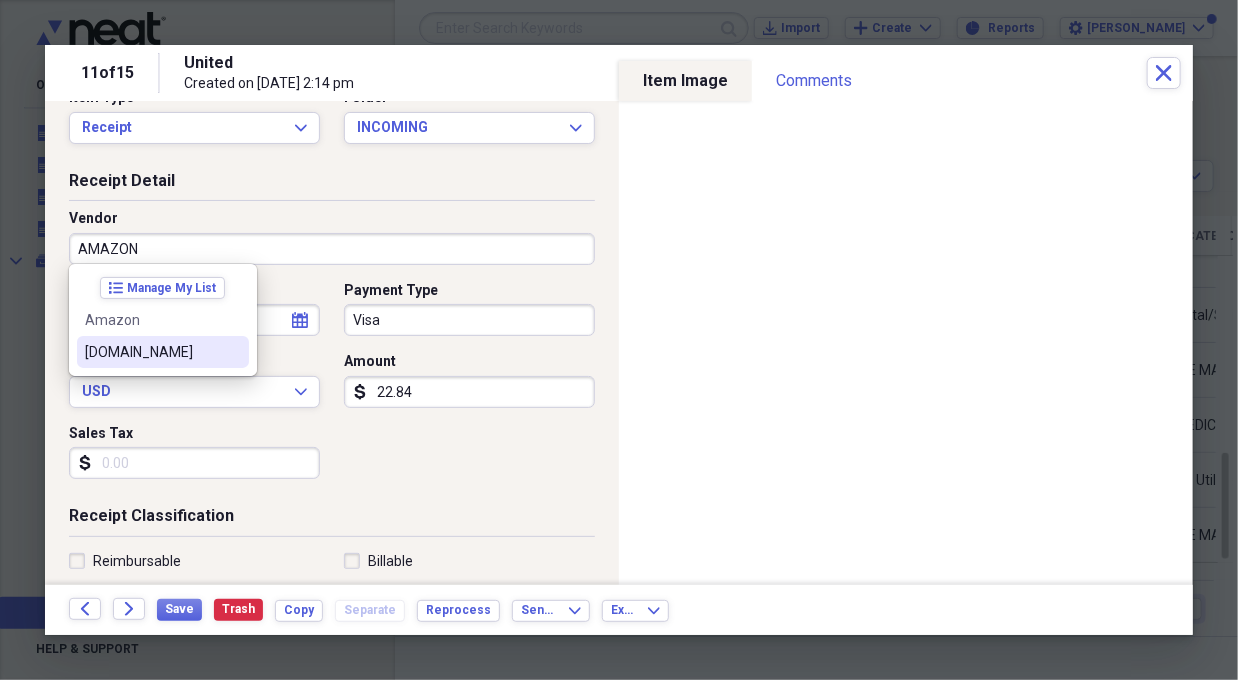 scroll, scrollTop: 38, scrollLeft: 0, axis: vertical 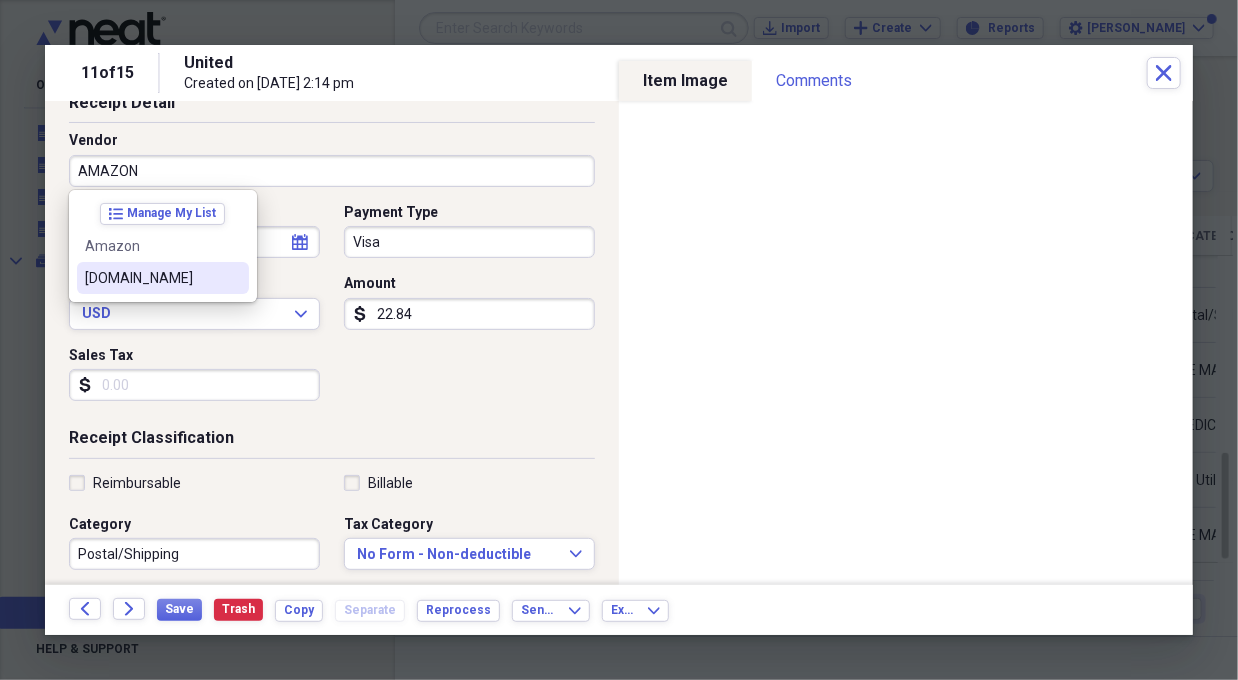 type on "AMAZON" 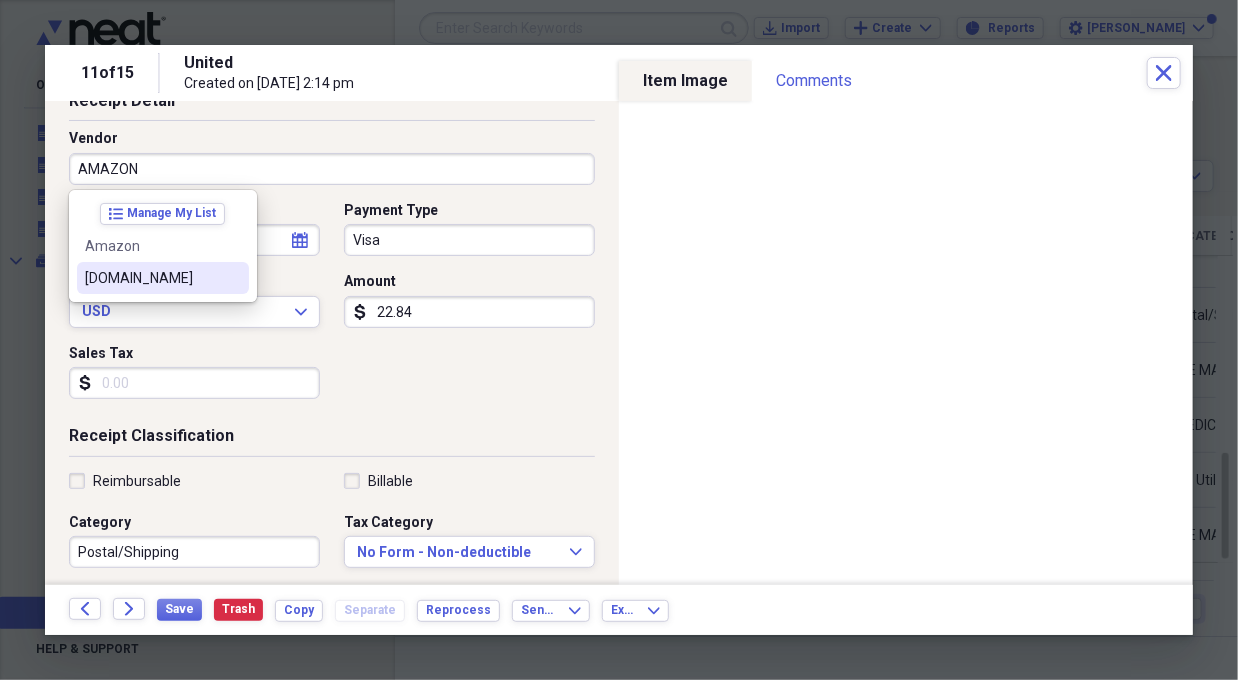 click on "Date [DATE] calendar Calendar Payment Type Visa Currency USD Expand Amount dollar-sign 22.84 Sales Tax dollar-sign" at bounding box center (332, 308) 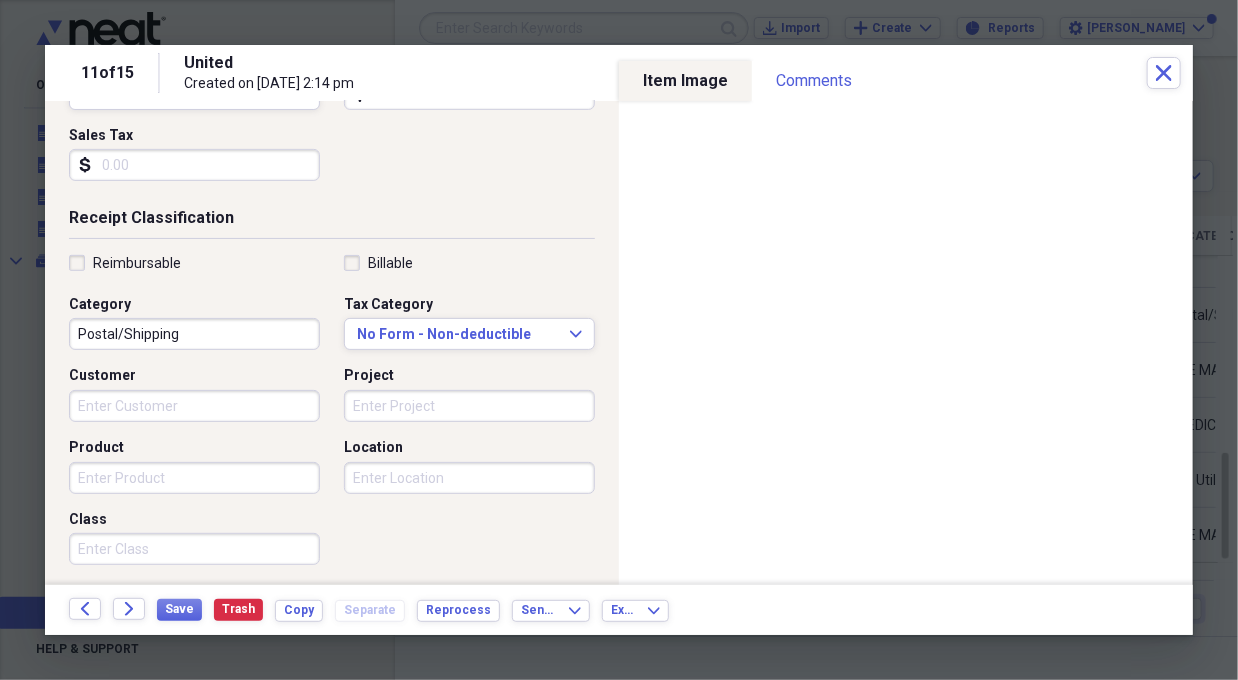 scroll, scrollTop: 336, scrollLeft: 0, axis: vertical 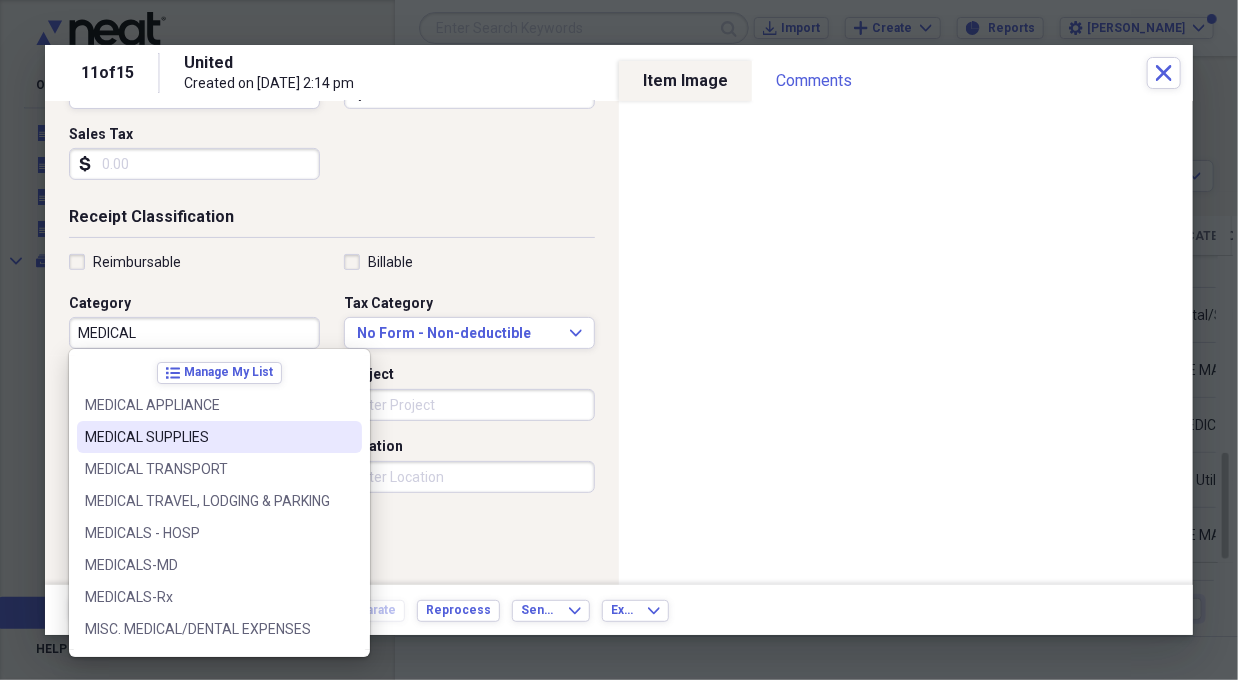 click on "MEDICAL SUPPLIES" at bounding box center (207, 437) 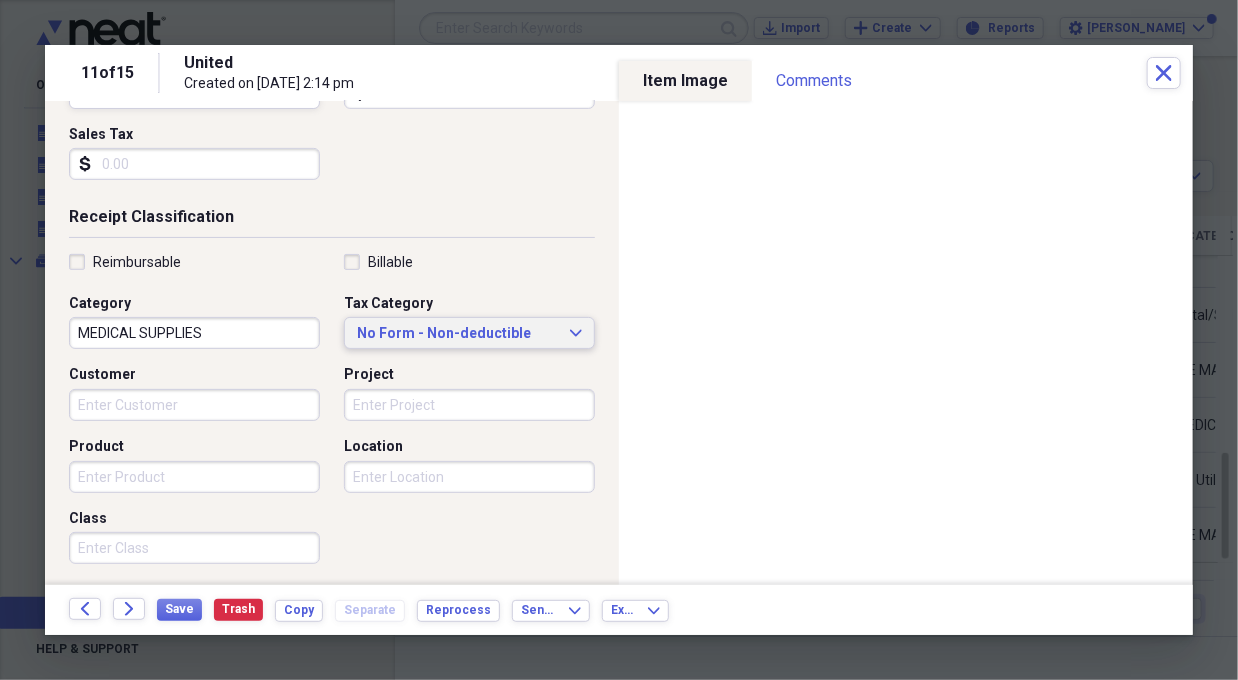 click on "Expand" 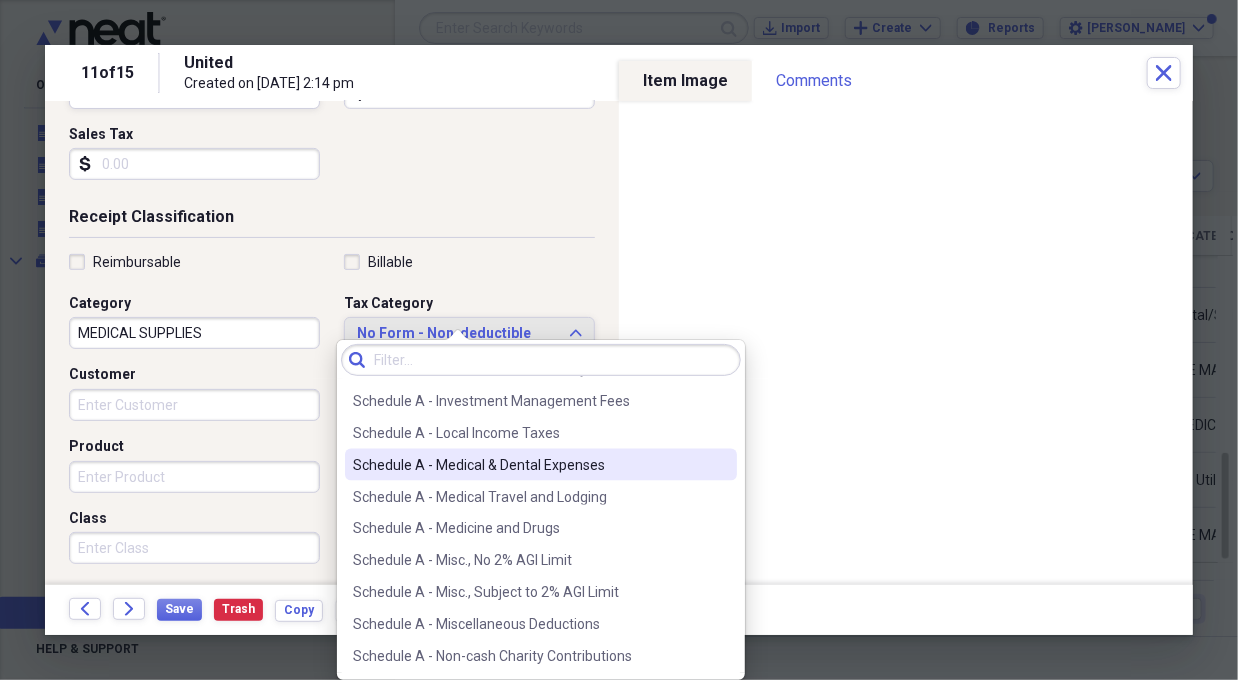 scroll, scrollTop: 1401, scrollLeft: 0, axis: vertical 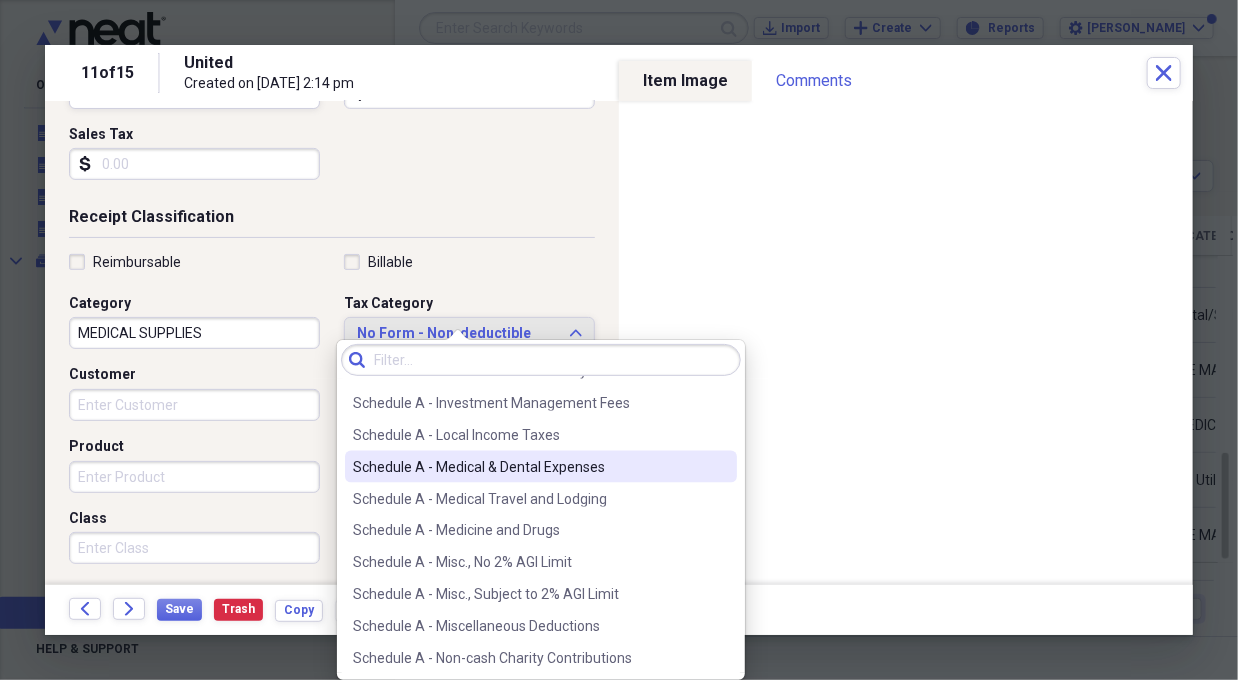 click on "Schedule A - Medical & Dental Expenses" at bounding box center (529, 467) 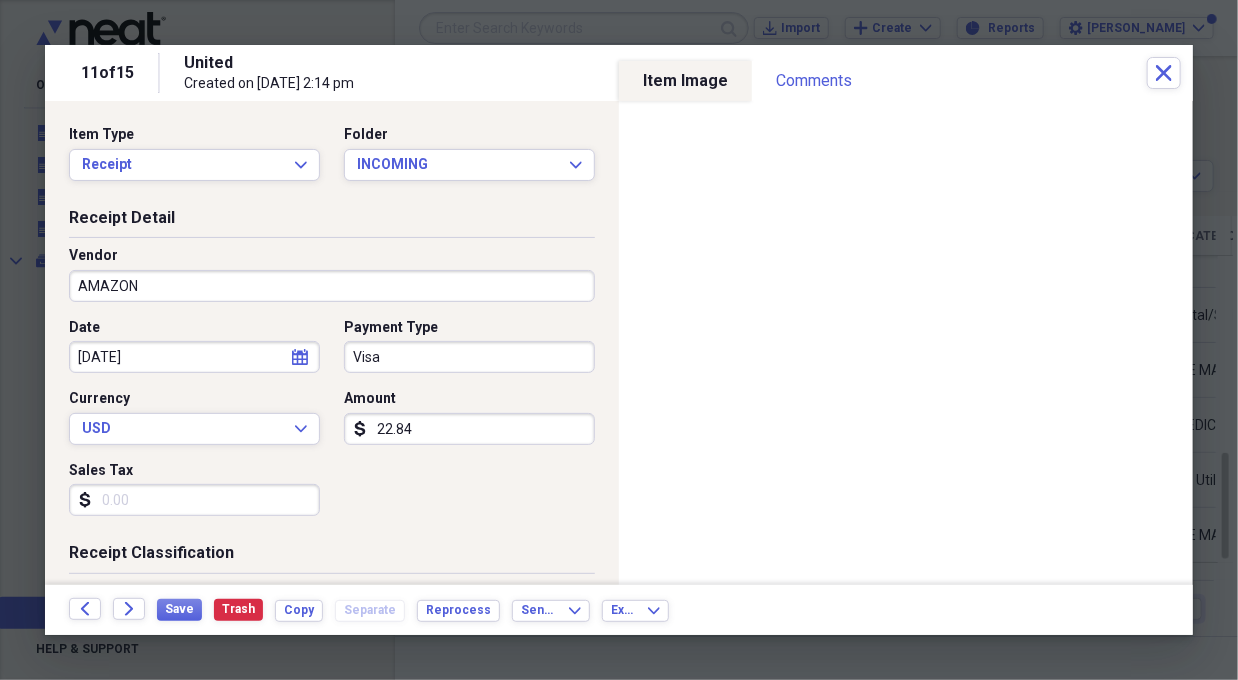 scroll, scrollTop: 0, scrollLeft: 0, axis: both 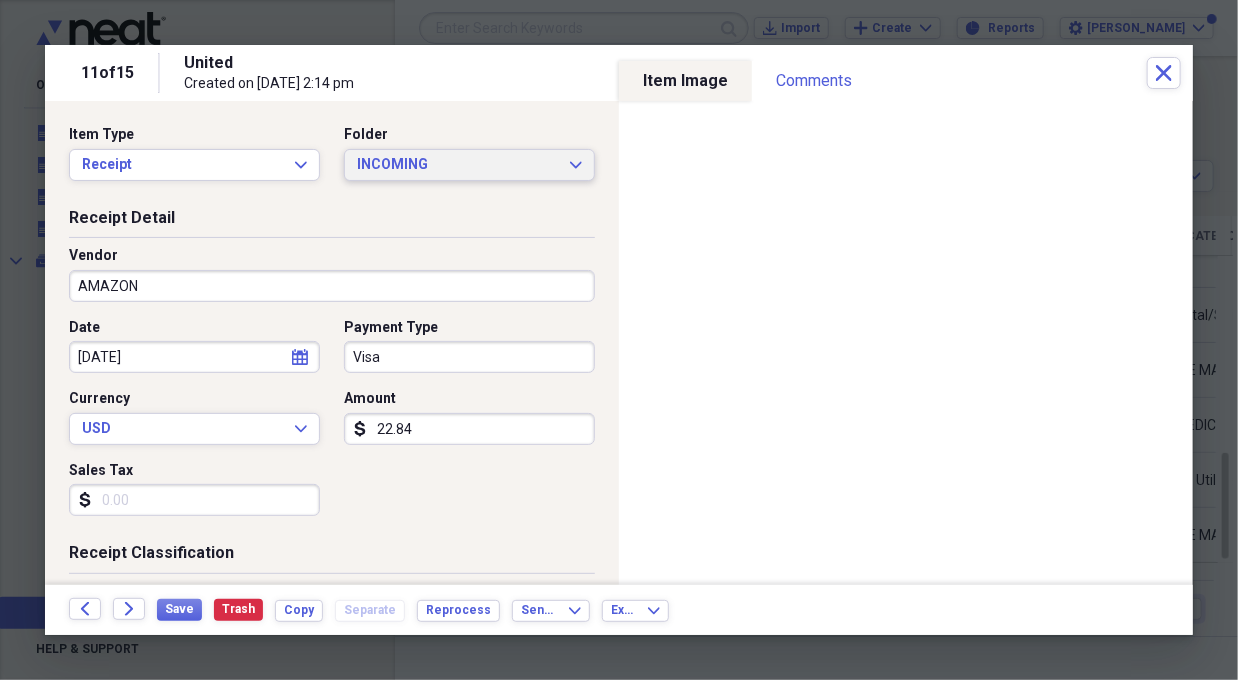 click on "INCOMING Expand" at bounding box center (469, 165) 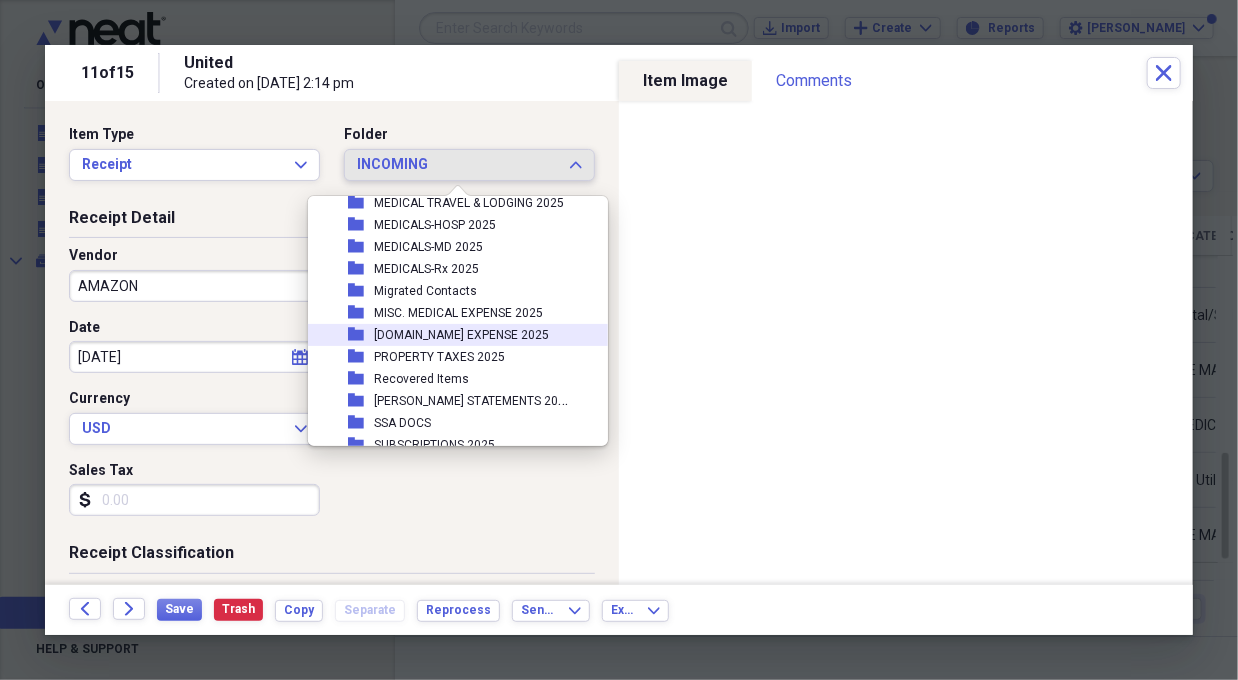 scroll, scrollTop: 372, scrollLeft: 0, axis: vertical 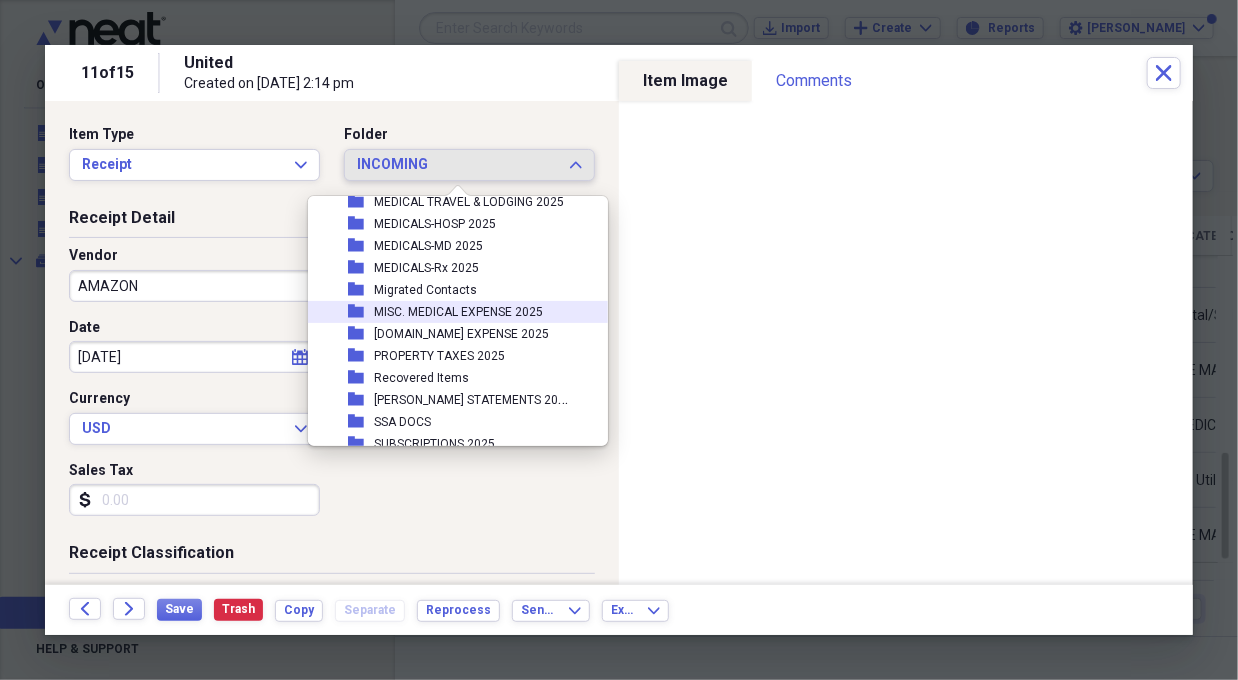 click on "MISC. MEDICAL EXPENSE 2025" at bounding box center (458, 312) 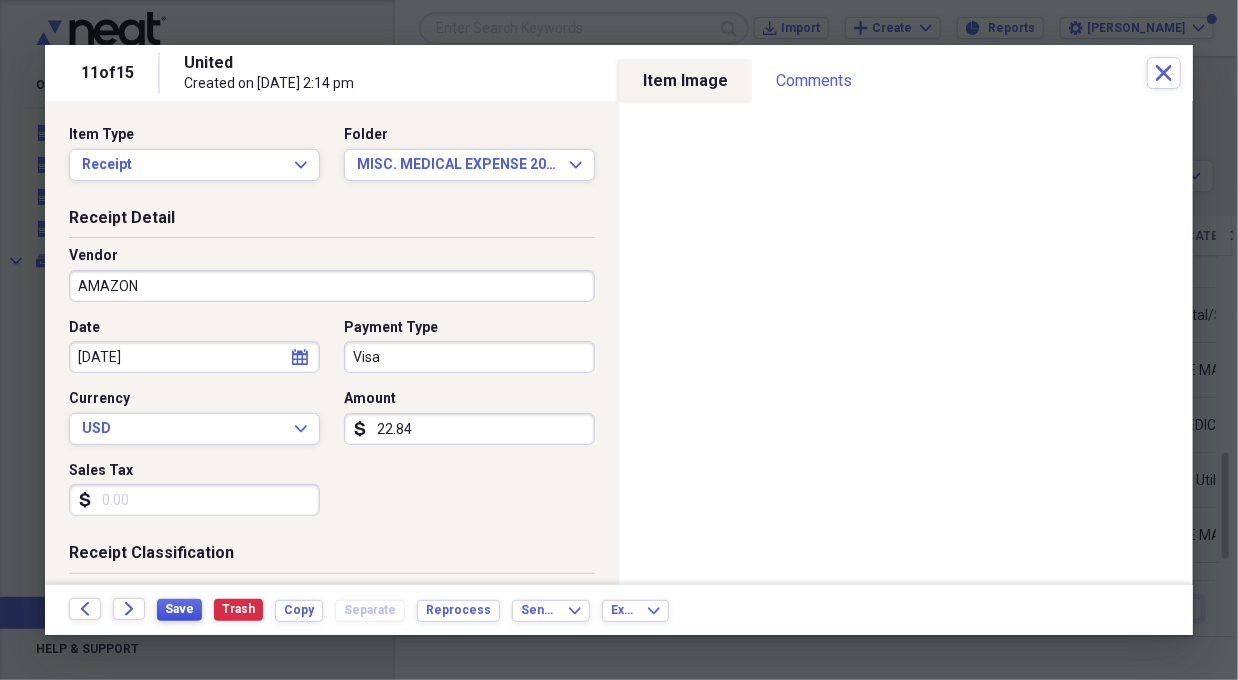 click on "Save" at bounding box center (179, 609) 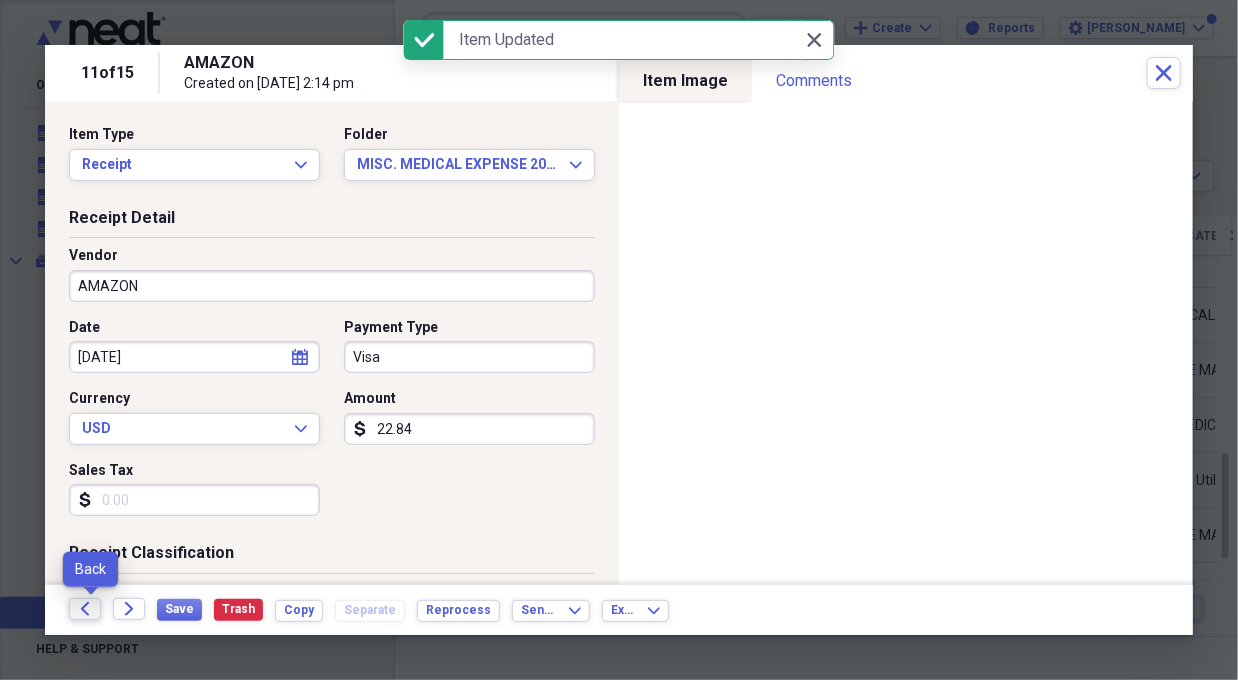 click on "Back" 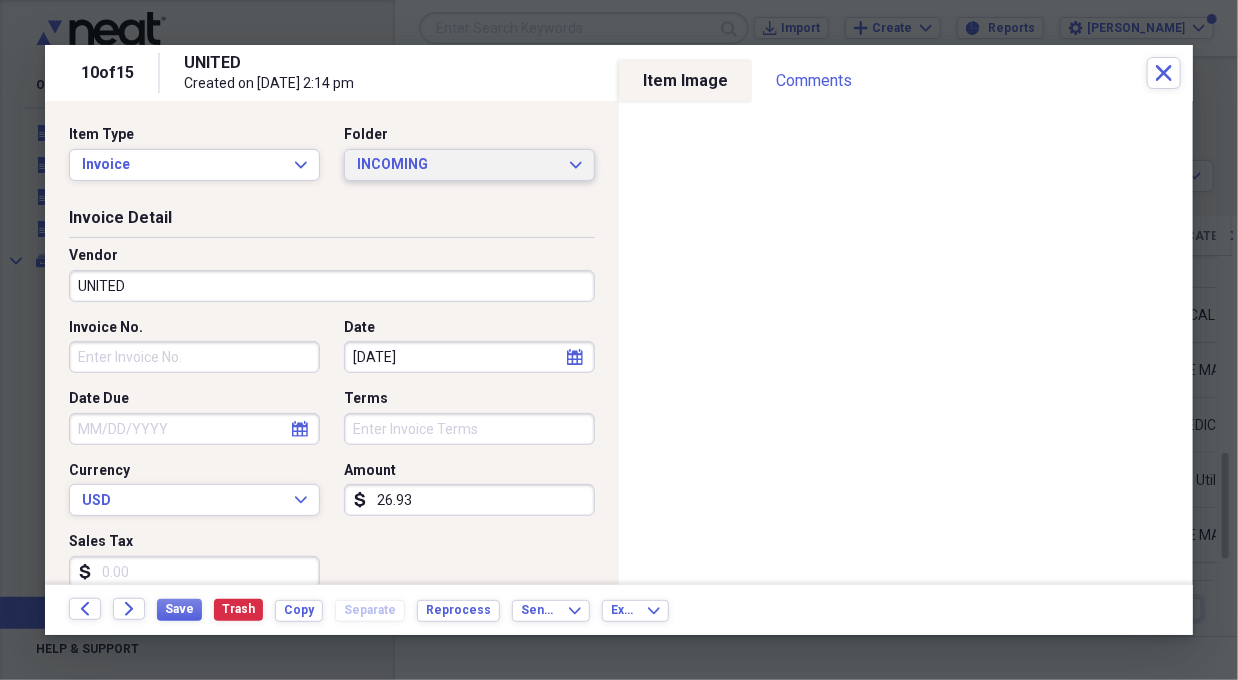 click on "INCOMING Expand" at bounding box center [469, 165] 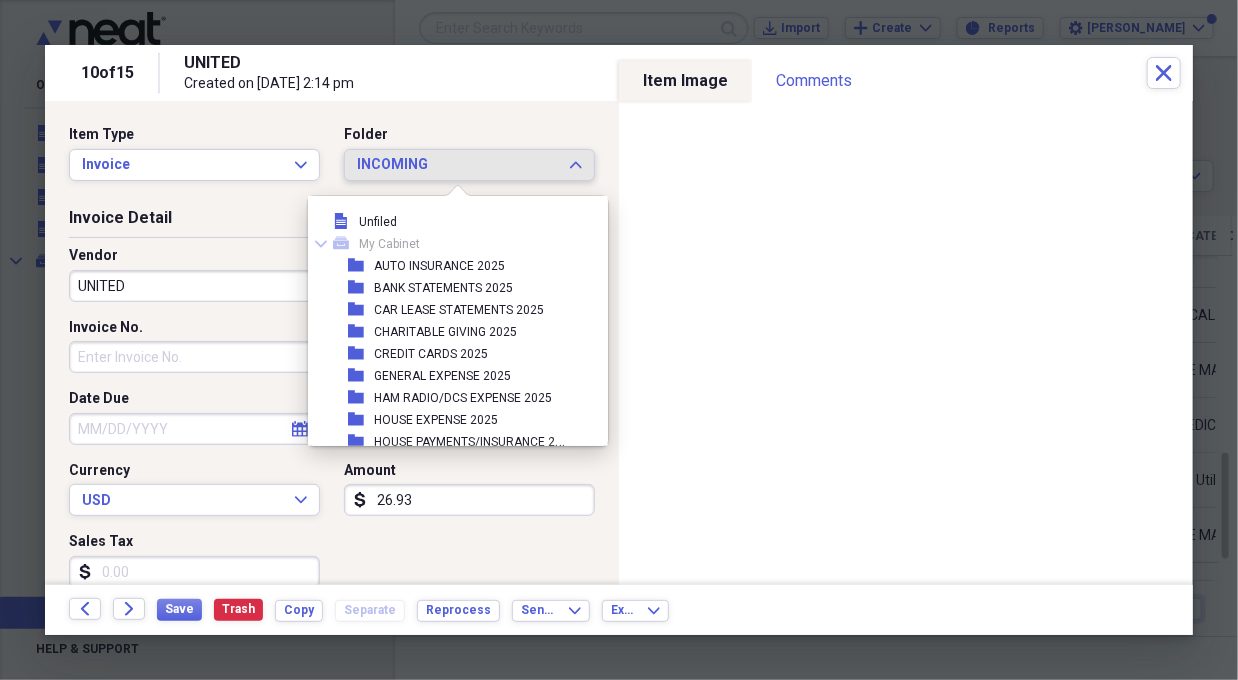 scroll, scrollTop: 172, scrollLeft: 0, axis: vertical 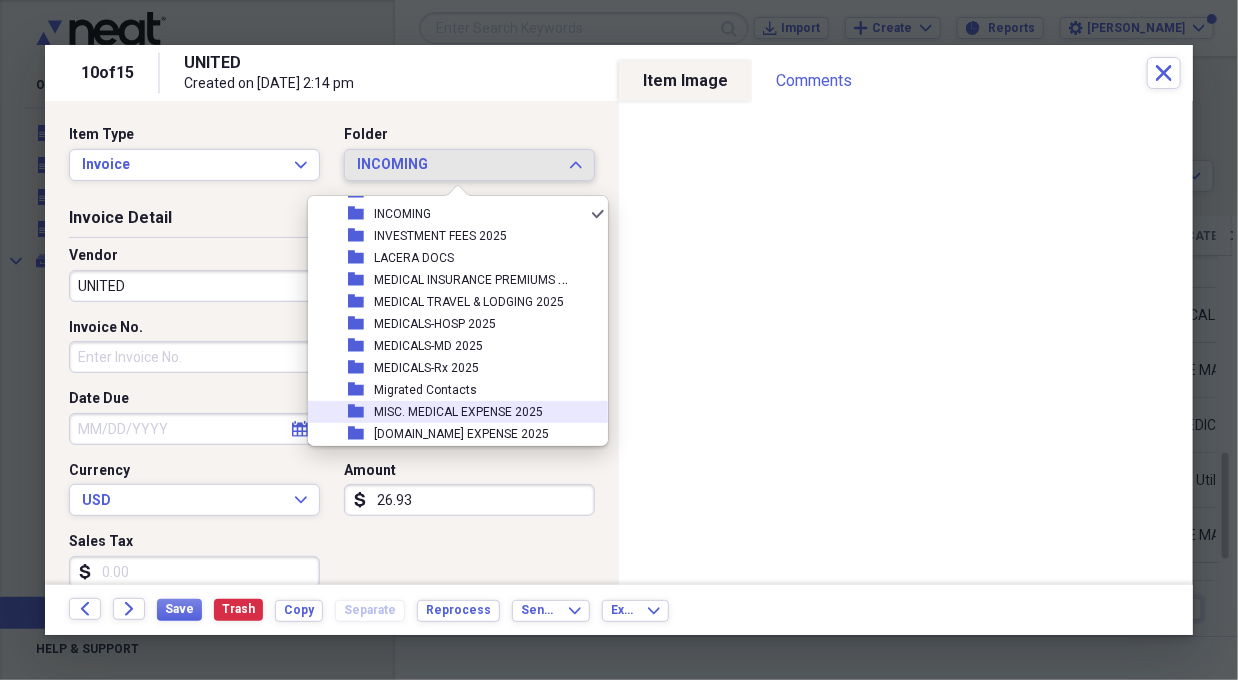 click on "MISC. MEDICAL EXPENSE 2025" at bounding box center [458, 412] 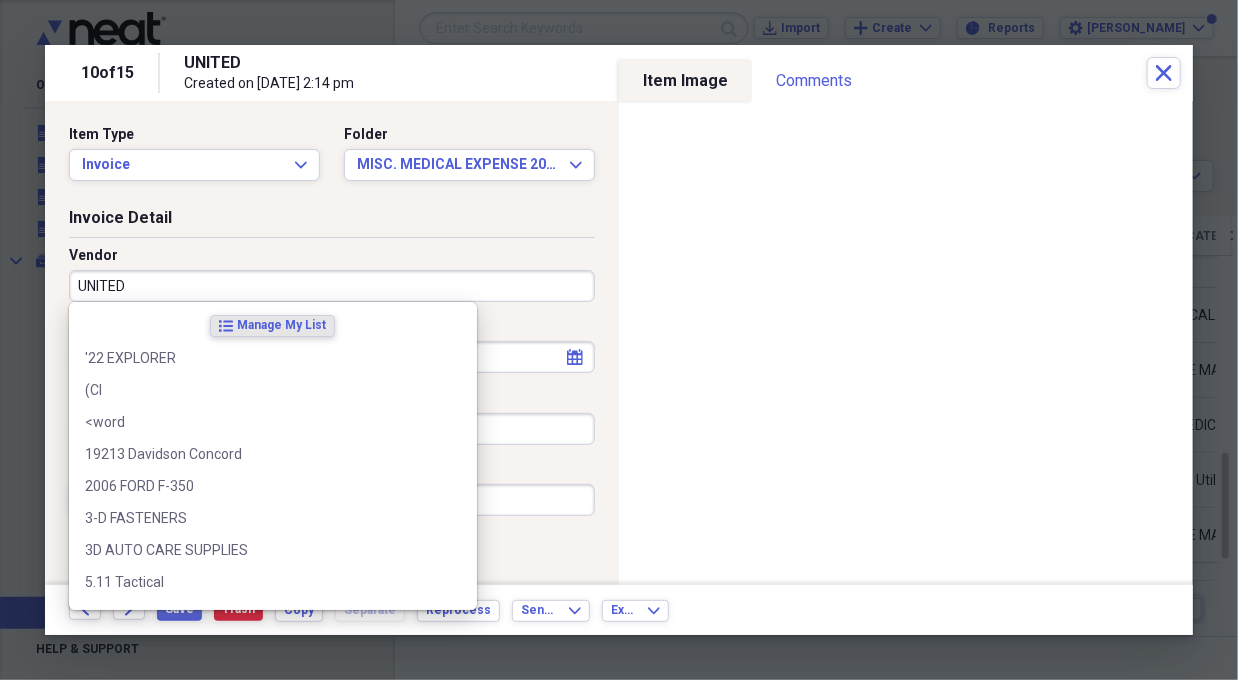 click on "UNITED" at bounding box center [332, 286] 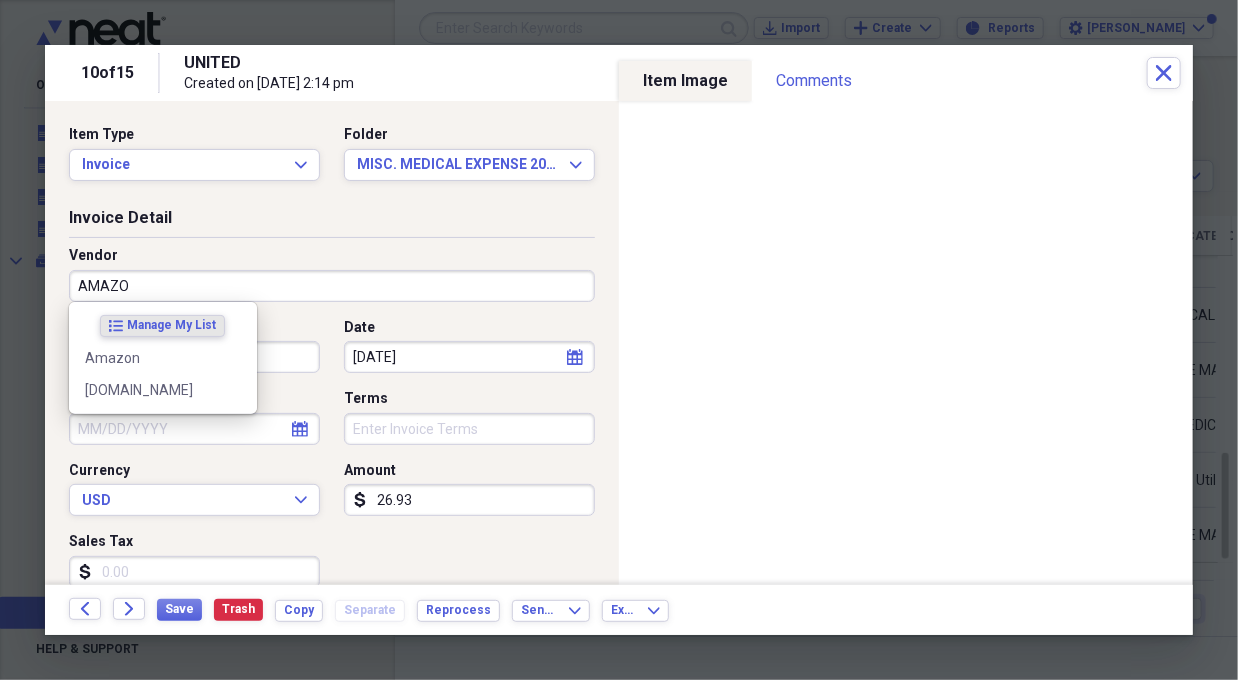 type on "AMAZON" 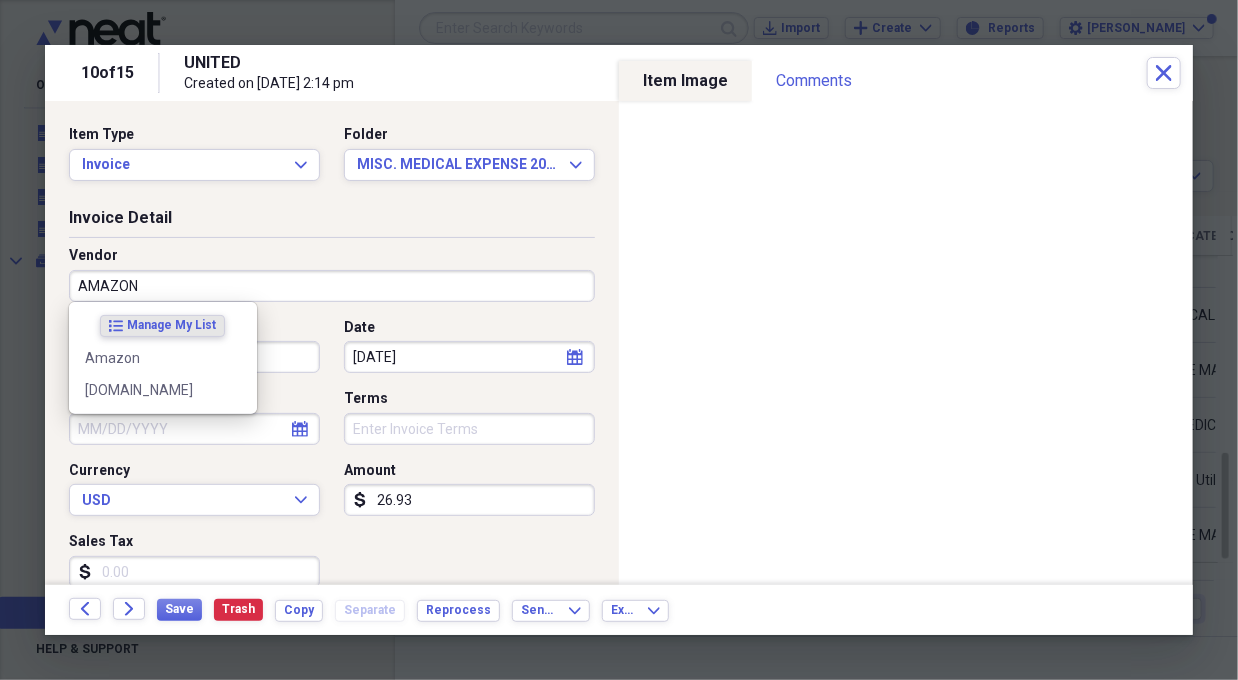 type on "MEDICAL SUPPLIES" 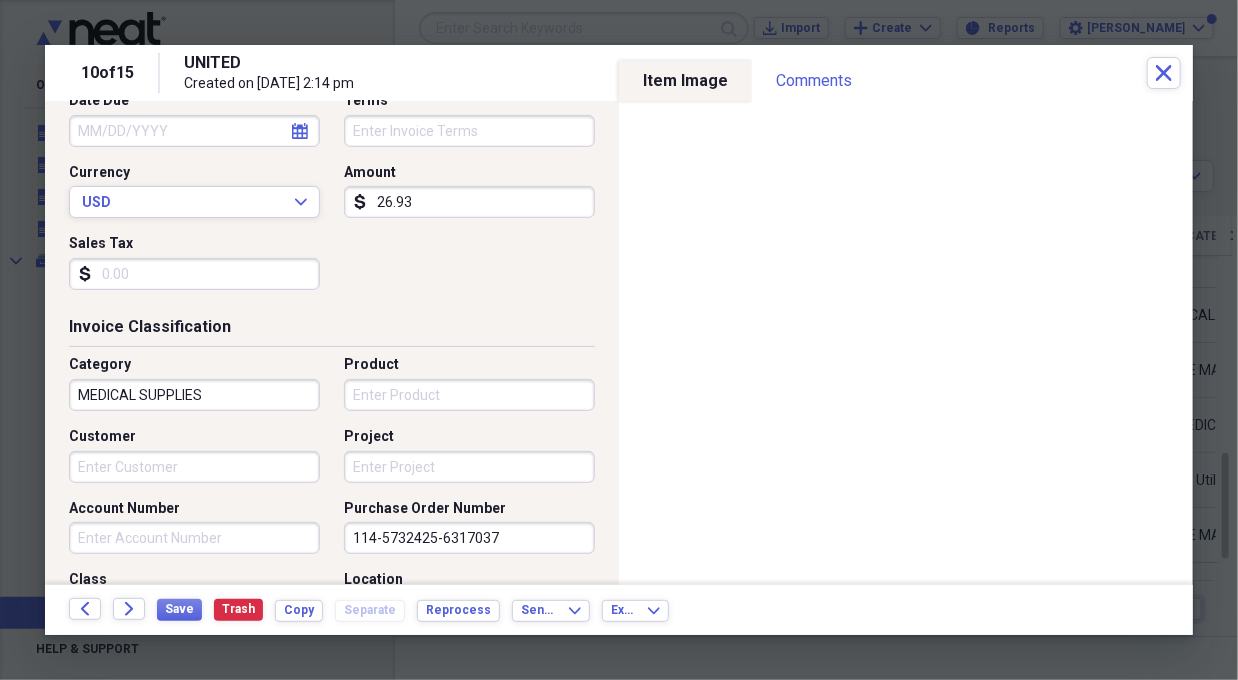 scroll, scrollTop: 299, scrollLeft: 0, axis: vertical 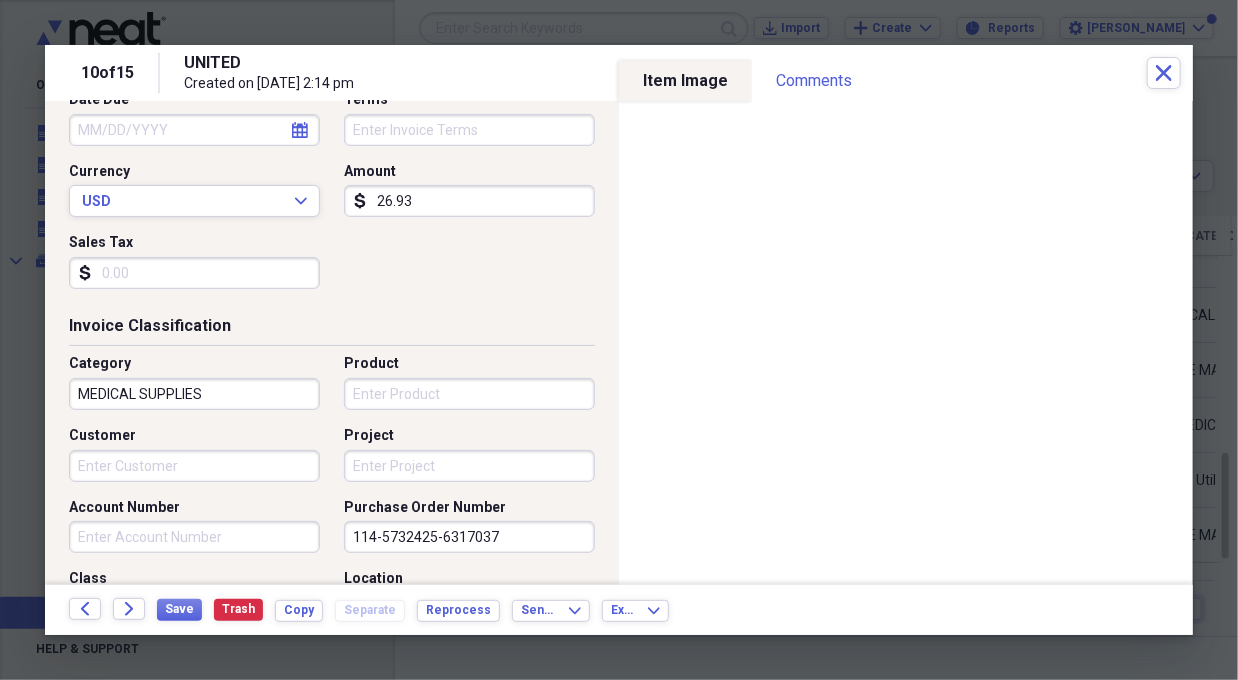 type on "AMAZON" 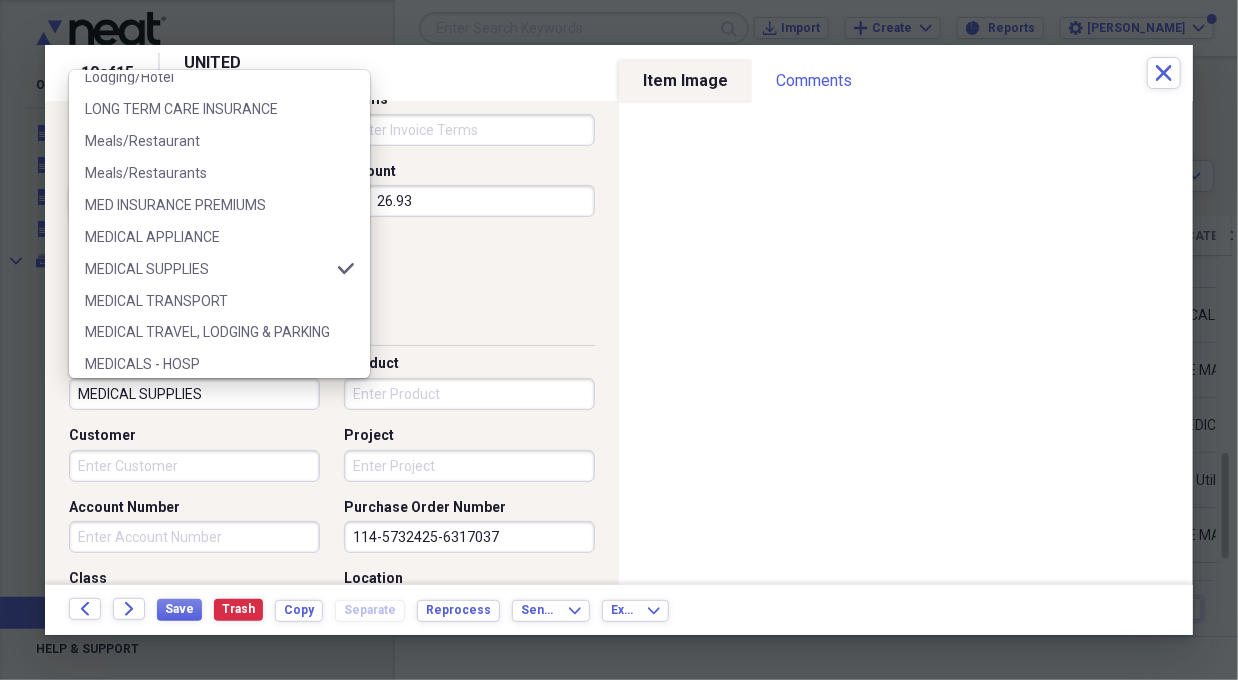 scroll, scrollTop: 1299, scrollLeft: 0, axis: vertical 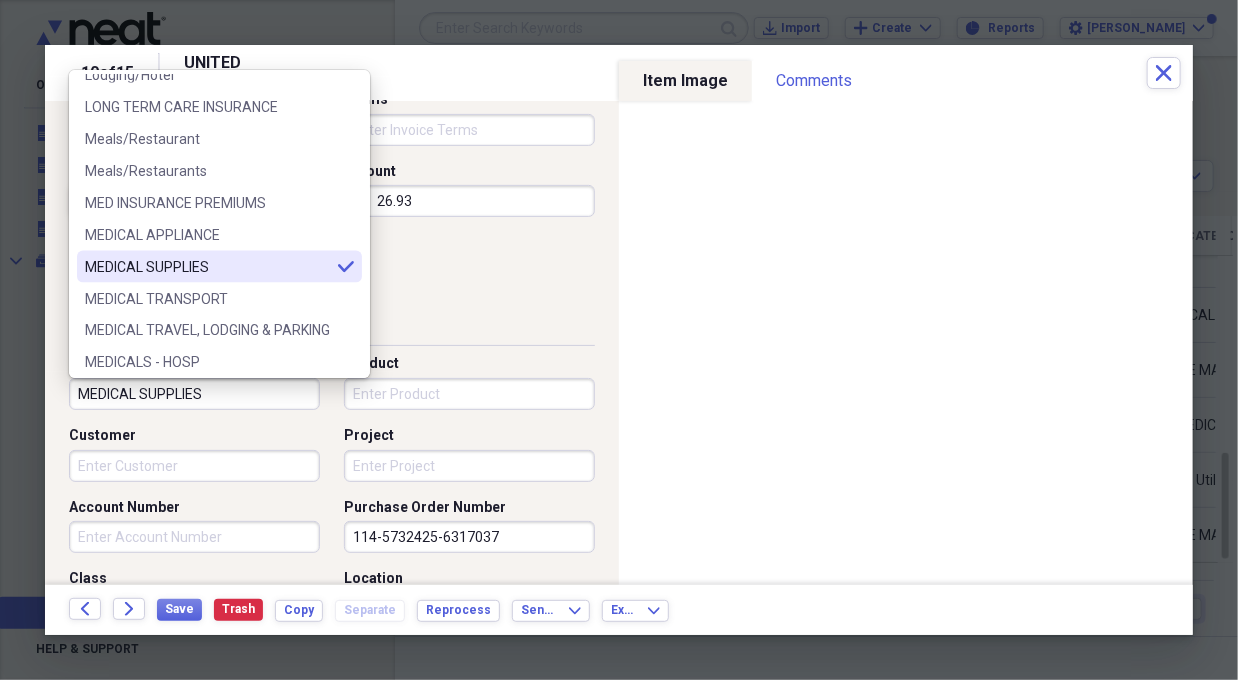 click on "MEDICAL SUPPLIES" at bounding box center (207, 267) 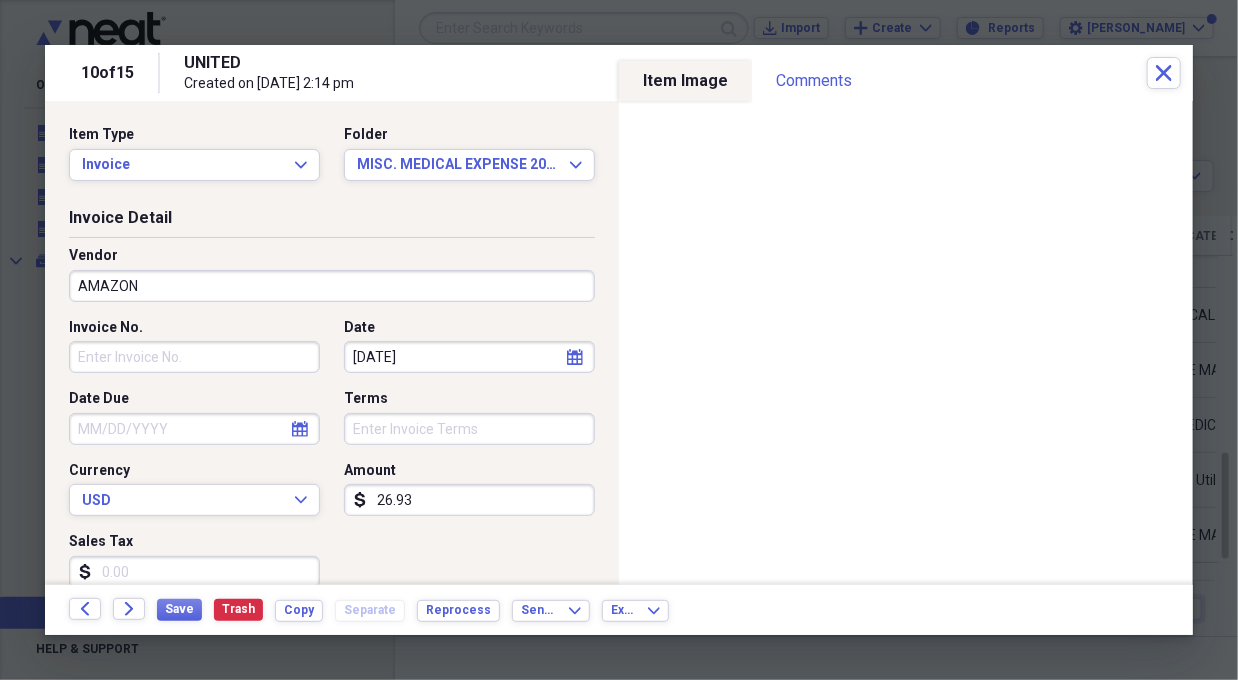 scroll, scrollTop: 0, scrollLeft: 0, axis: both 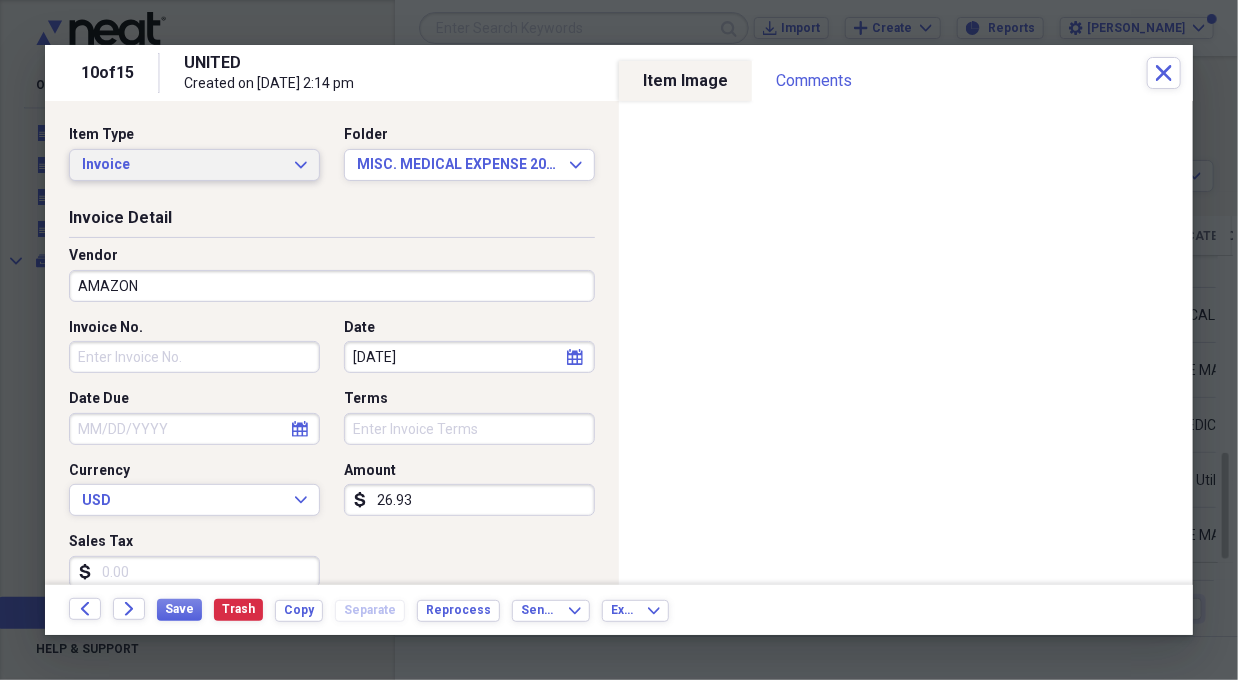 click on "Invoice Expand" at bounding box center (194, 165) 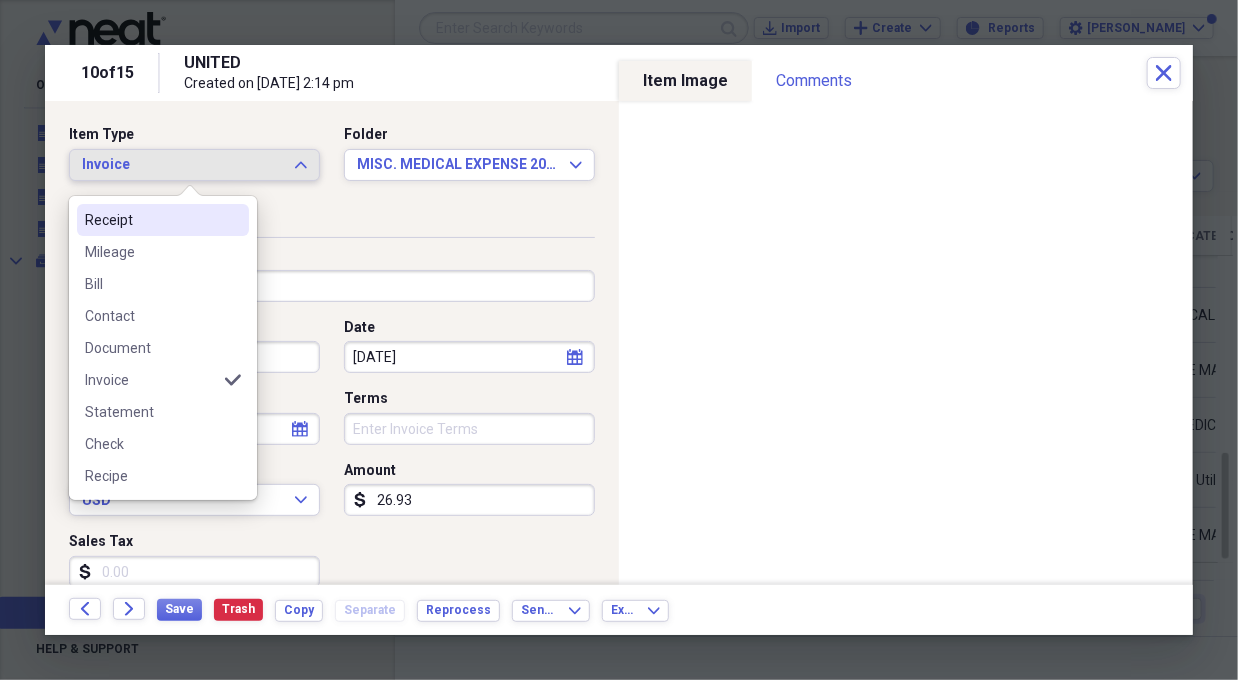 drag, startPoint x: 101, startPoint y: 215, endPoint x: 132, endPoint y: 227, distance: 33.24154 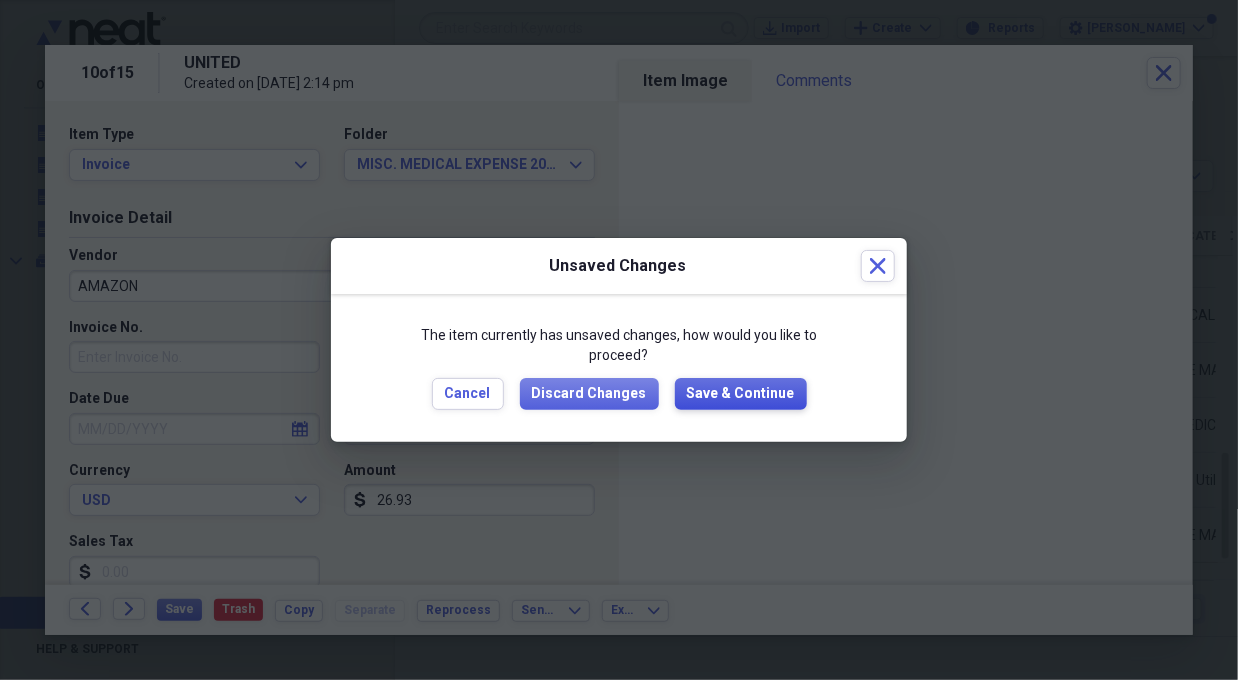 click on "Save & Continue" at bounding box center (741, 394) 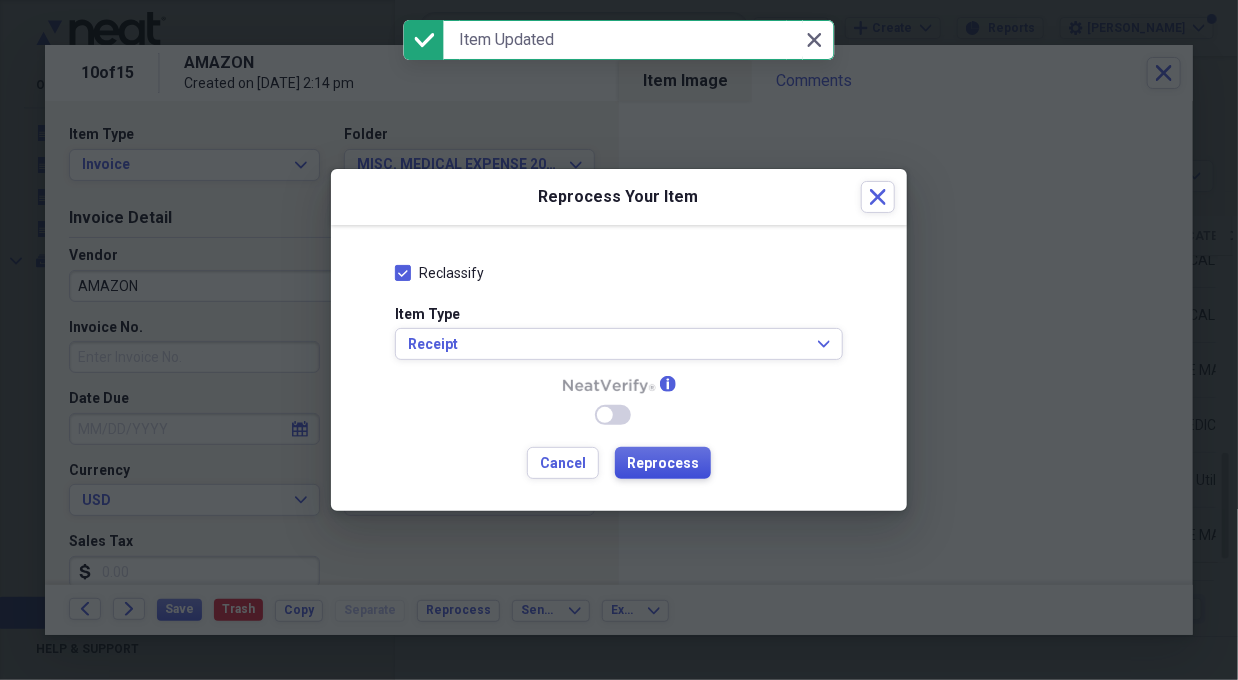 click on "Reprocess" at bounding box center [663, 464] 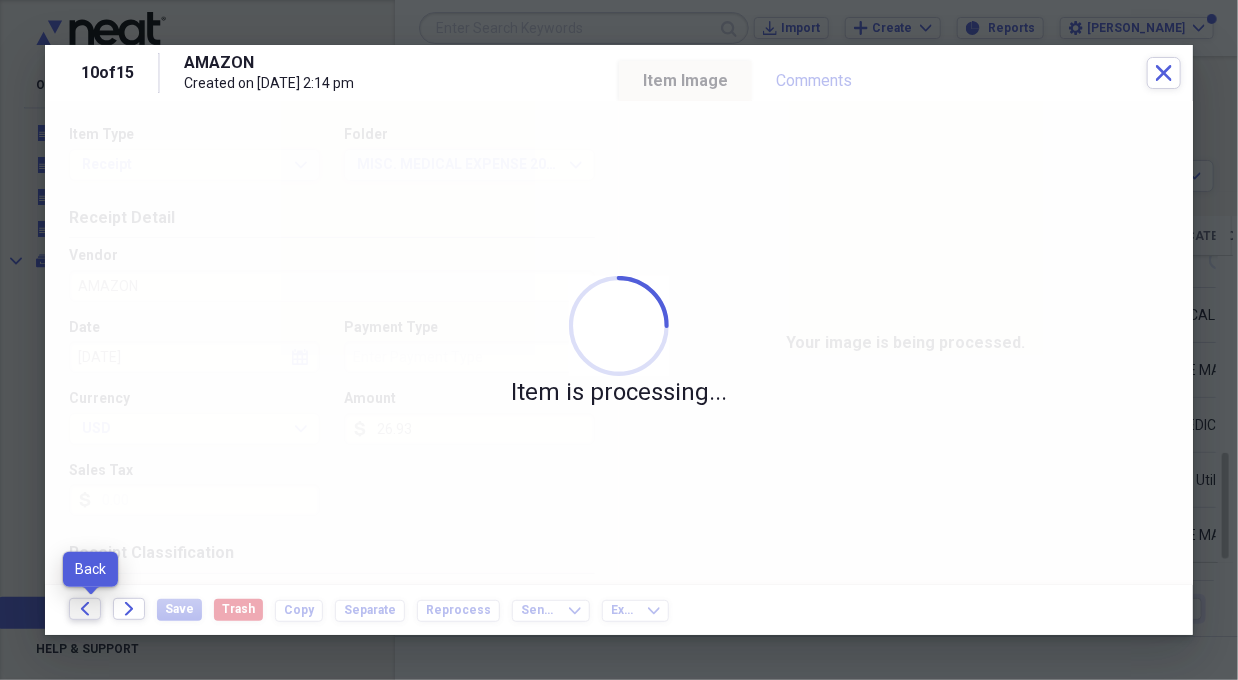 click on "Back" 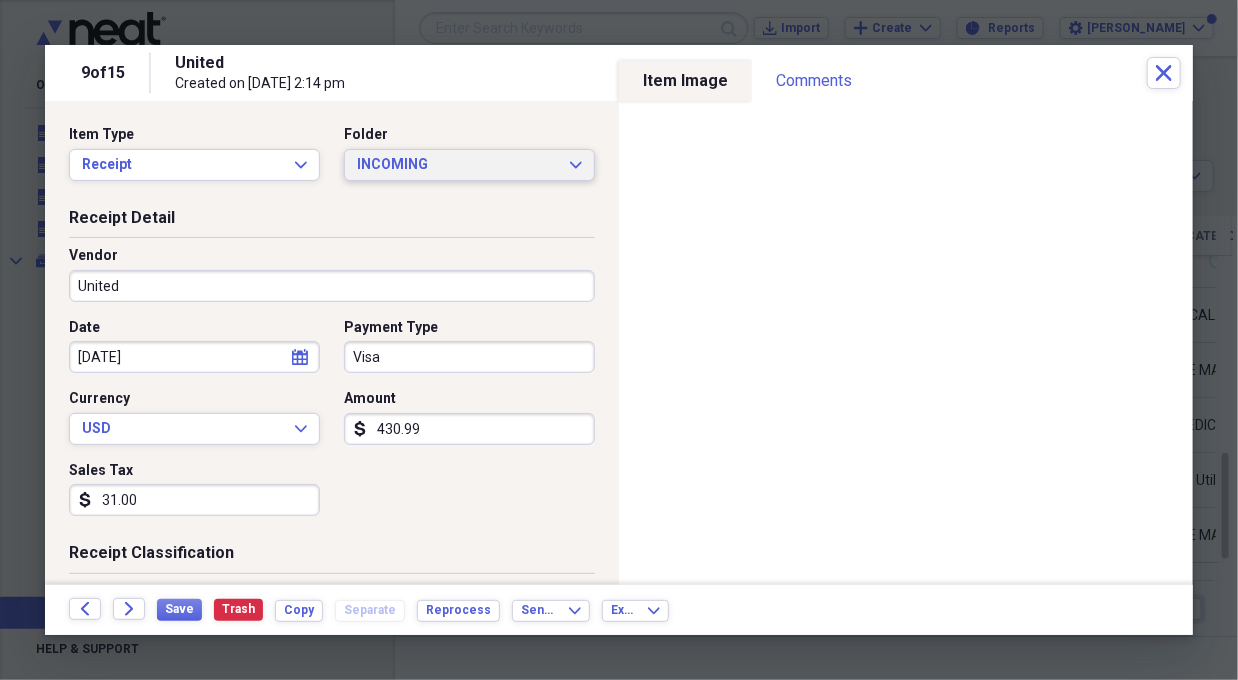 drag, startPoint x: 556, startPoint y: 164, endPoint x: 570, endPoint y: 157, distance: 15.652476 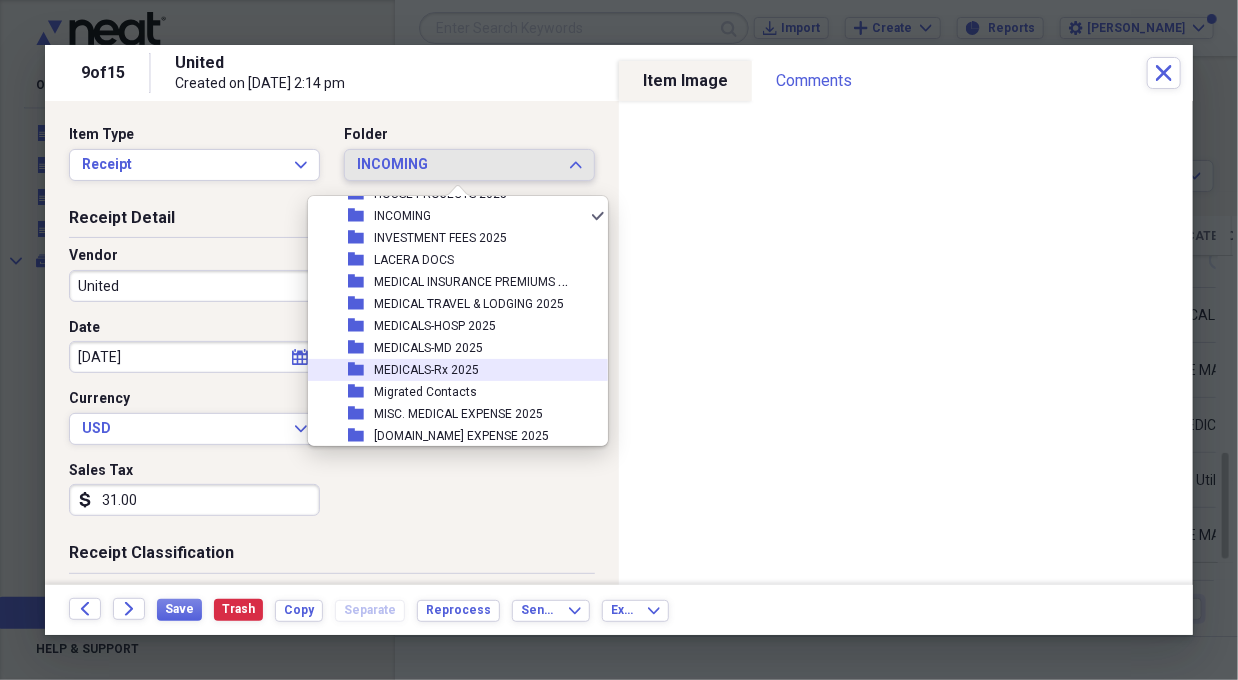 scroll, scrollTop: 271, scrollLeft: 0, axis: vertical 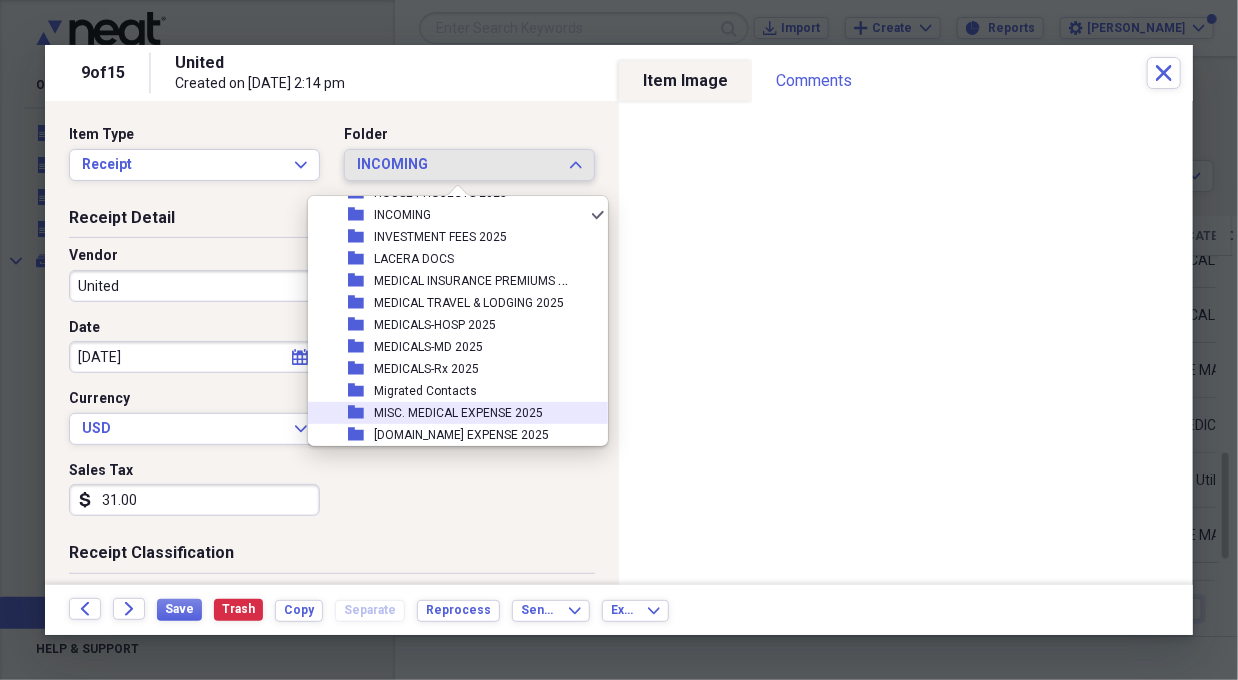 click on "MISC. MEDICAL EXPENSE 2025" at bounding box center [458, 413] 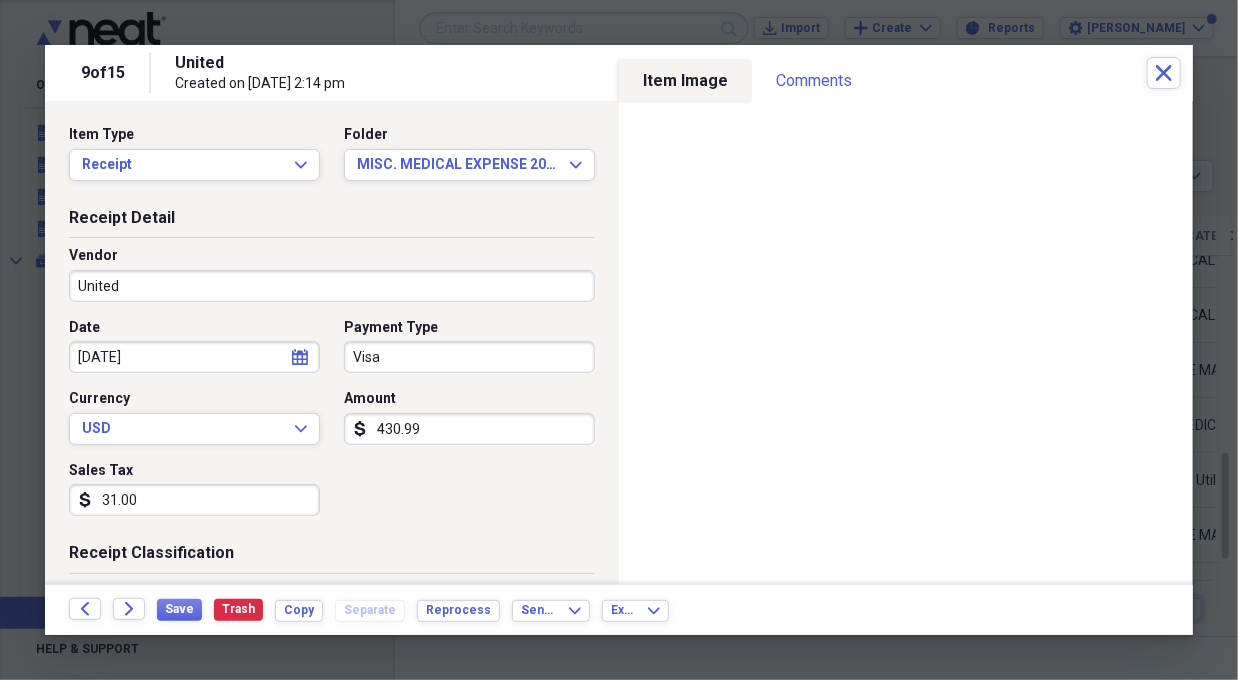 click on "United" at bounding box center [332, 286] 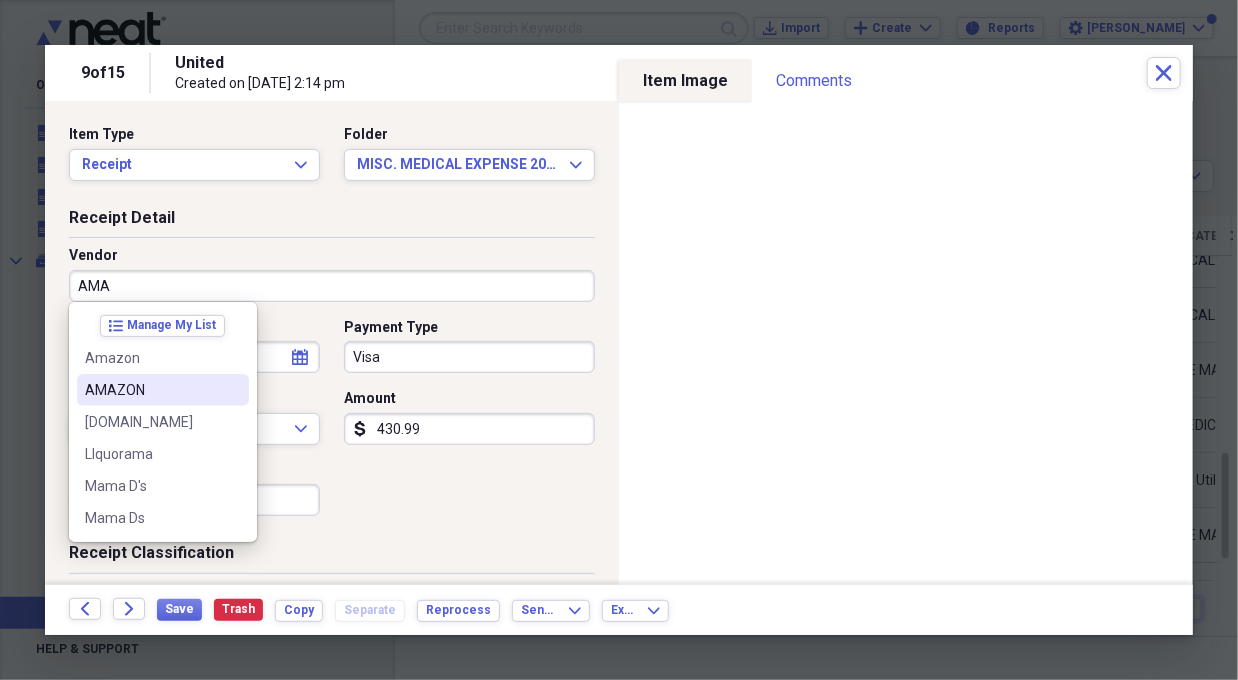 click on "AMAZON" at bounding box center [151, 390] 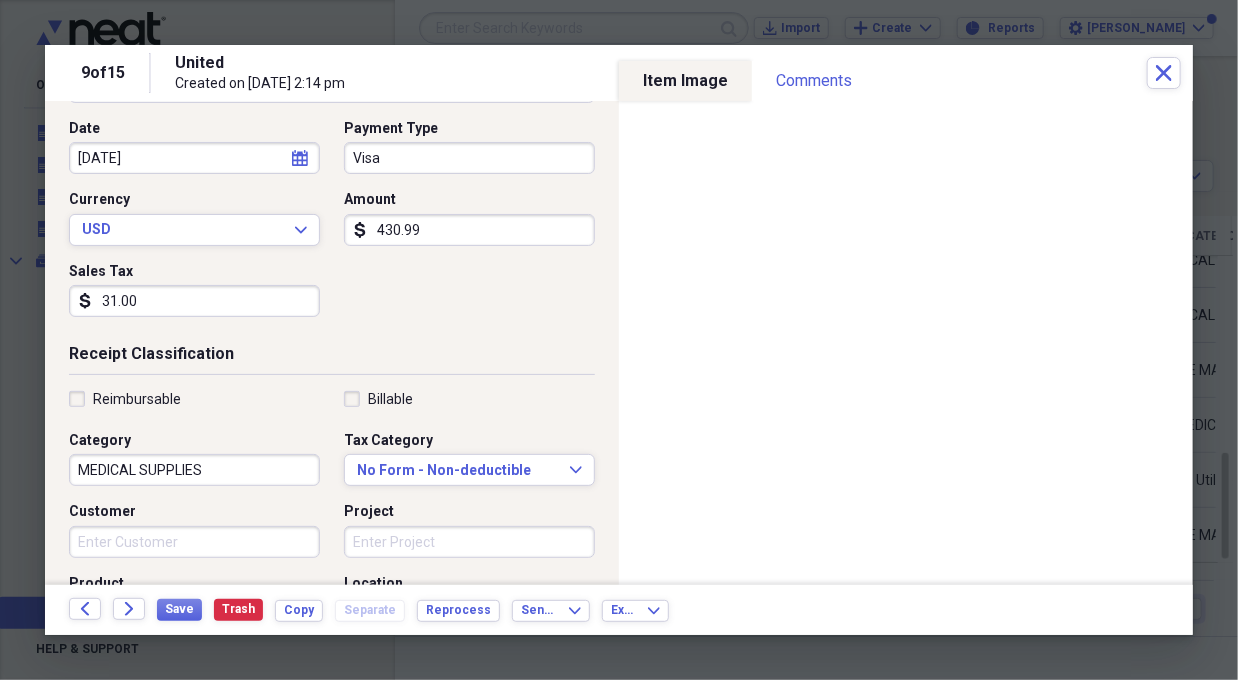 scroll, scrollTop: 200, scrollLeft: 0, axis: vertical 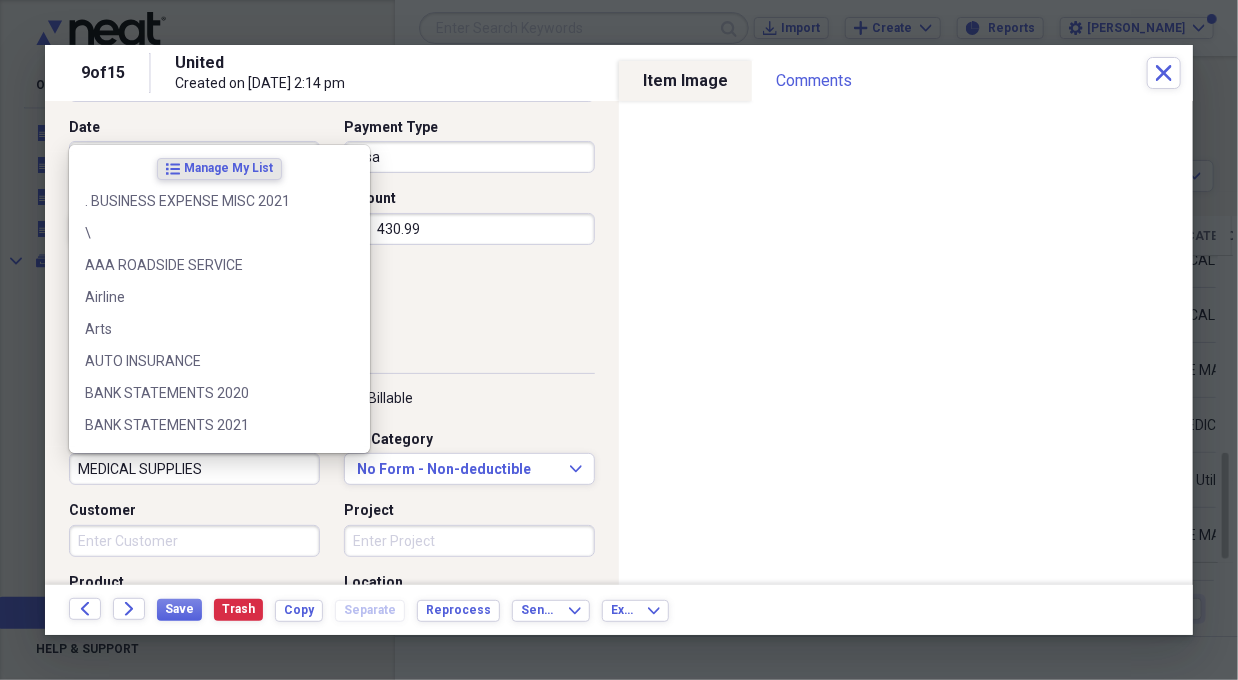 click on "MEDICAL SUPPLIES" at bounding box center [194, 469] 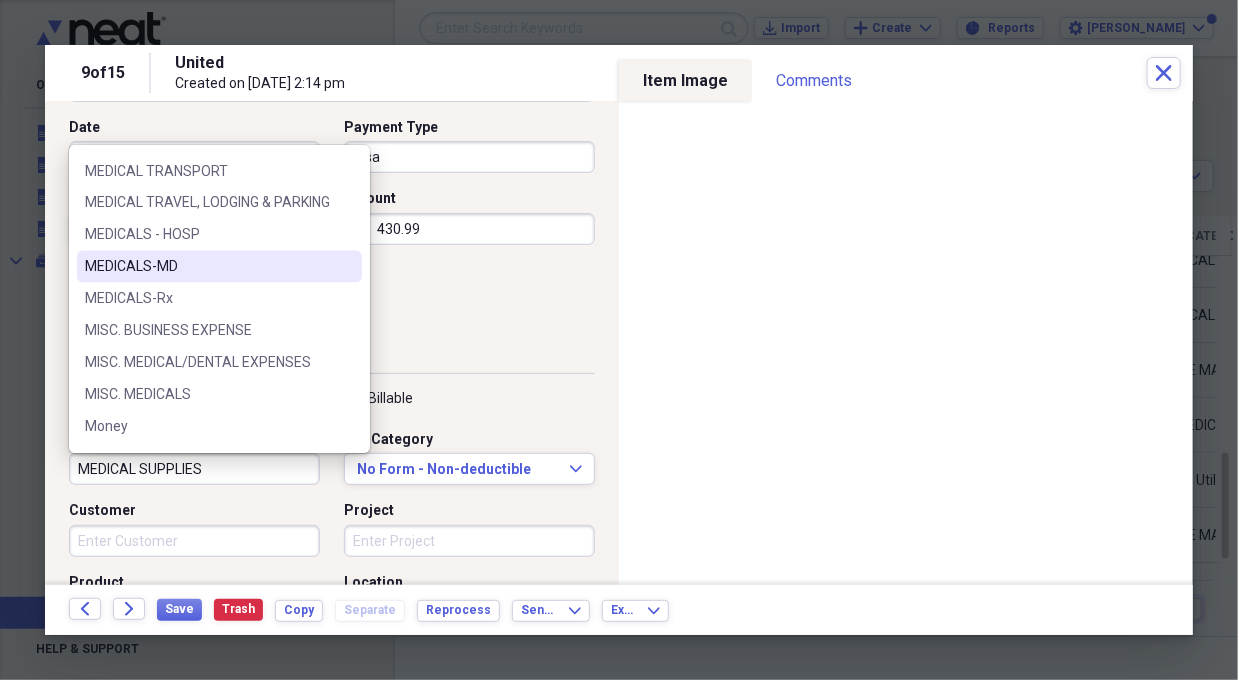 scroll, scrollTop: 1500, scrollLeft: 0, axis: vertical 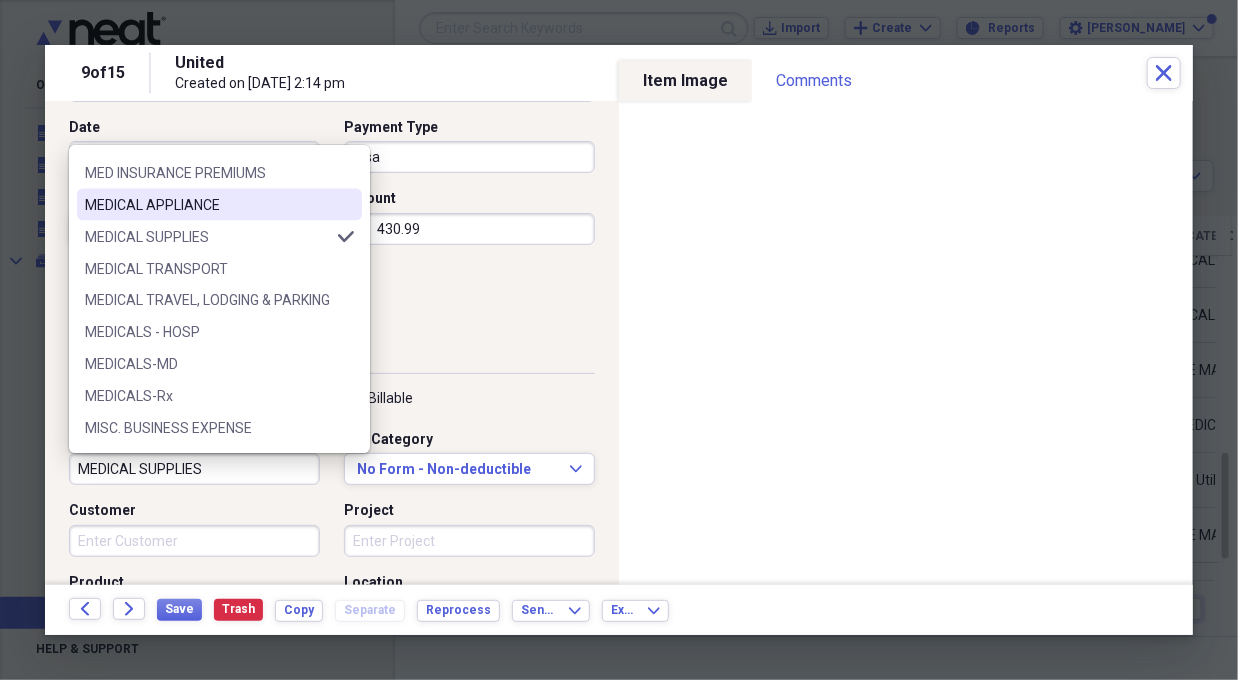 click on "MEDICAL APPLIANCE" at bounding box center [207, 205] 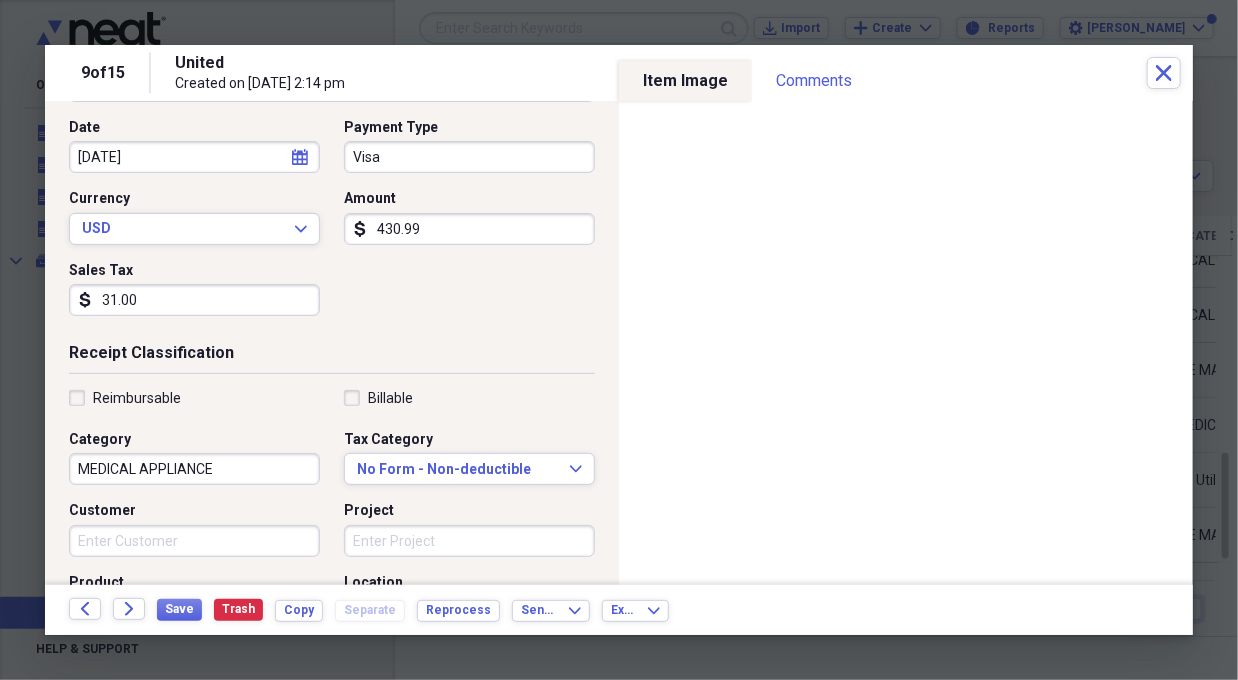 scroll, scrollTop: 1402, scrollLeft: 0, axis: vertical 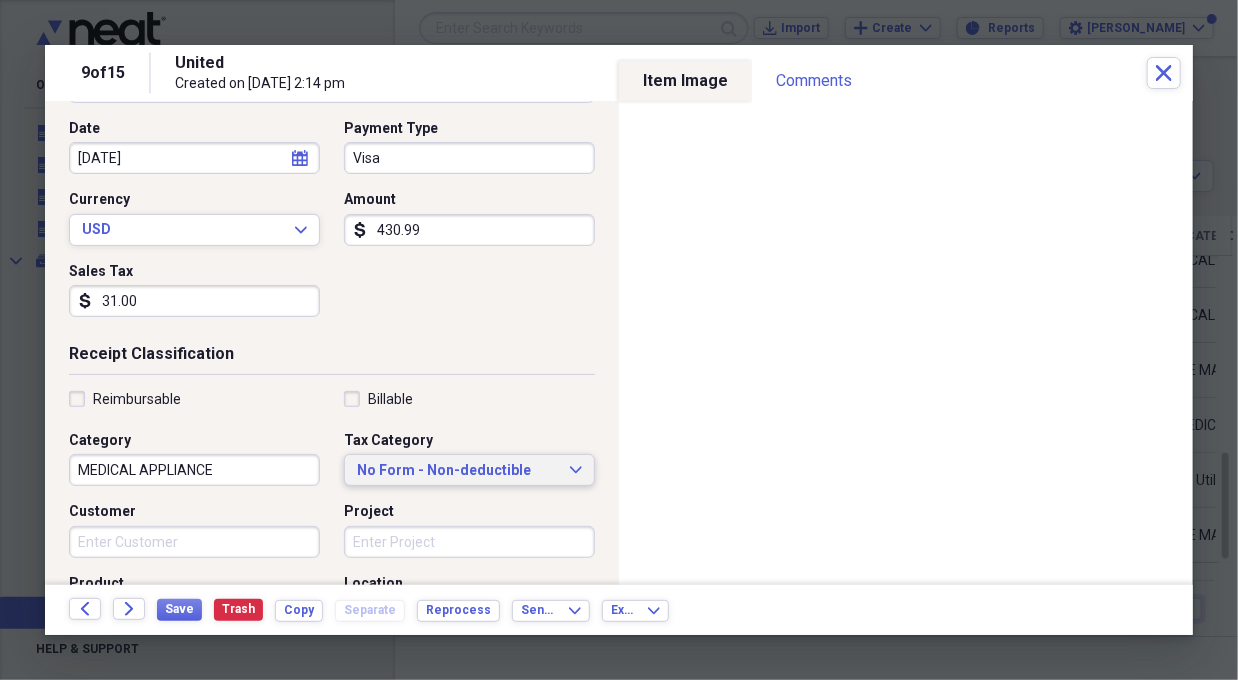 click on "Expand" 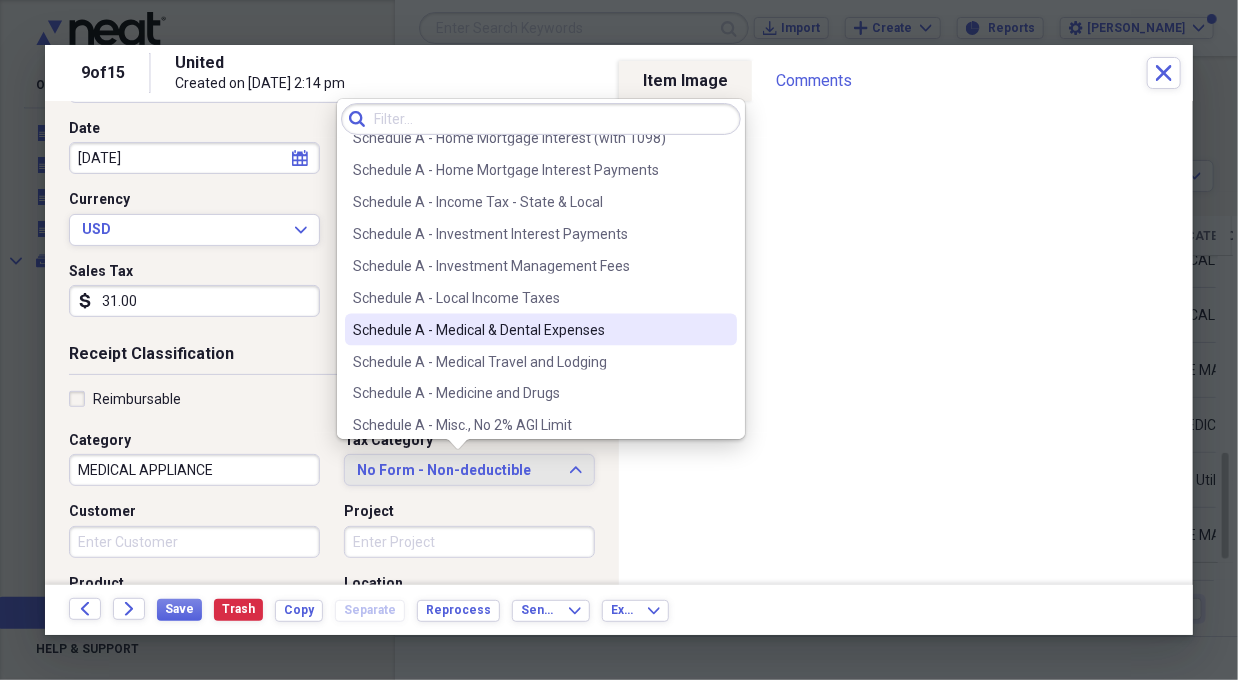 scroll, scrollTop: 1298, scrollLeft: 0, axis: vertical 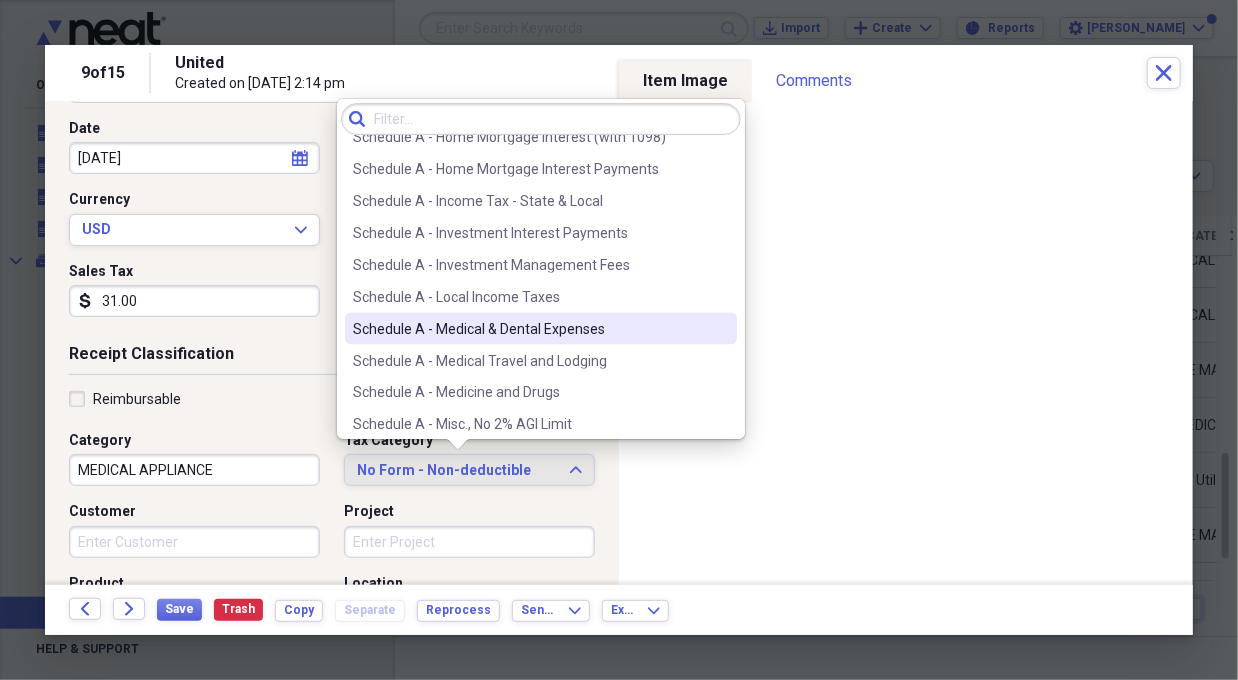 click on "Schedule A - Medical & Dental Expenses" at bounding box center (529, 329) 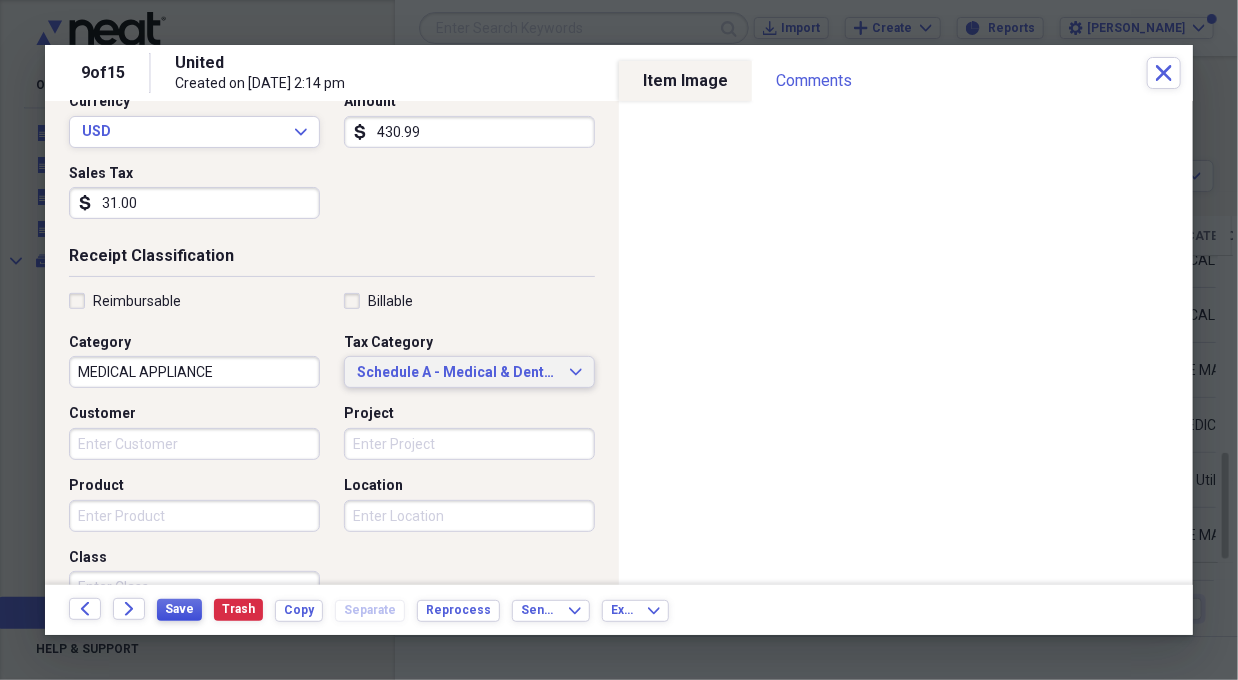 scroll, scrollTop: 298, scrollLeft: 0, axis: vertical 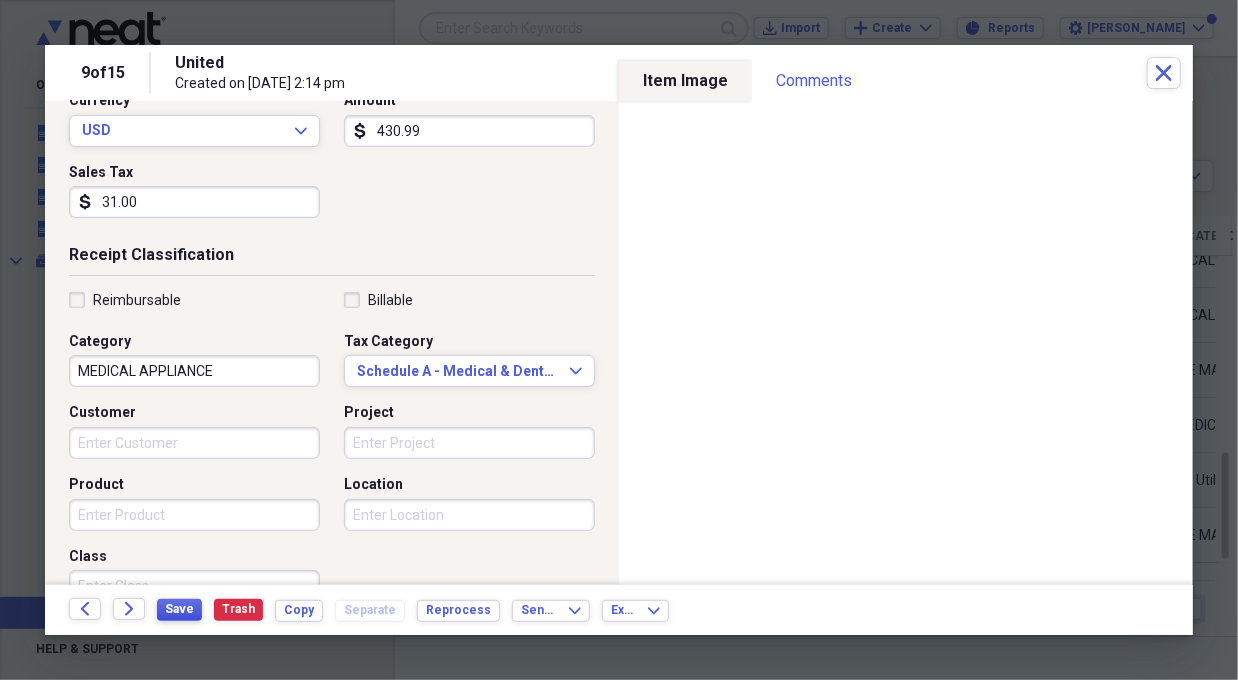click on "Save" at bounding box center [179, 609] 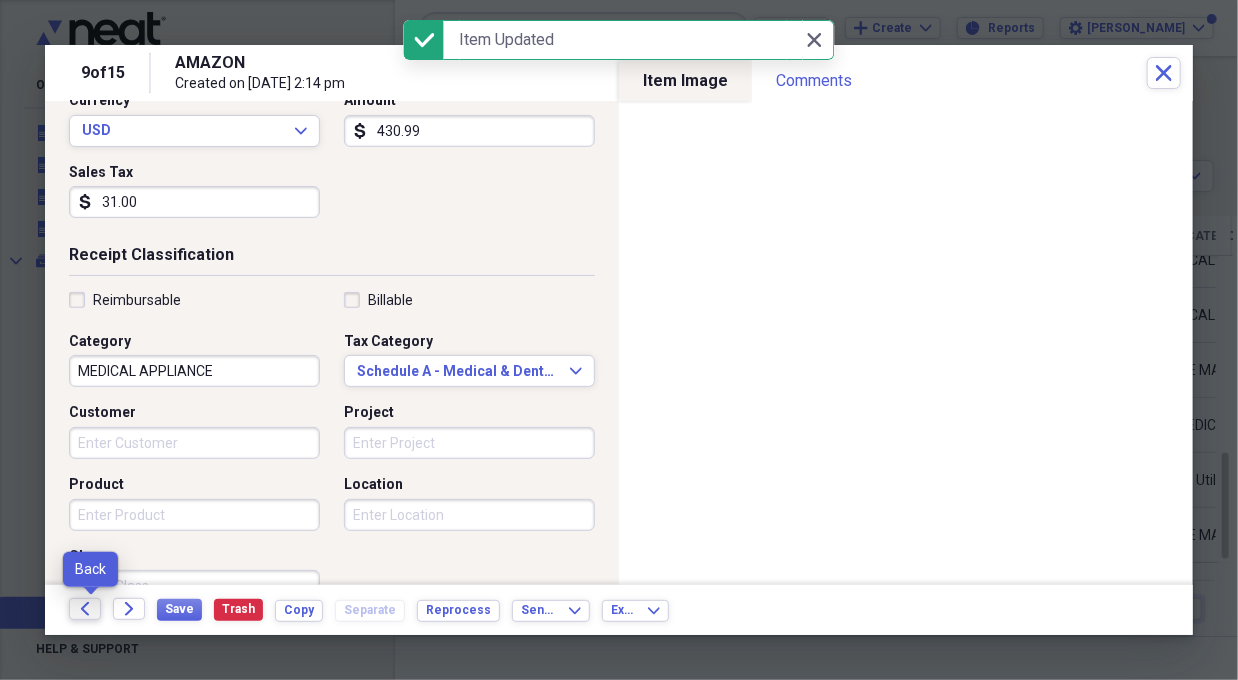 click on "Back" 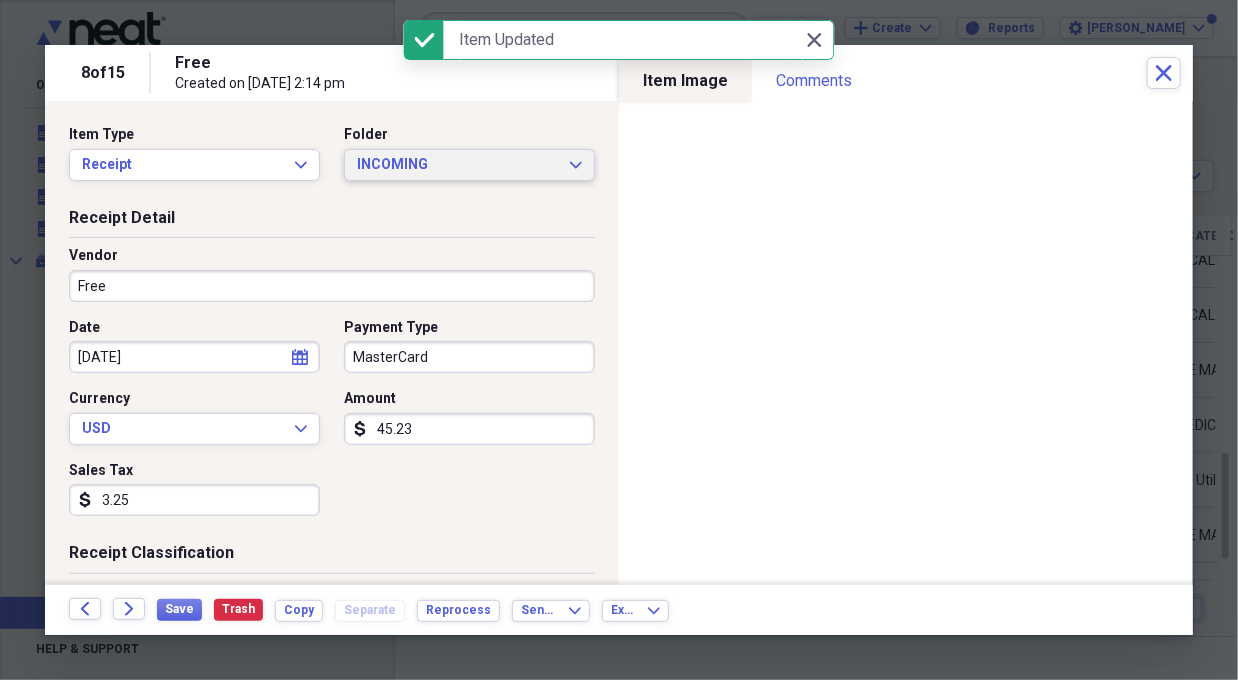 click on "Expand" 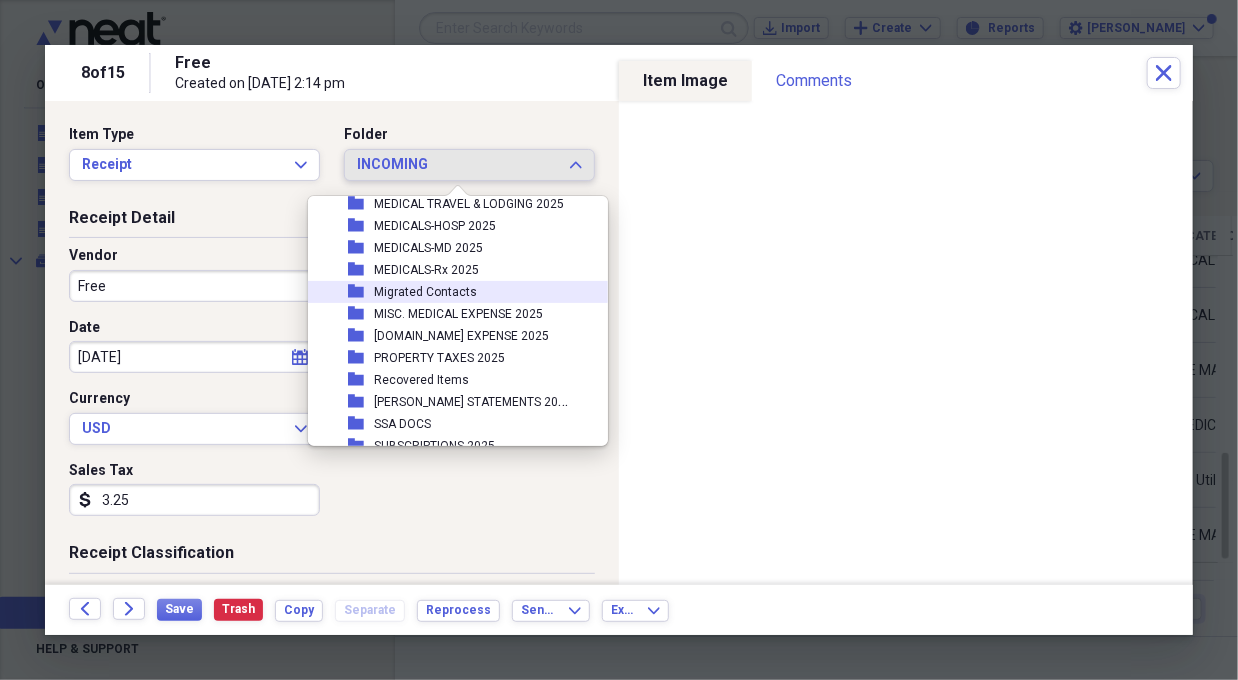 scroll, scrollTop: 371, scrollLeft: 0, axis: vertical 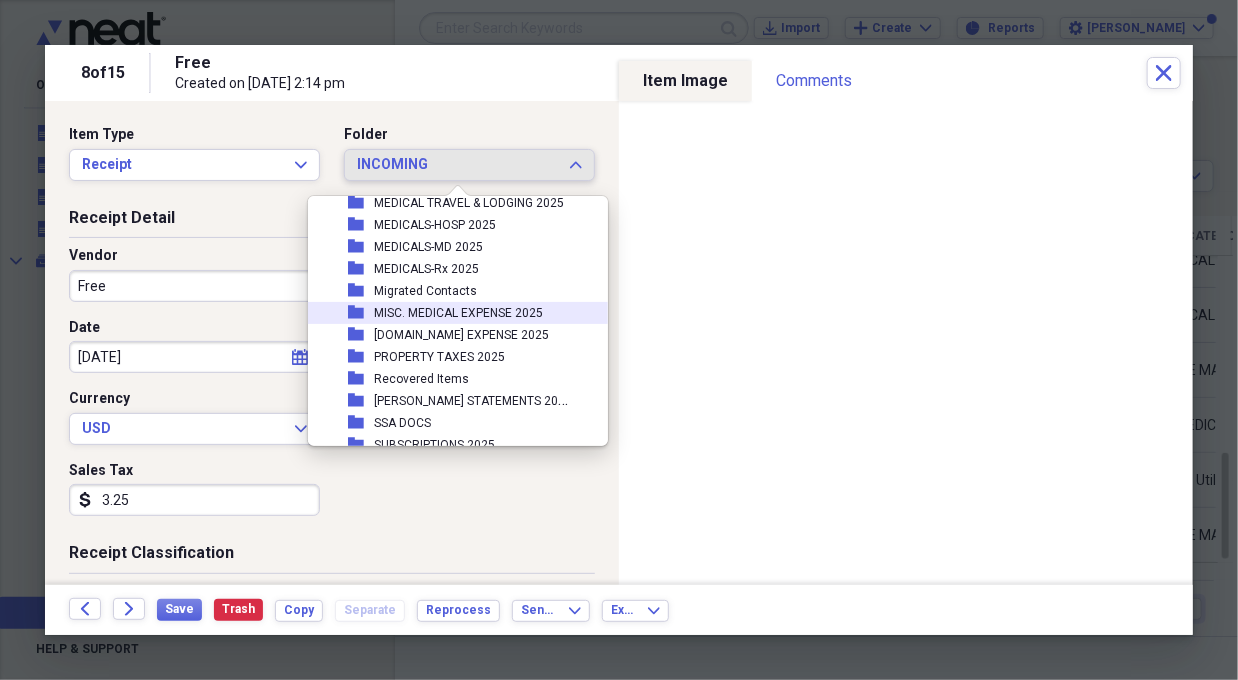 click on "MISC. MEDICAL EXPENSE 2025" at bounding box center [458, 313] 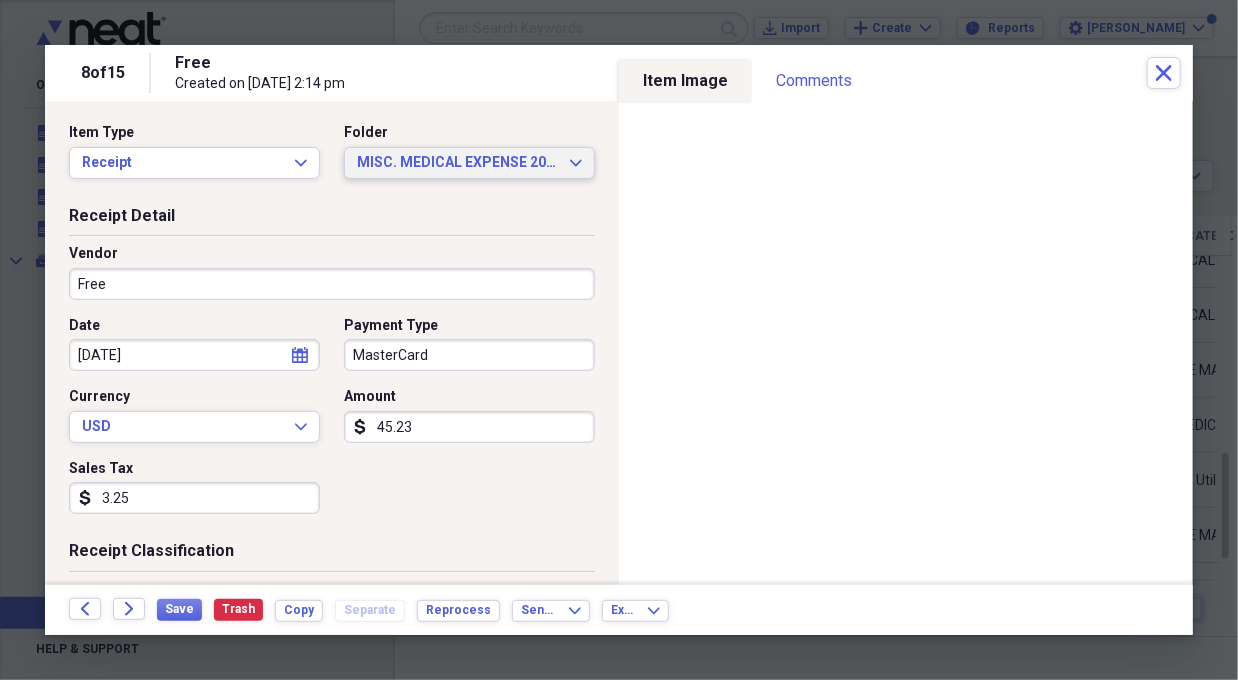 scroll, scrollTop: 1, scrollLeft: 0, axis: vertical 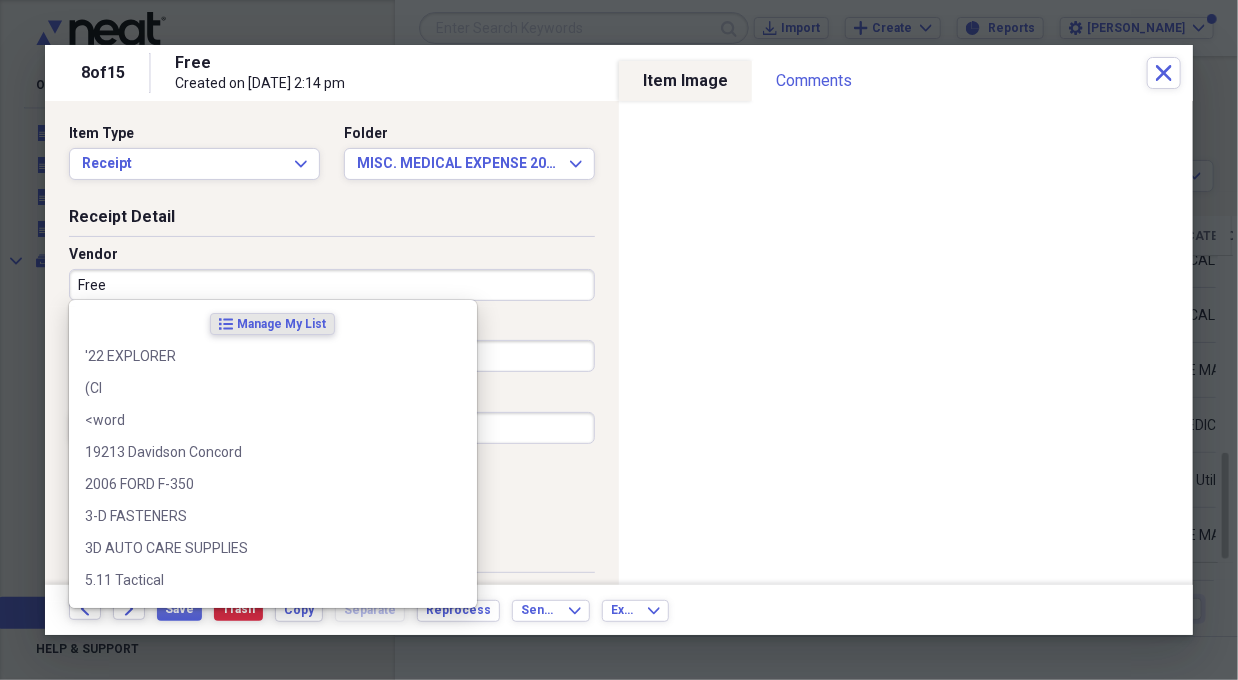 click on "Free" at bounding box center [332, 285] 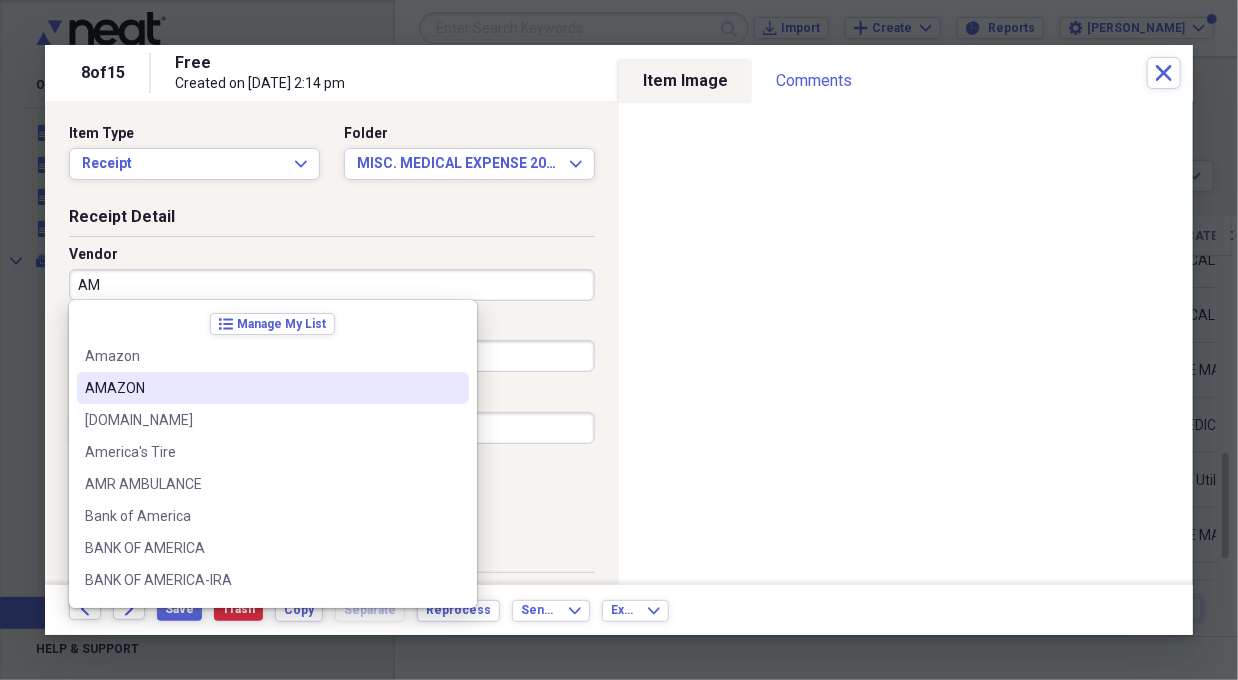 click on "AMAZON" at bounding box center [261, 388] 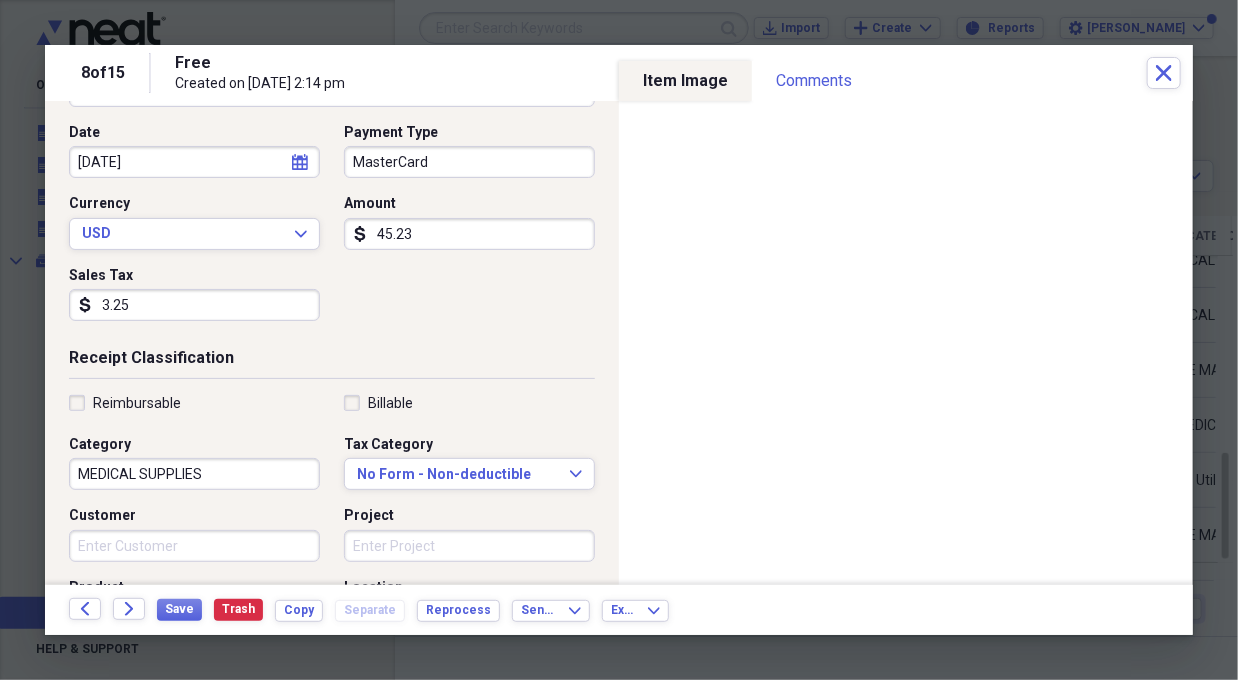 click on "MEDICAL SUPPLIES" at bounding box center (194, 474) 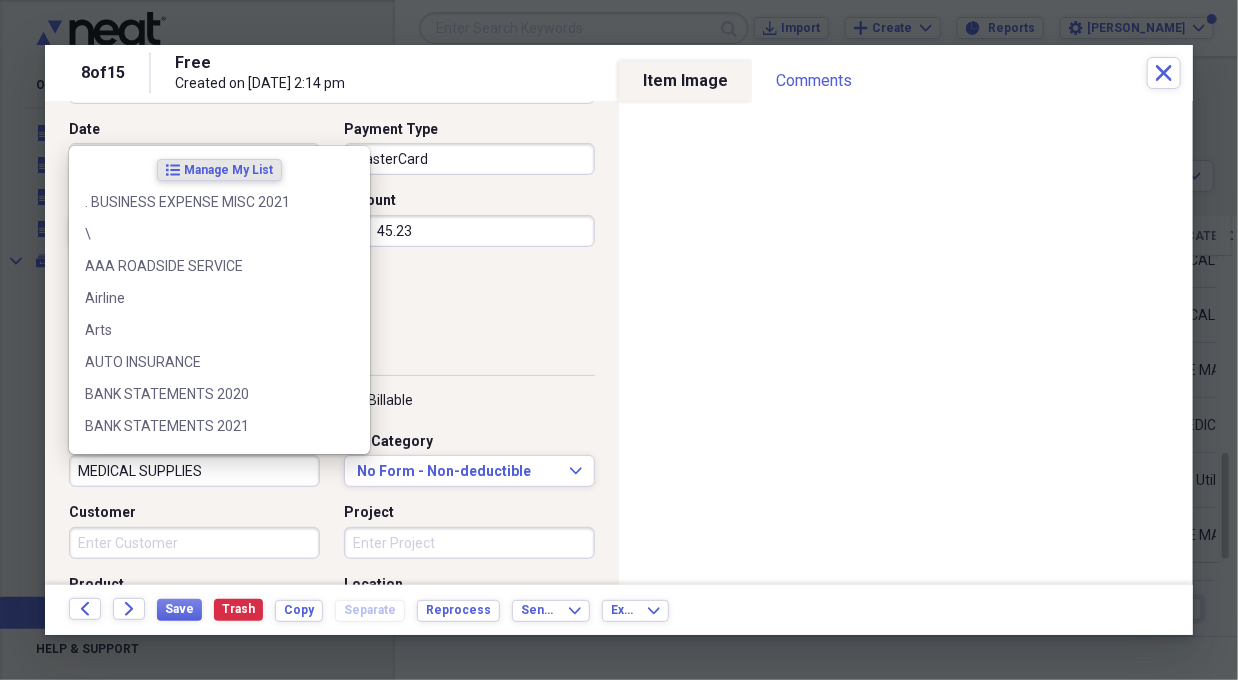 scroll, scrollTop: 199, scrollLeft: 0, axis: vertical 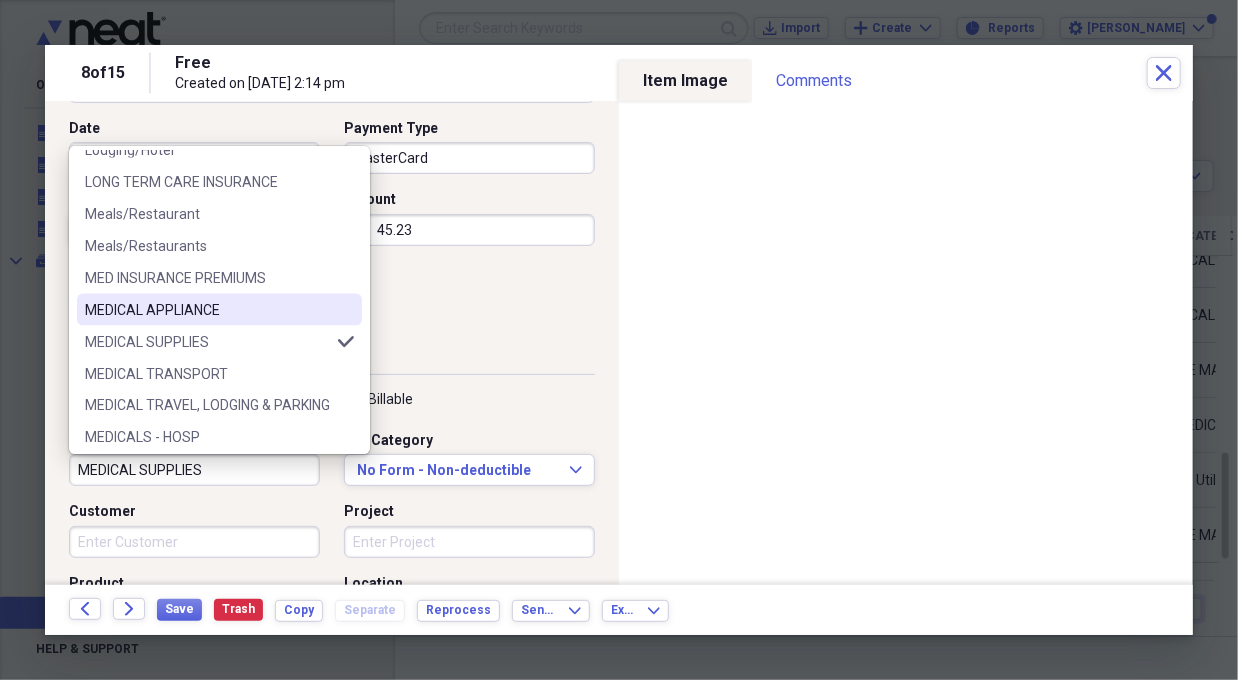 click on "MEDICAL APPLIANCE" at bounding box center [207, 310] 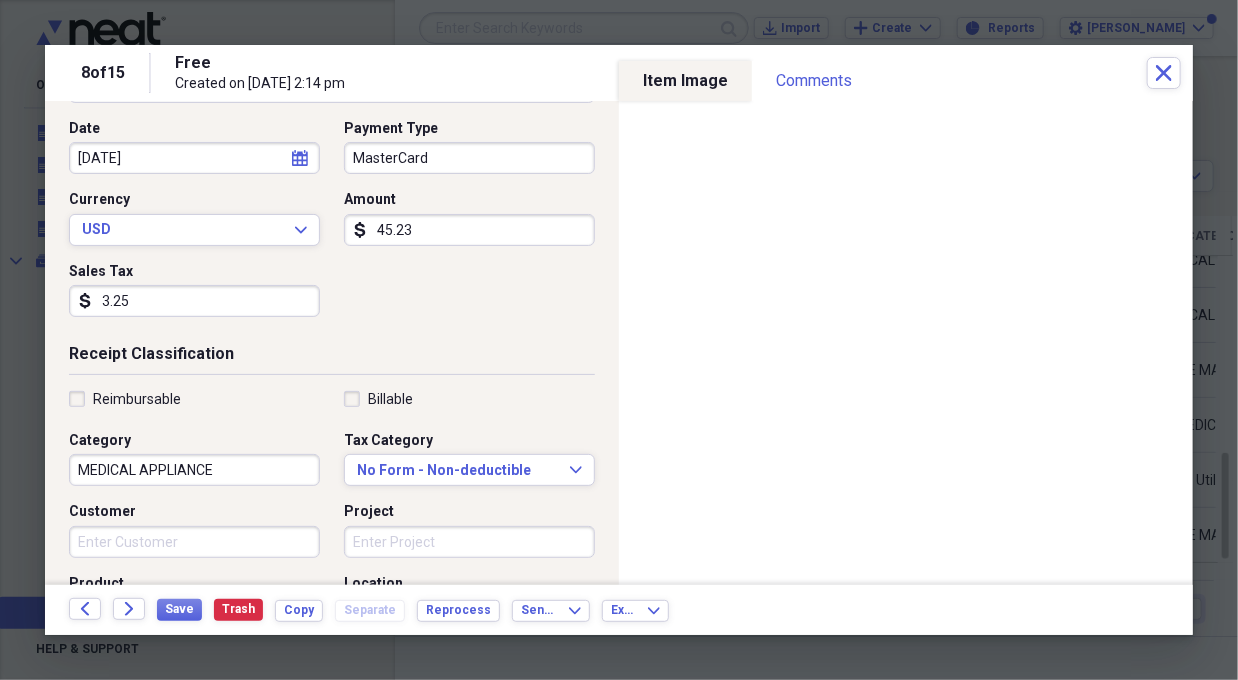 click on "MEDICAL APPLIANCE" at bounding box center [194, 470] 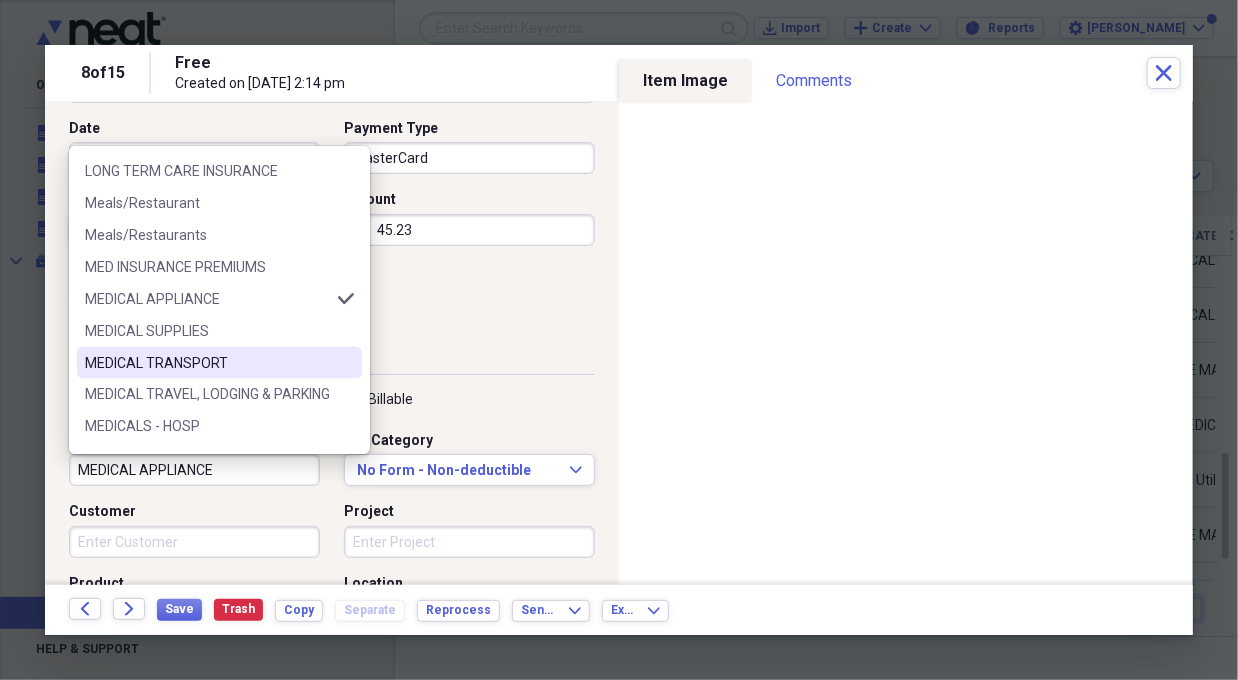 scroll, scrollTop: 1312, scrollLeft: 0, axis: vertical 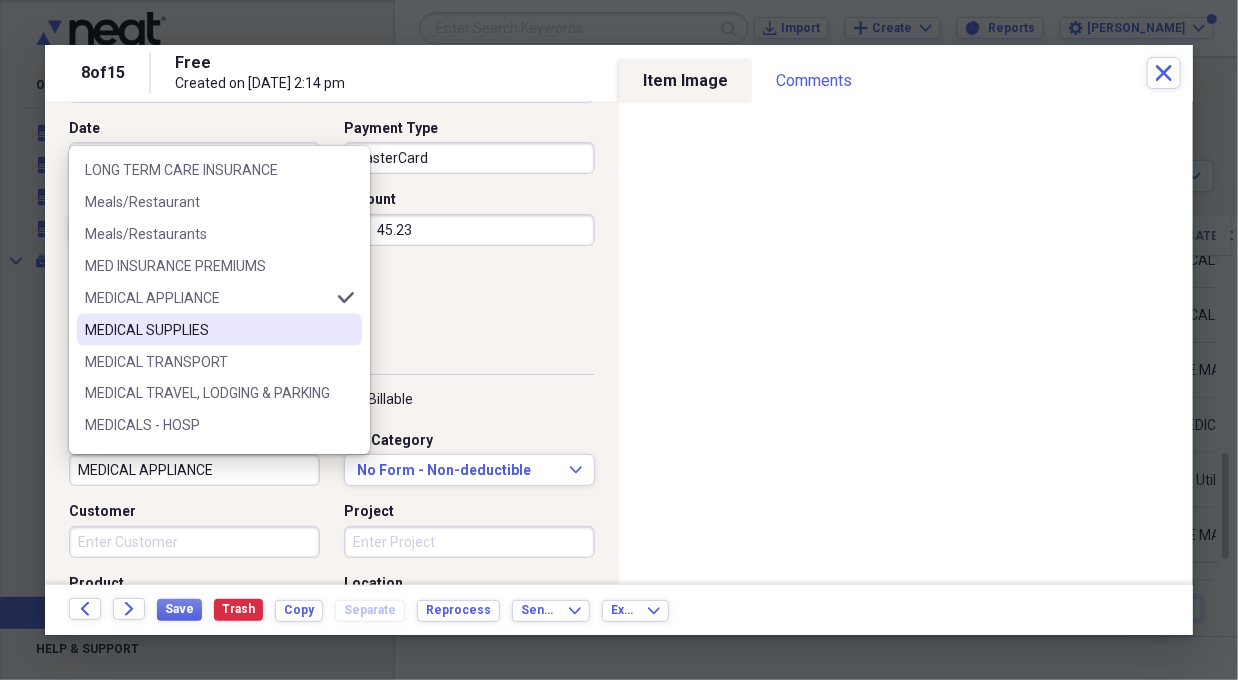 drag, startPoint x: 136, startPoint y: 328, endPoint x: 146, endPoint y: 326, distance: 10.198039 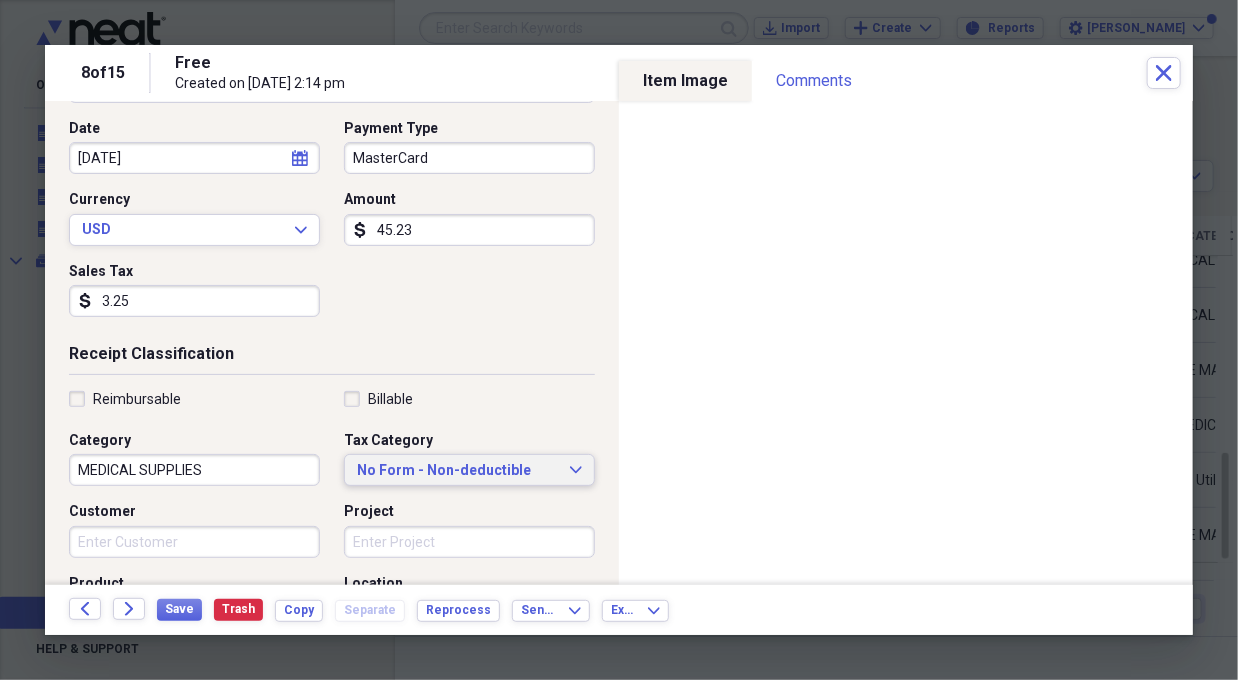 click on "No Form - Non-deductible Expand" at bounding box center (469, 471) 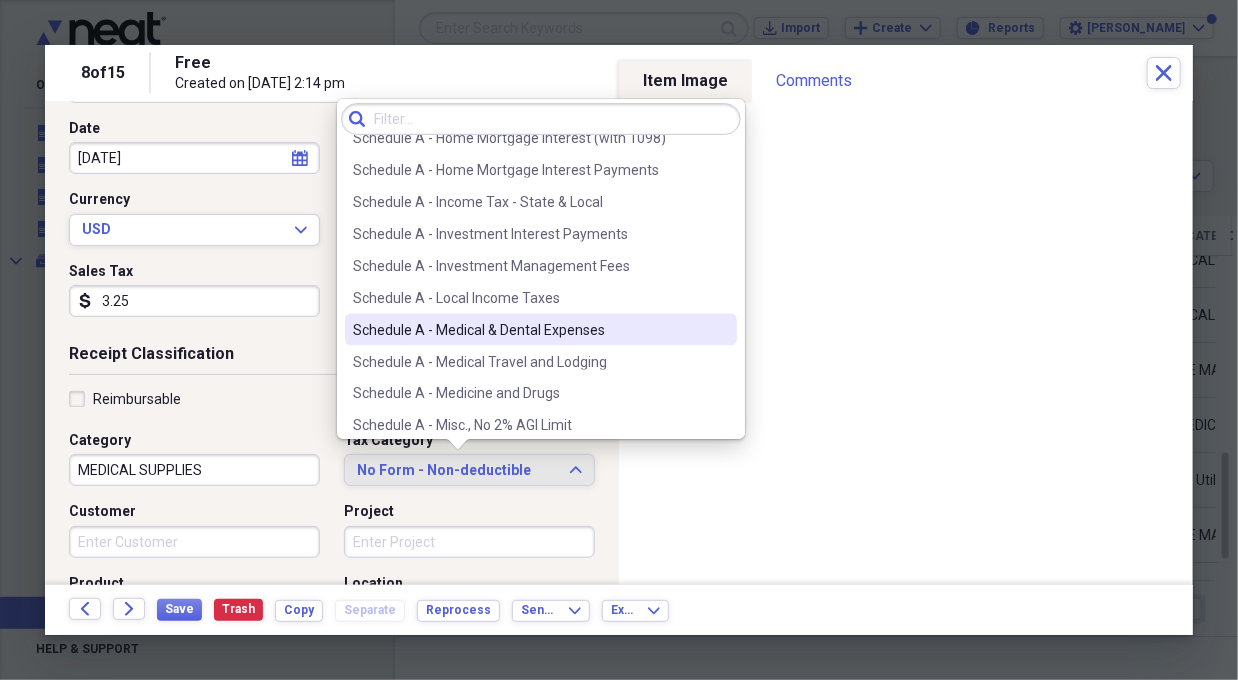 click on "Schedule A - Medical & Dental Expenses" at bounding box center [529, 330] 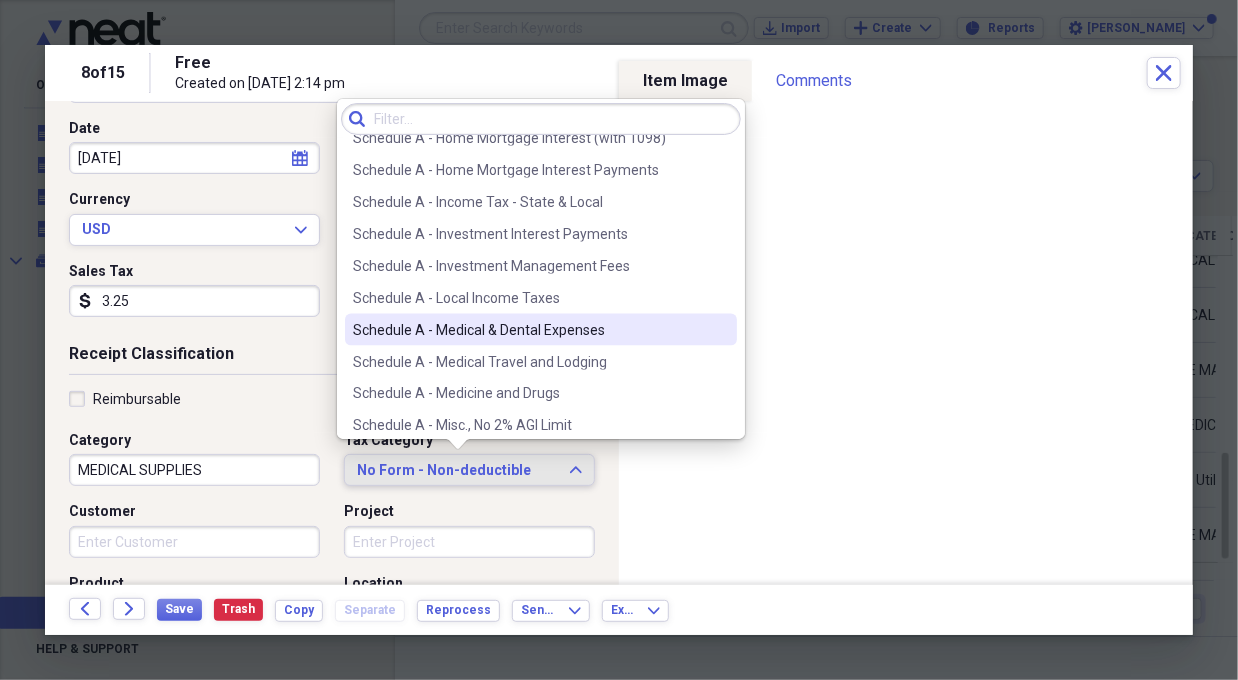 scroll, scrollTop: 1298, scrollLeft: 0, axis: vertical 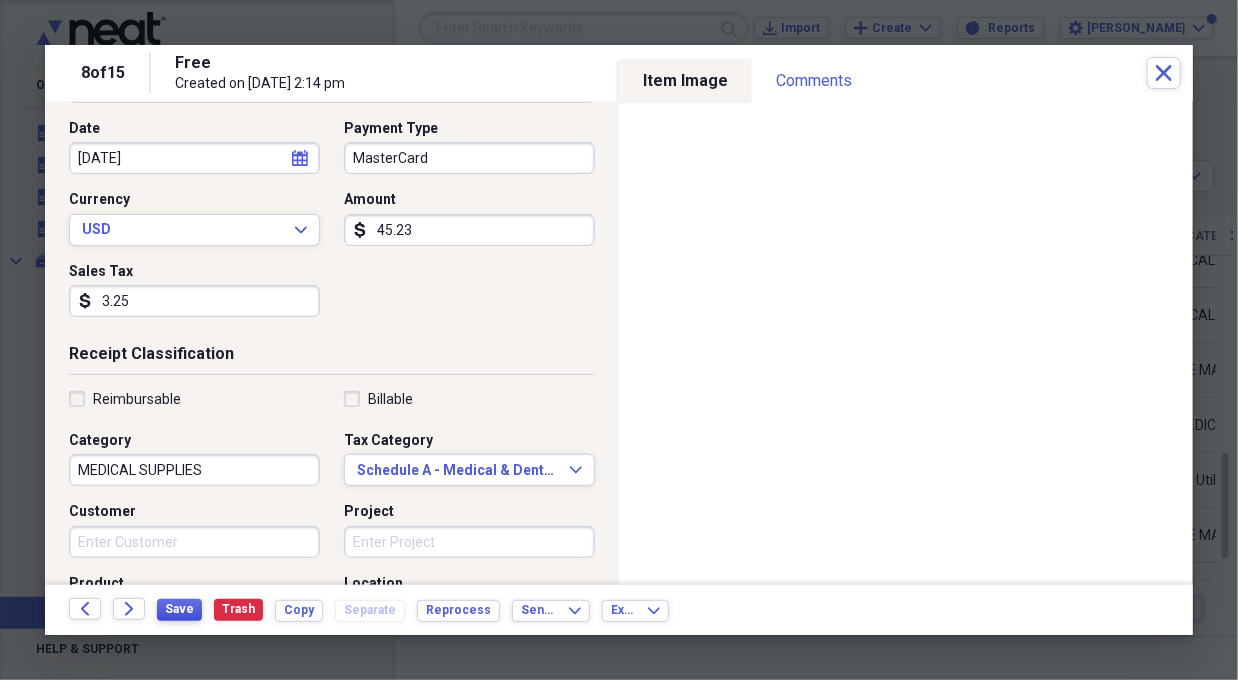 click on "Save" at bounding box center [179, 609] 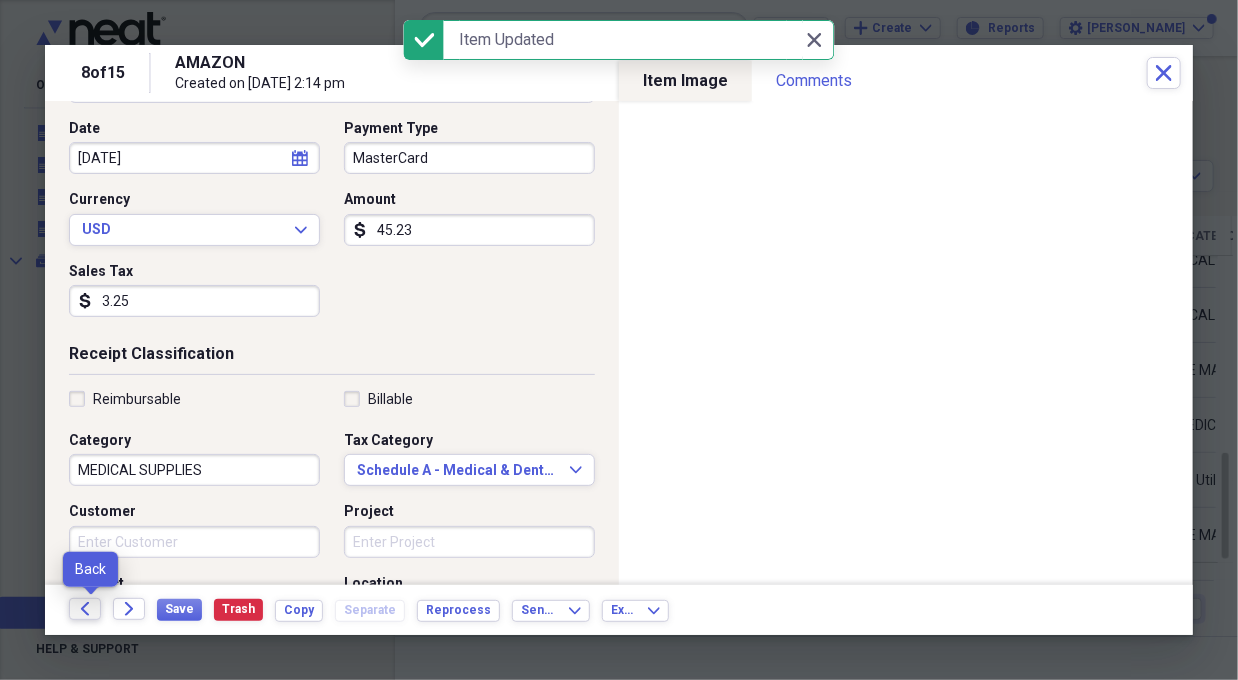 click 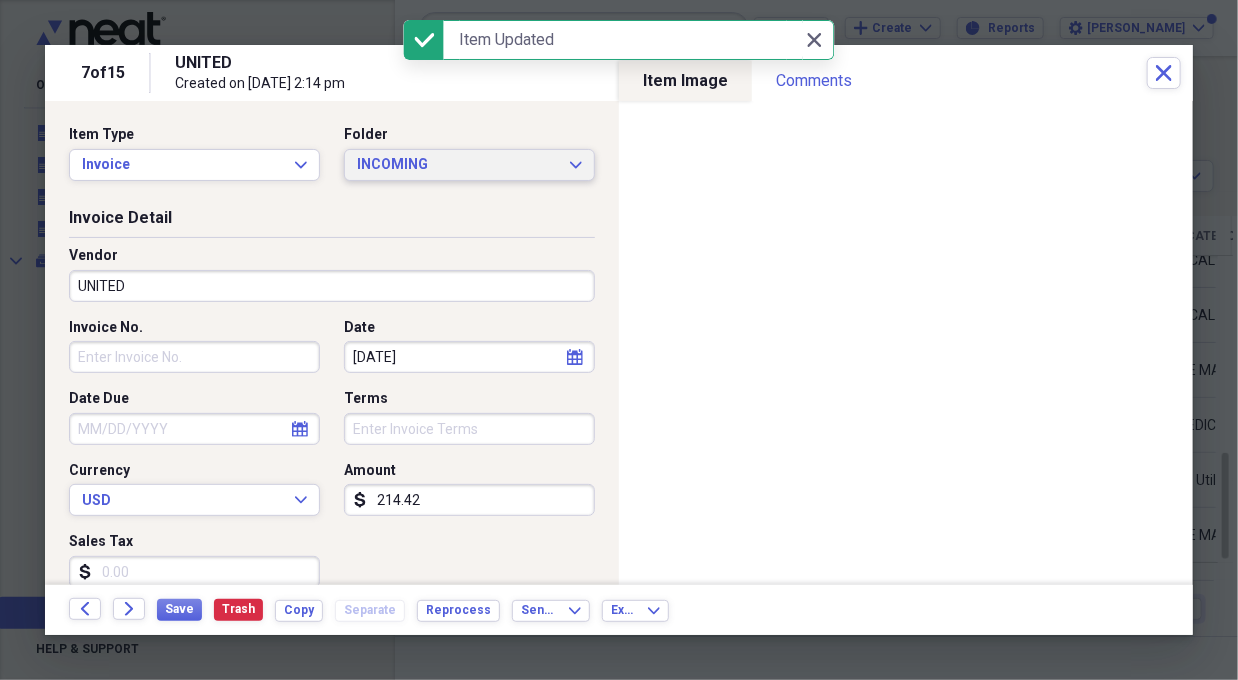 click on "INCOMING Expand" at bounding box center (469, 165) 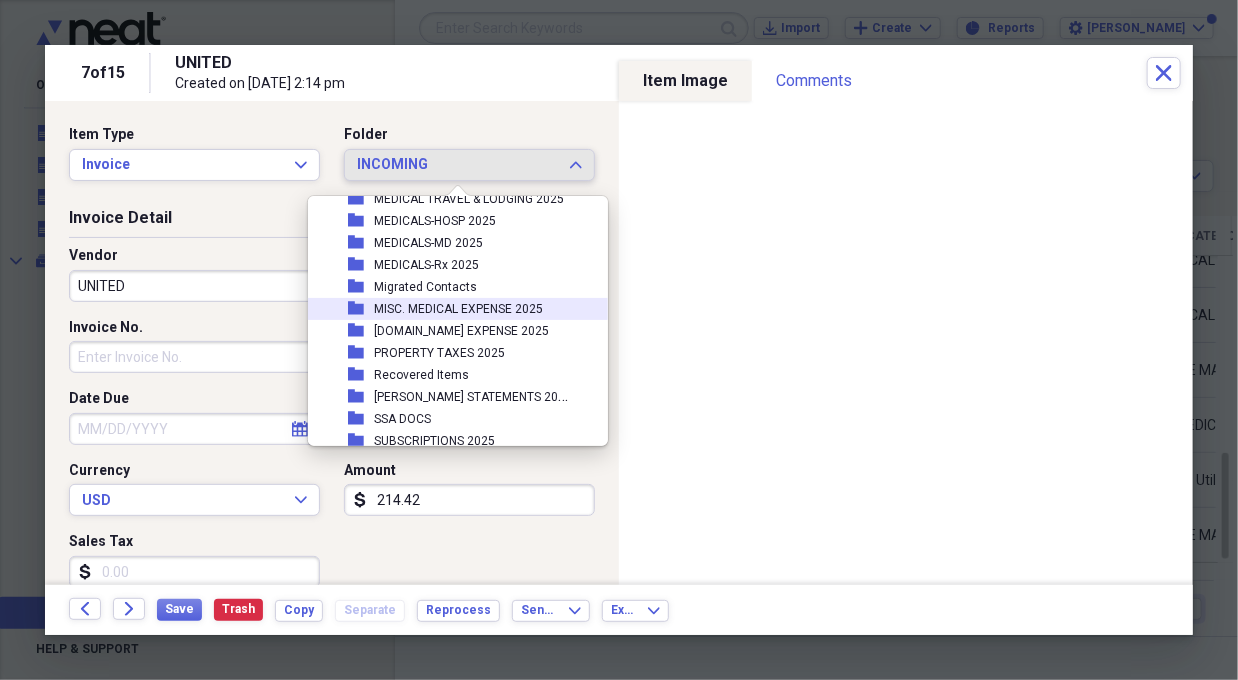 scroll, scrollTop: 374, scrollLeft: 0, axis: vertical 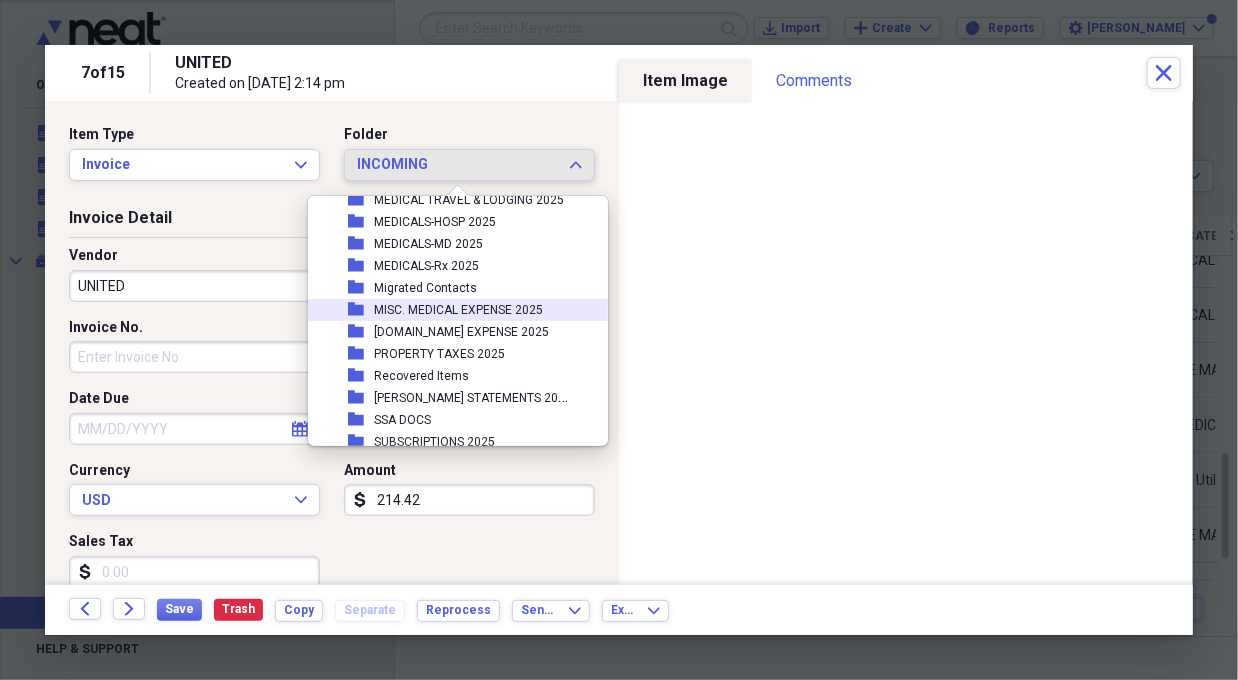 click on "MISC. MEDICAL EXPENSE 2025" at bounding box center [458, 310] 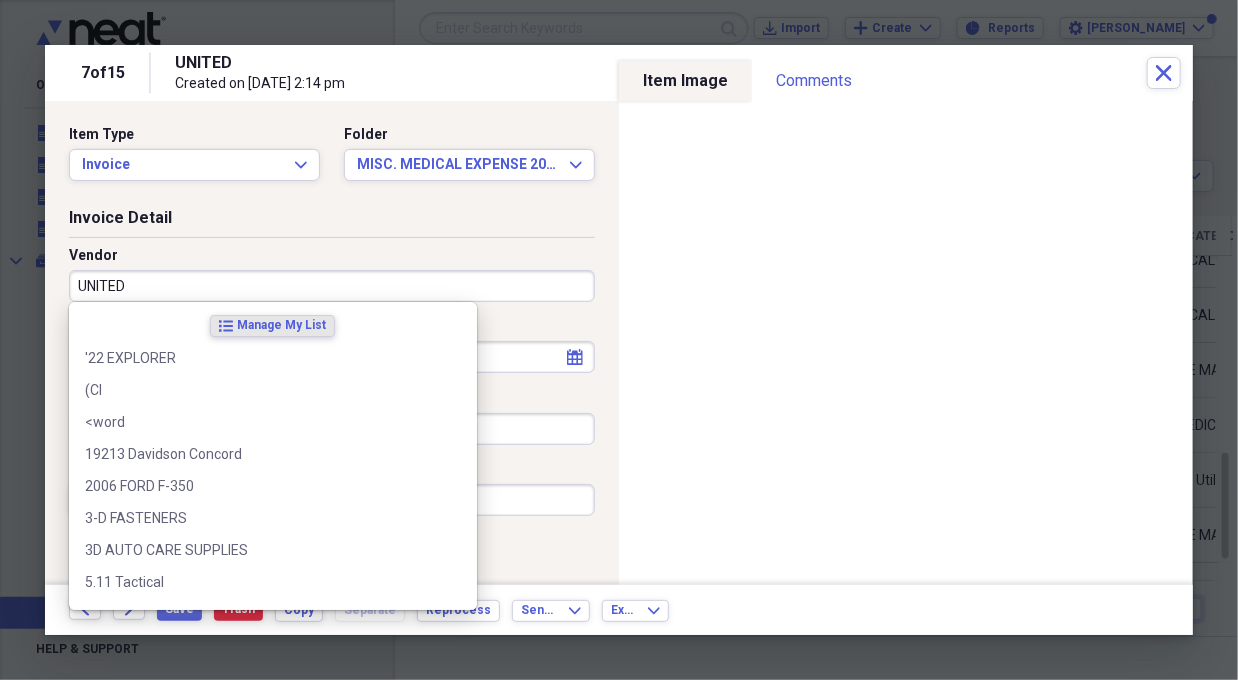 click on "UNITED" at bounding box center (332, 286) 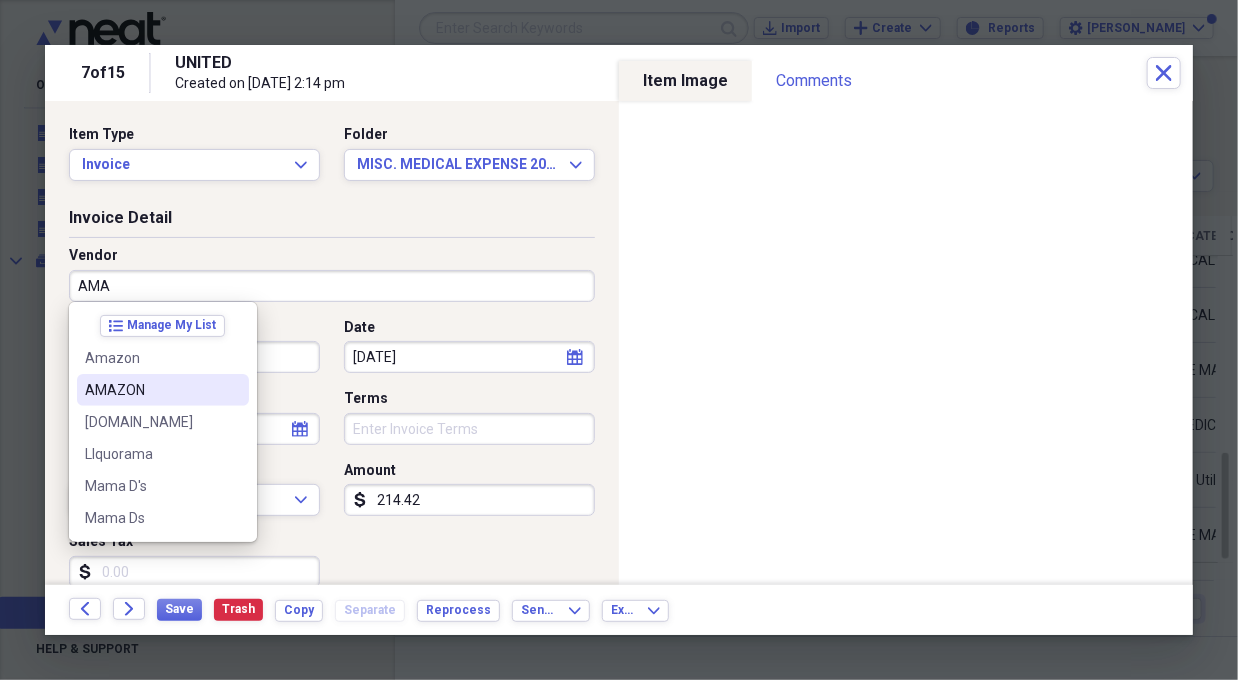 click on "AMAZON" at bounding box center (151, 390) 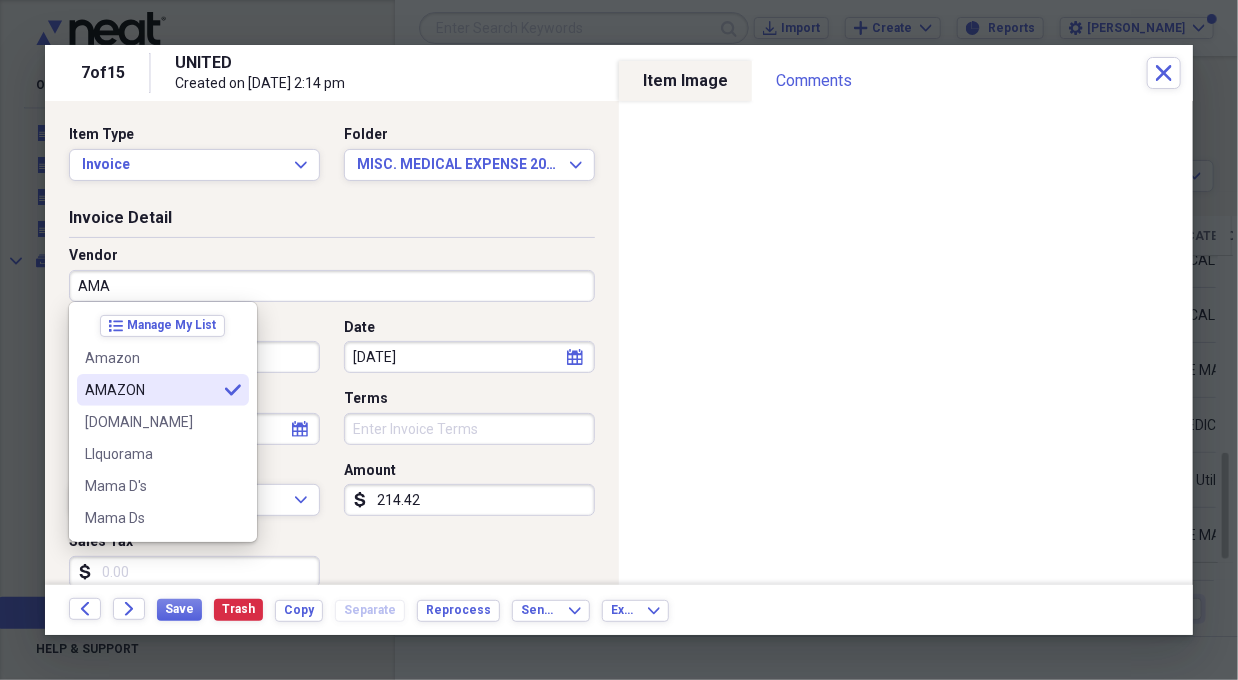 type on "AMAZON" 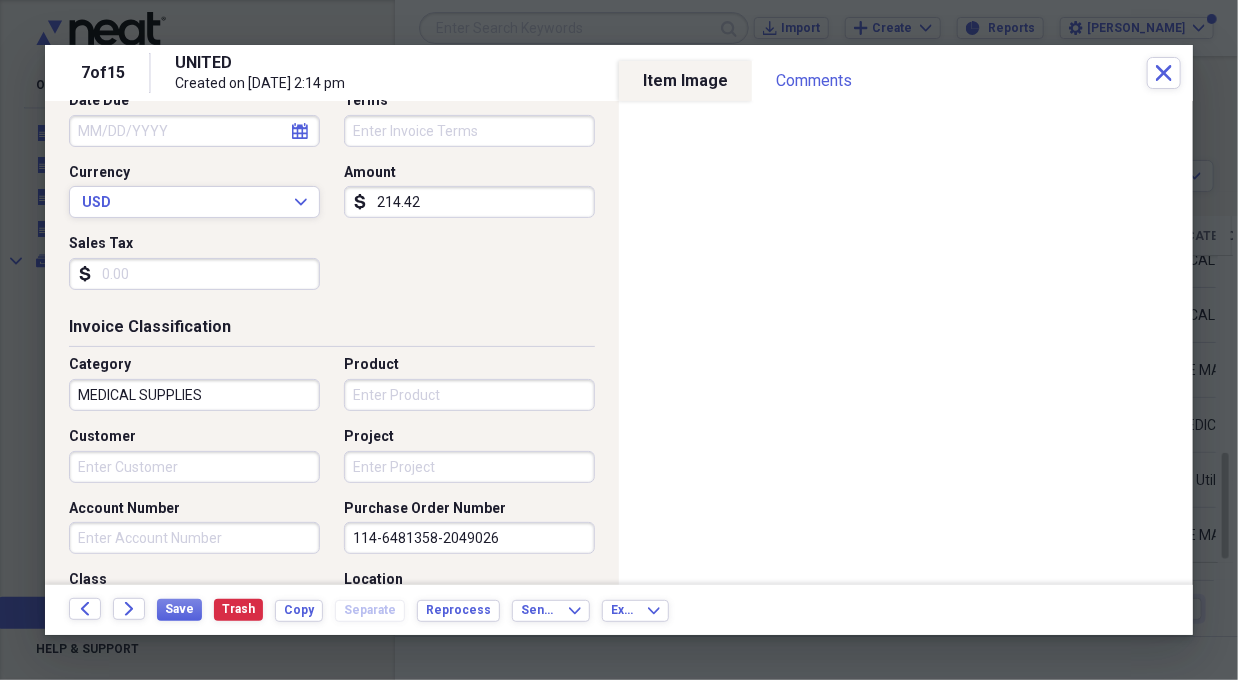 scroll, scrollTop: 299, scrollLeft: 0, axis: vertical 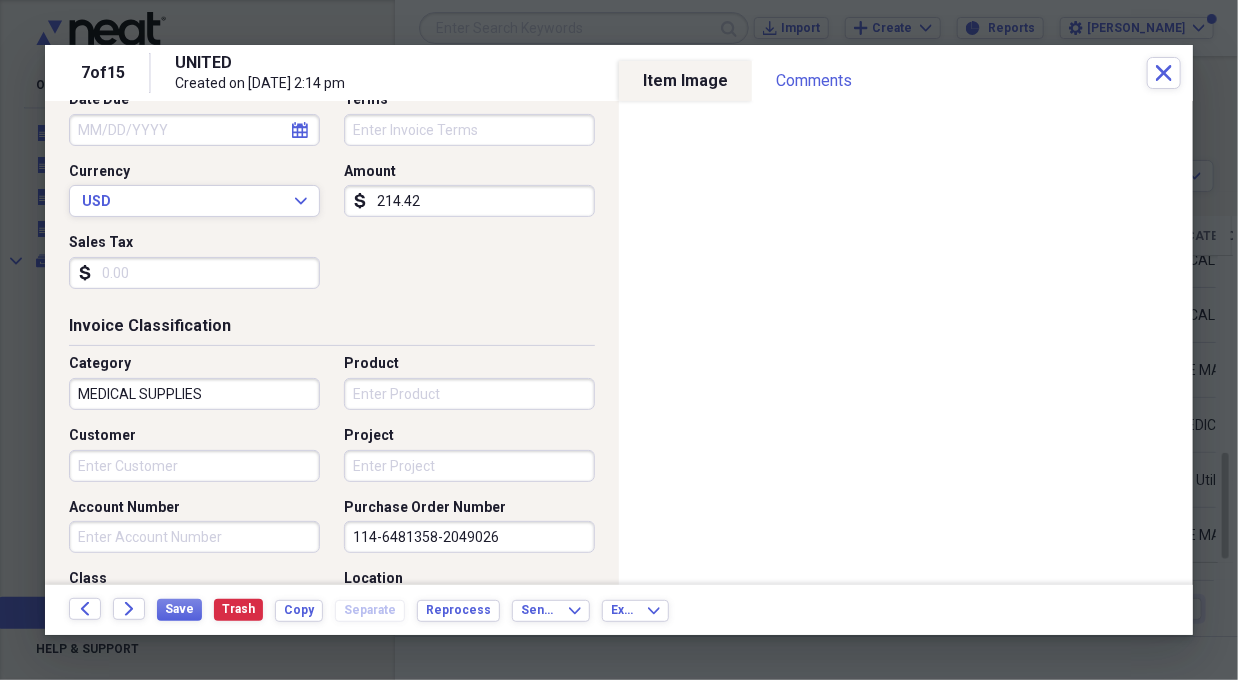 click on "MEDICAL SUPPLIES" at bounding box center [194, 394] 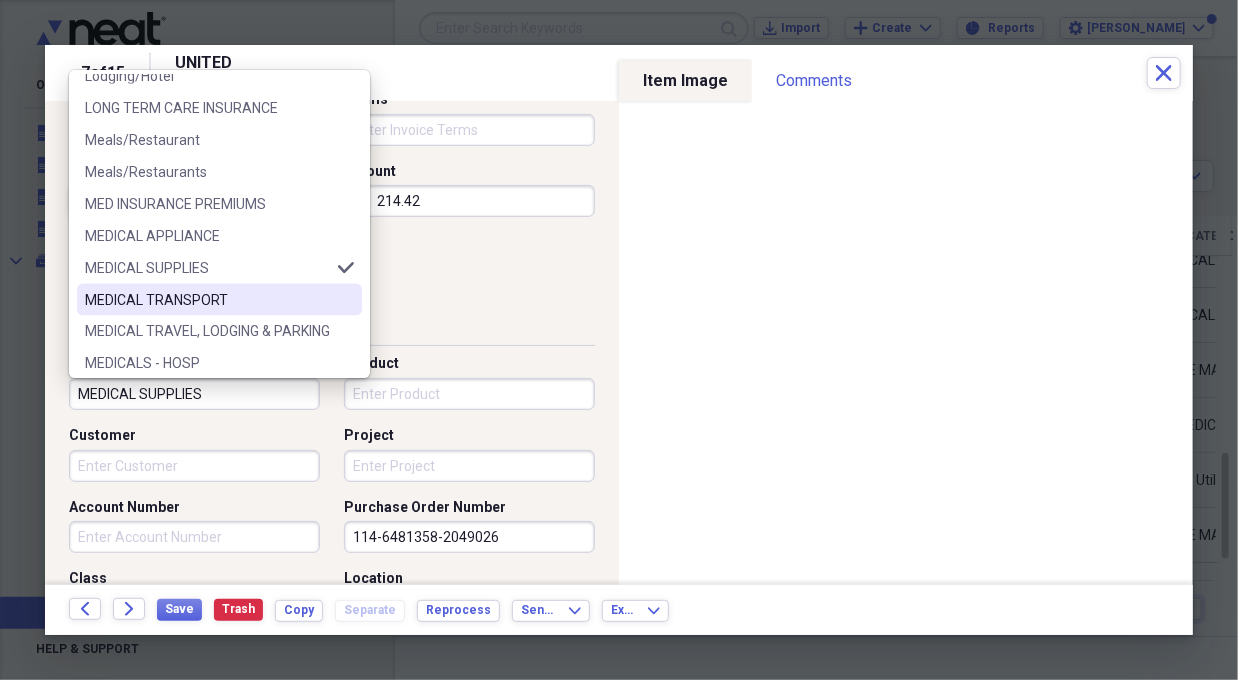 scroll, scrollTop: 1299, scrollLeft: 0, axis: vertical 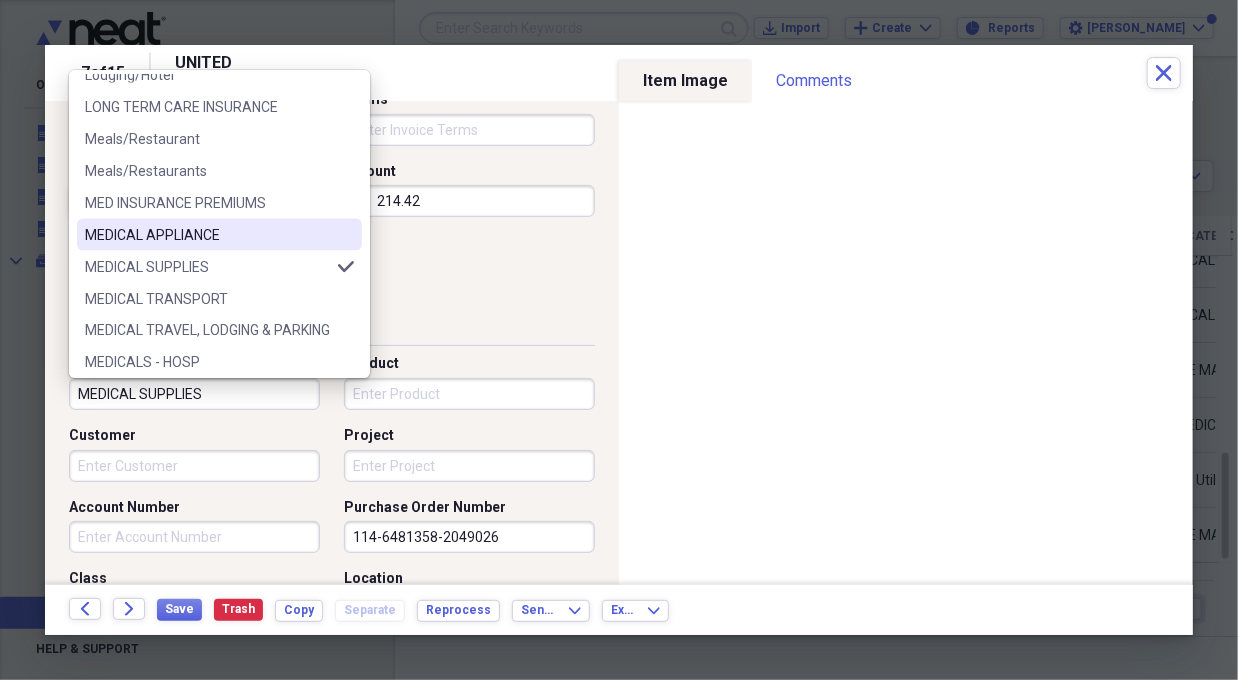 click on "MEDICAL APPLIANCE" at bounding box center [207, 235] 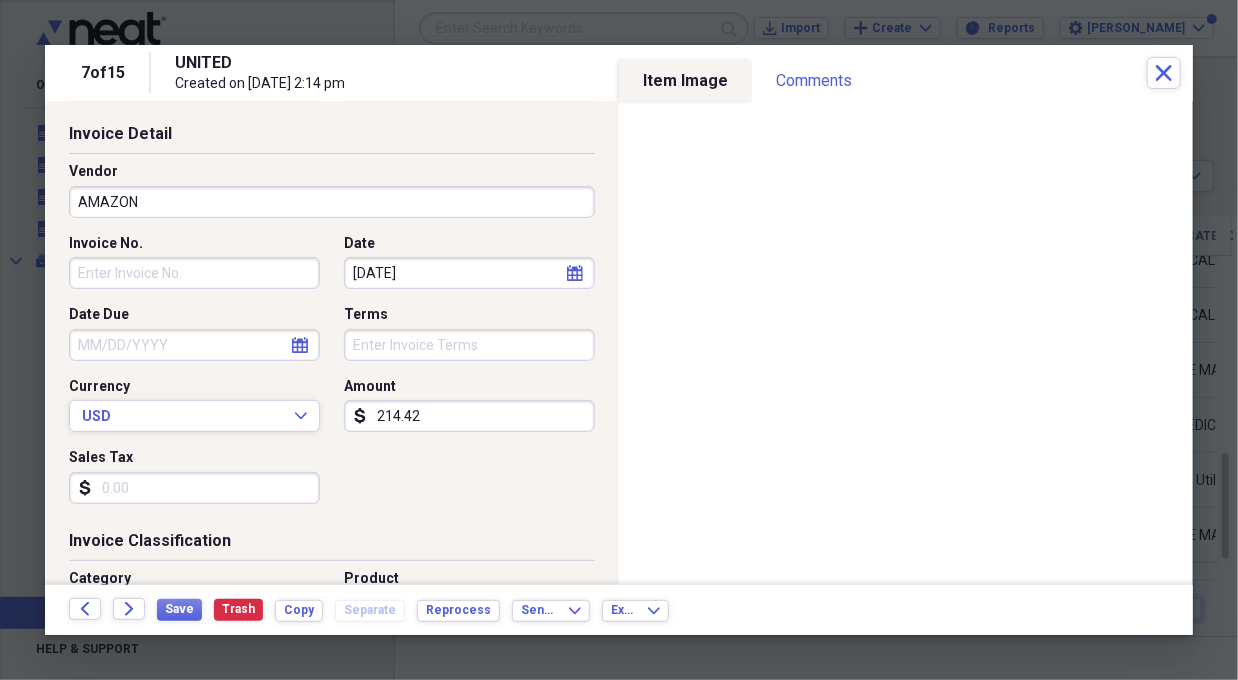 scroll, scrollTop: 0, scrollLeft: 0, axis: both 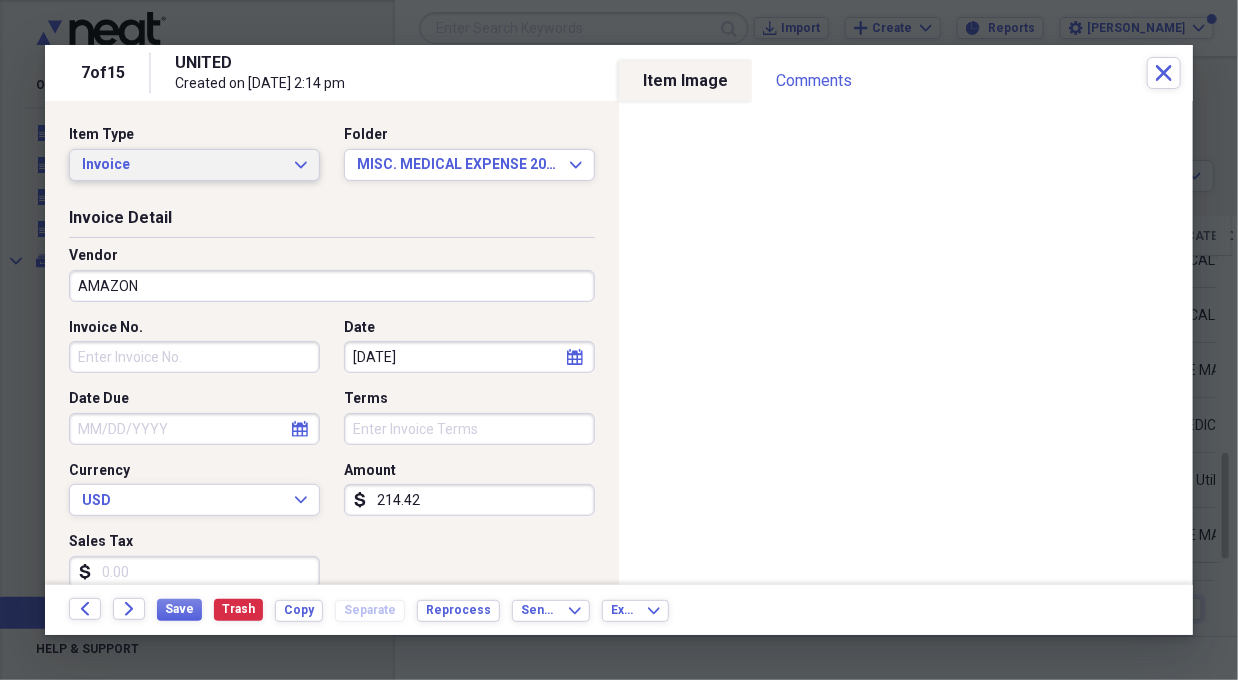 click on "Expand" 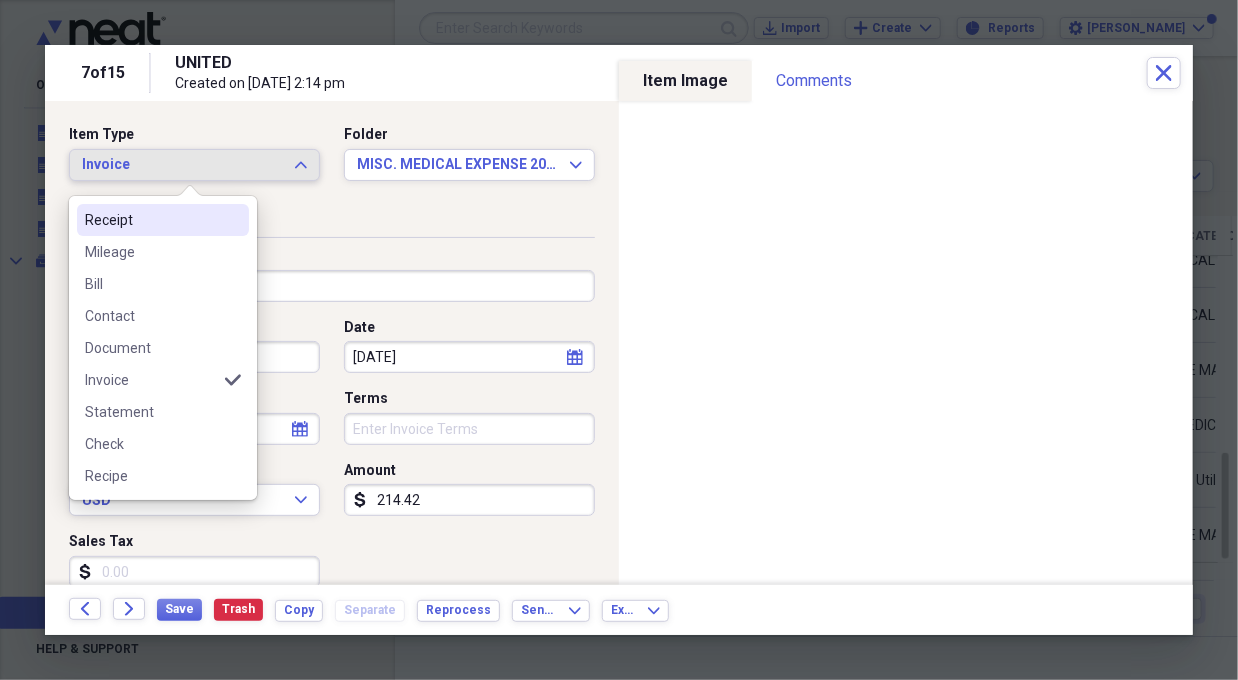 click on "Receipt" at bounding box center (151, 220) 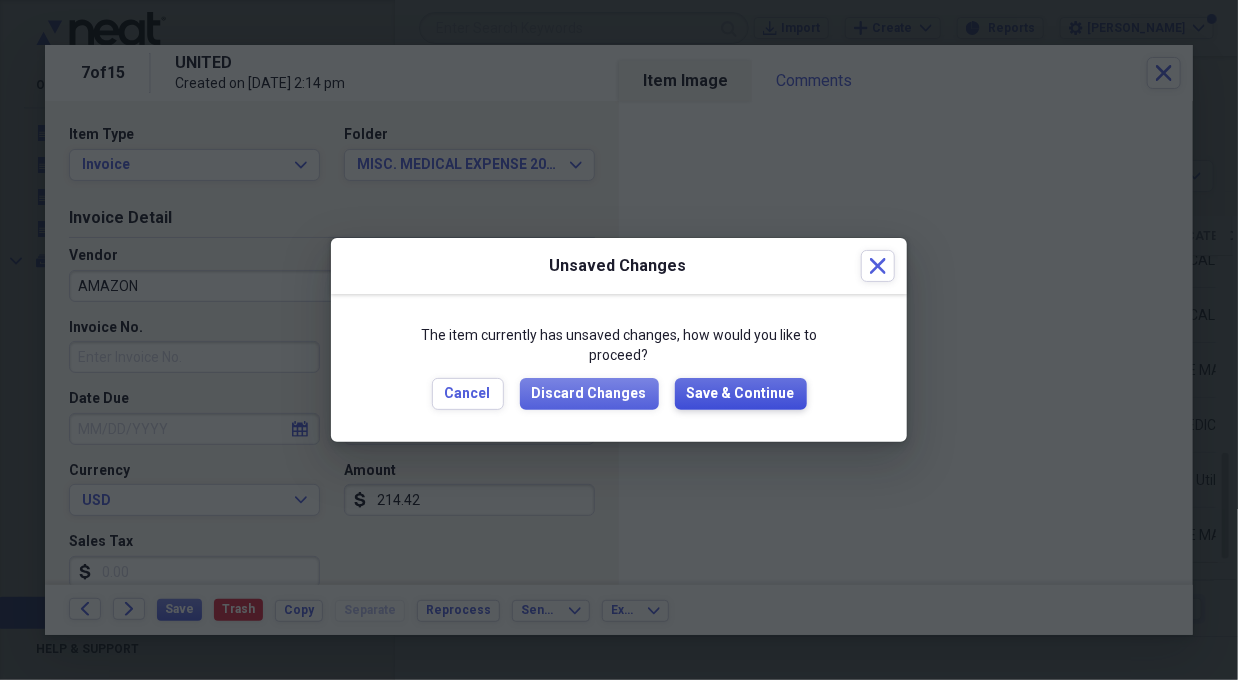 click on "Save & Continue" at bounding box center [741, 394] 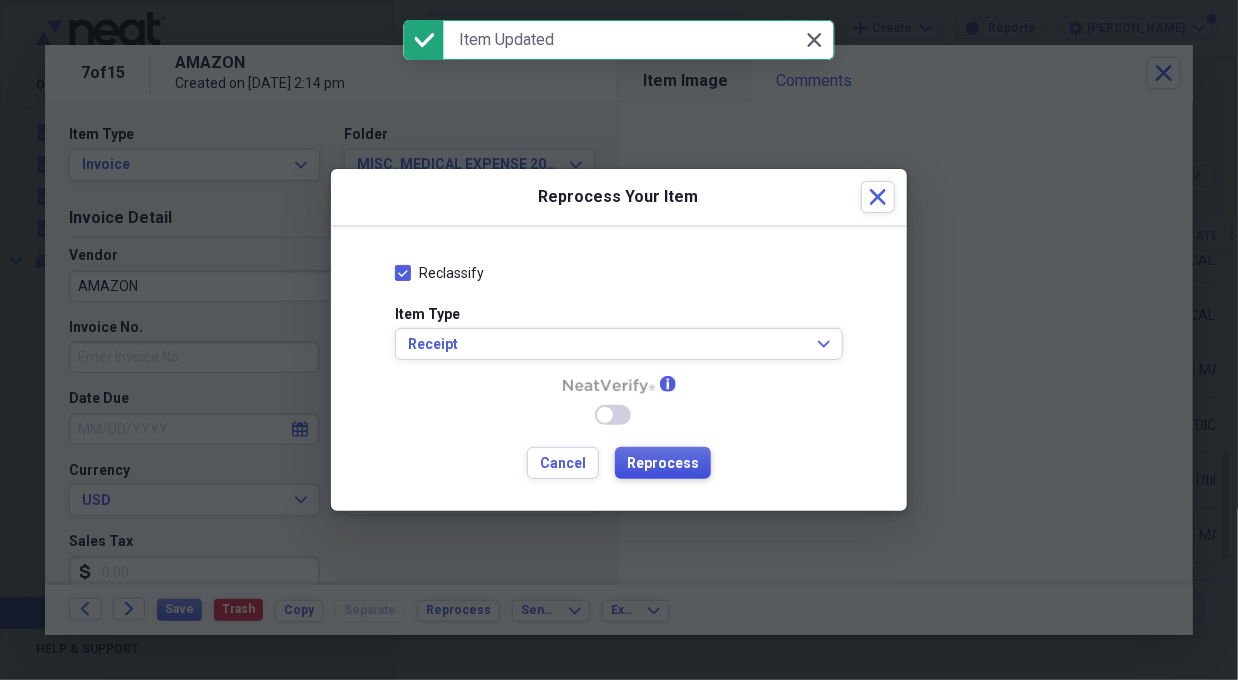click on "Reprocess" at bounding box center (663, 463) 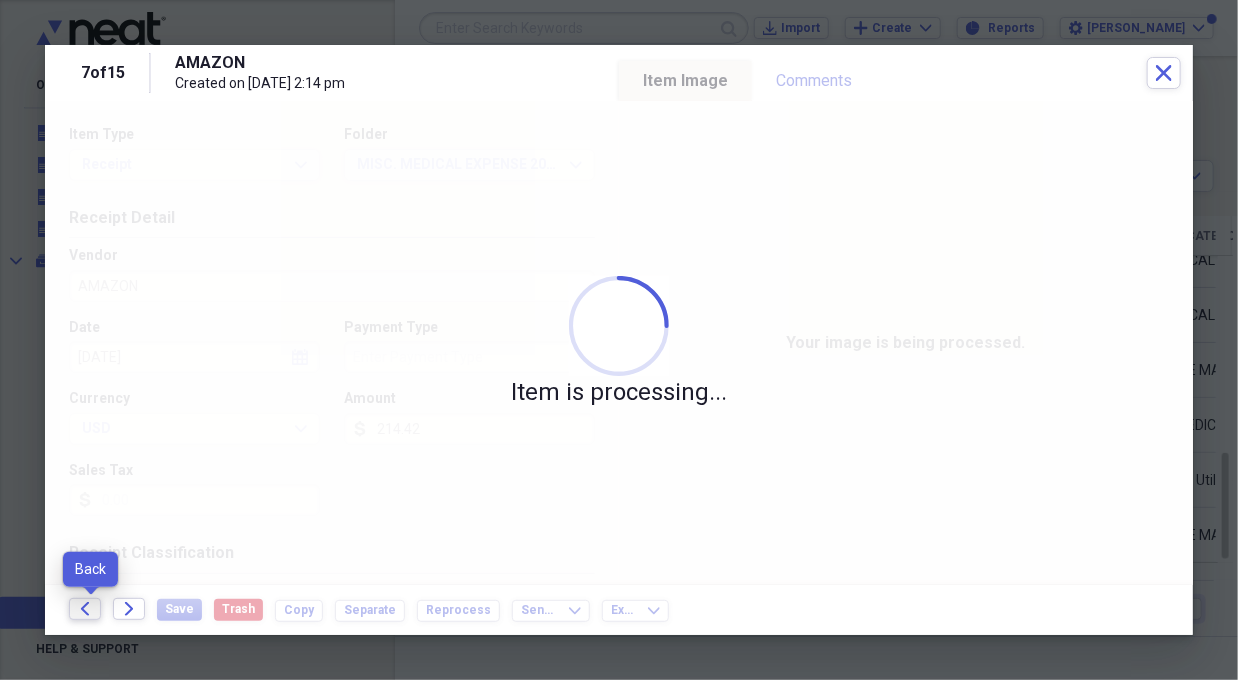 drag, startPoint x: 76, startPoint y: 611, endPoint x: 114, endPoint y: 641, distance: 48.414875 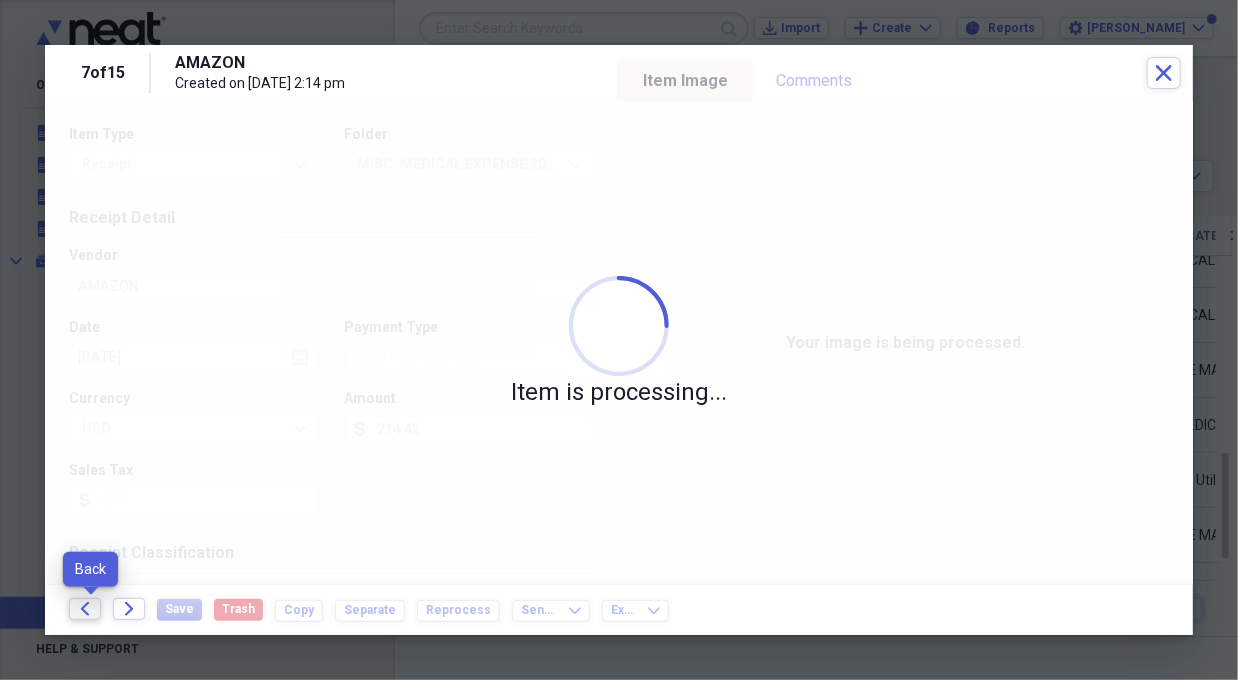 click 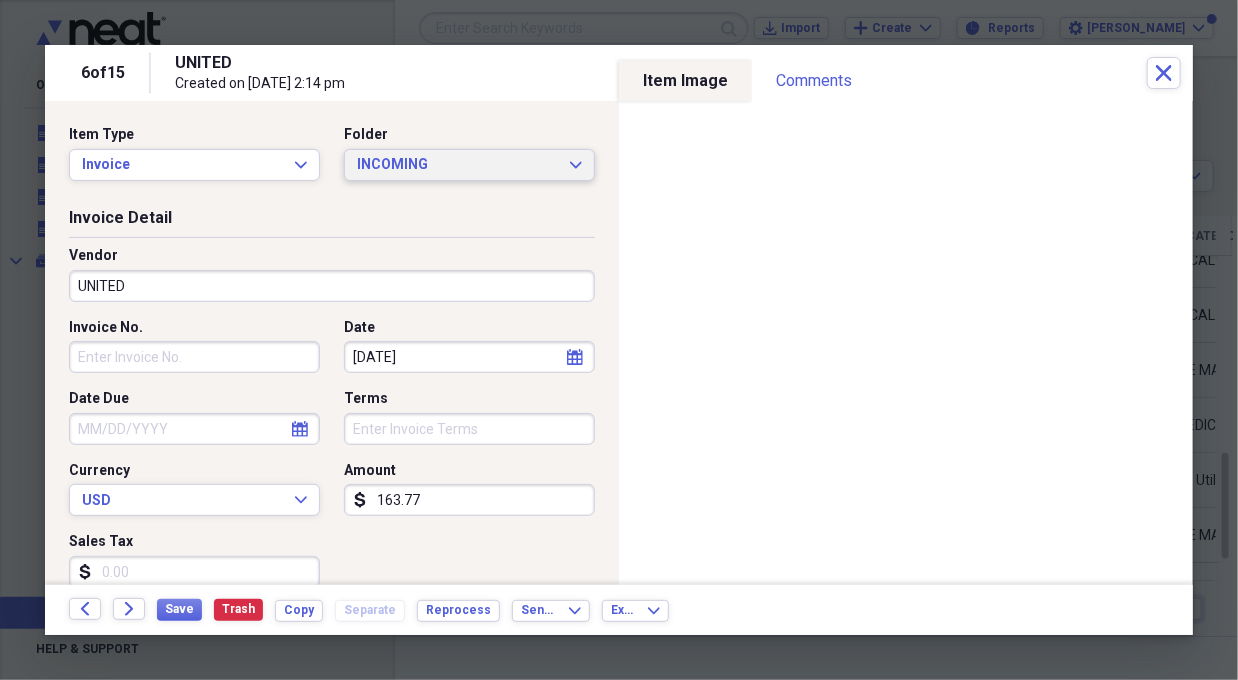 click on "Expand" 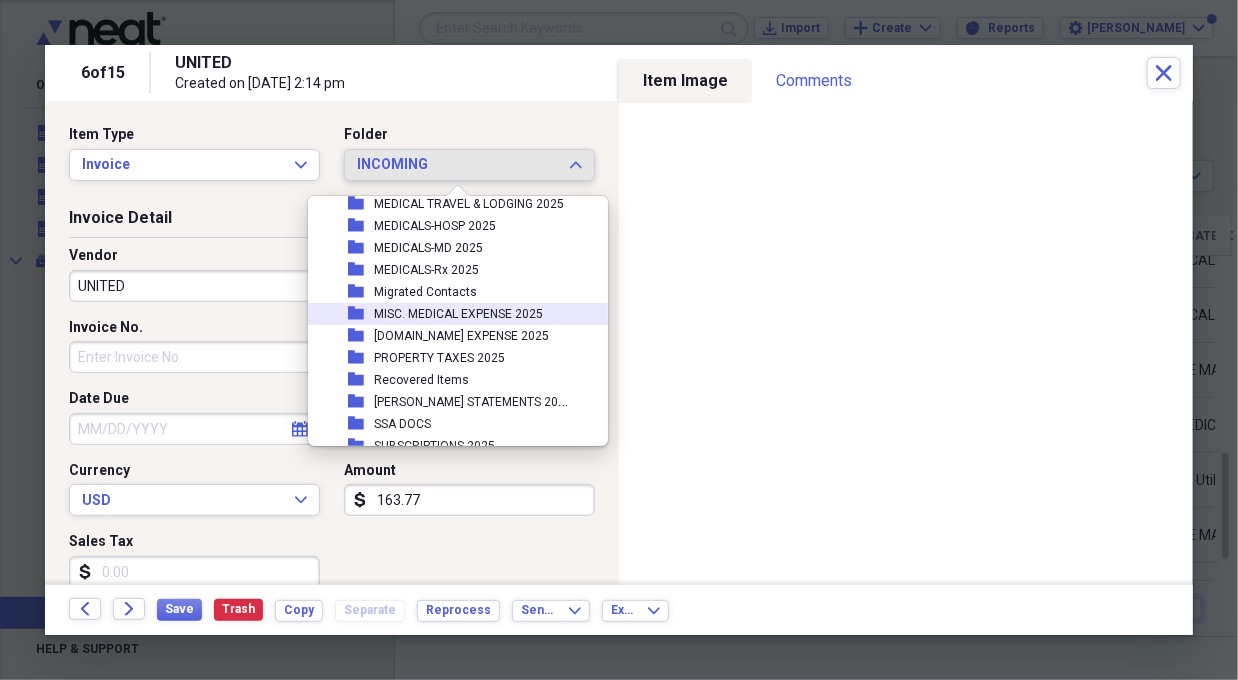scroll, scrollTop: 372, scrollLeft: 0, axis: vertical 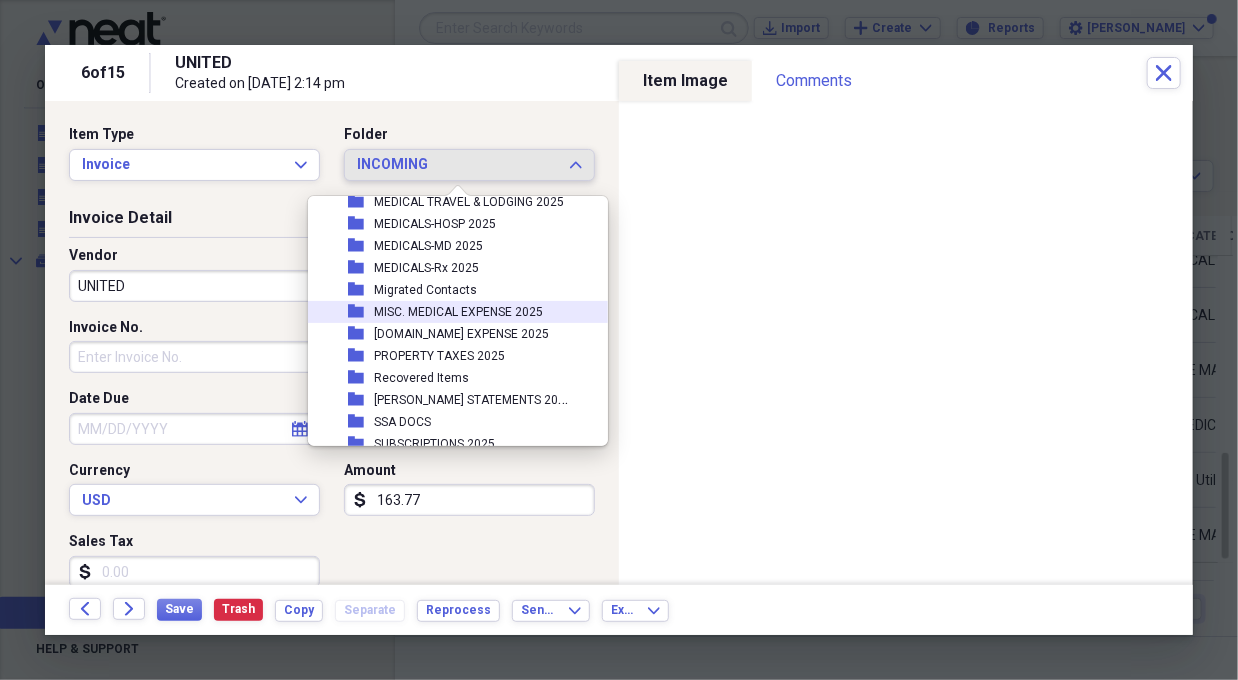 click on "MISC. MEDICAL EXPENSE 2025" at bounding box center (458, 312) 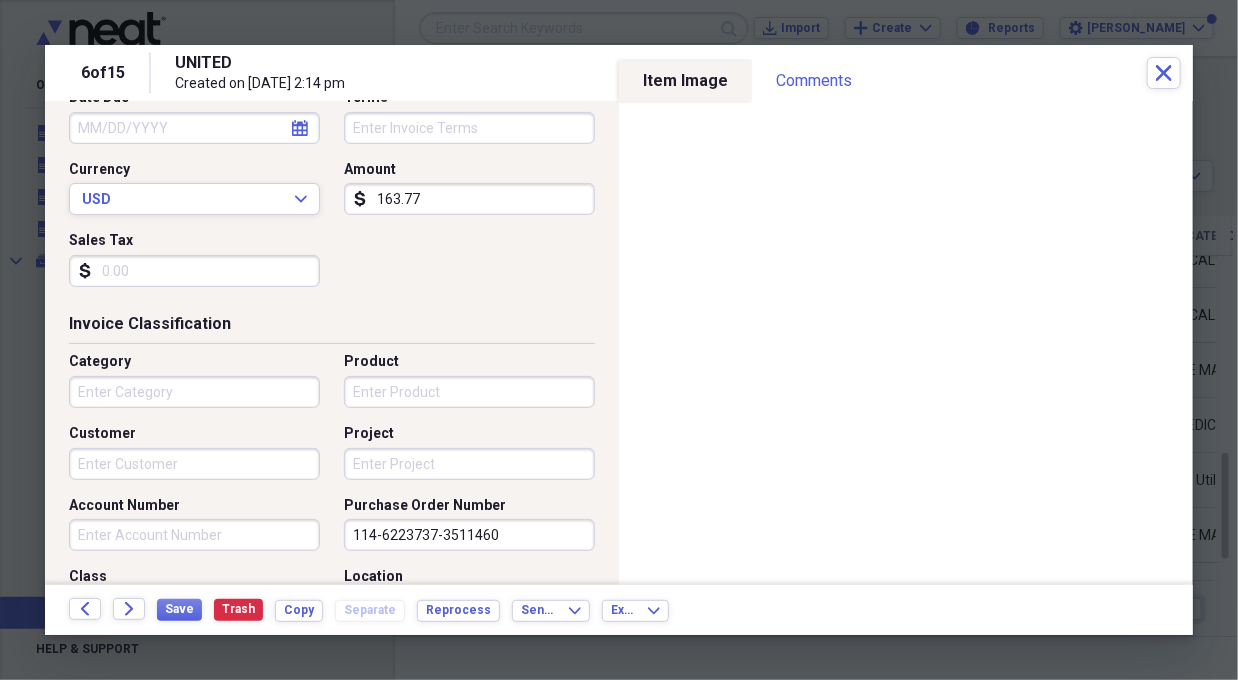 scroll, scrollTop: 300, scrollLeft: 0, axis: vertical 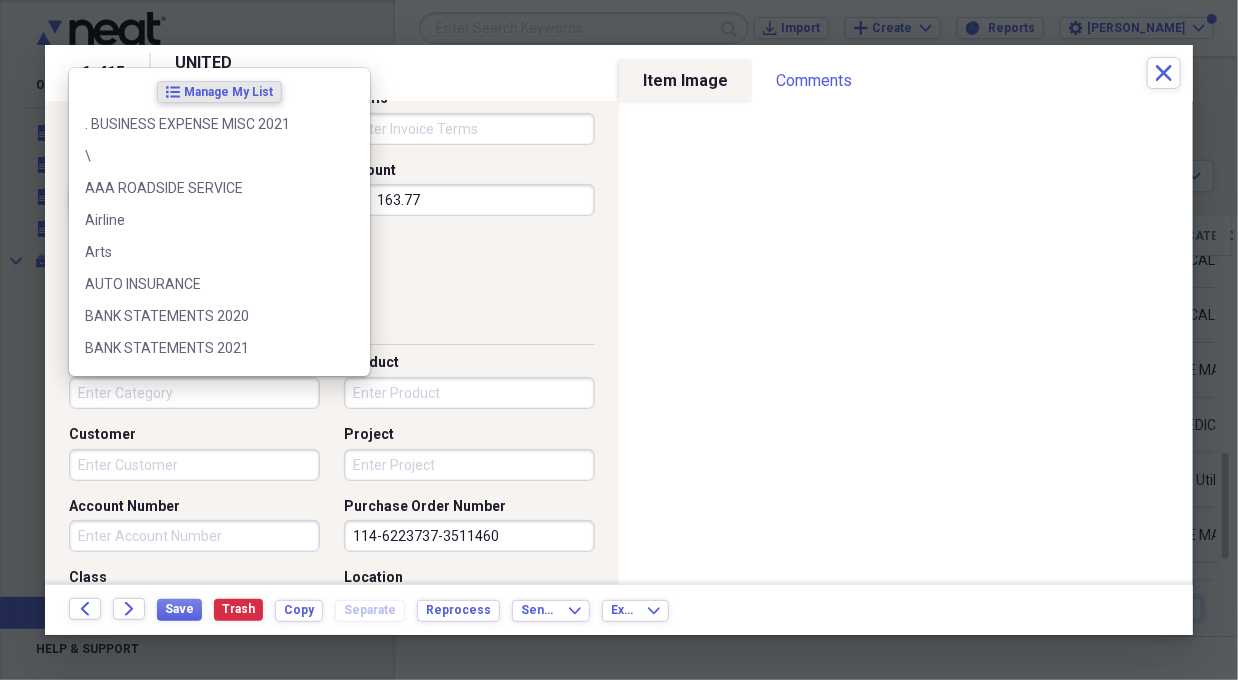click on "Category" at bounding box center (194, 393) 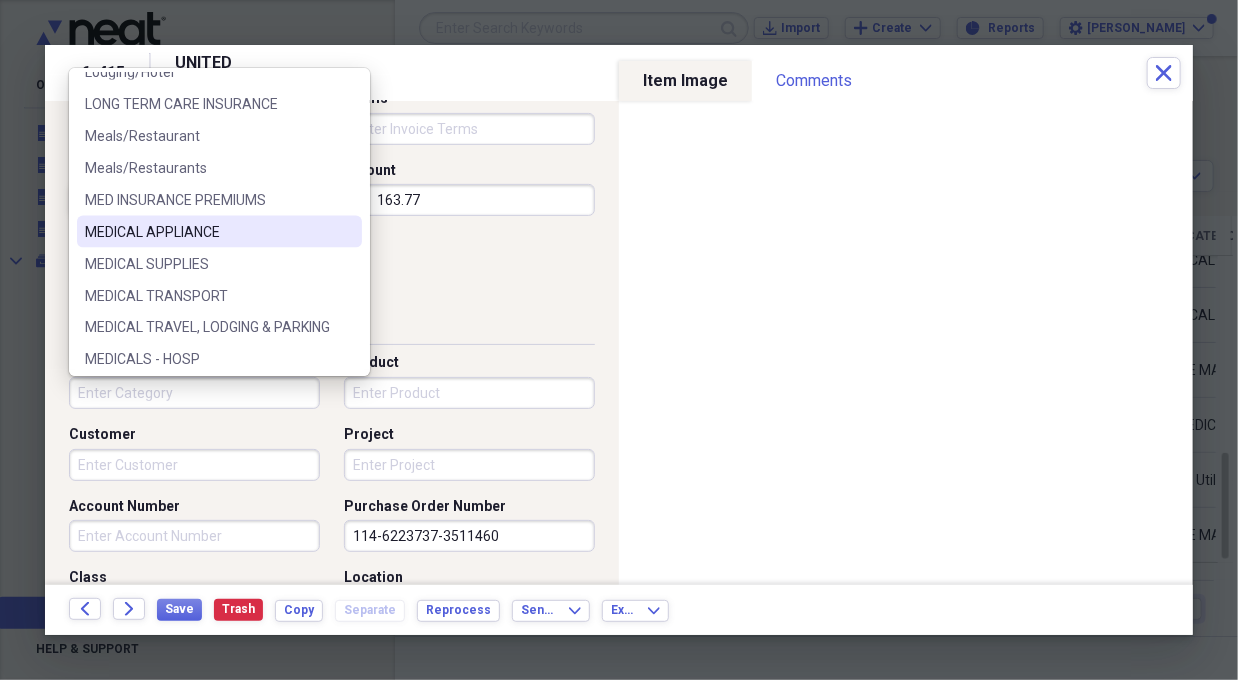 click on "MEDICAL APPLIANCE" at bounding box center (207, 232) 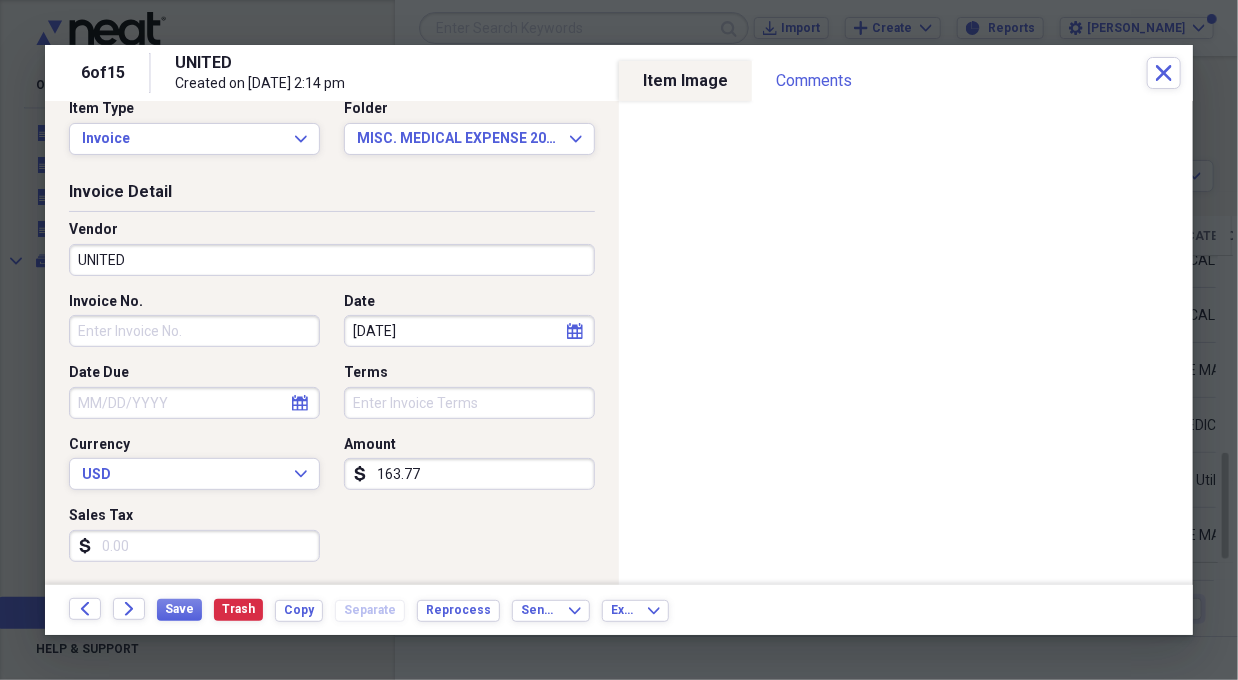 scroll, scrollTop: 0, scrollLeft: 0, axis: both 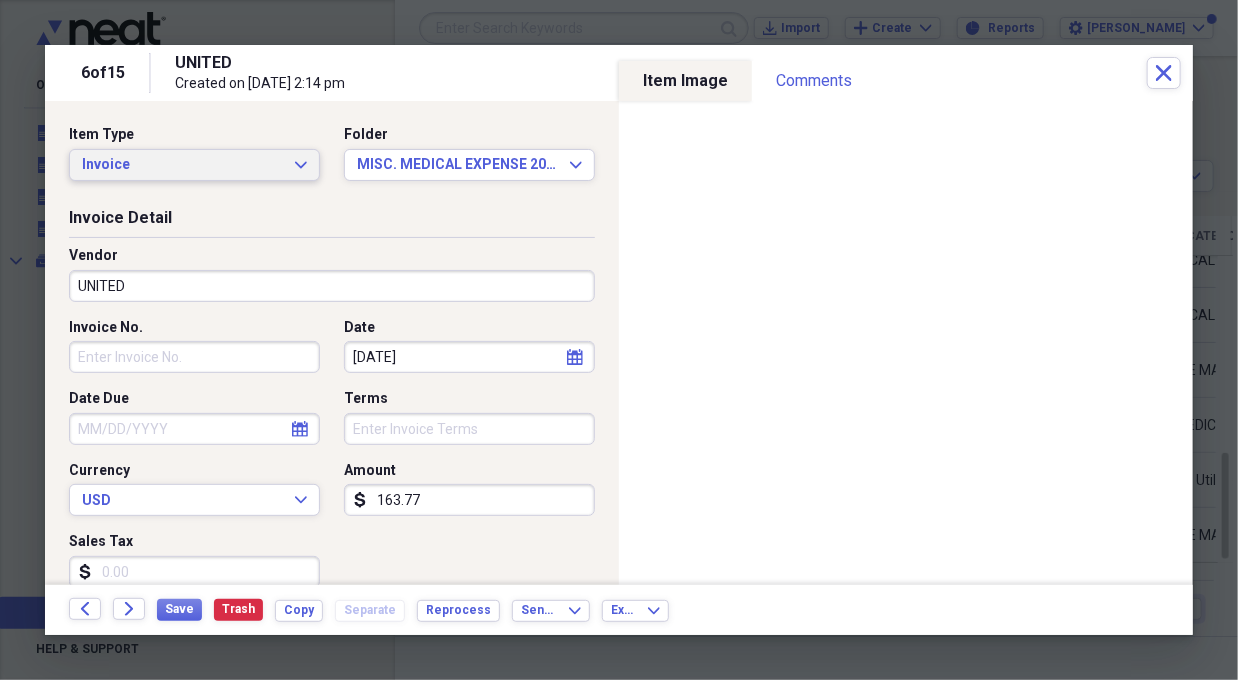 click on "Invoice Expand" at bounding box center (194, 165) 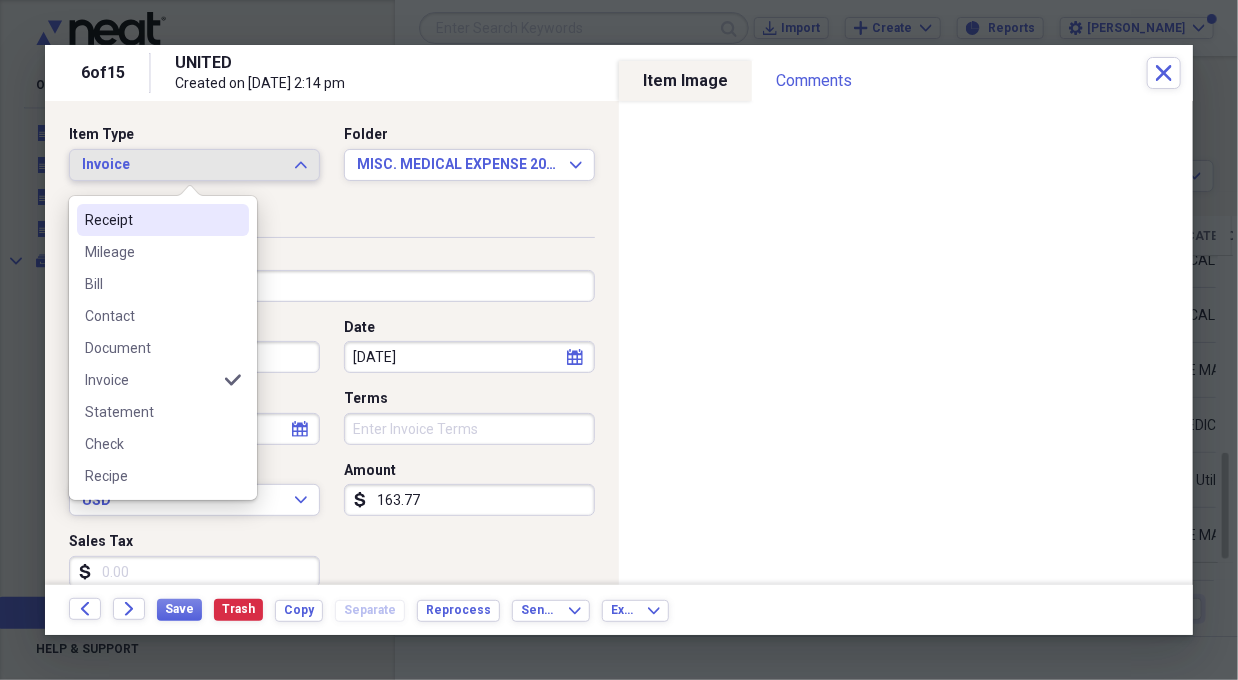 click on "Receipt" at bounding box center (151, 220) 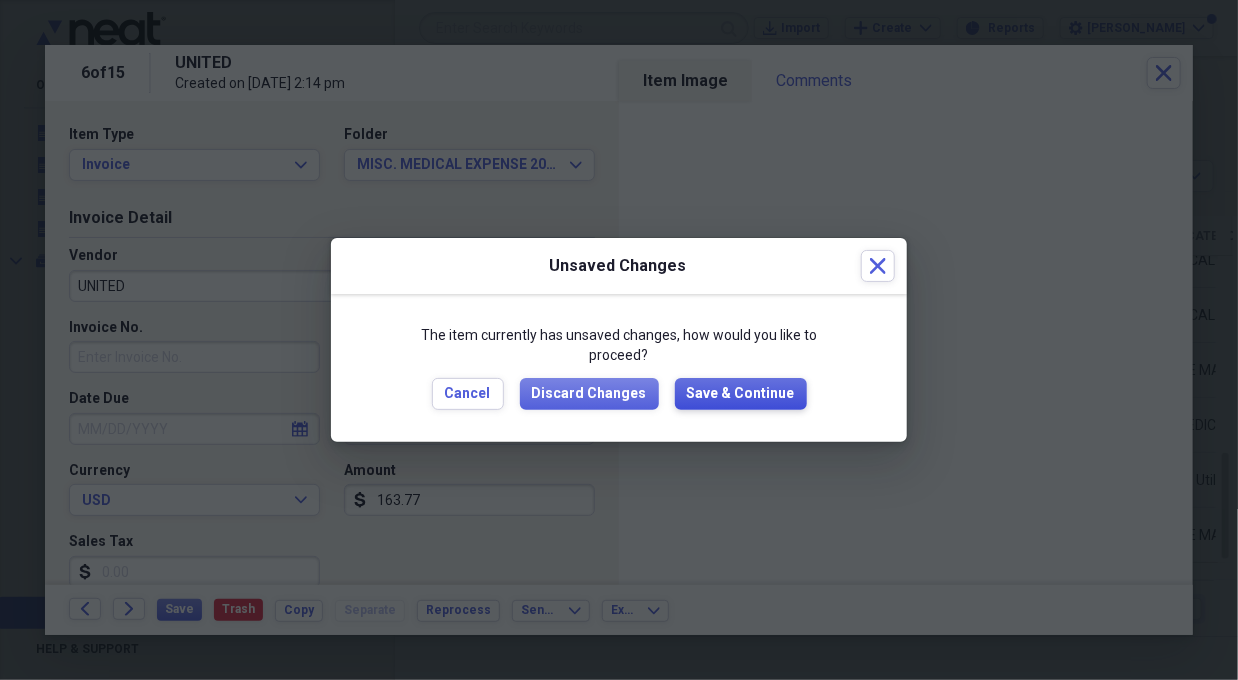 click on "Save & Continue" at bounding box center (741, 394) 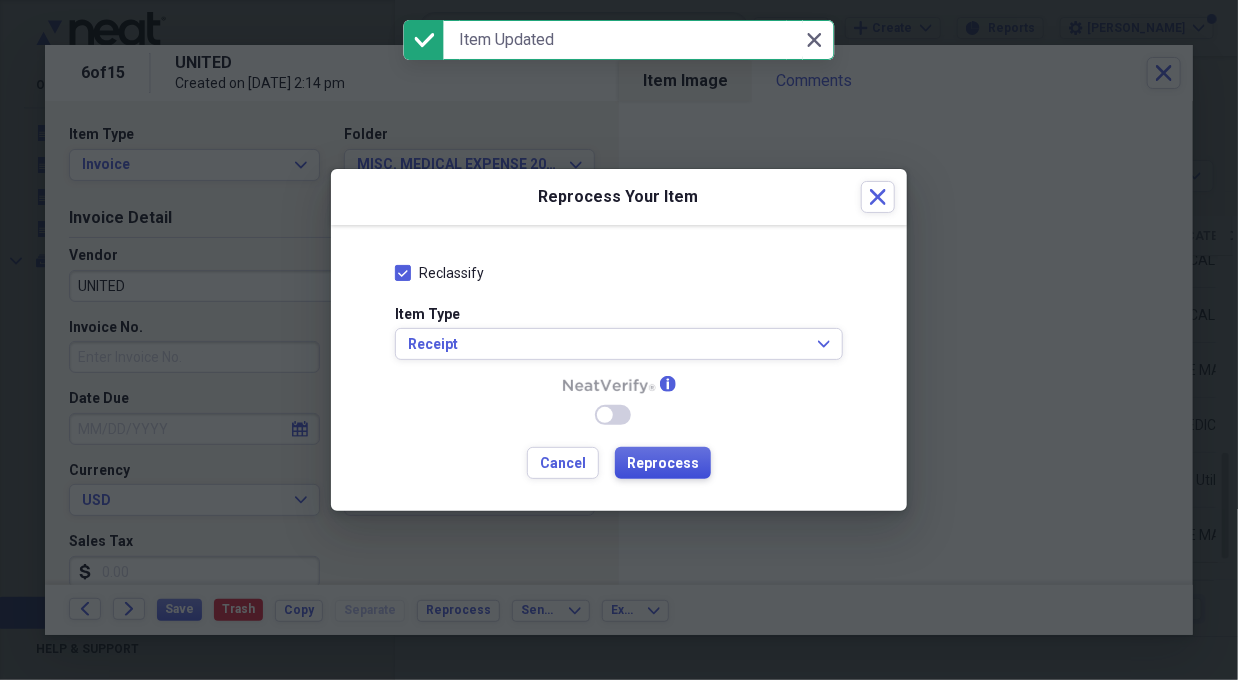 click on "Reprocess" at bounding box center [663, 464] 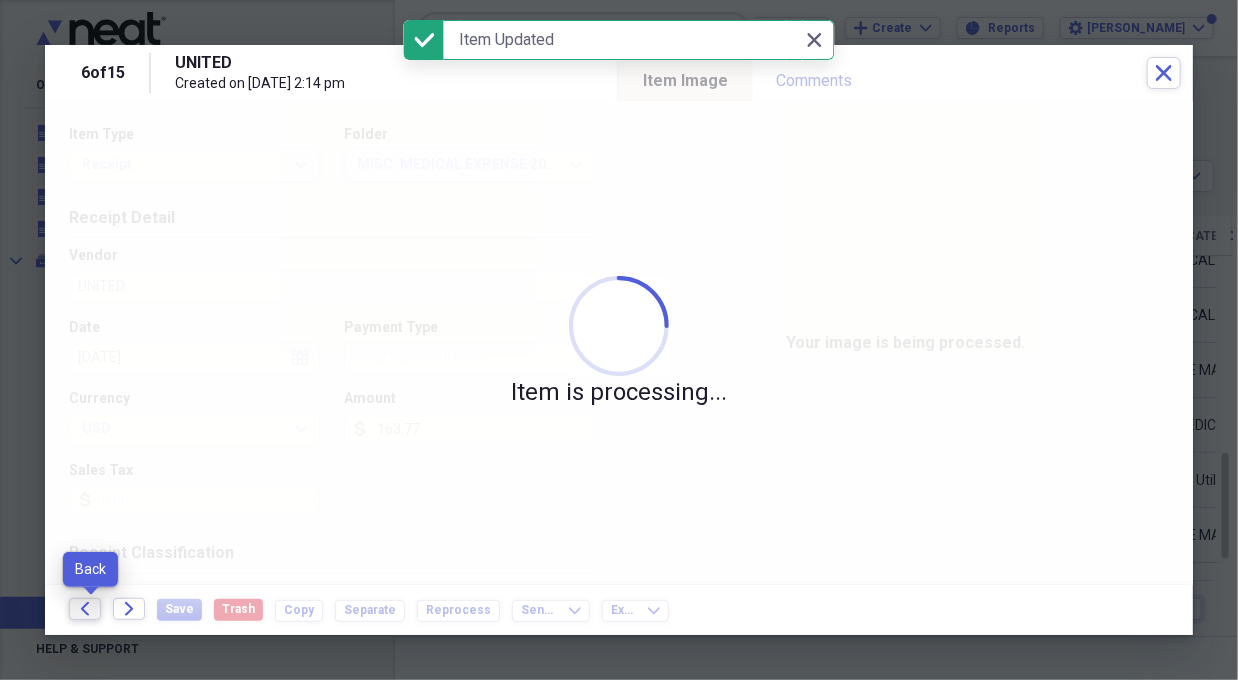 click on "Back" 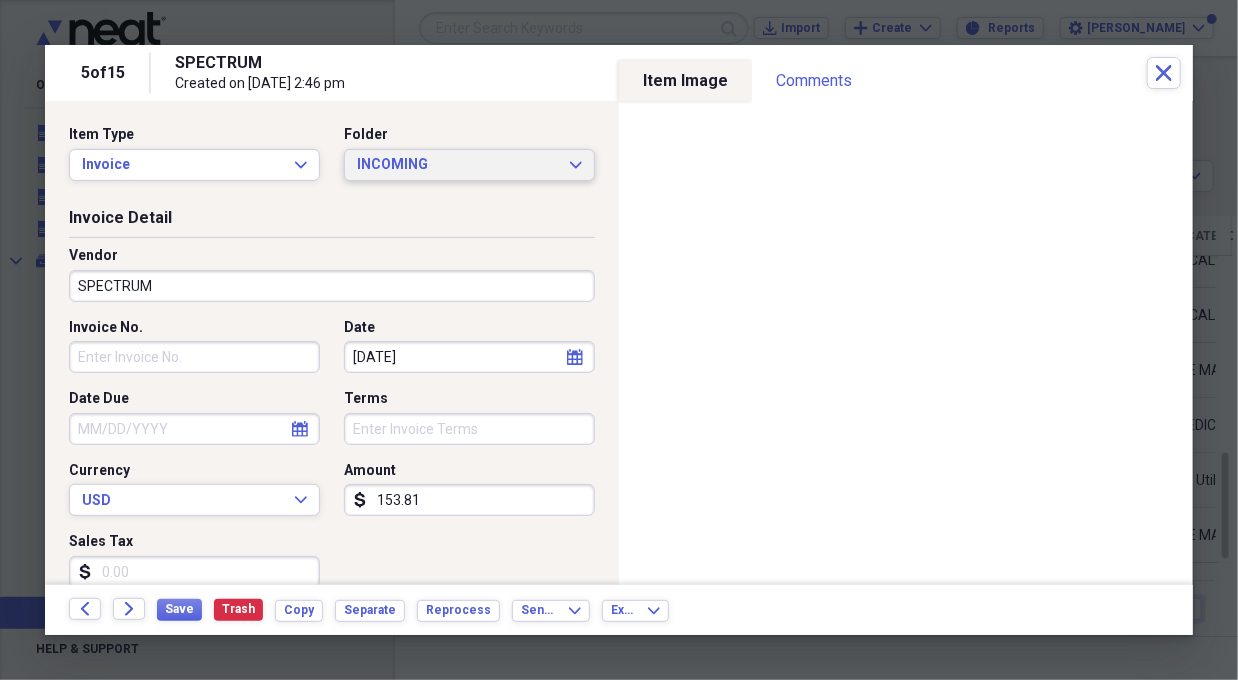 click on "INCOMING Expand" at bounding box center [469, 165] 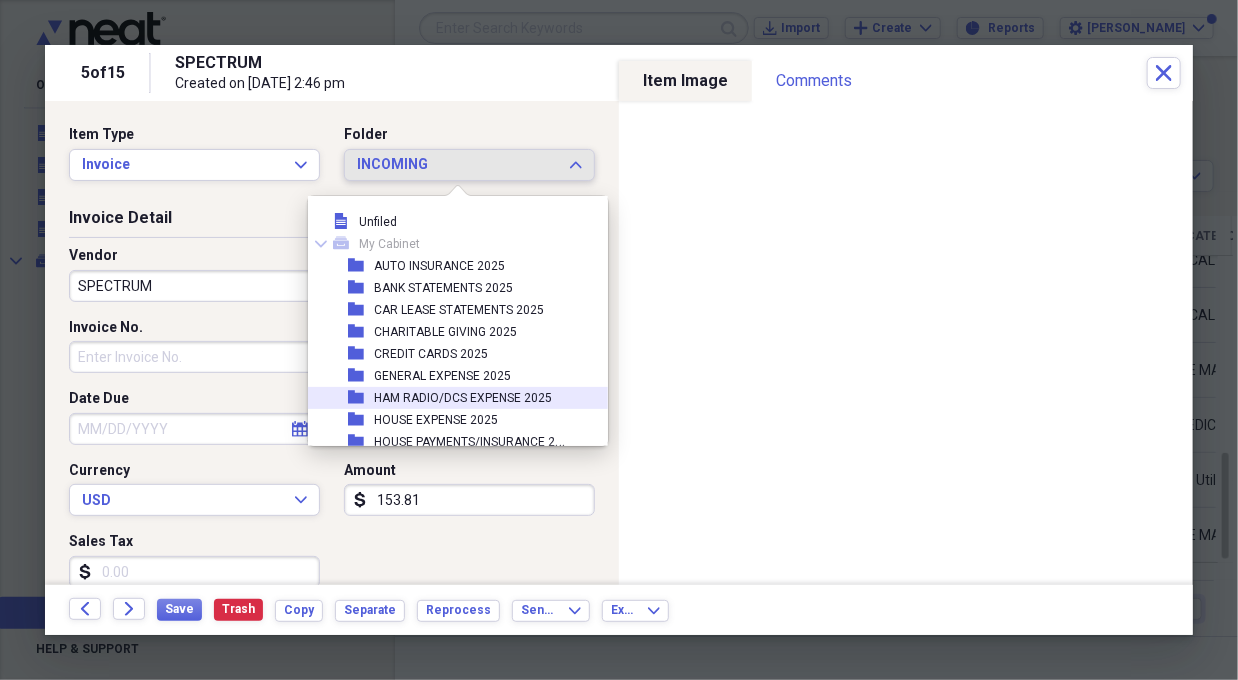 scroll, scrollTop: 172, scrollLeft: 0, axis: vertical 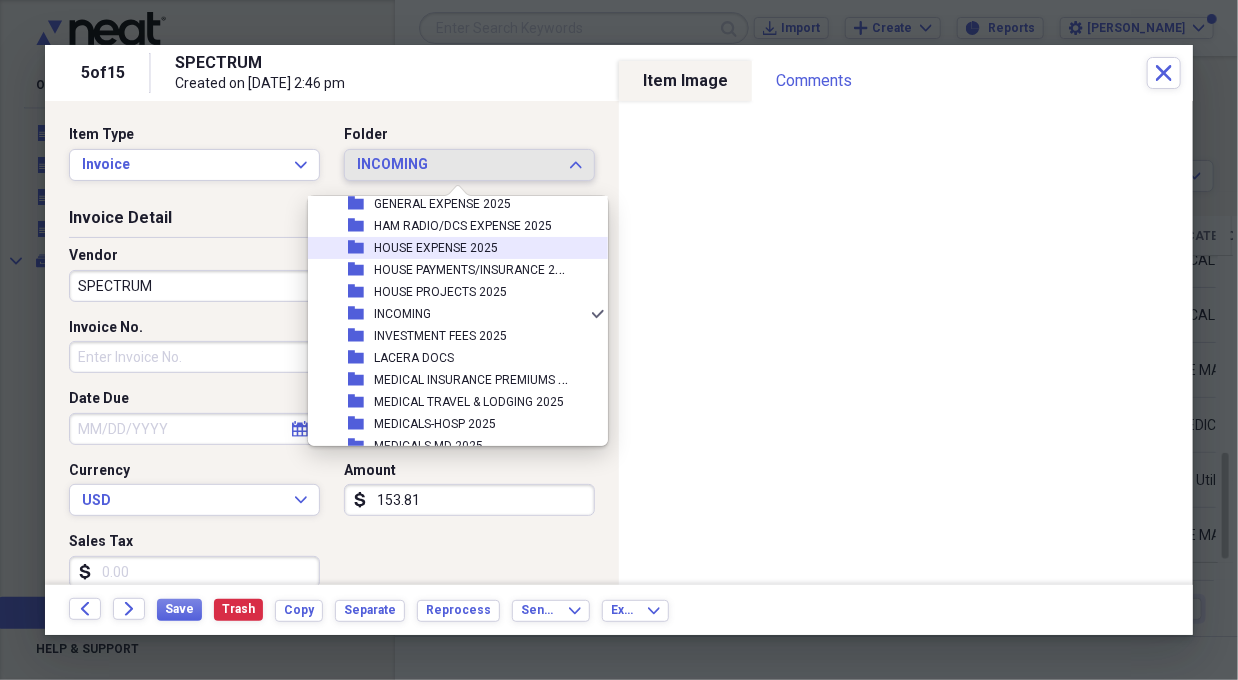 click on "HOUSE EXPENSE 2025" at bounding box center [436, 248] 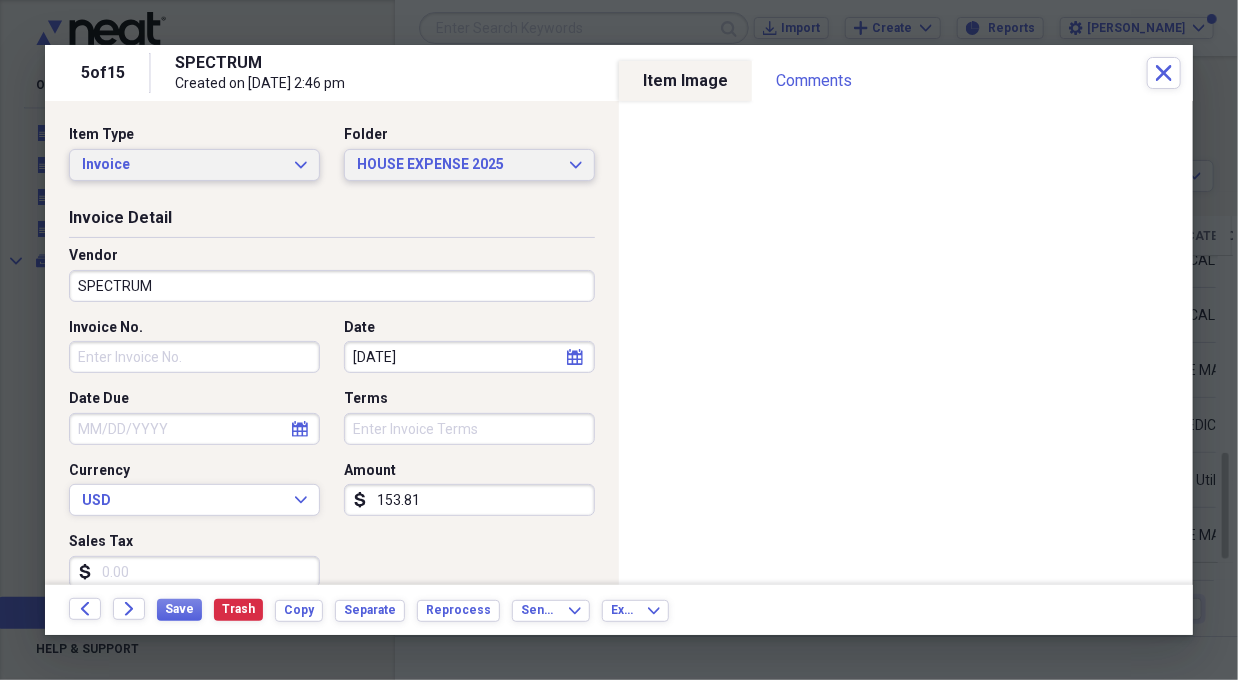 scroll, scrollTop: 0, scrollLeft: 0, axis: both 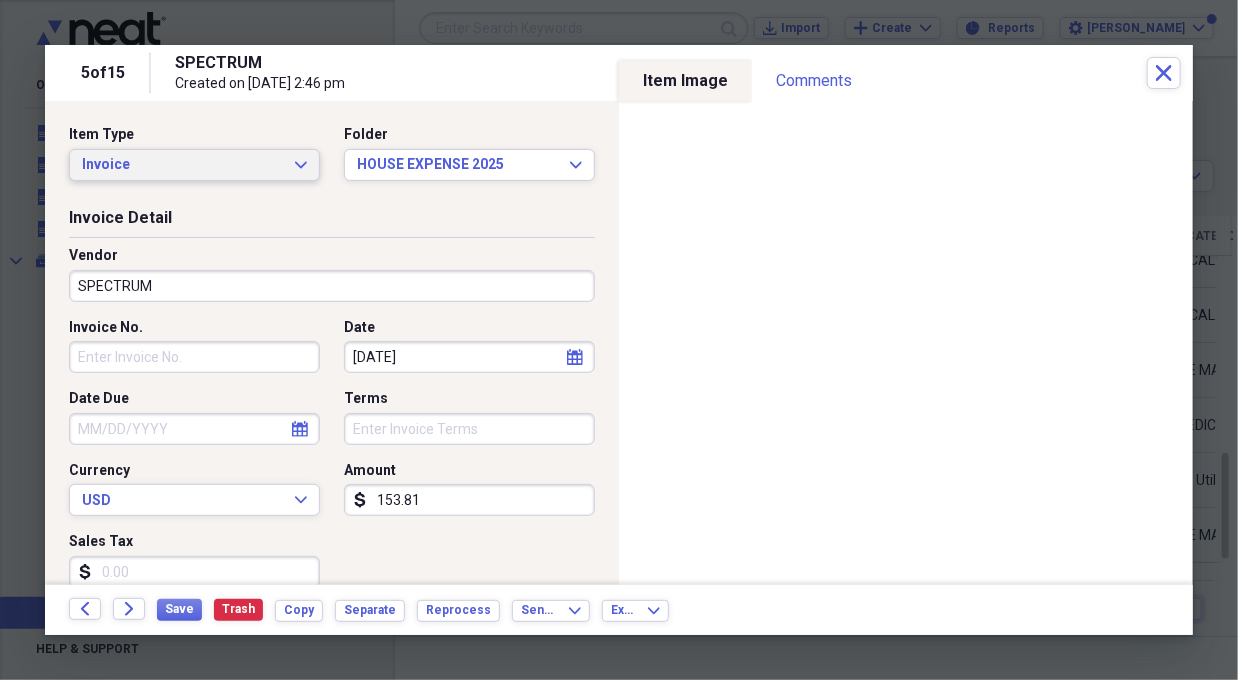 click on "Expand" 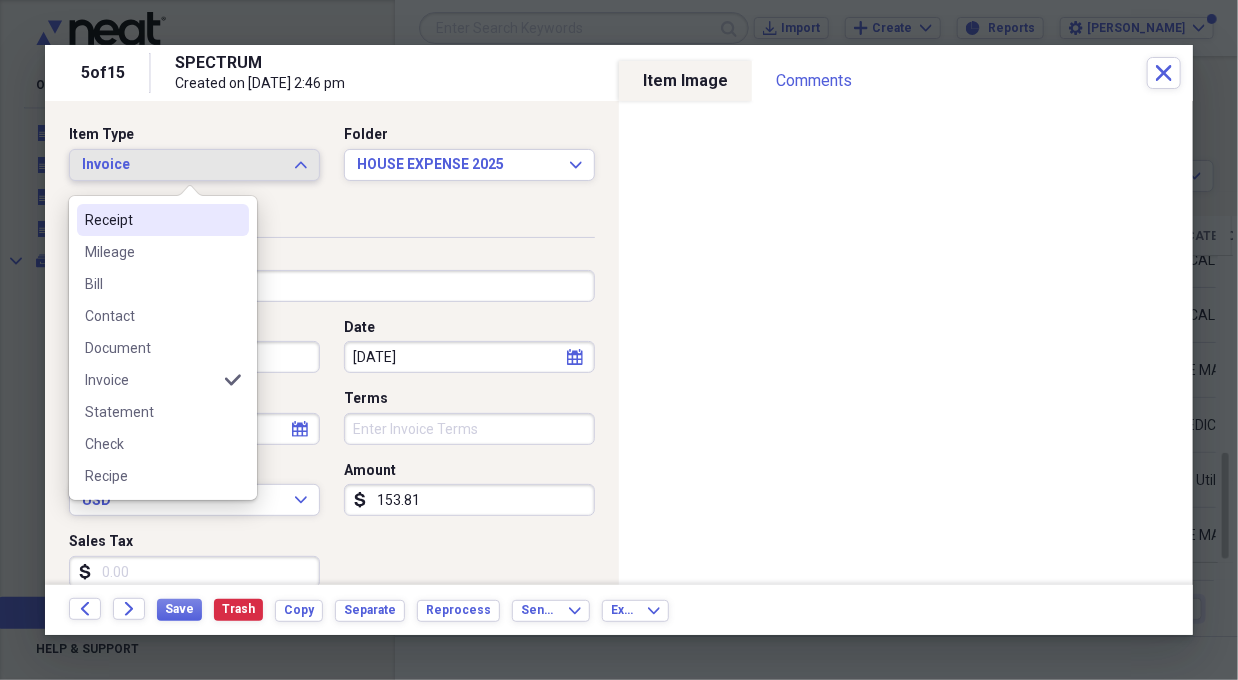 click on "Receipt" at bounding box center [163, 220] 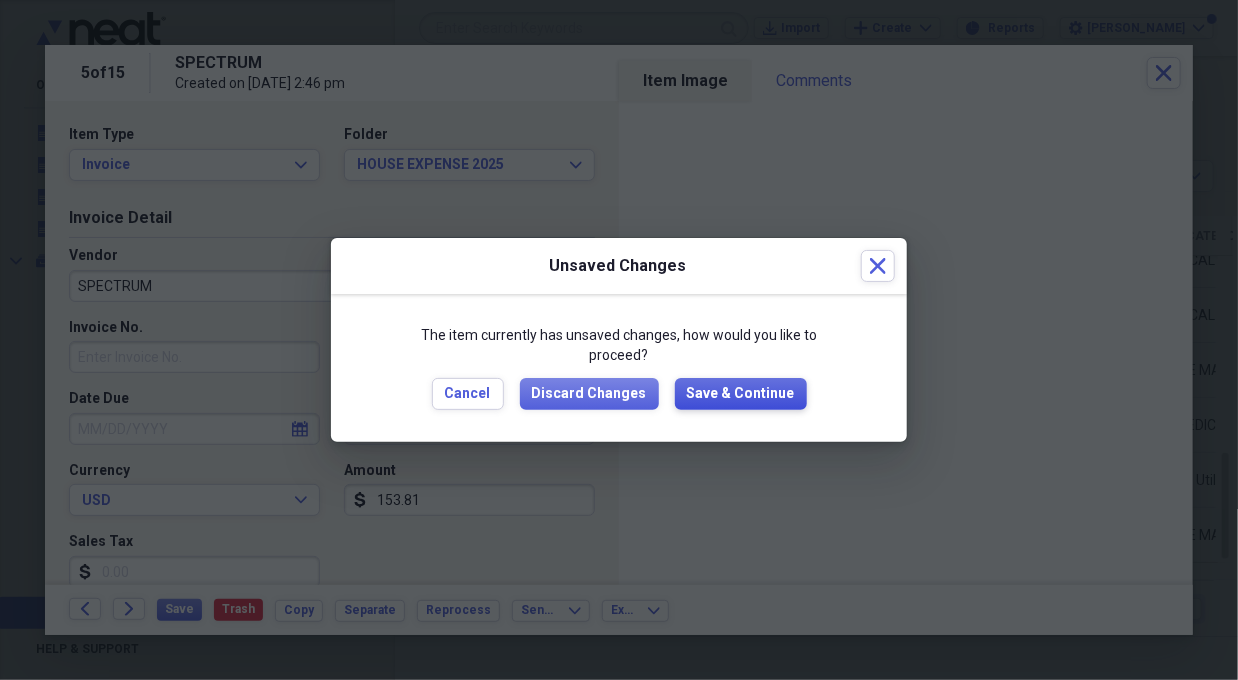 click on "Save & Continue" at bounding box center (741, 394) 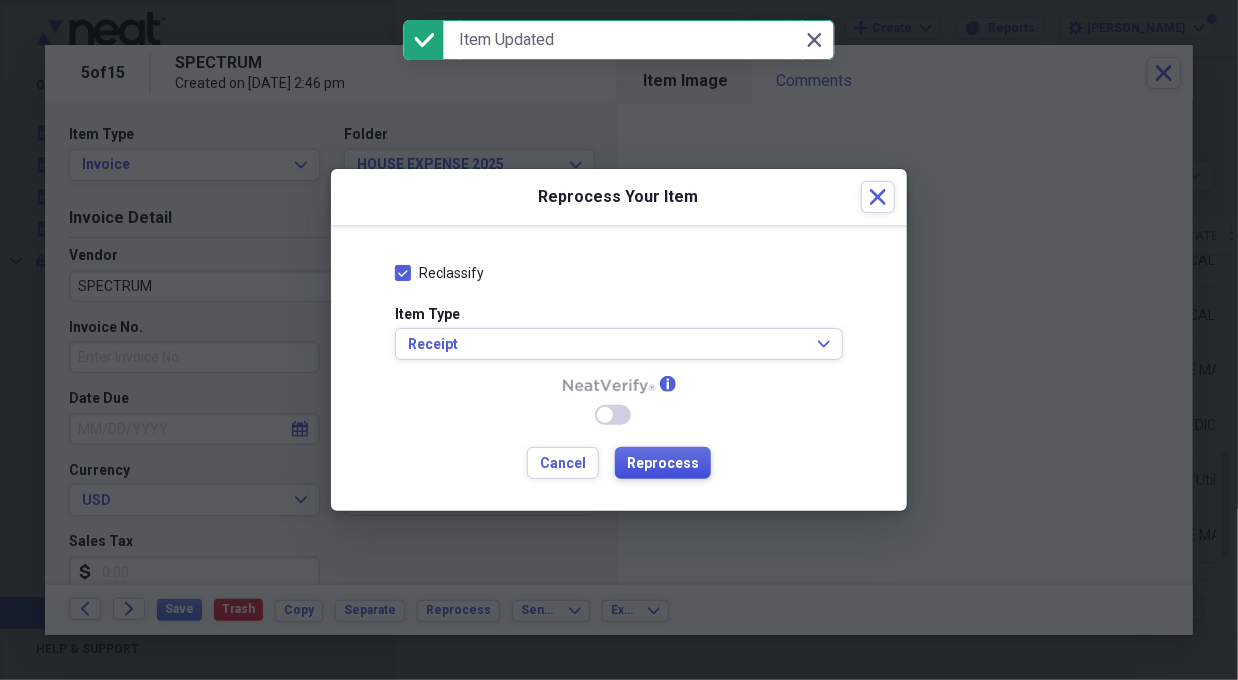 click on "Reprocess" at bounding box center [663, 463] 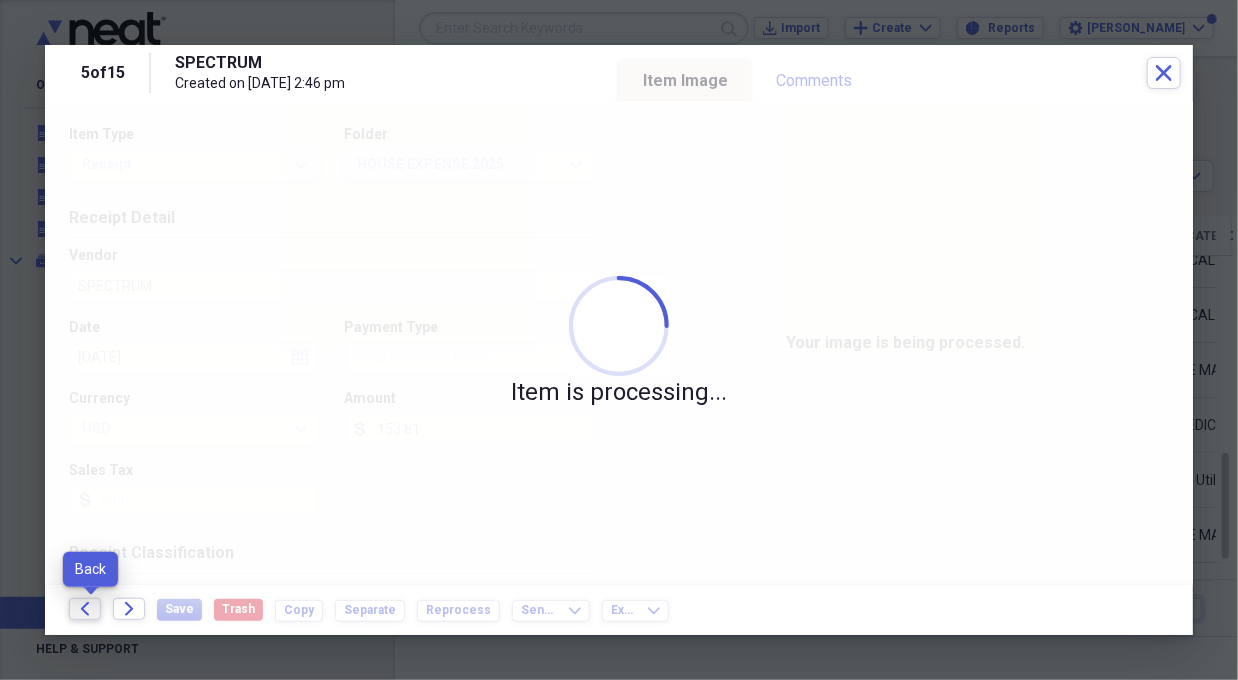 click on "Back" 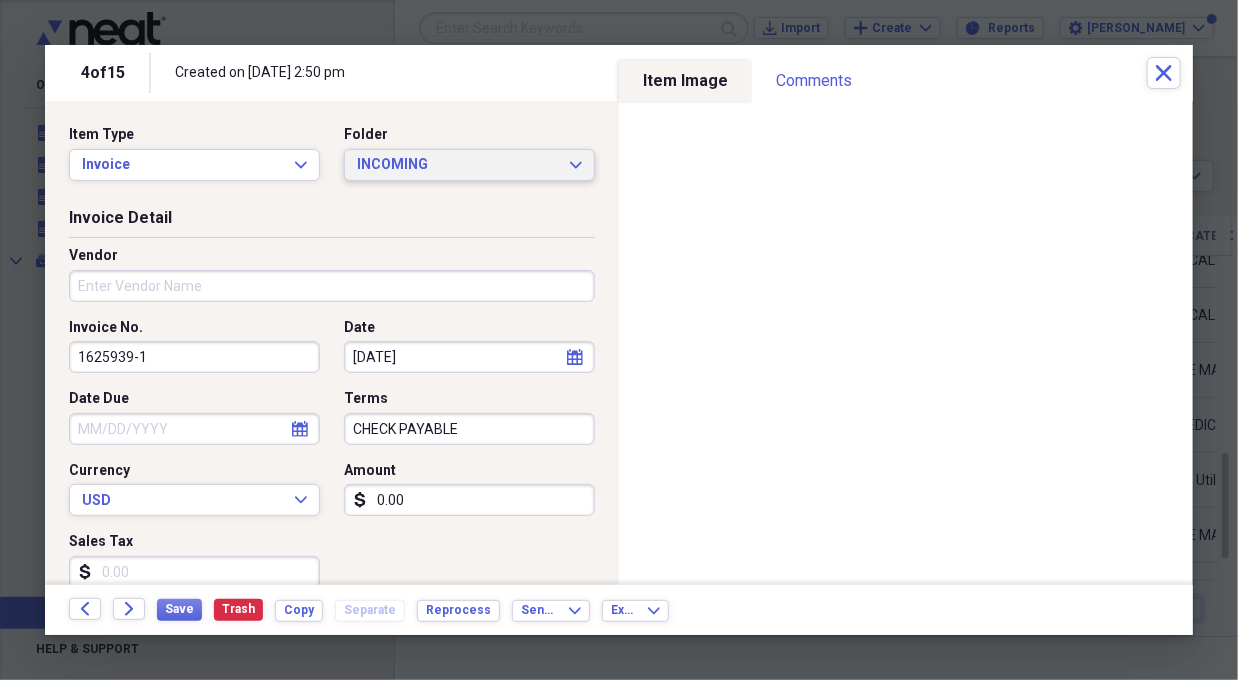 click on "INCOMING Expand" at bounding box center (469, 165) 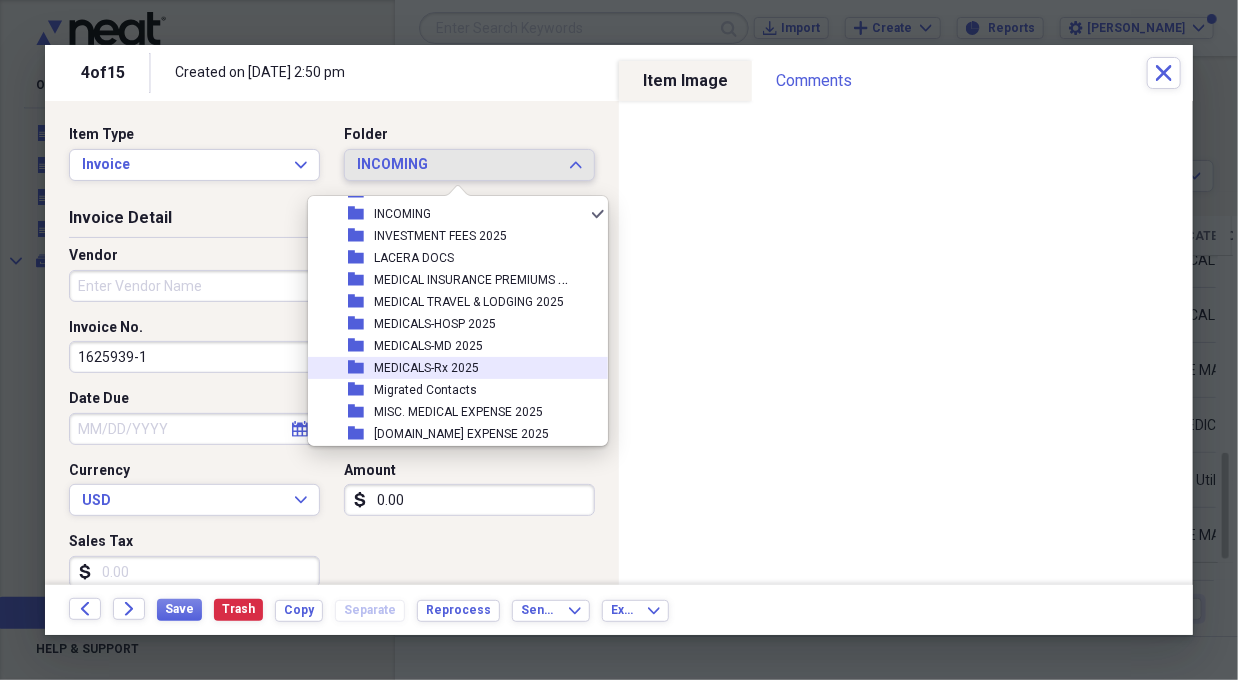scroll, scrollTop: 348, scrollLeft: 0, axis: vertical 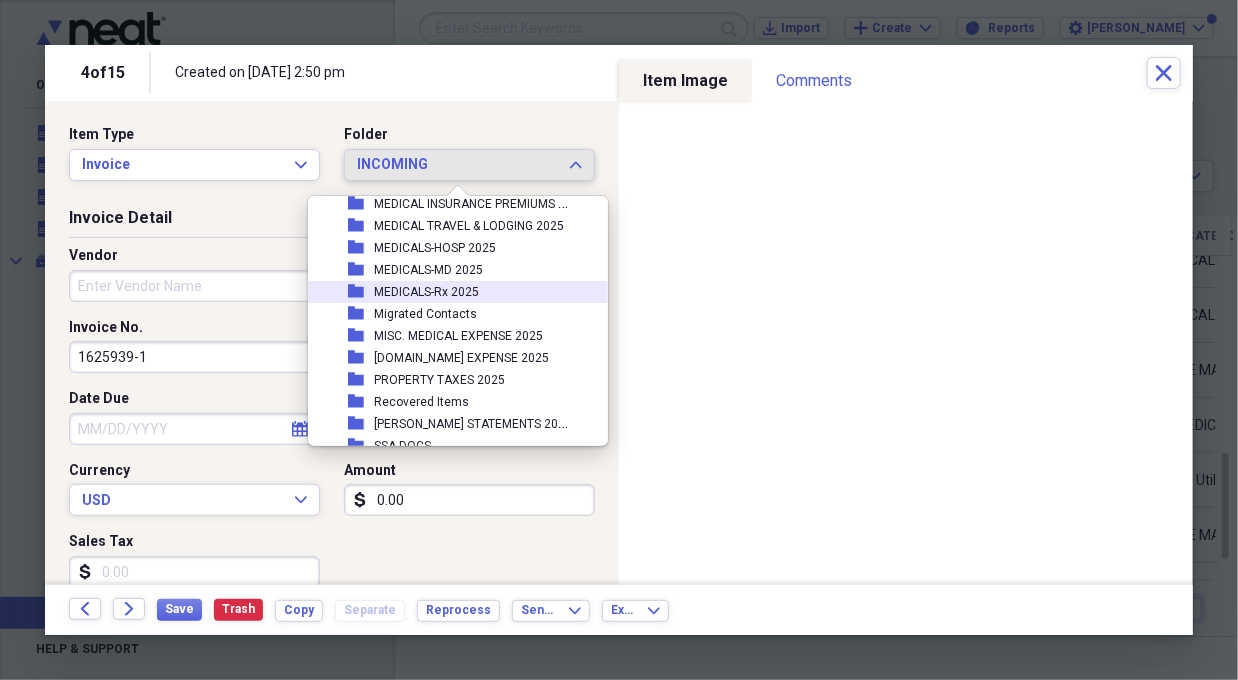 click on "MEDICALS-Rx 2025" at bounding box center [426, 292] 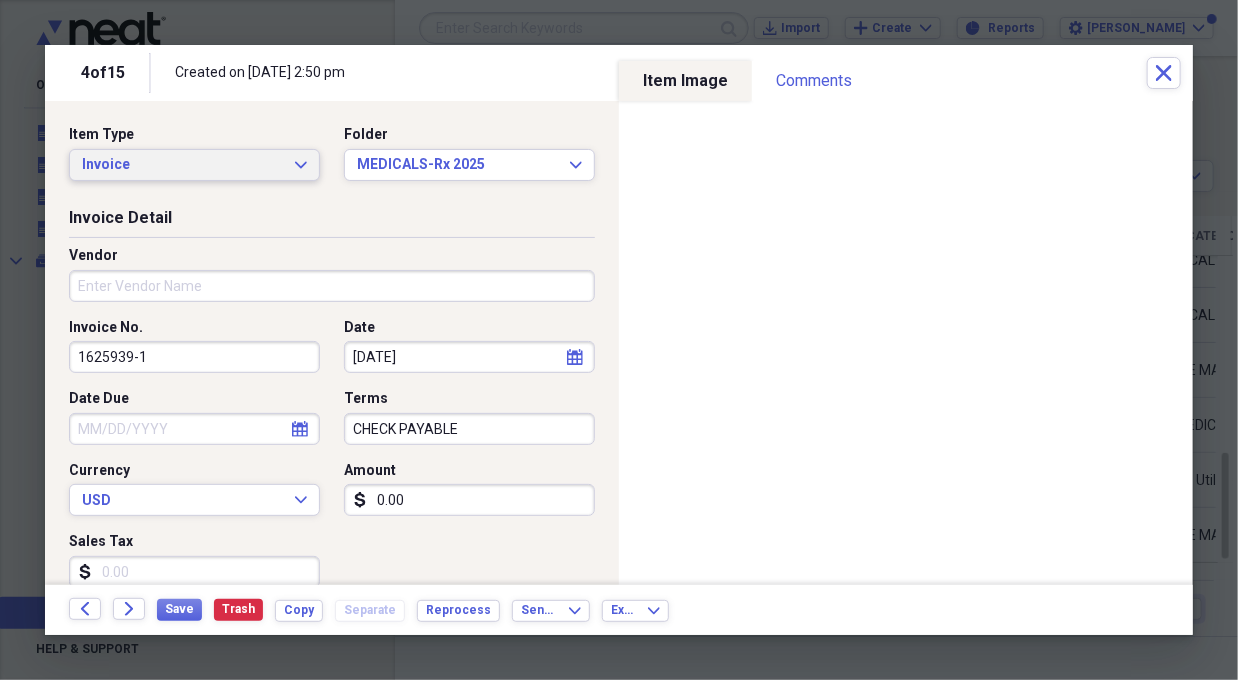 click on "Invoice Expand" at bounding box center (194, 165) 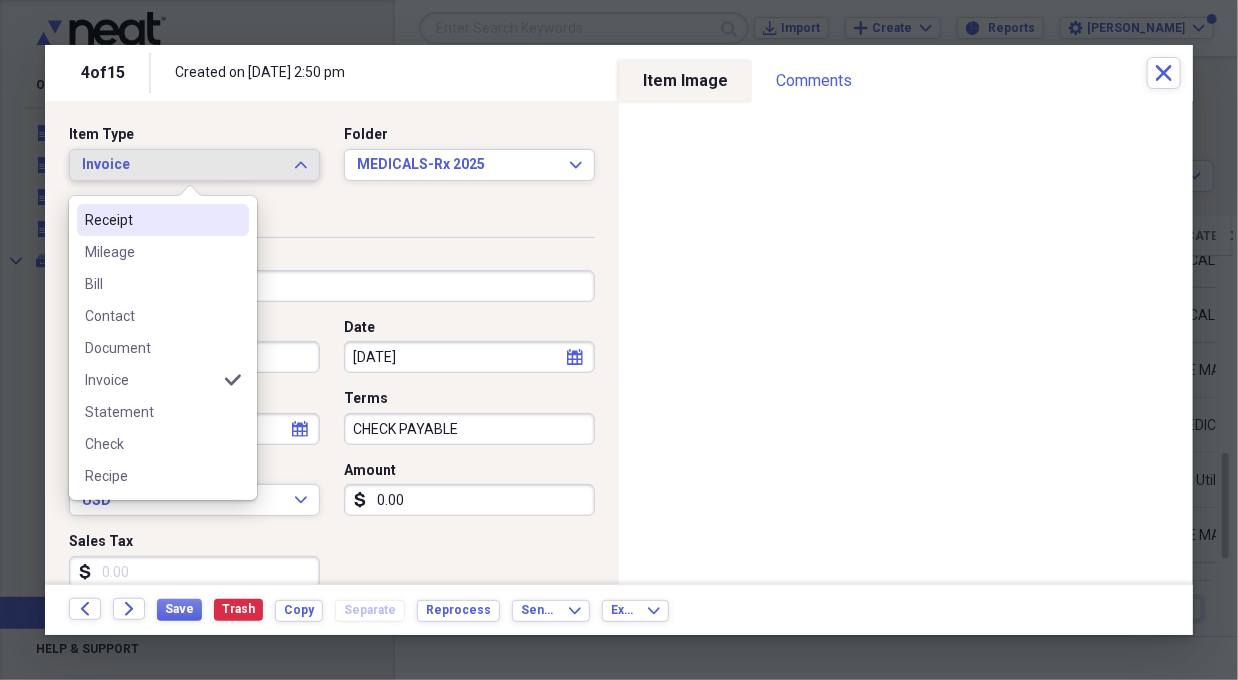 click on "Receipt" at bounding box center [151, 220] 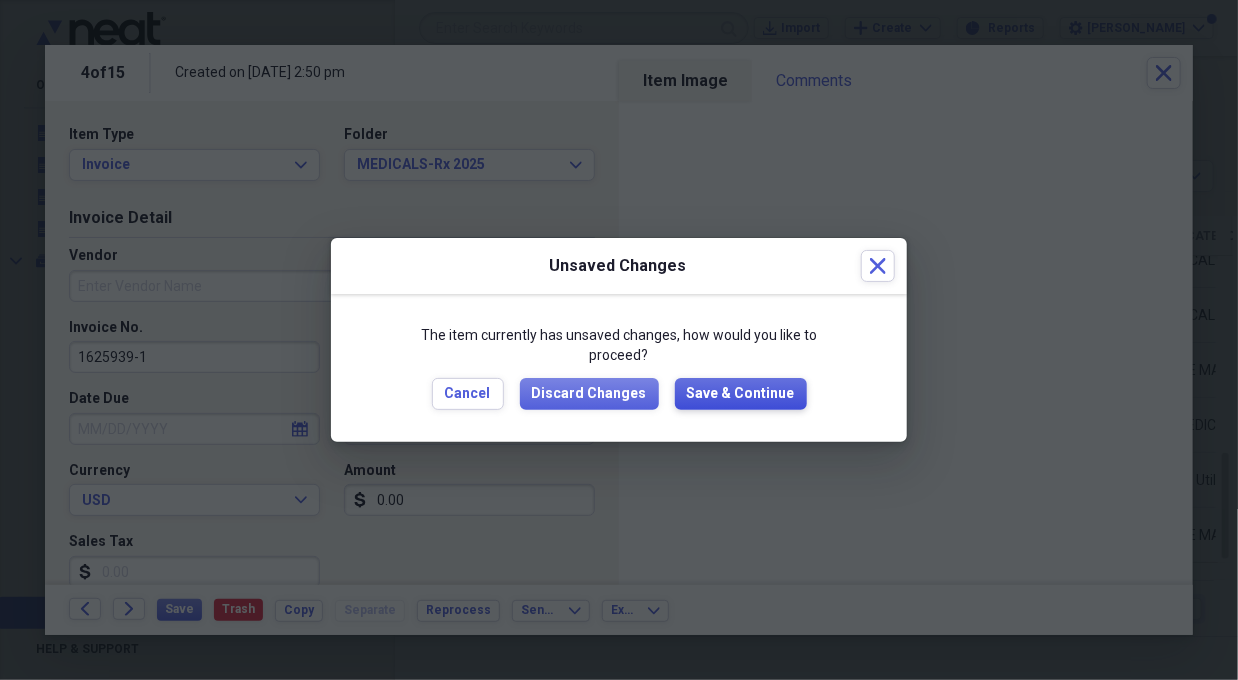 click on "Save & Continue" at bounding box center [741, 394] 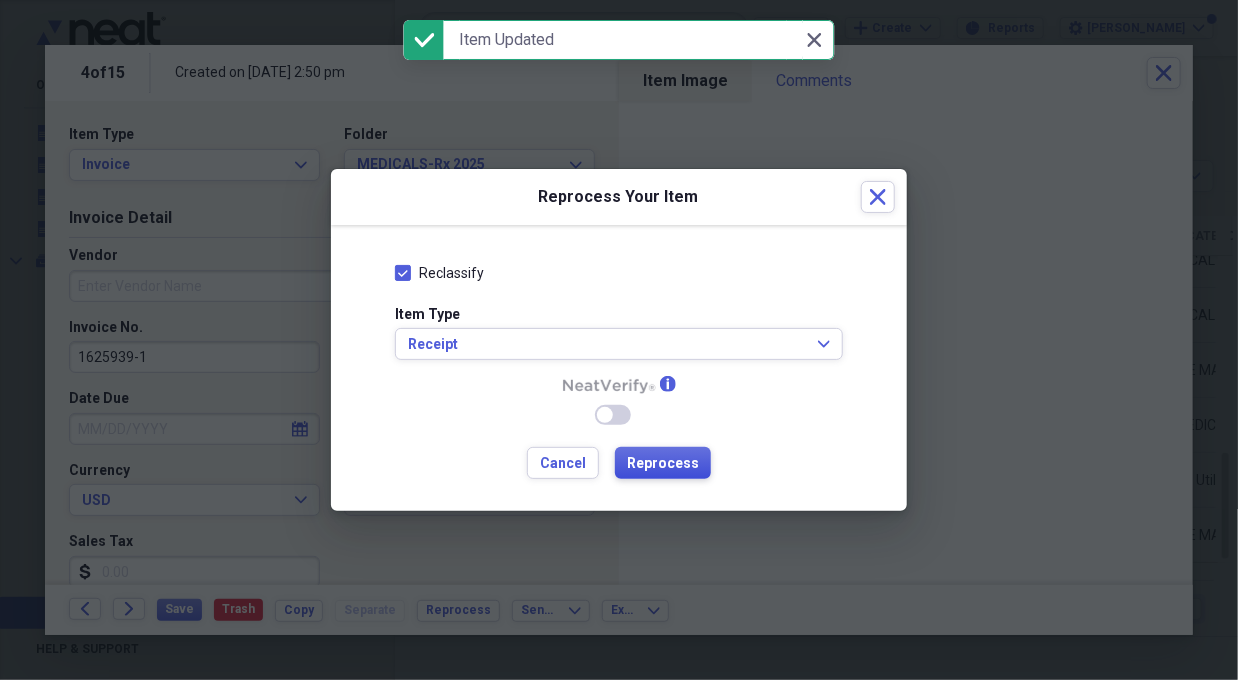 click on "Reprocess" at bounding box center (663, 464) 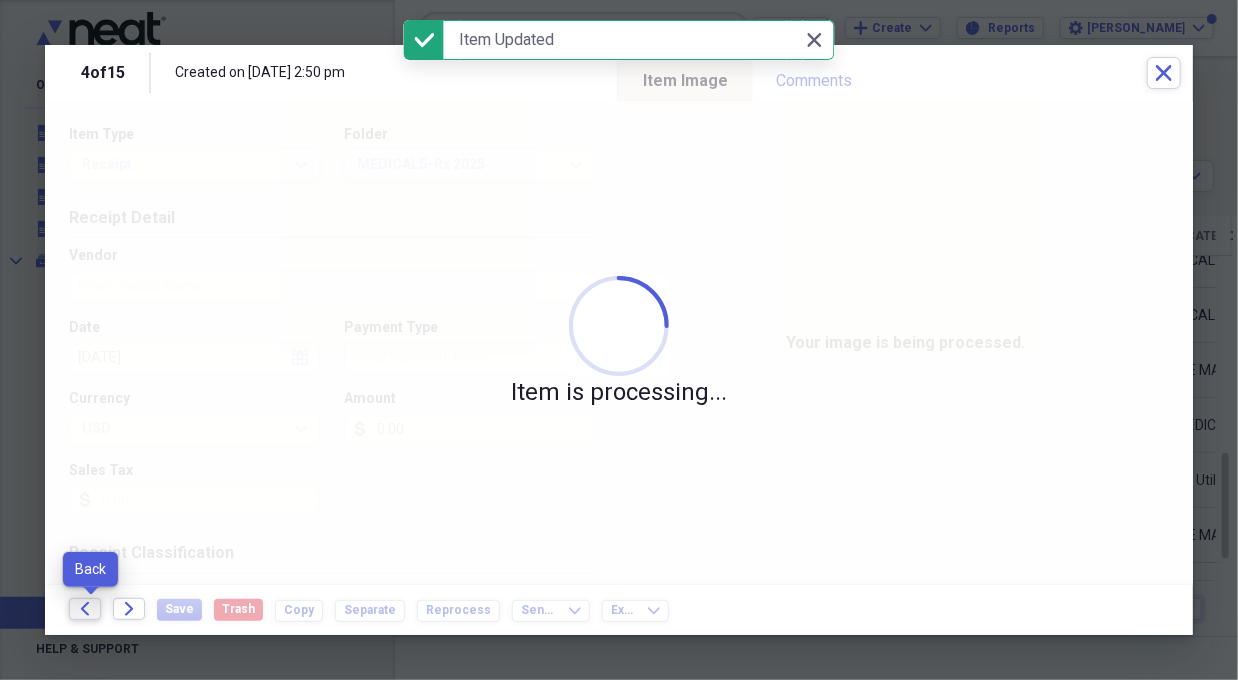 click on "Back" 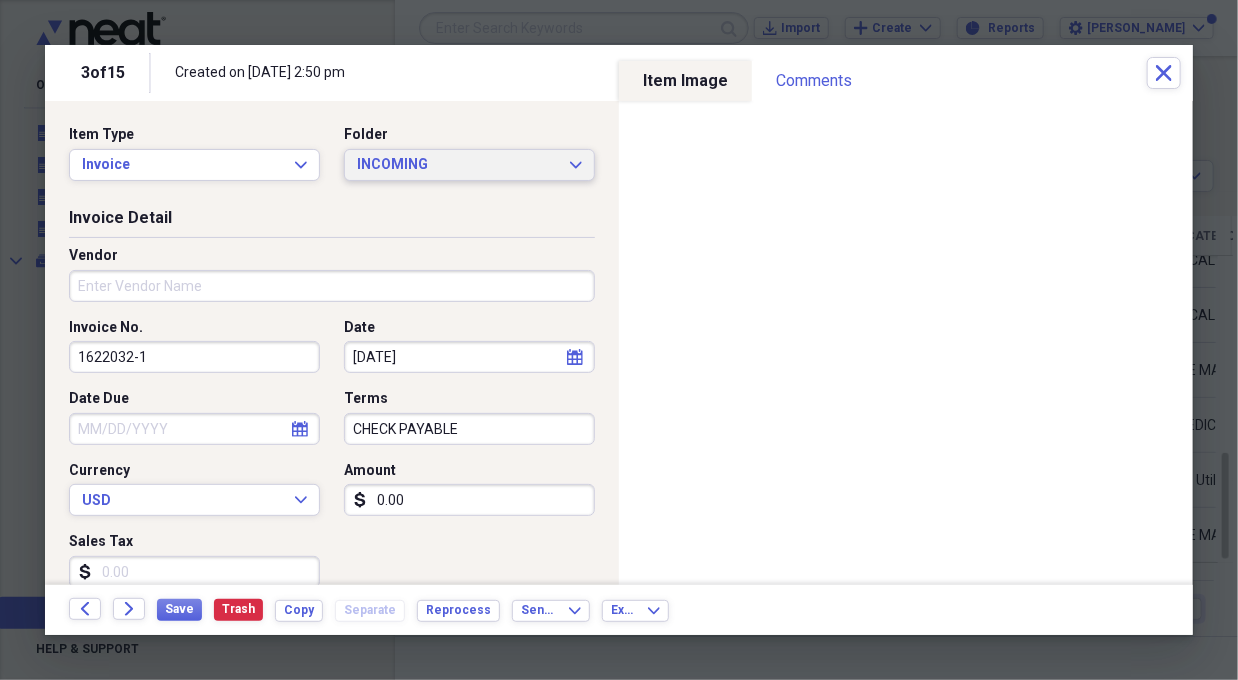 click on "Expand" 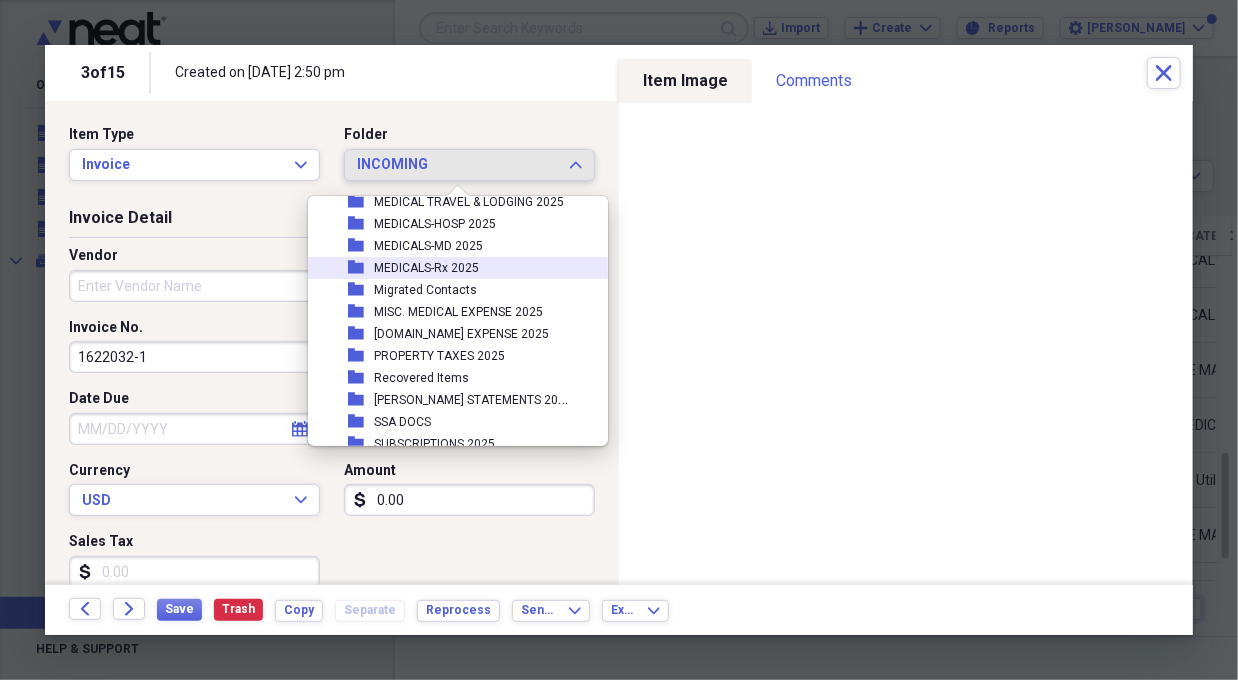 scroll, scrollTop: 372, scrollLeft: 0, axis: vertical 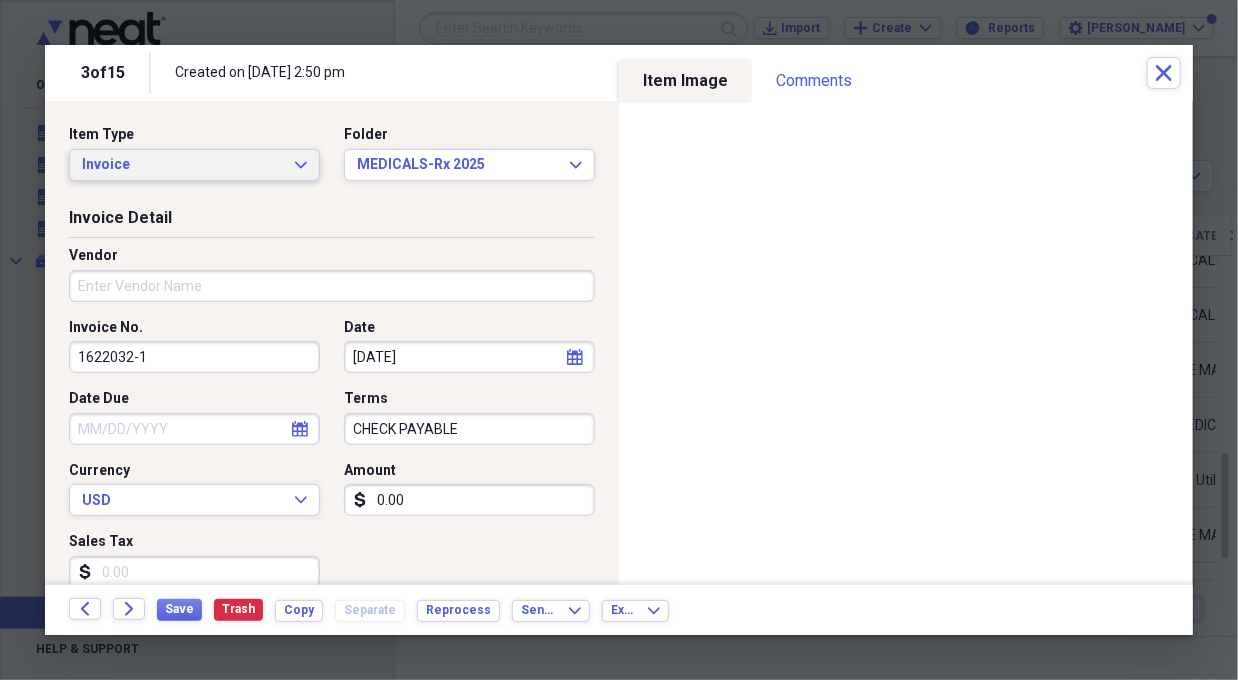 click on "Expand" 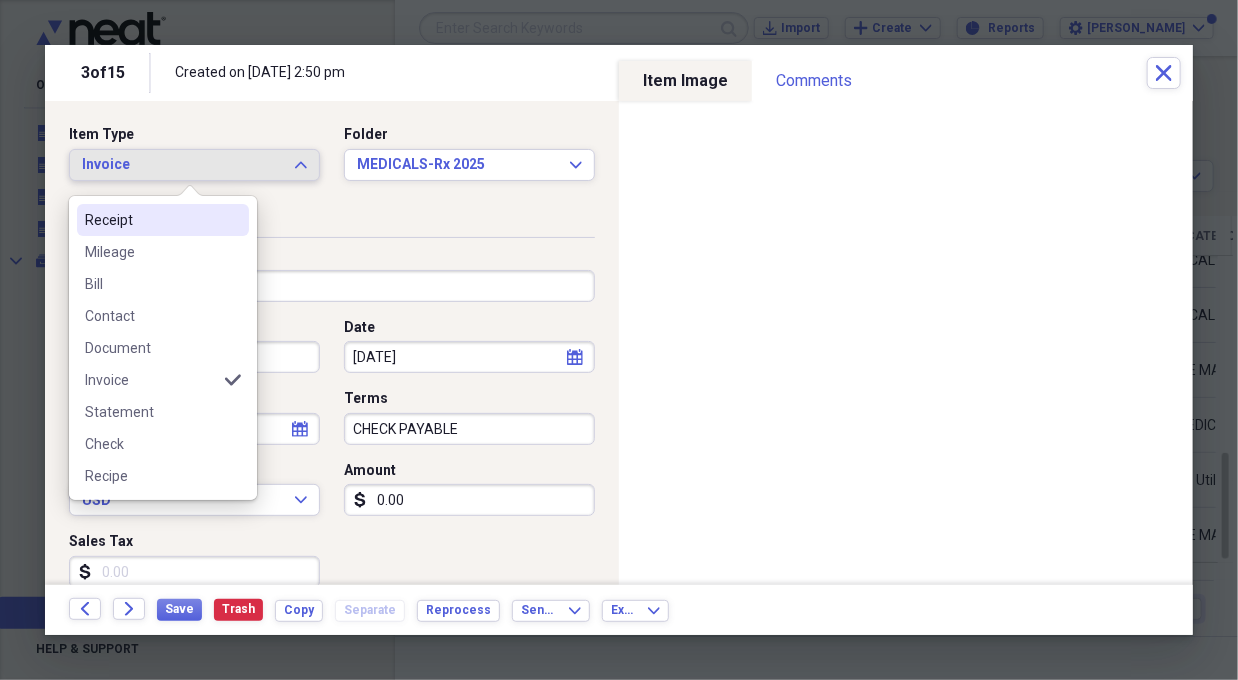 drag, startPoint x: 100, startPoint y: 216, endPoint x: 113, endPoint y: 219, distance: 13.341664 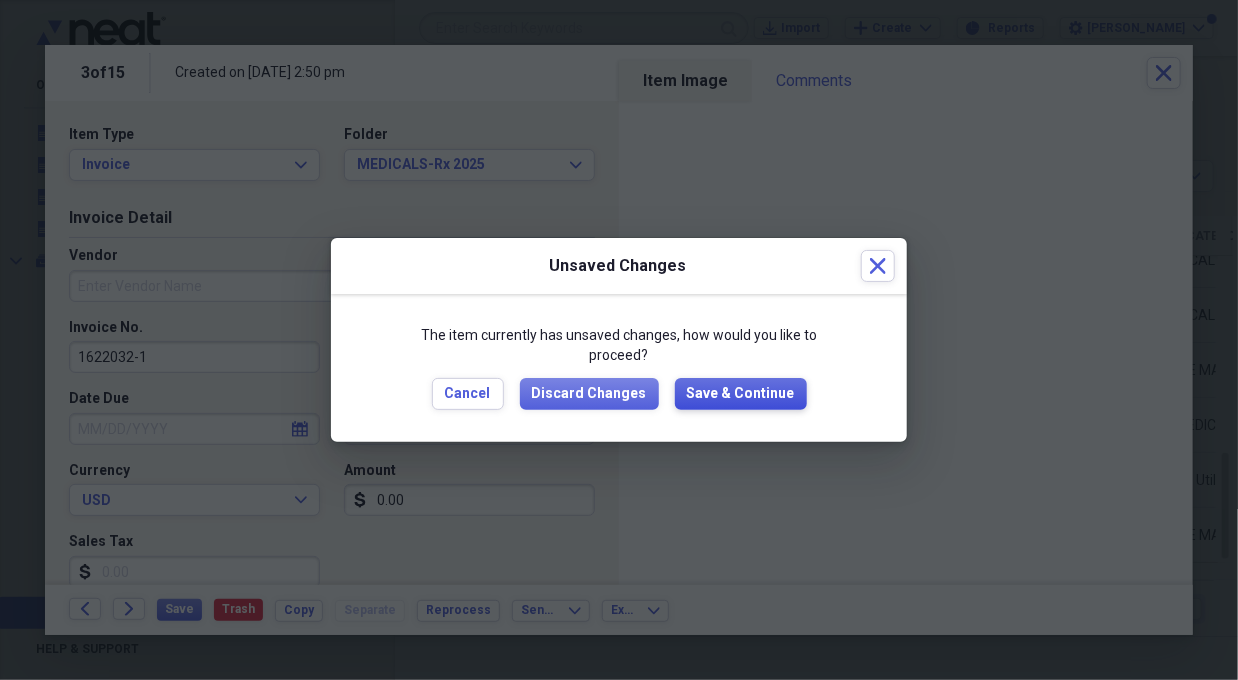 click on "Save & Continue" at bounding box center [741, 394] 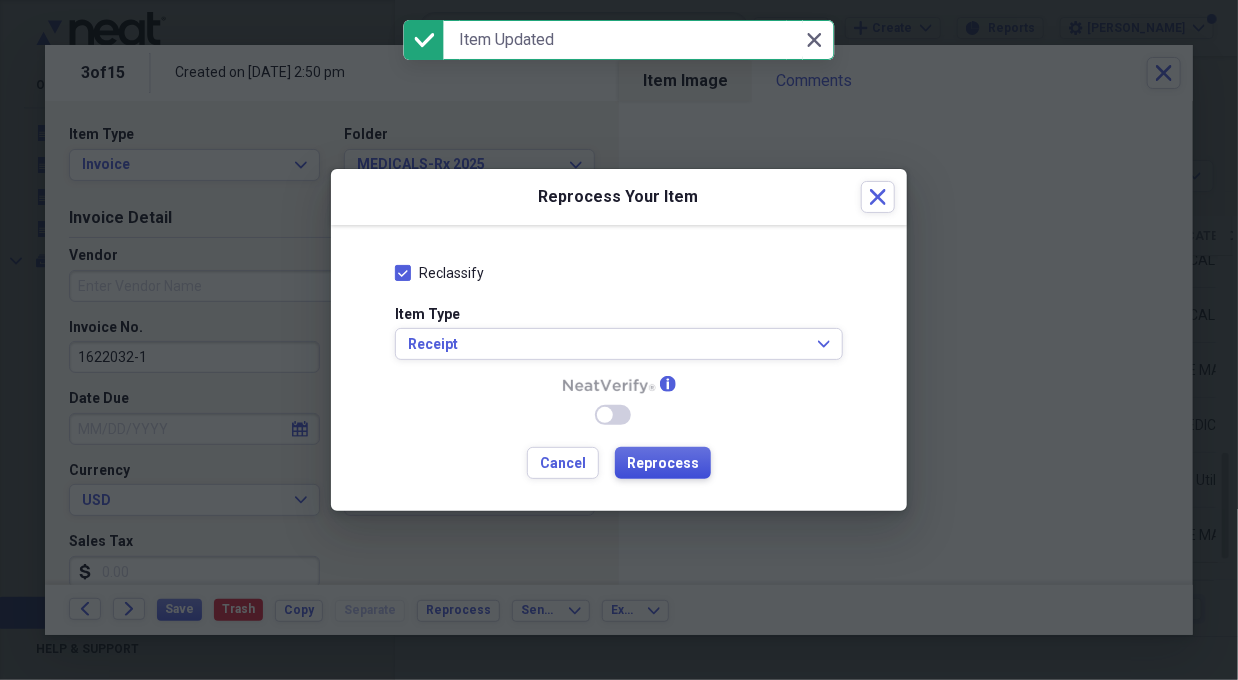click on "Reprocess" at bounding box center (663, 463) 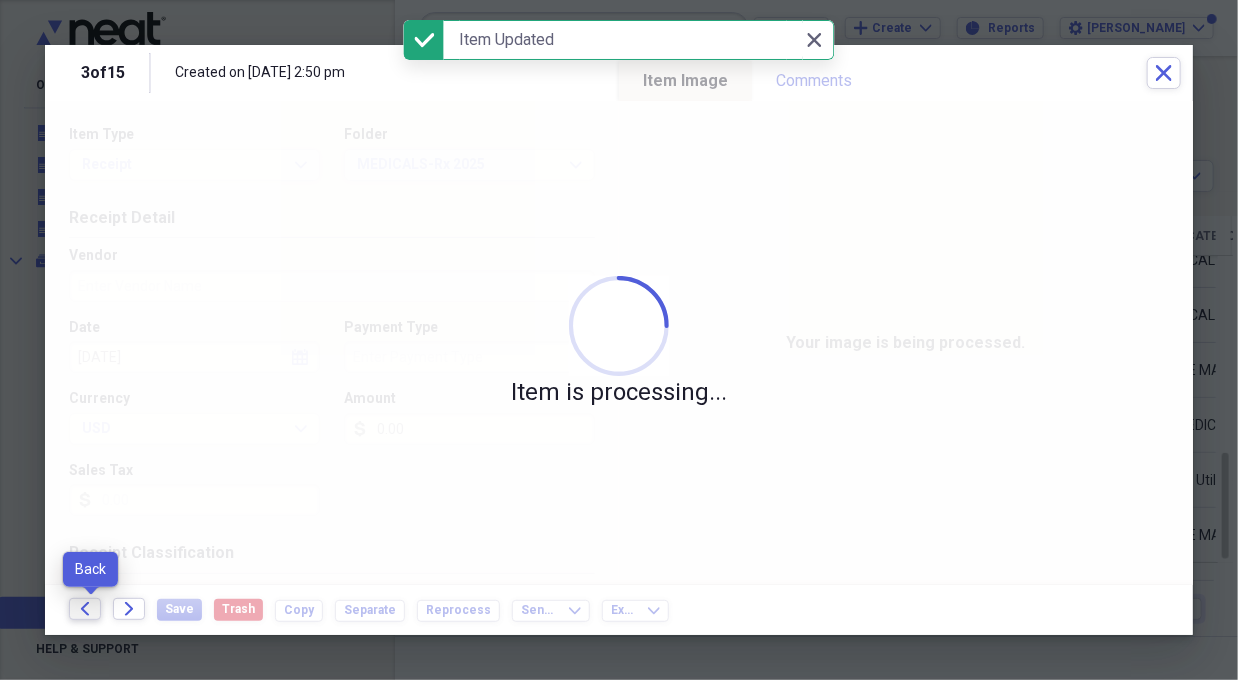 click on "Back" at bounding box center (85, 609) 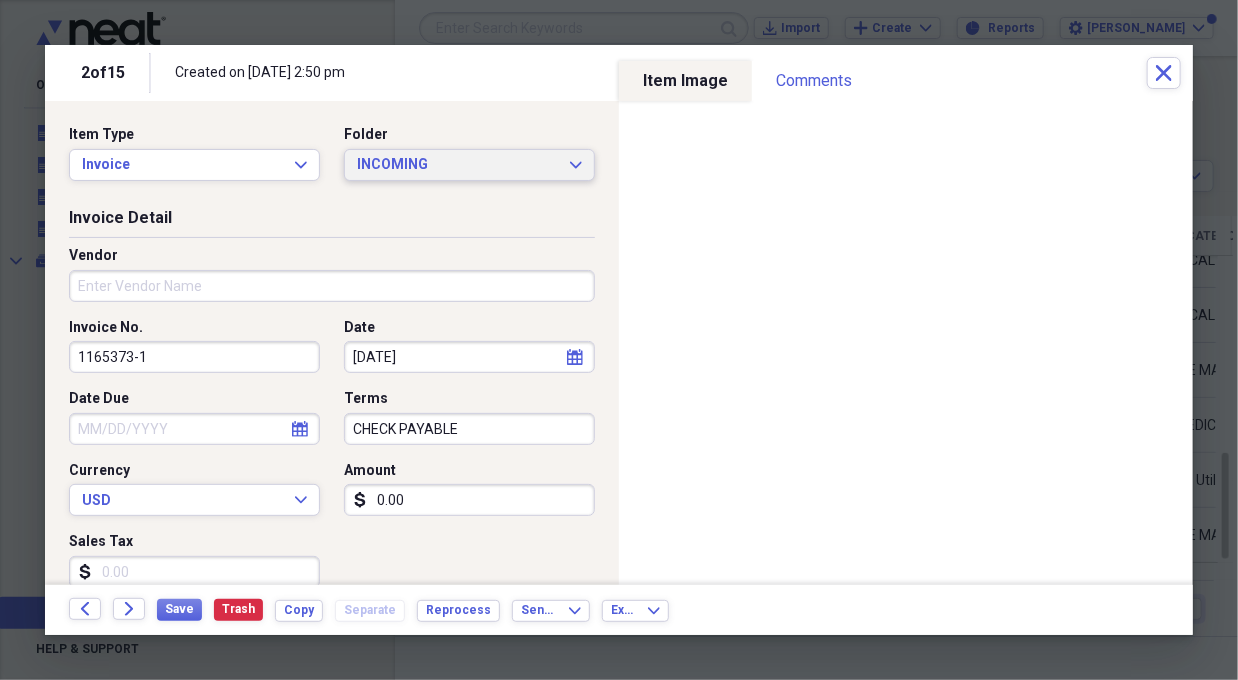 drag, startPoint x: 557, startPoint y: 161, endPoint x: 568, endPoint y: 162, distance: 11.045361 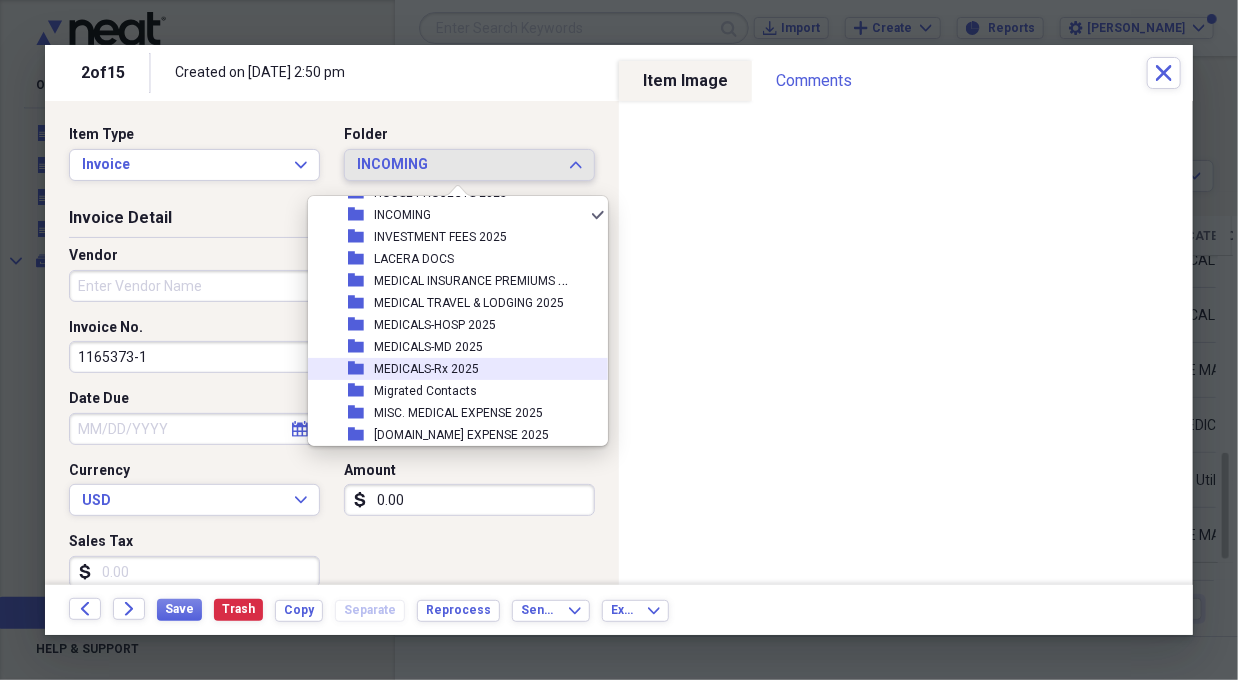 scroll, scrollTop: 272, scrollLeft: 0, axis: vertical 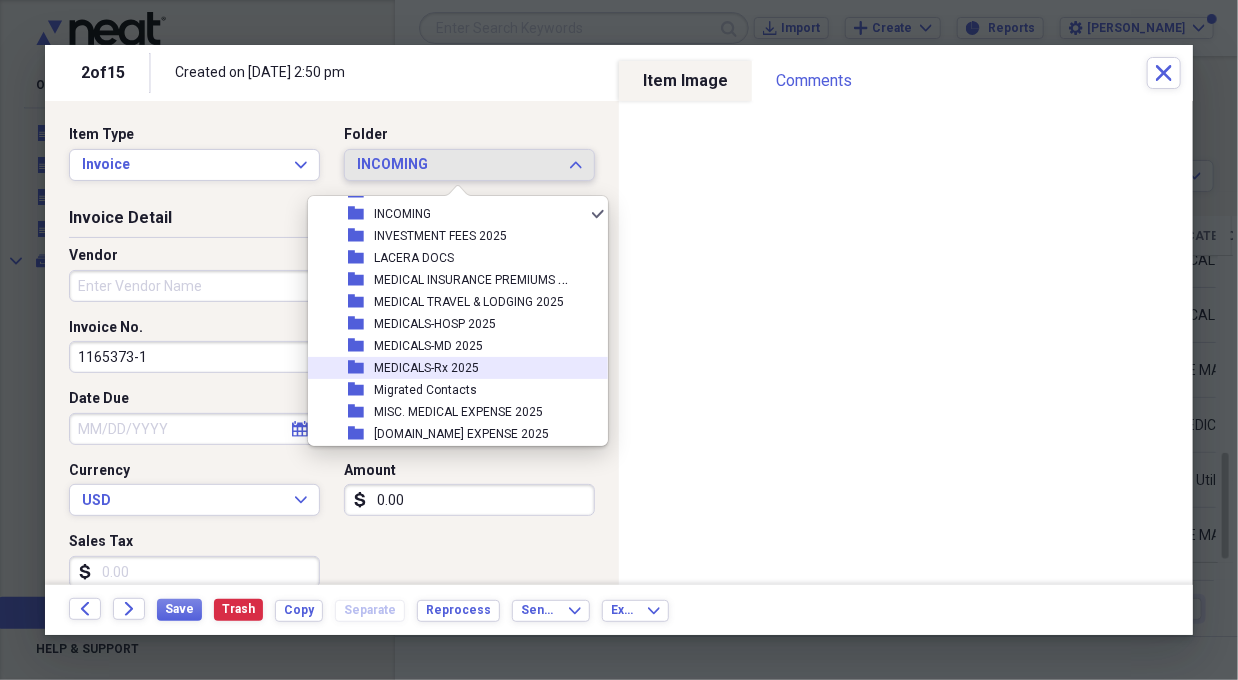 click on "MEDICALS-Rx 2025" at bounding box center [426, 368] 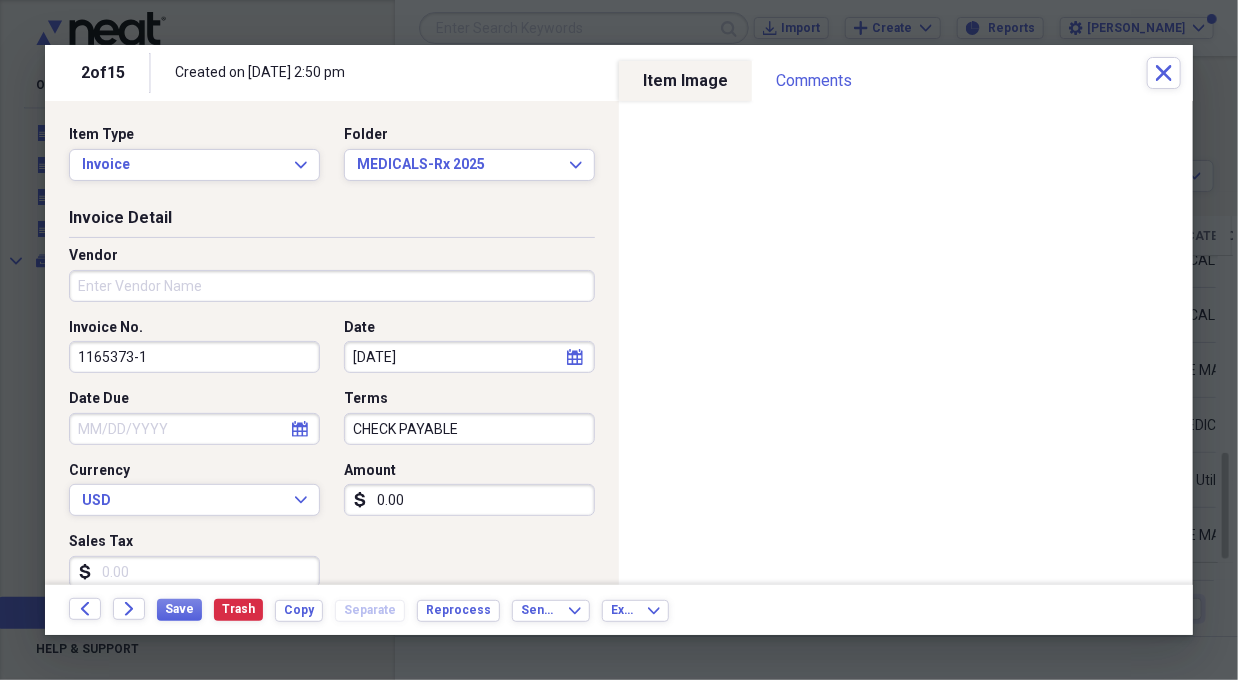 click on "0.00" at bounding box center [469, 500] 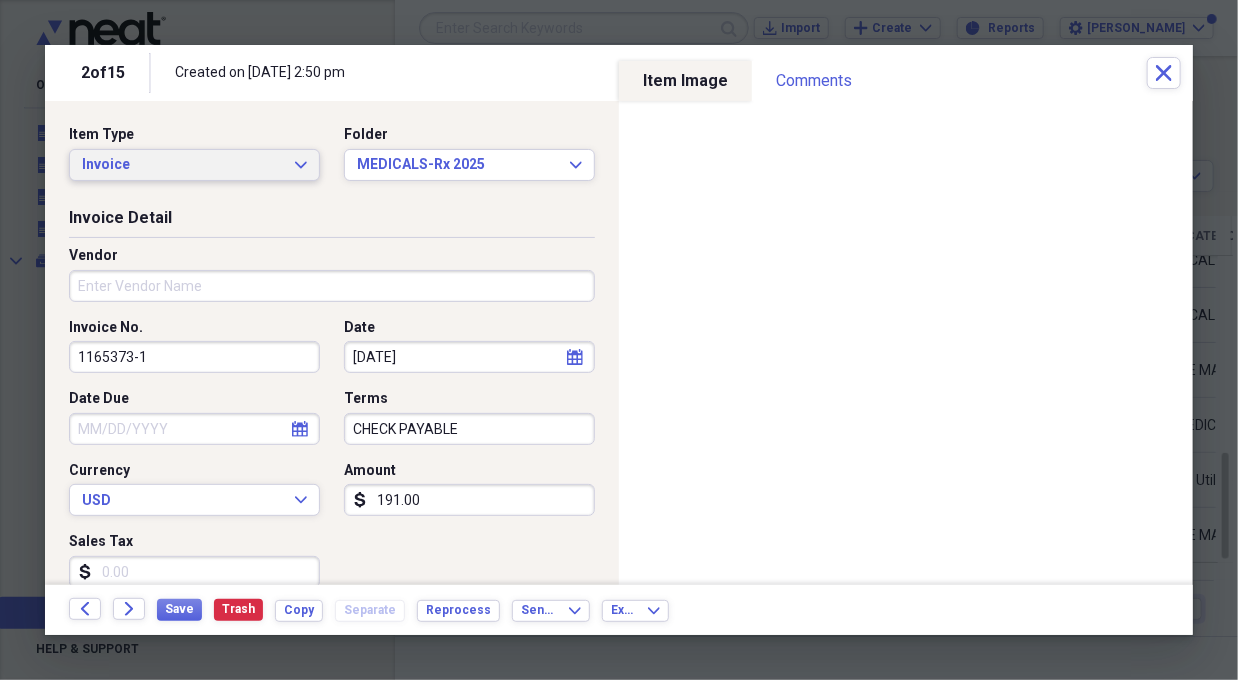type on "191.00" 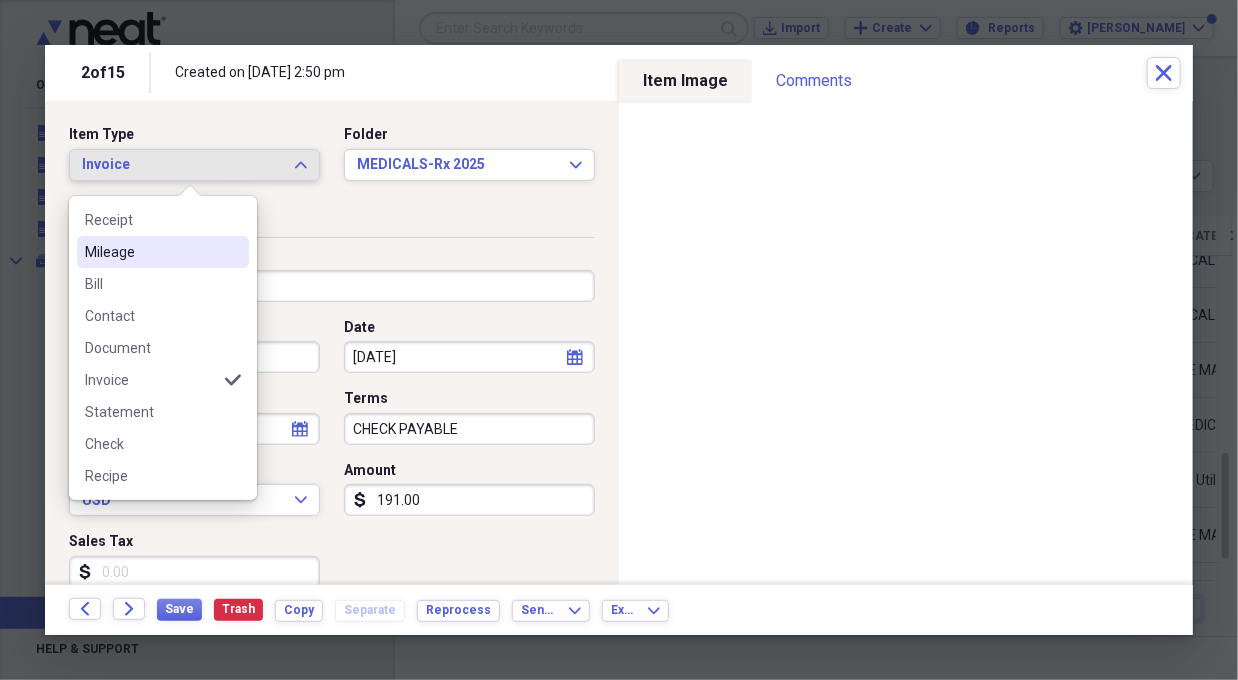 drag, startPoint x: 156, startPoint y: 239, endPoint x: 170, endPoint y: 237, distance: 14.142136 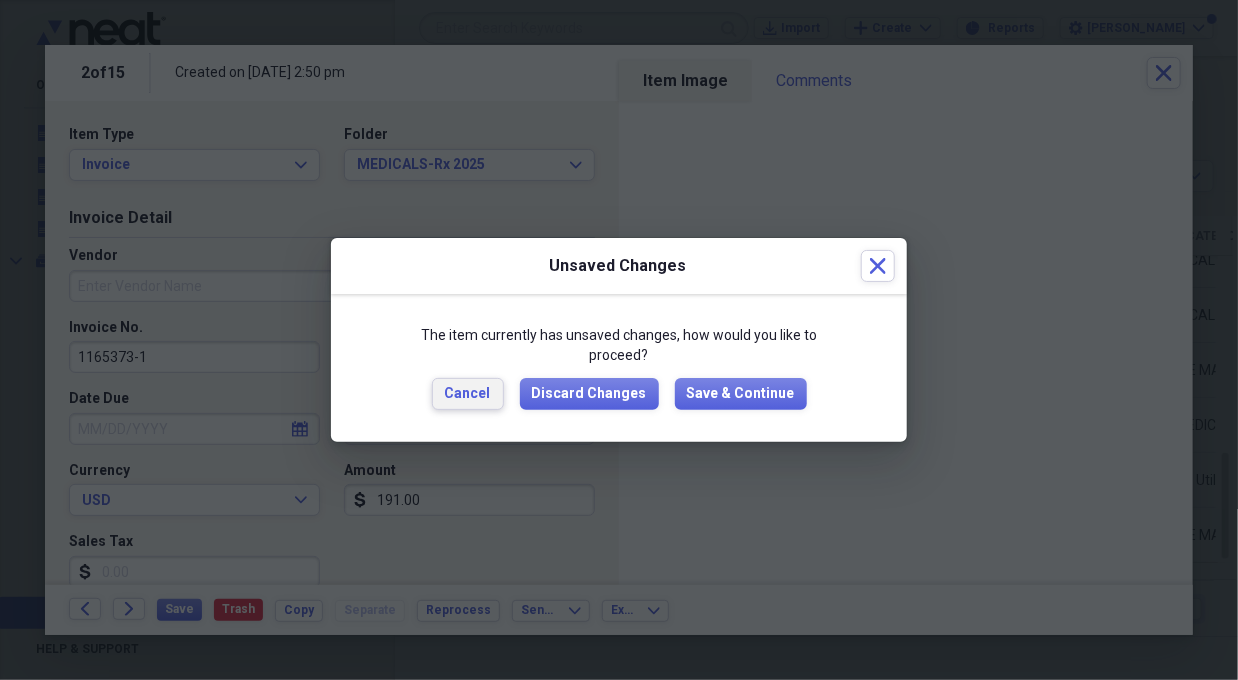 click on "Cancel" at bounding box center [468, 394] 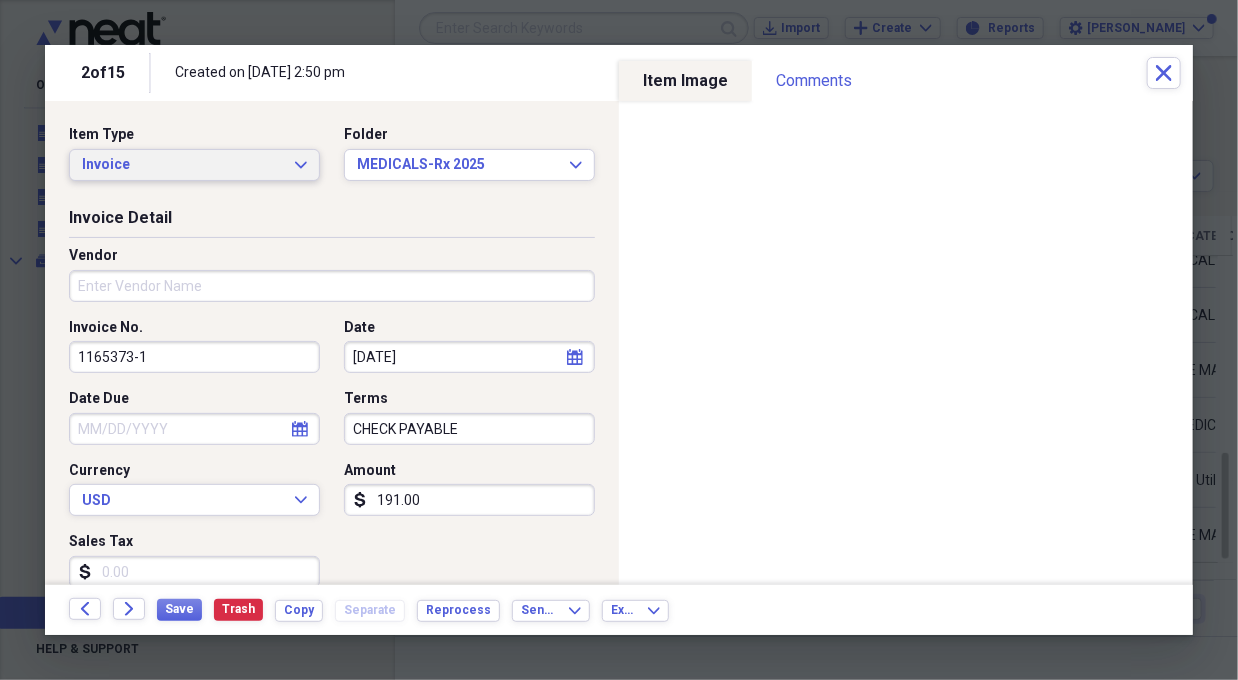click on "Expand" 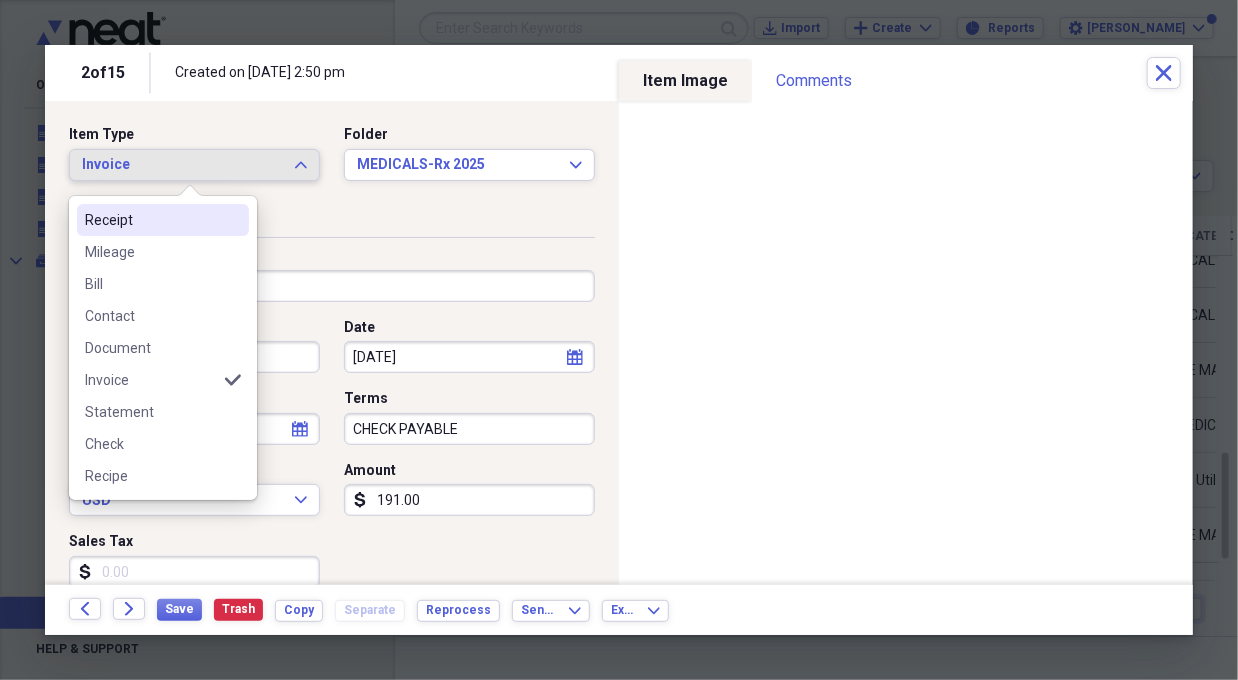 click on "Receipt" at bounding box center [151, 220] 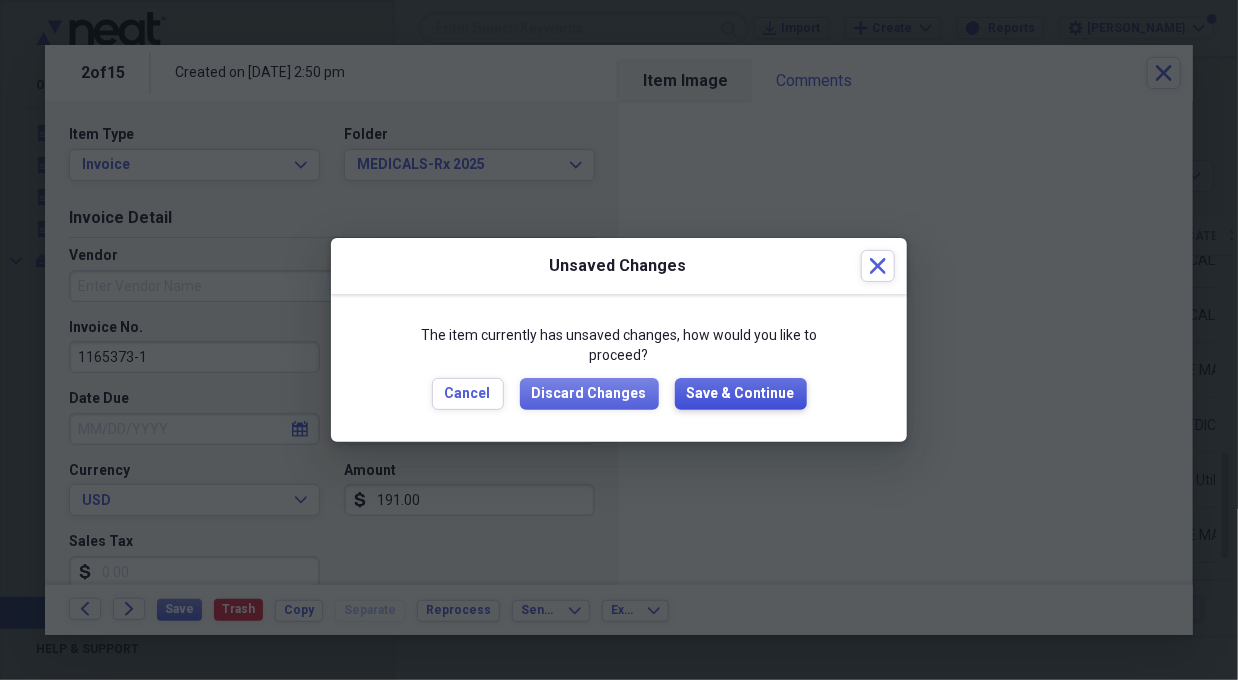 click on "Save & Continue" at bounding box center [741, 394] 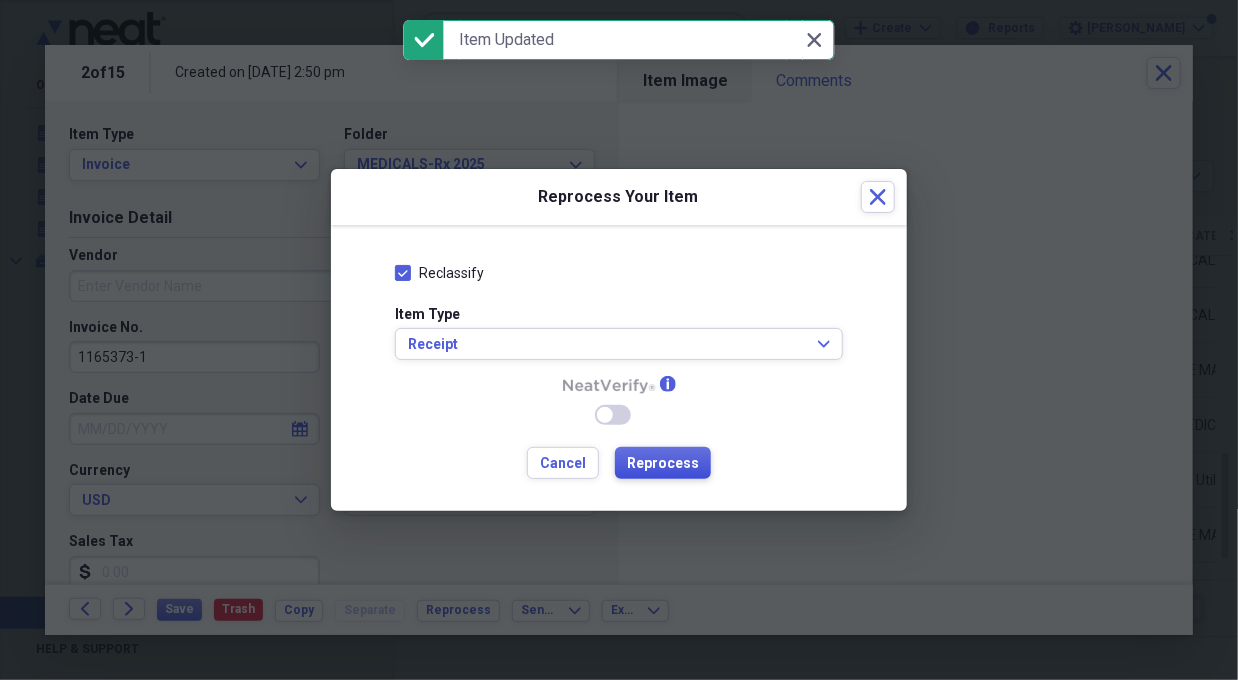 click on "Reprocess" at bounding box center [663, 464] 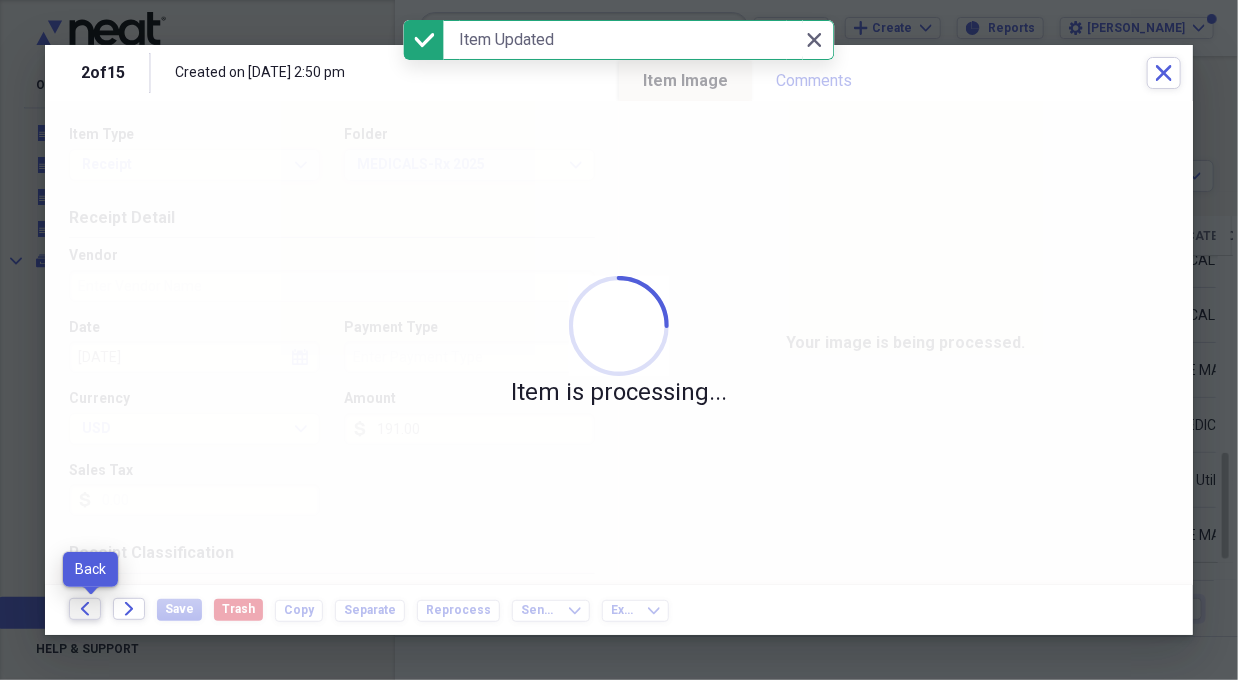 click on "Back" 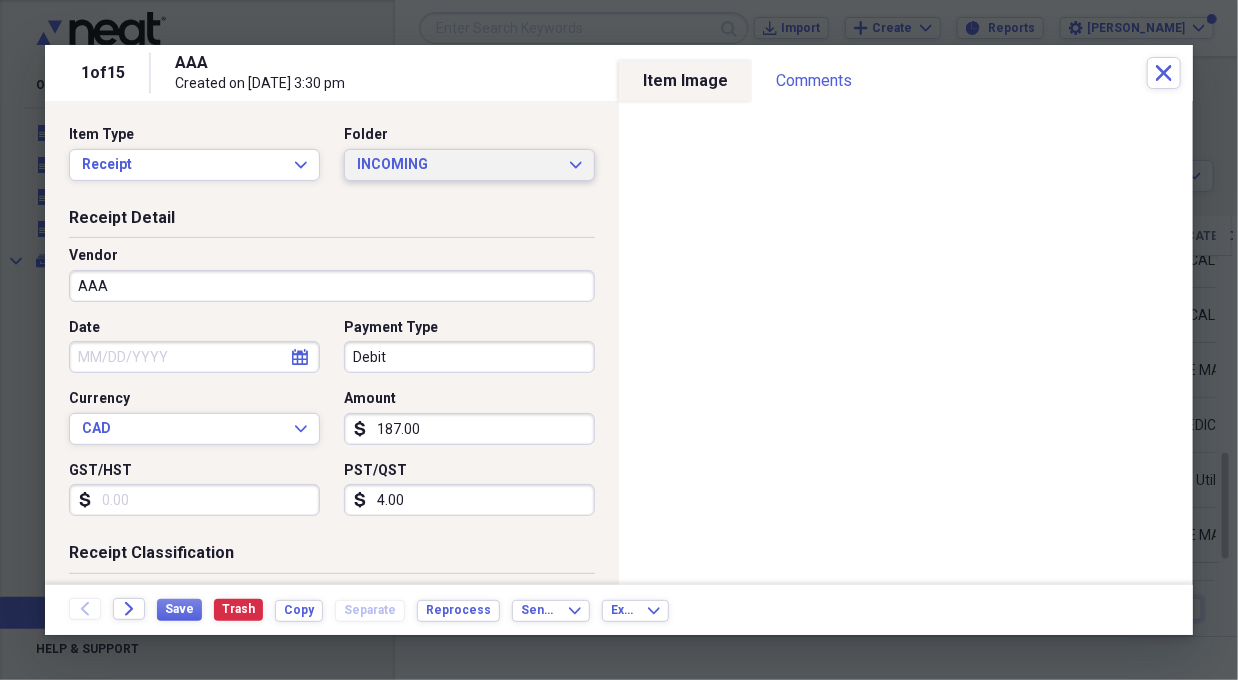 click on "INCOMING Expand" at bounding box center [469, 165] 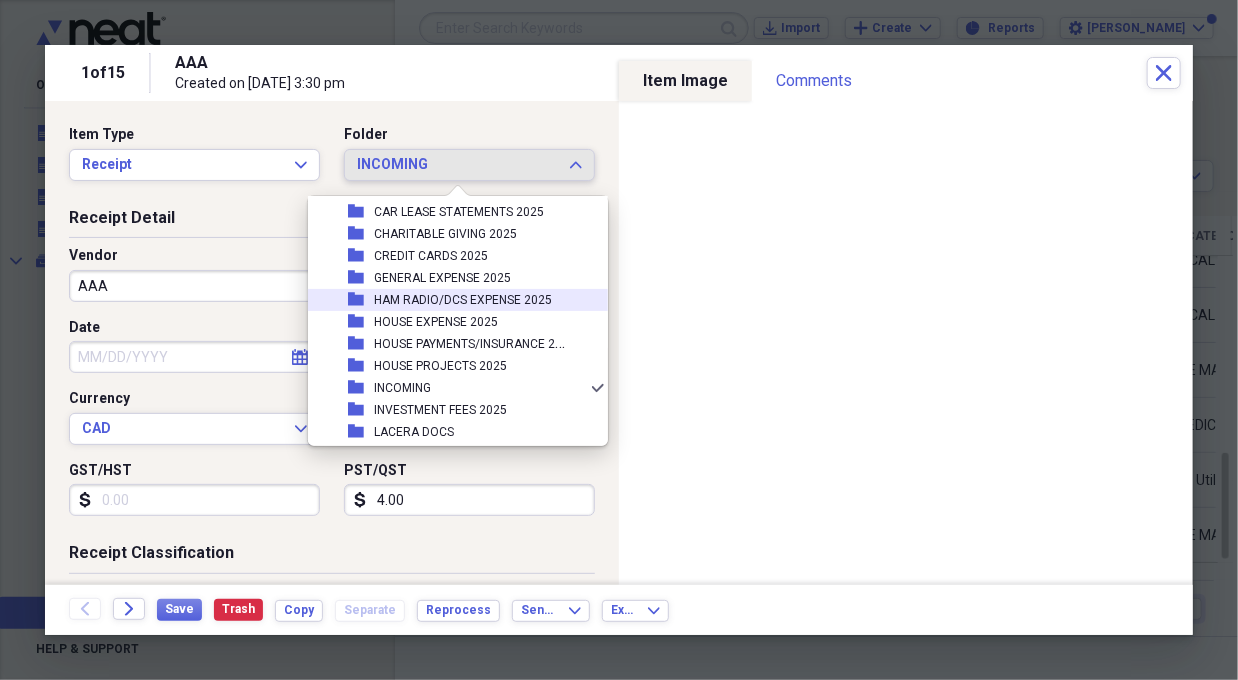 scroll, scrollTop: 99, scrollLeft: 0, axis: vertical 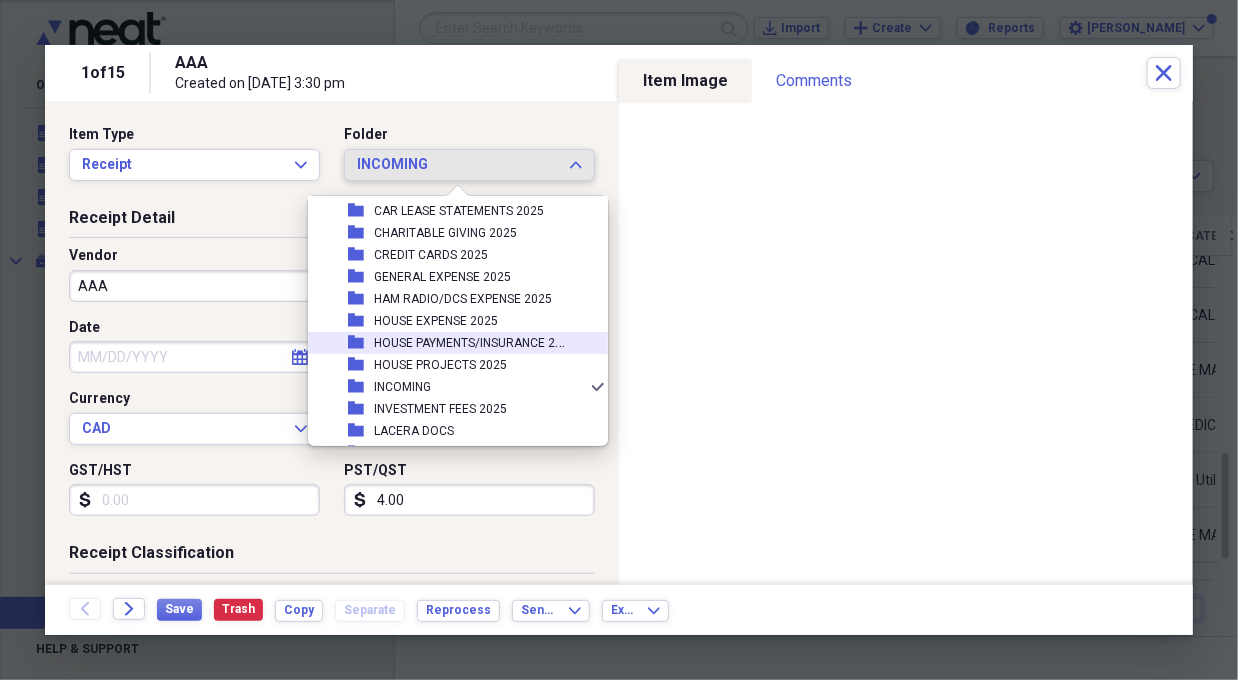click on "HOUSE PAYMENTS/INSURANCE 2025" at bounding box center (475, 341) 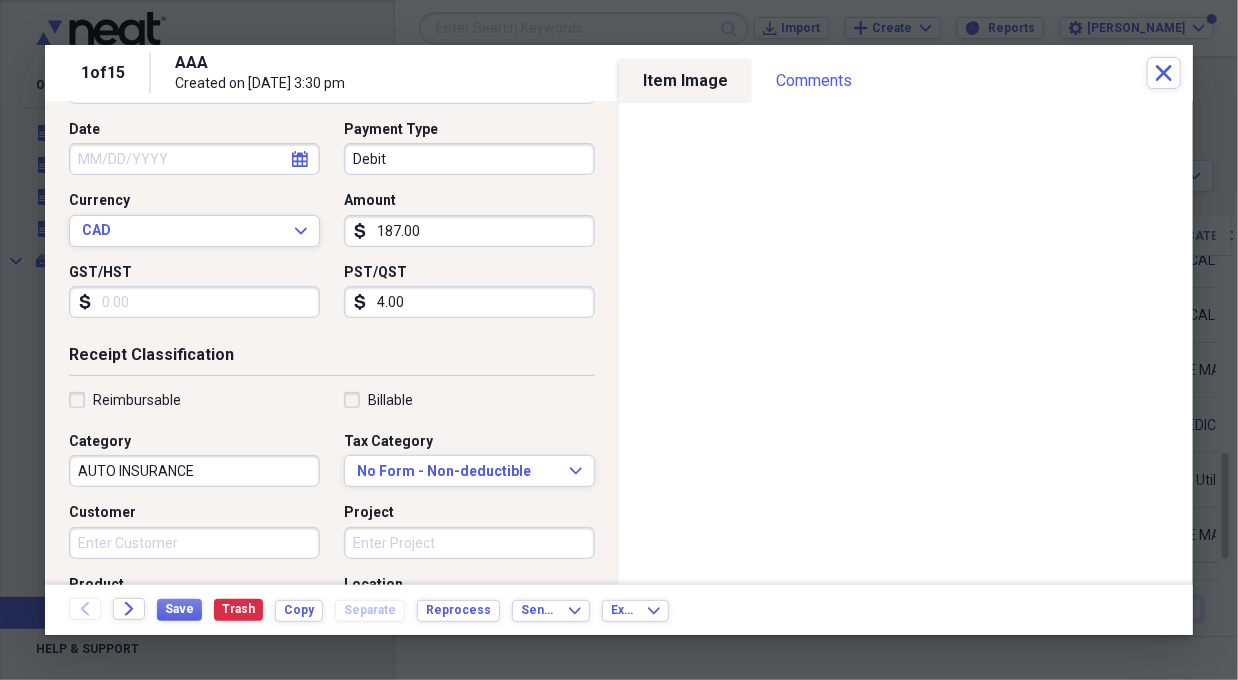 scroll, scrollTop: 199, scrollLeft: 0, axis: vertical 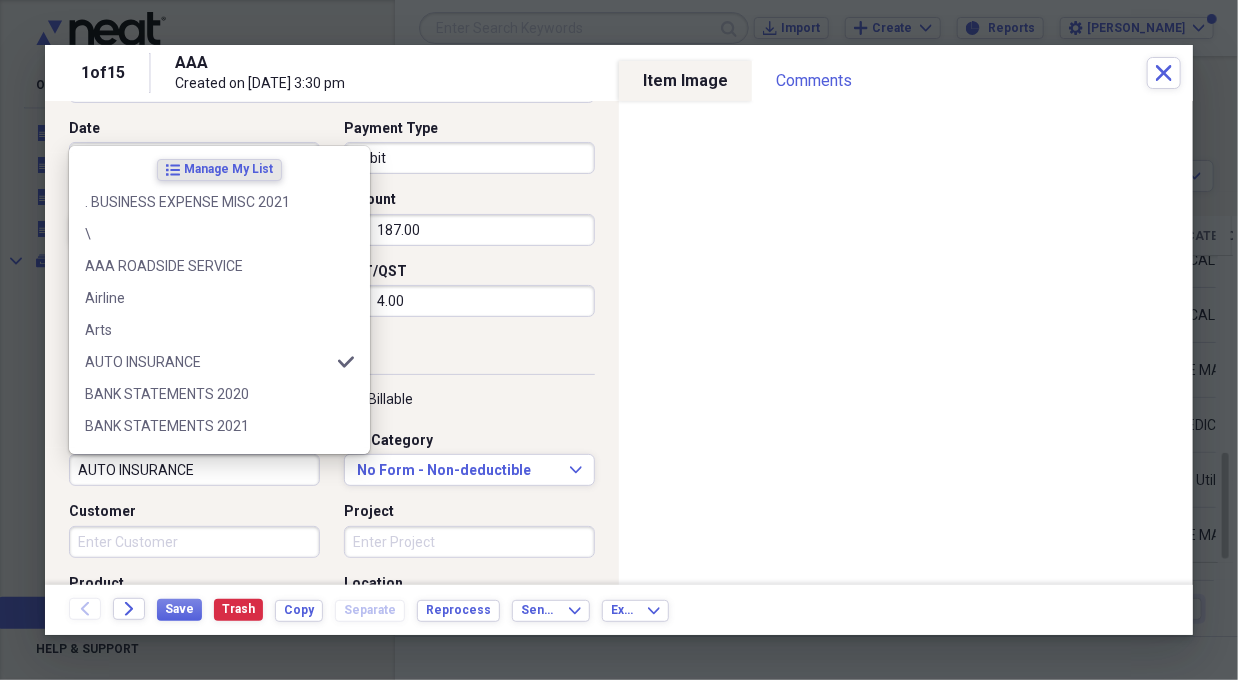 click on "AUTO INSURANCE" at bounding box center [194, 470] 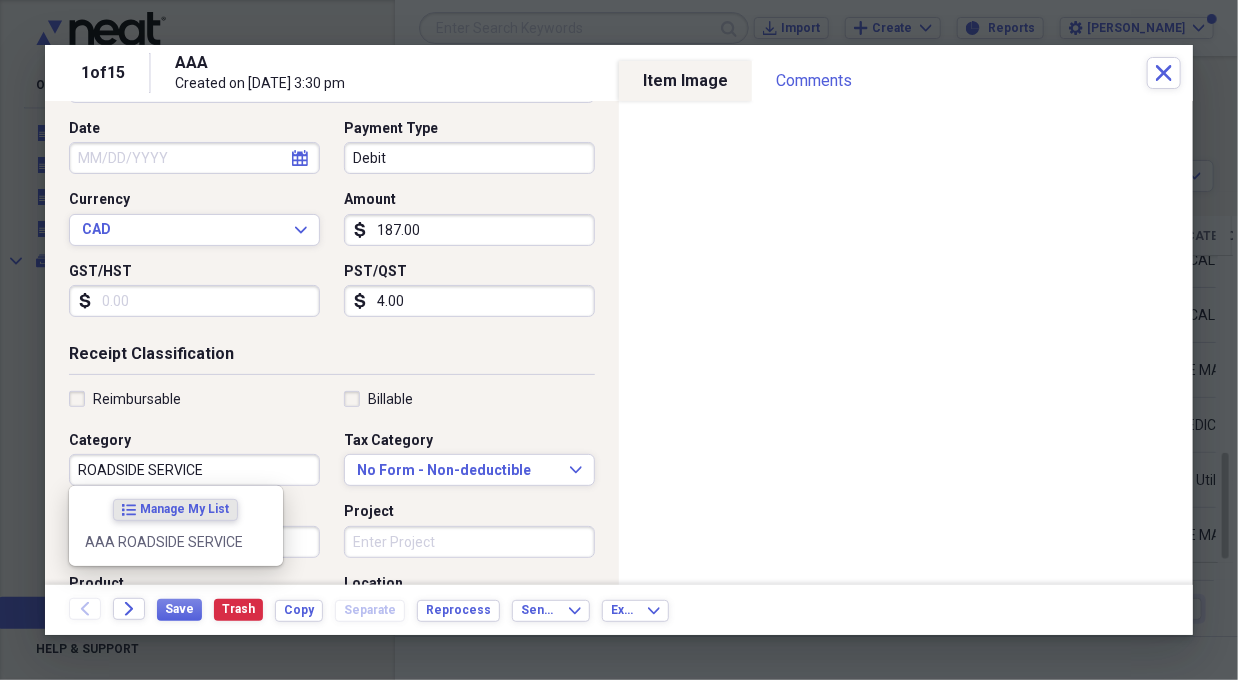 type on "ROADSIDE SERVICE" 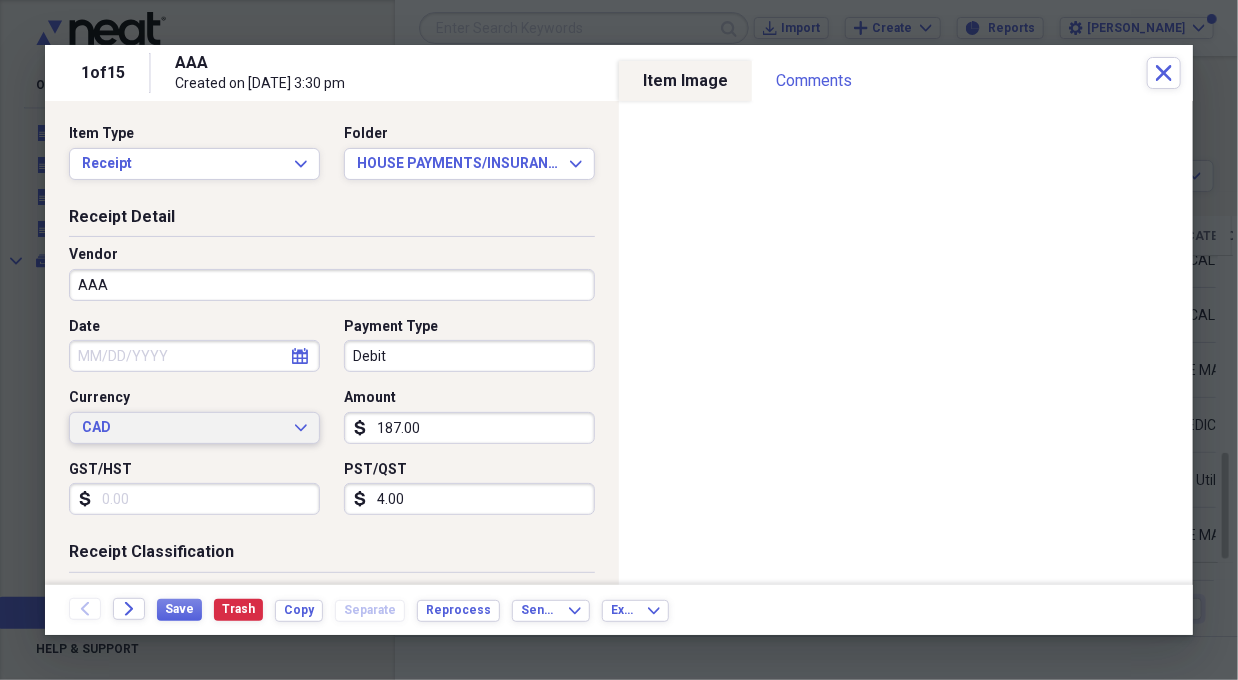 scroll, scrollTop: 0, scrollLeft: 0, axis: both 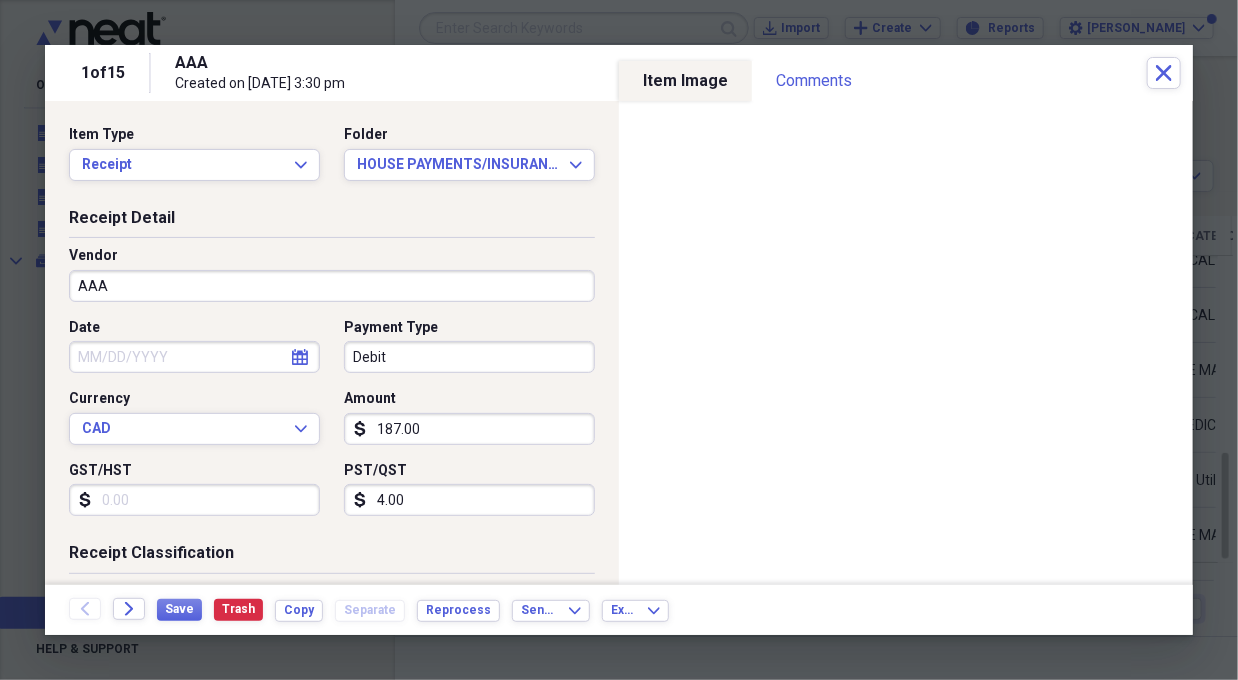 click 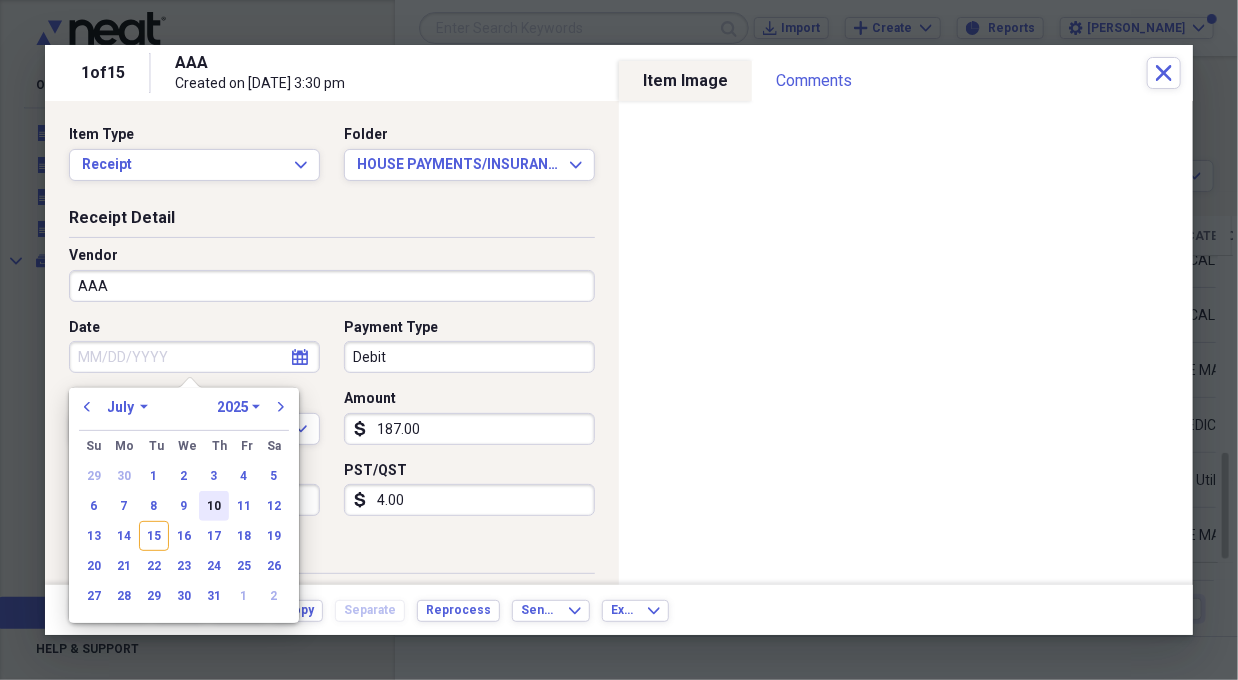 click on "10" at bounding box center (214, 506) 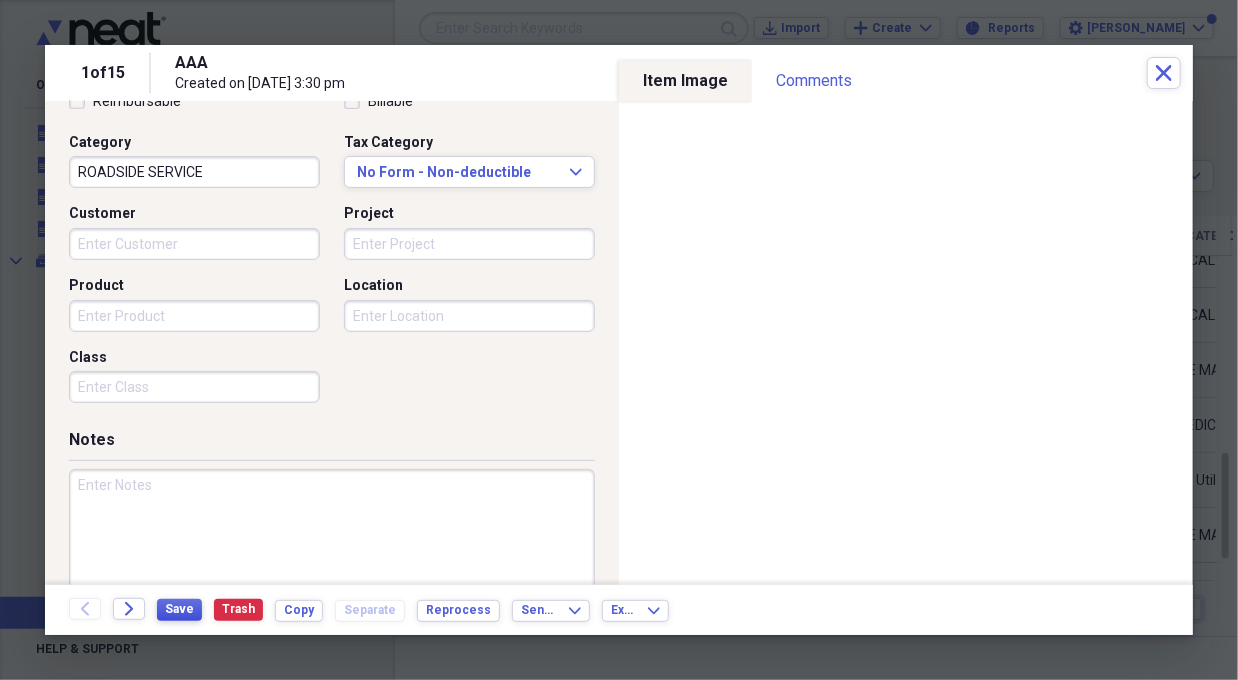 scroll, scrollTop: 498, scrollLeft: 0, axis: vertical 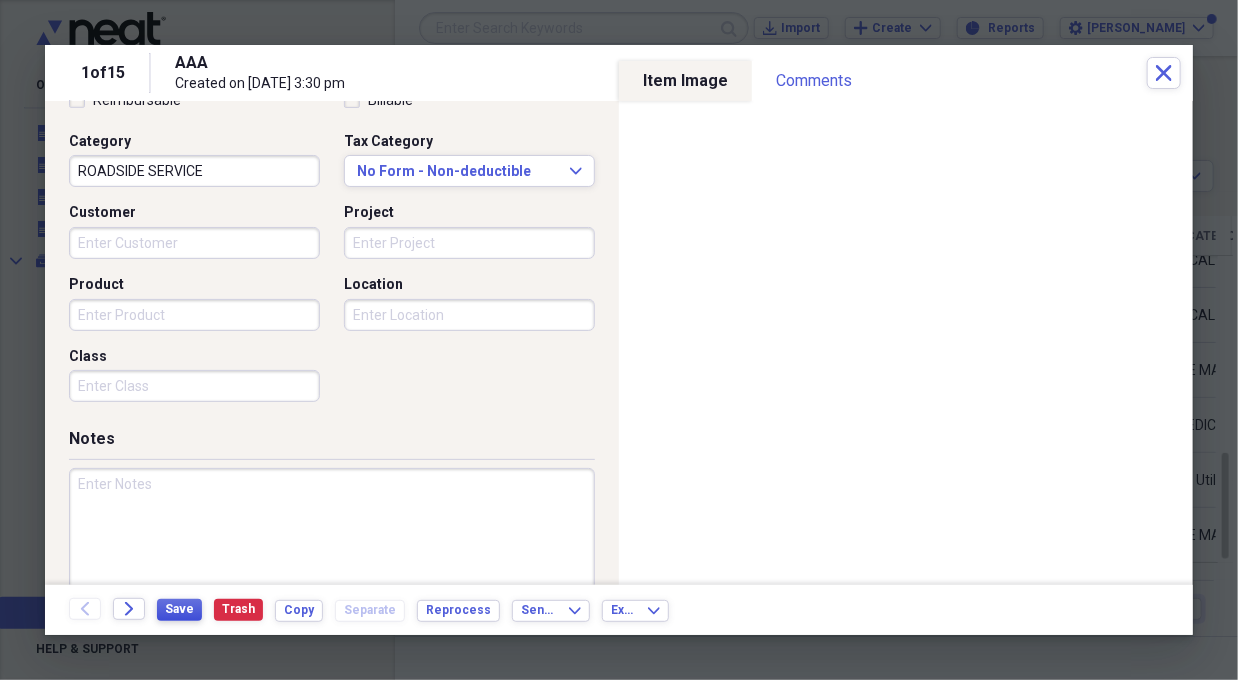 click on "Save" at bounding box center (179, 609) 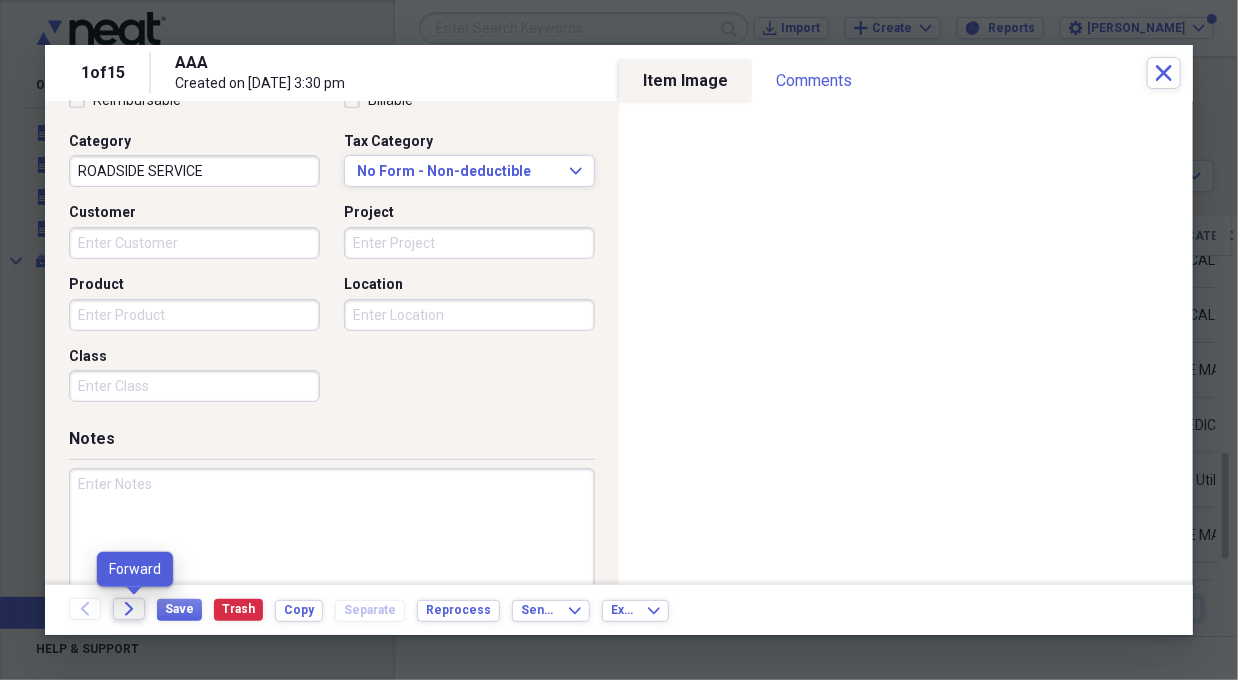 click on "Forward" 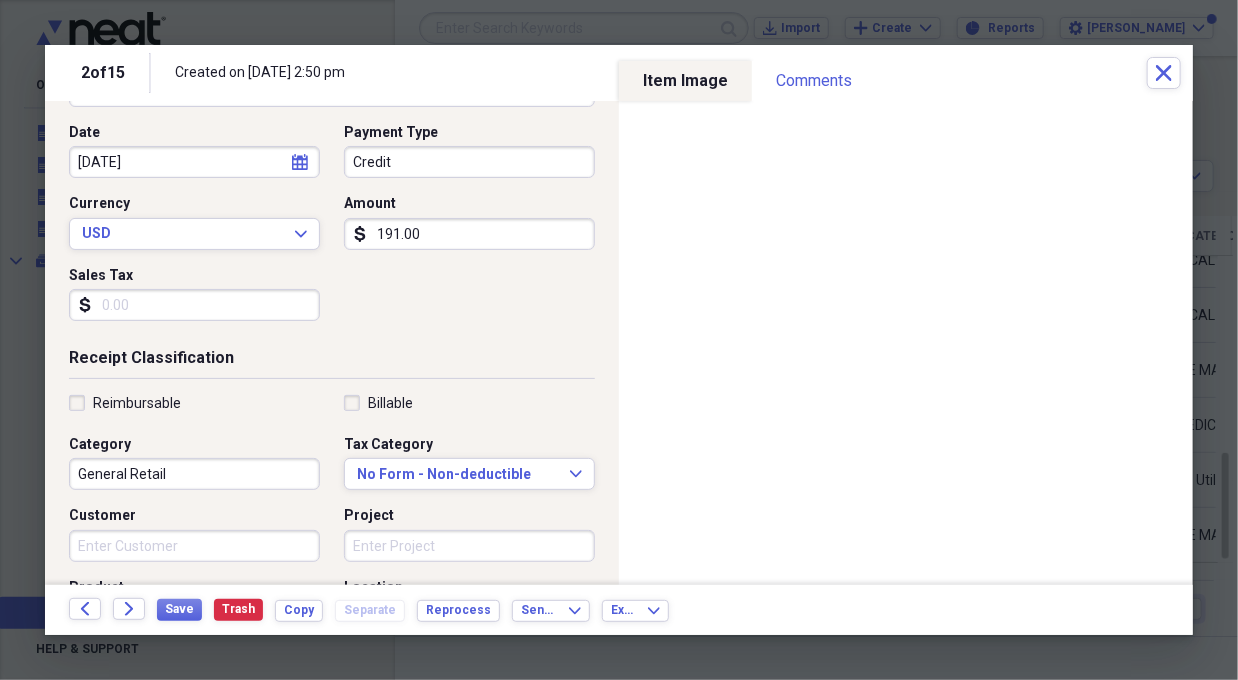 click on "General Retail" at bounding box center [194, 474] 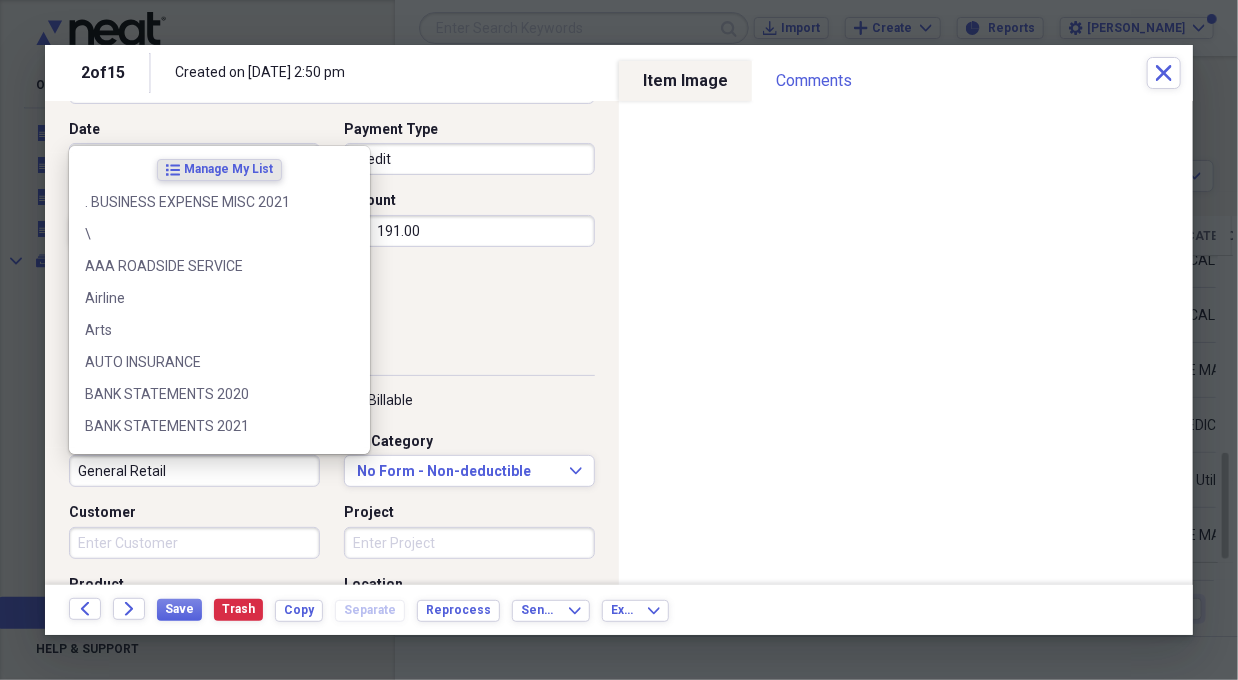 scroll, scrollTop: 199, scrollLeft: 0, axis: vertical 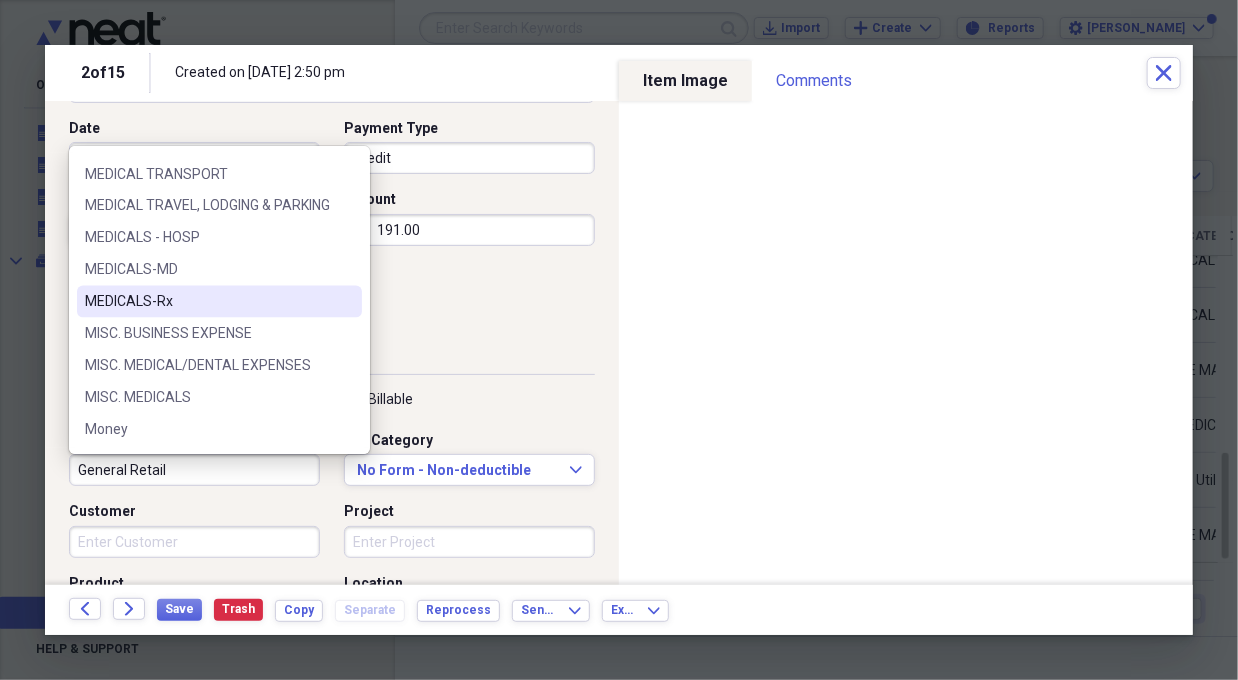 click on "MEDICALS-Rx" at bounding box center [207, 302] 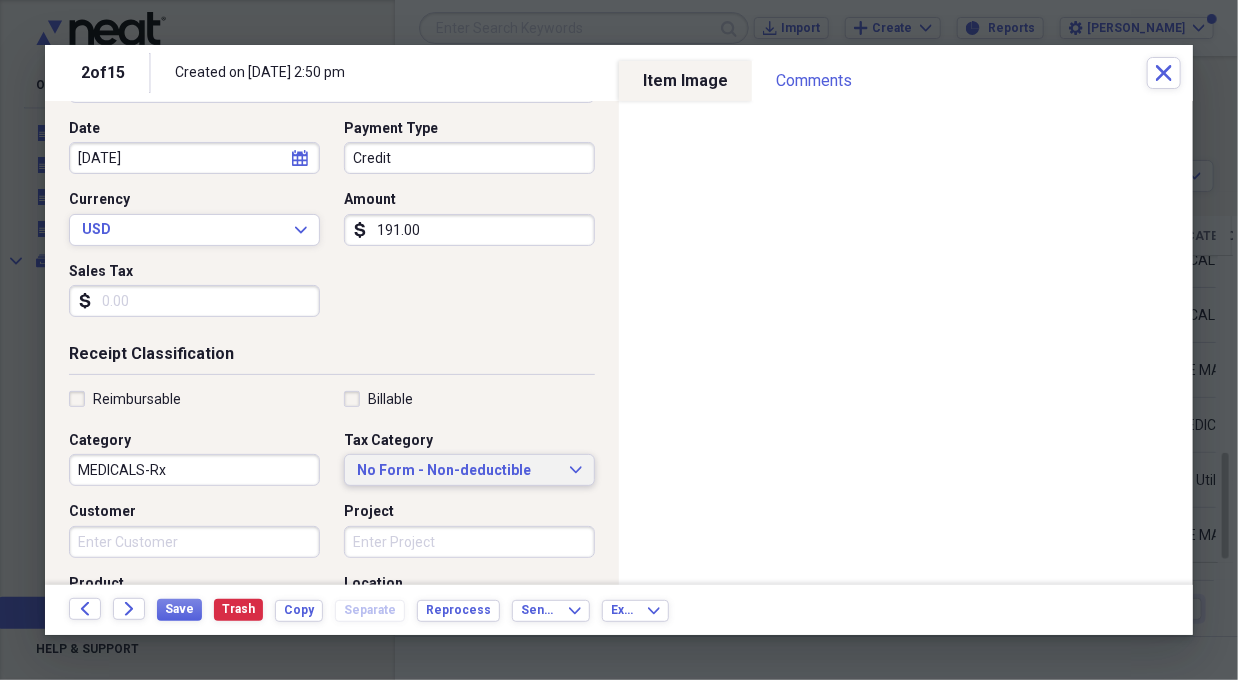 drag, startPoint x: 561, startPoint y: 467, endPoint x: 572, endPoint y: 485, distance: 21.095022 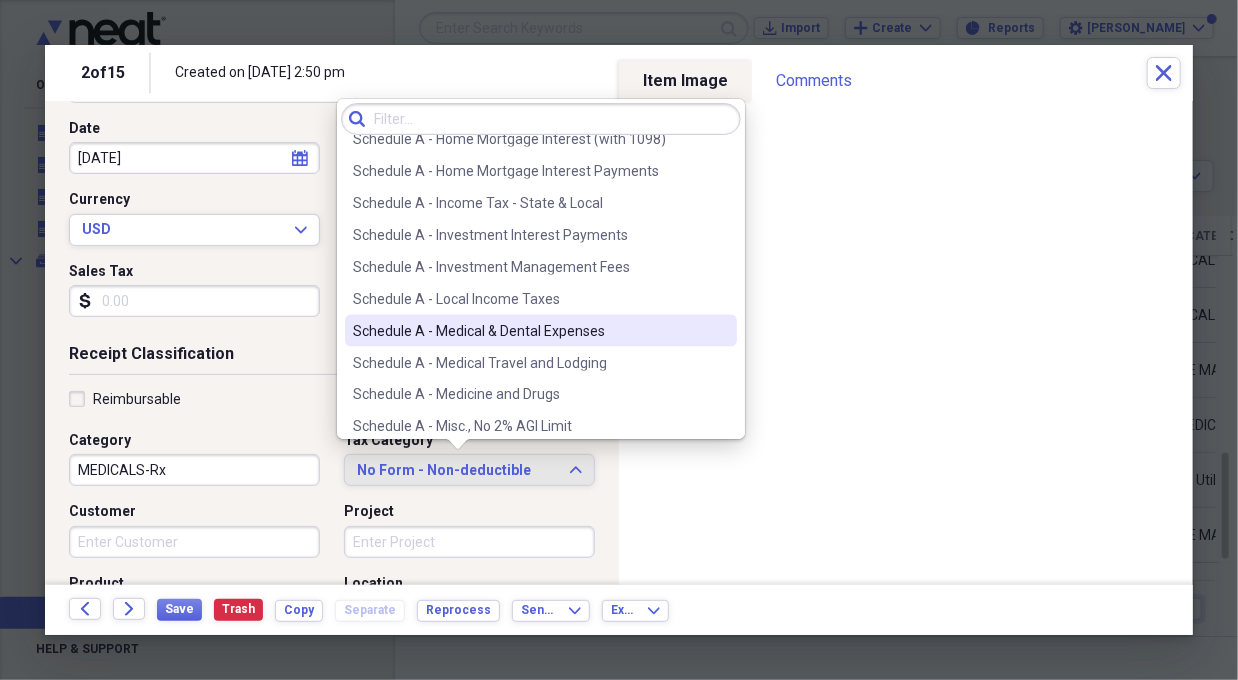 scroll, scrollTop: 1299, scrollLeft: 0, axis: vertical 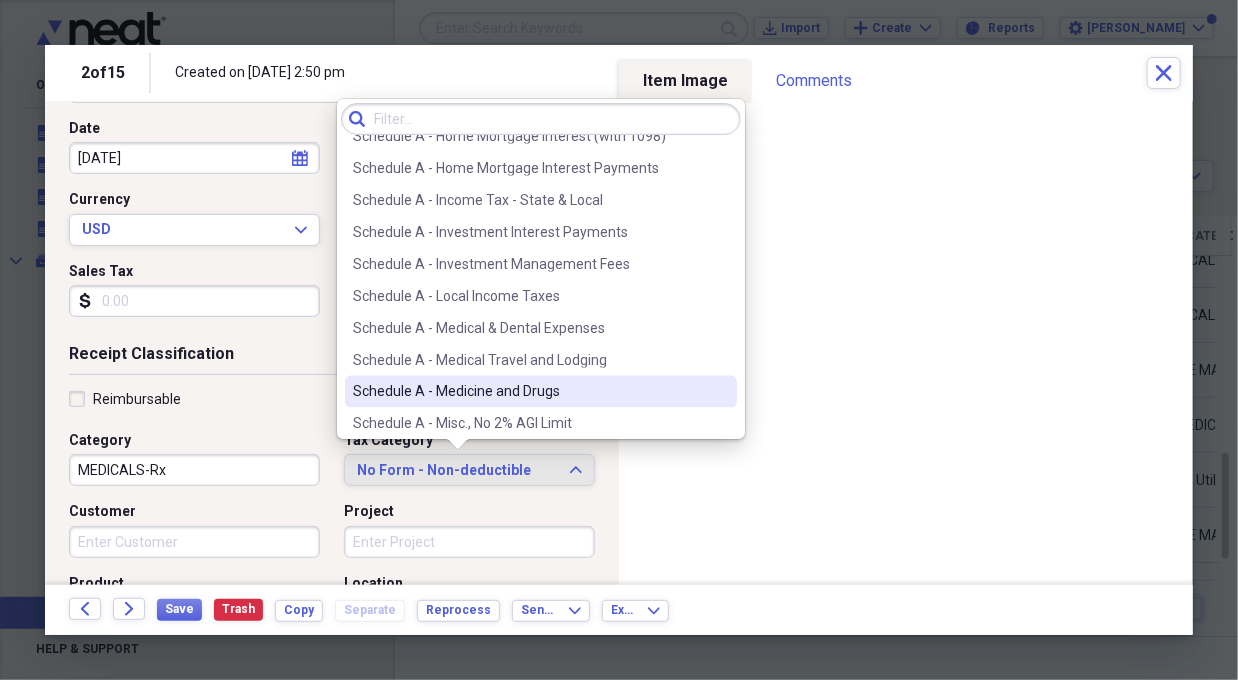 click on "Schedule A - Medicine and Drugs" at bounding box center [529, 392] 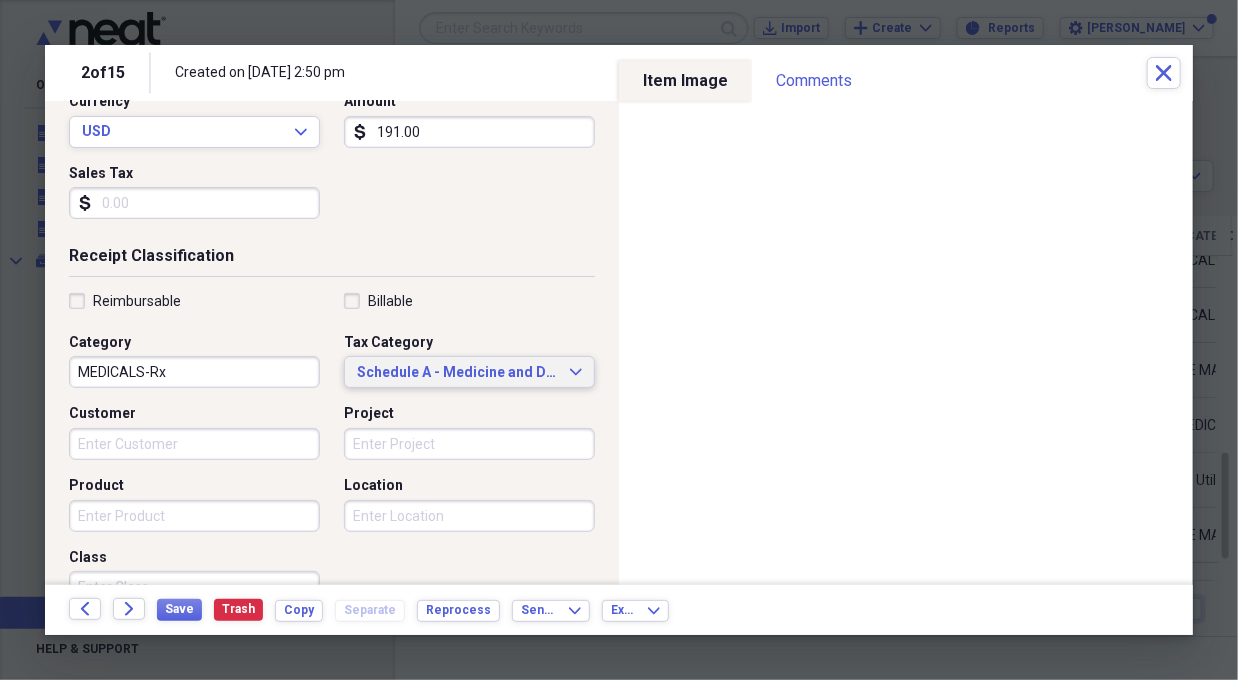 scroll, scrollTop: 298, scrollLeft: 0, axis: vertical 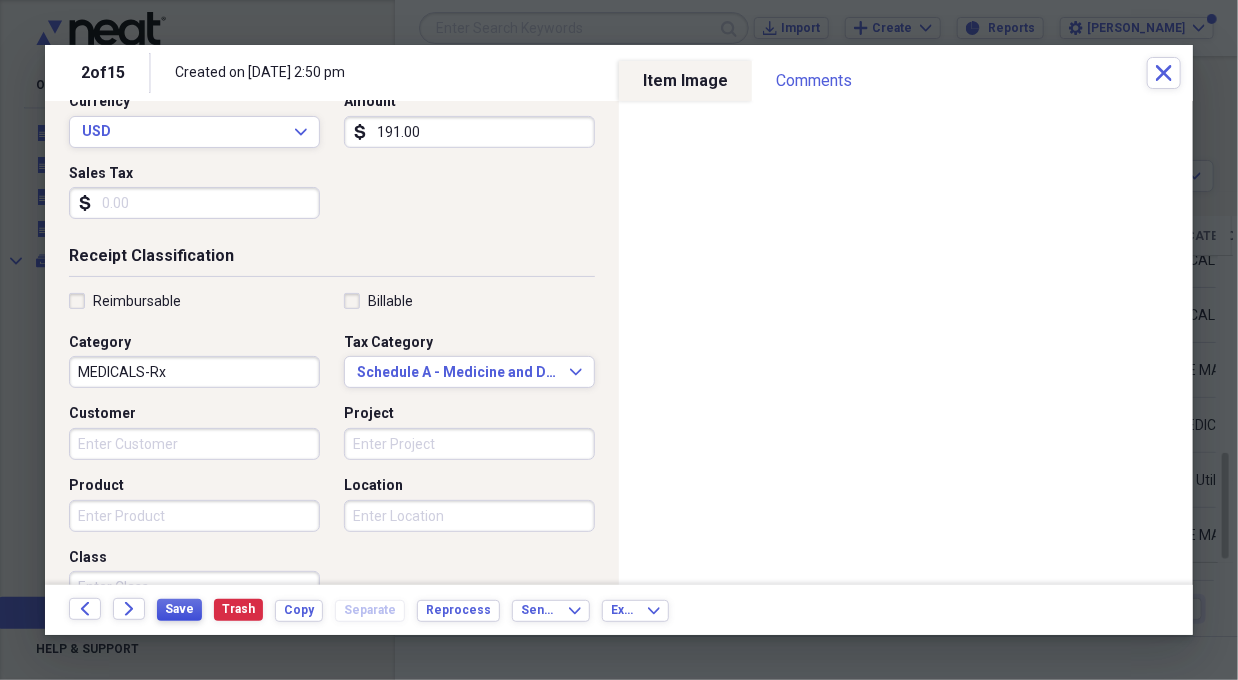 click on "Save" at bounding box center [179, 610] 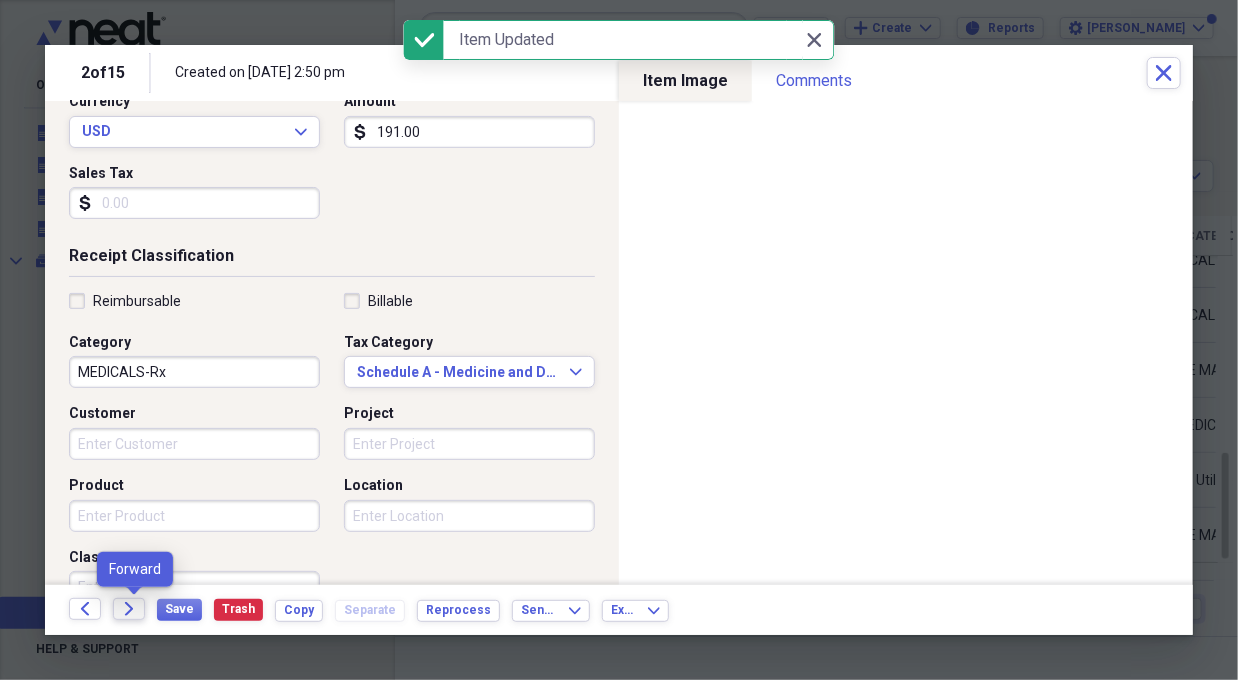 drag, startPoint x: 124, startPoint y: 615, endPoint x: 135, endPoint y: 618, distance: 11.401754 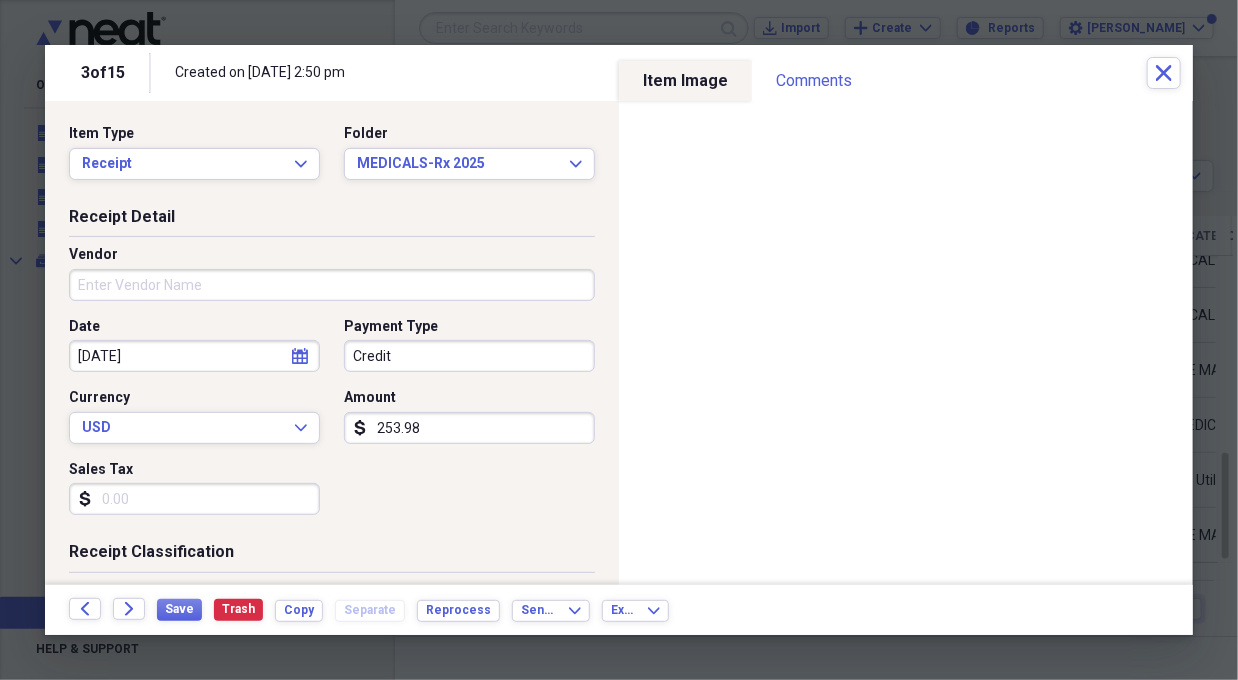scroll, scrollTop: 0, scrollLeft: 0, axis: both 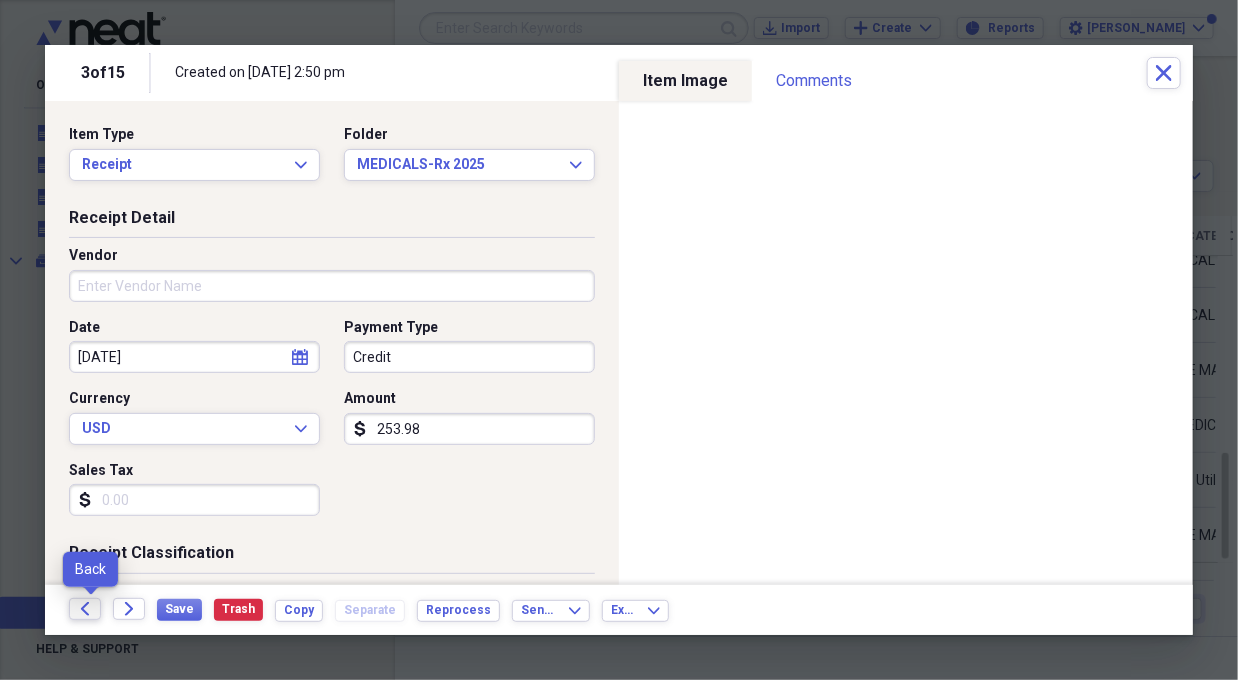click on "Back" 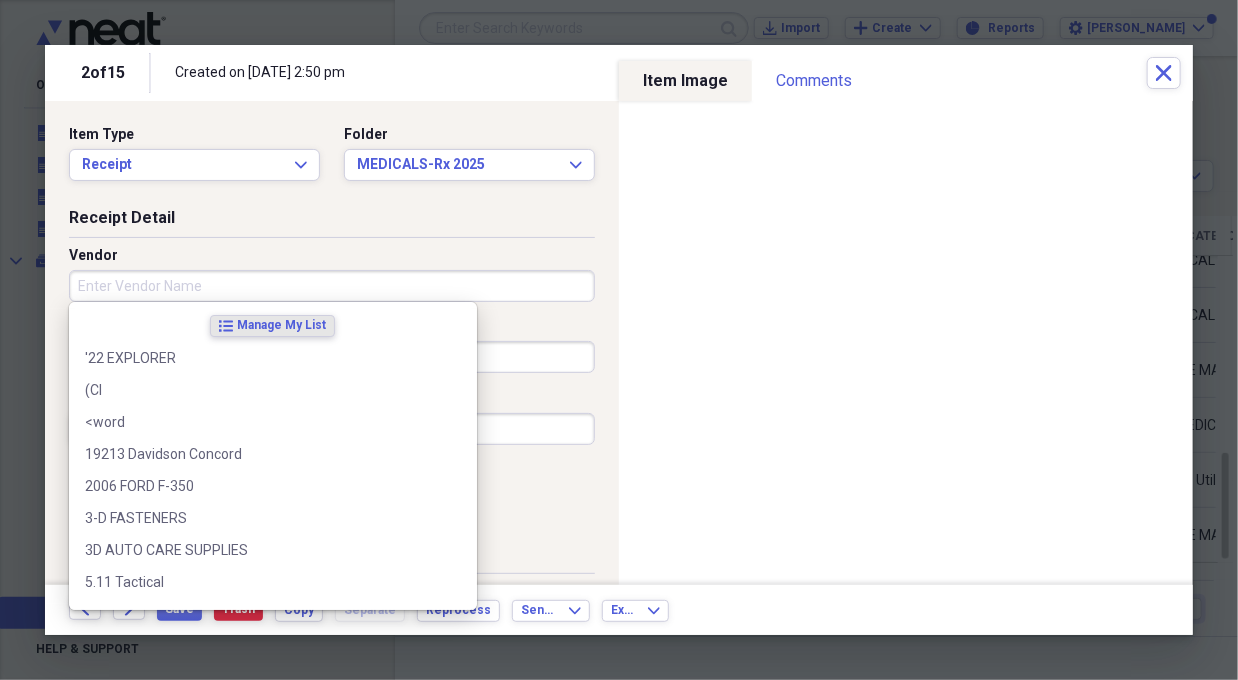 click on "Vendor" at bounding box center [332, 286] 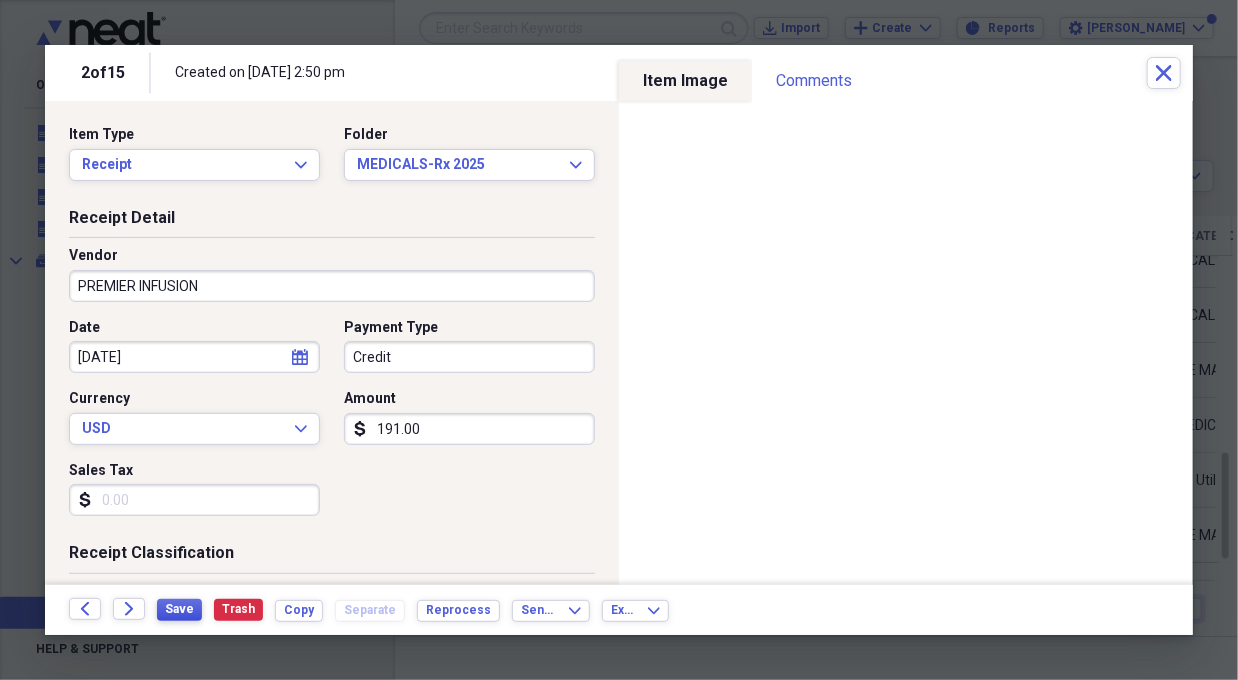 type on "PREMIER INFUSION" 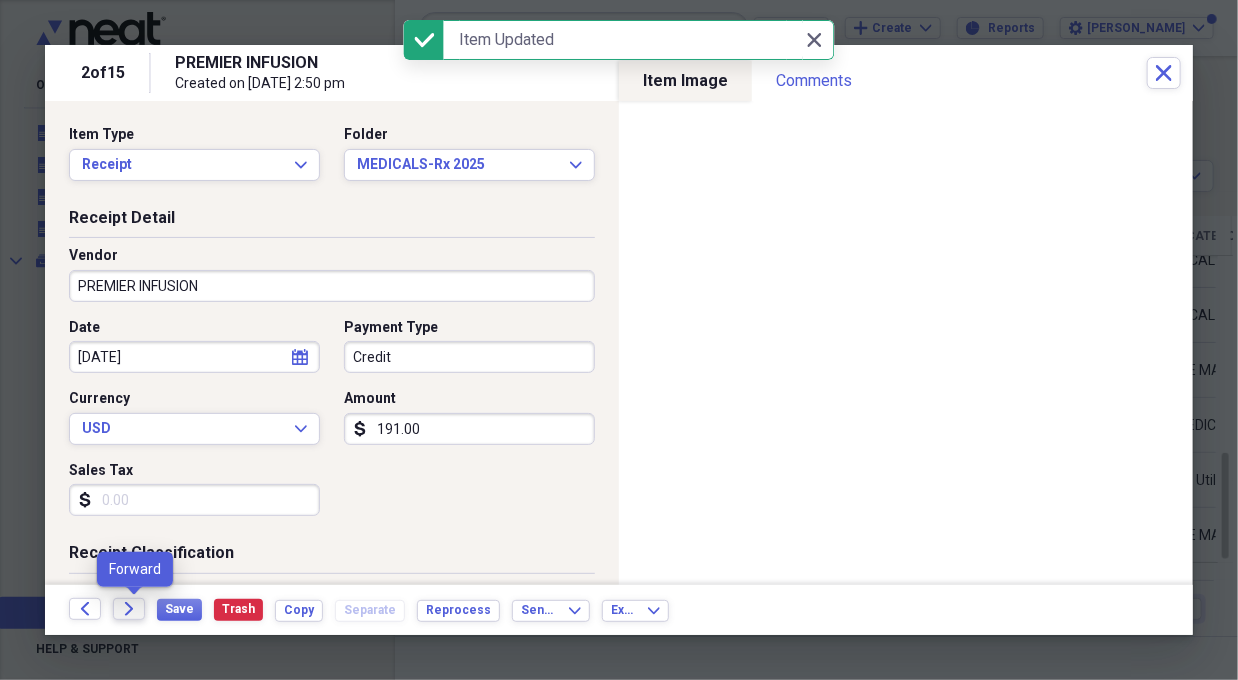 click on "Forward" at bounding box center (129, 609) 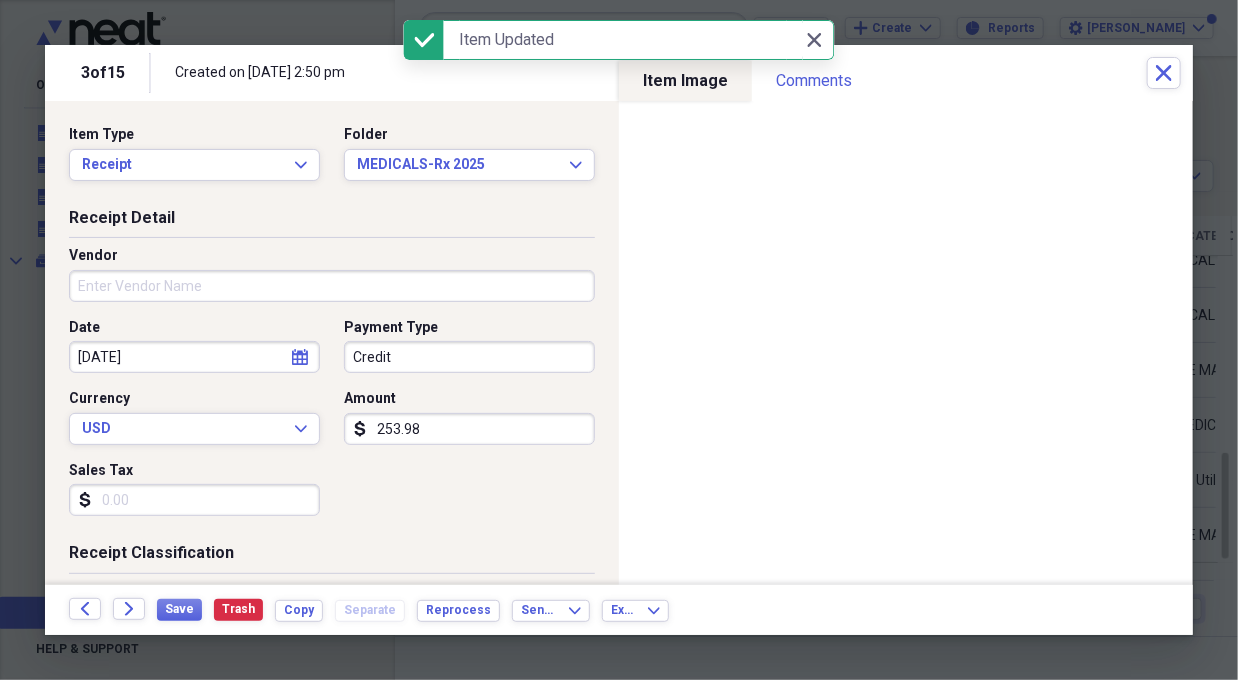 click on "Vendor" at bounding box center [332, 286] 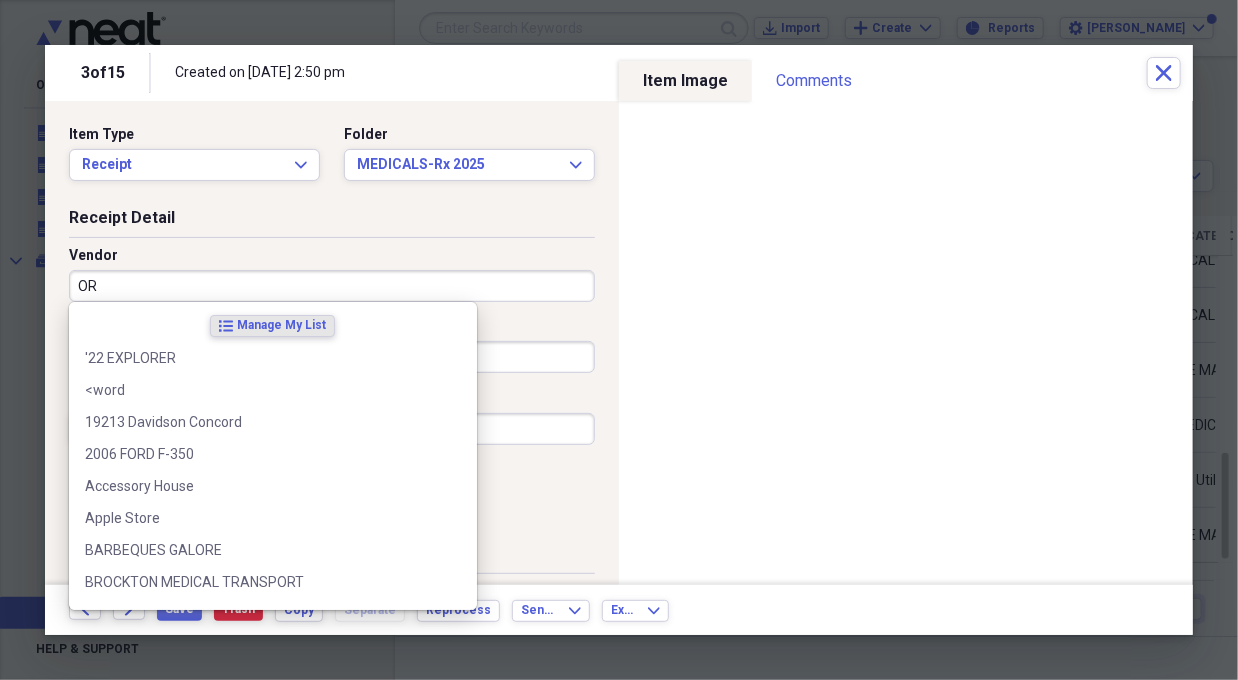 type on "O" 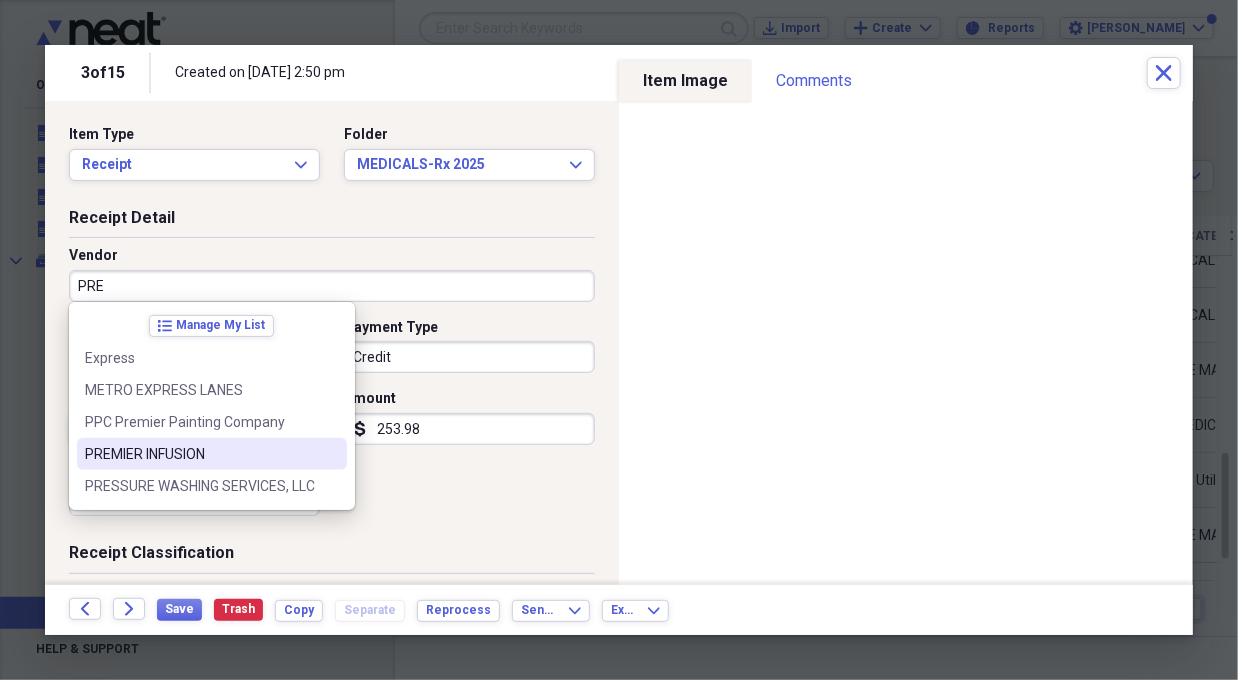 click on "PREMIER INFUSION" at bounding box center (212, 454) 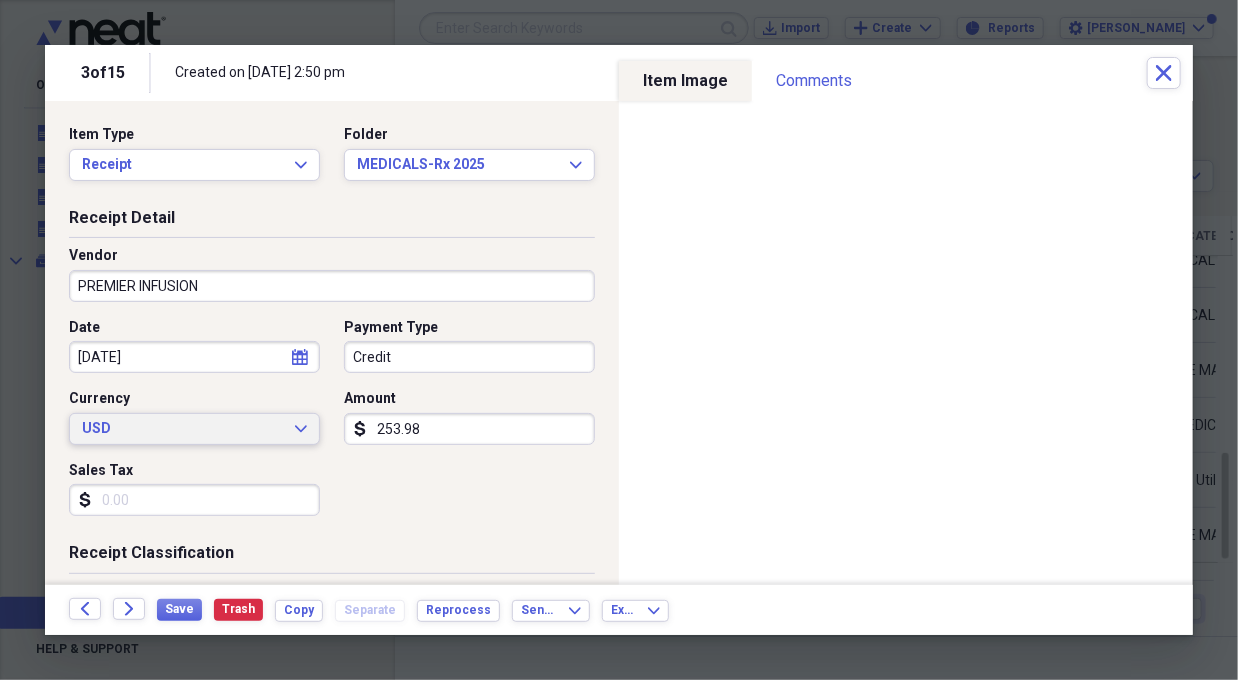 type on "MEDICALS-Rx" 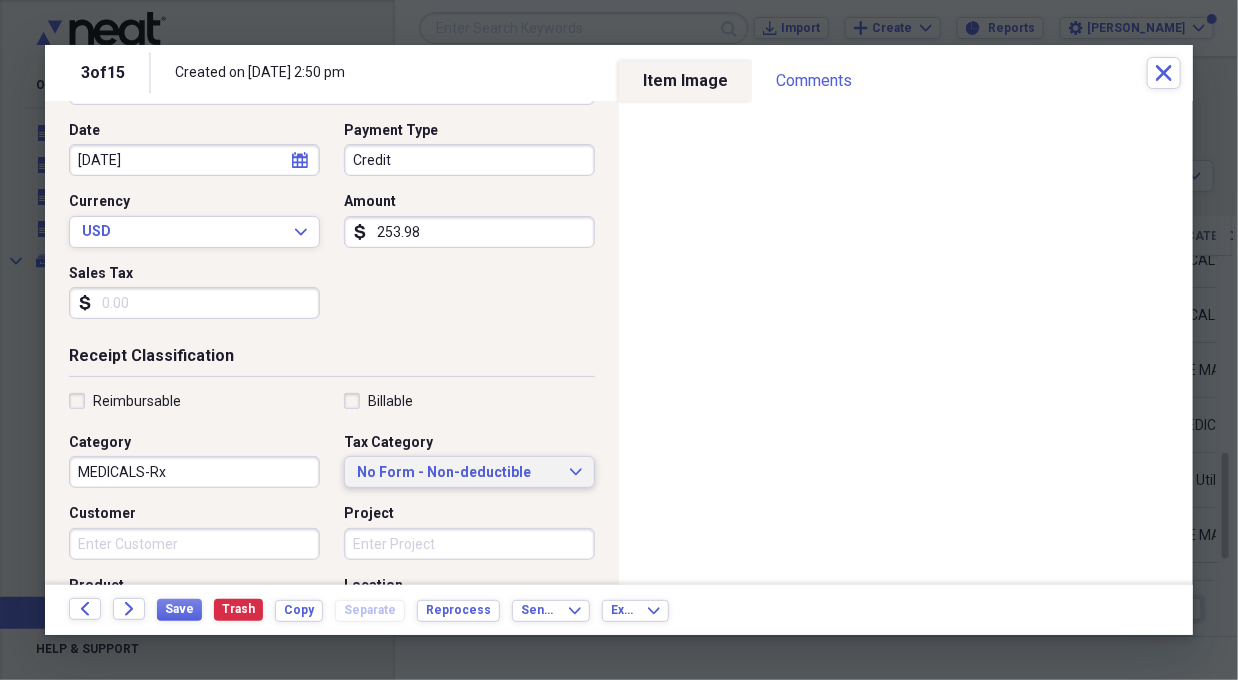 scroll, scrollTop: 198, scrollLeft: 0, axis: vertical 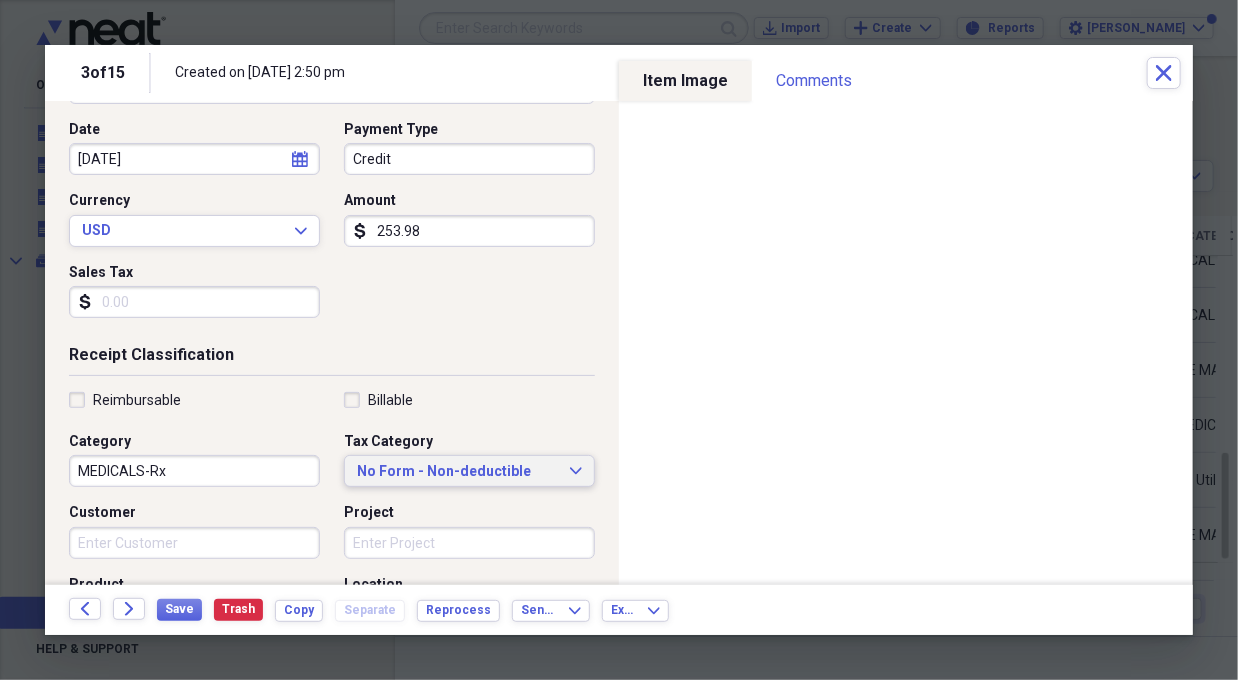 click on "No Form - Non-deductible Expand" at bounding box center [469, 472] 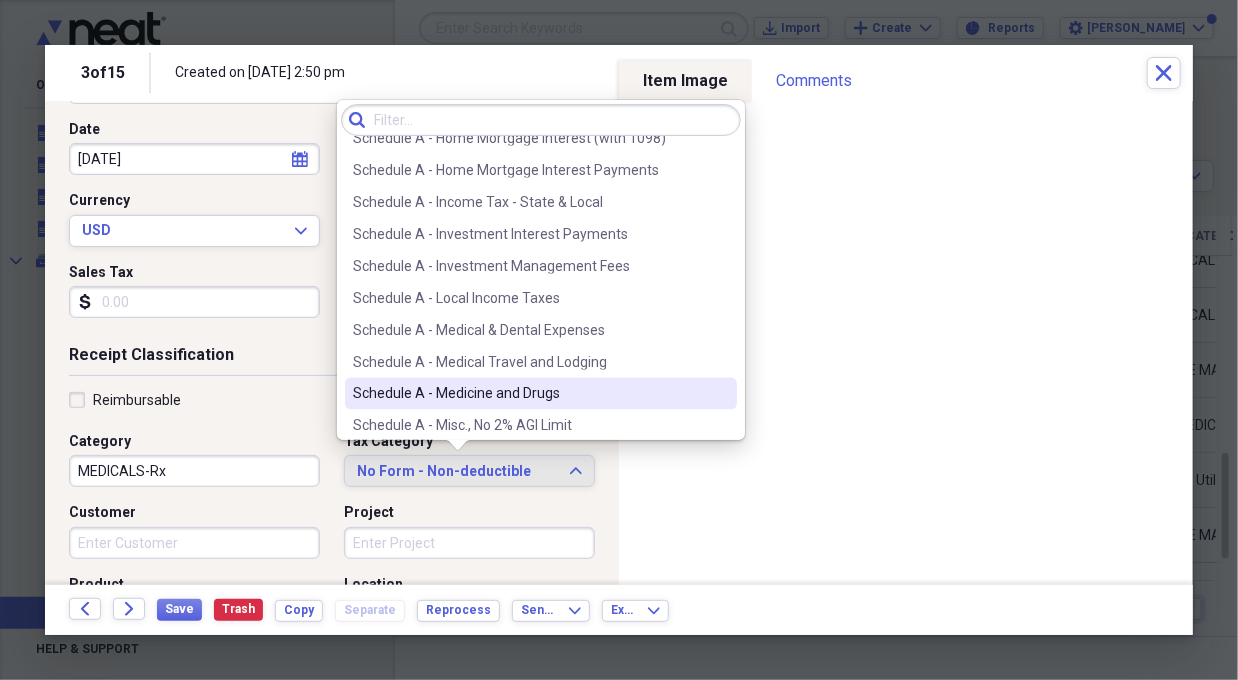 scroll, scrollTop: 1299, scrollLeft: 0, axis: vertical 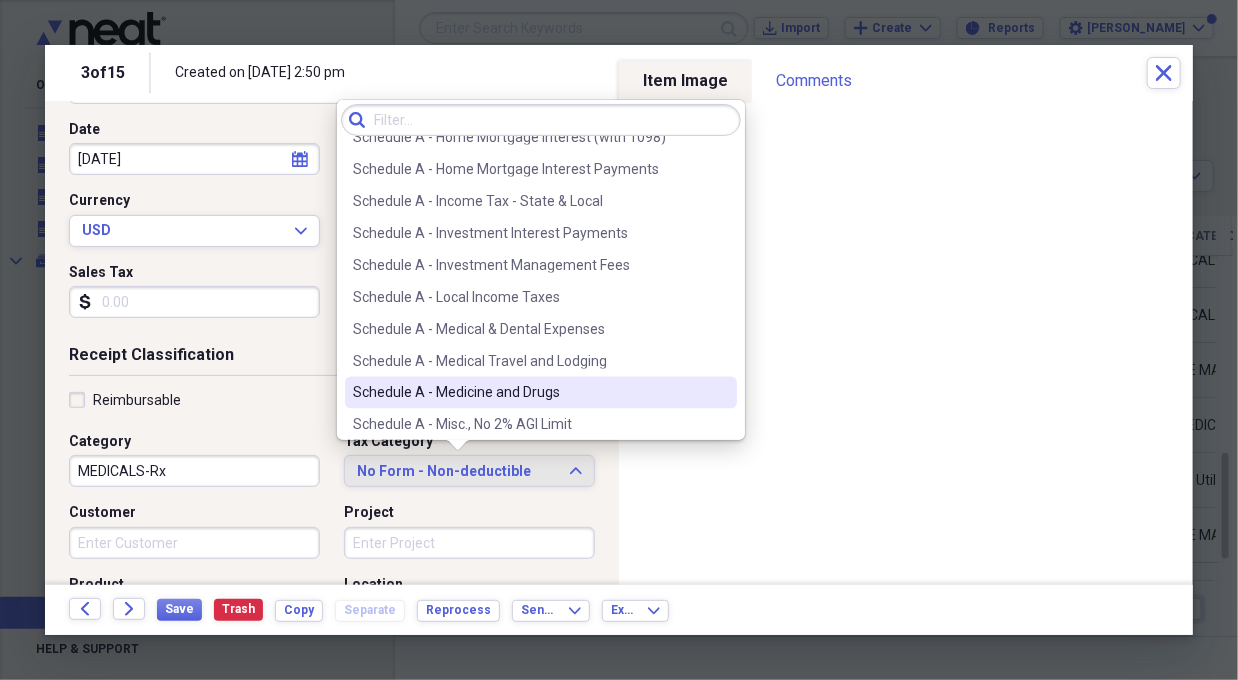 click on "Schedule A - Medicine and Drugs" at bounding box center [529, 393] 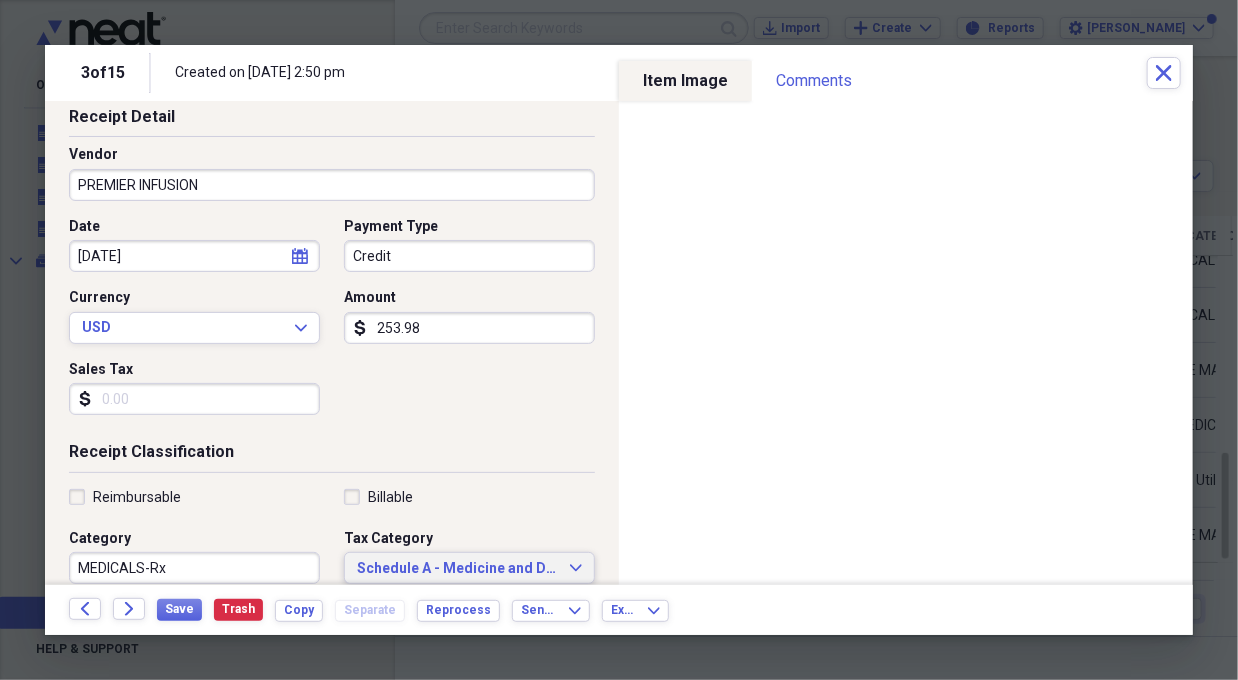 scroll, scrollTop: 100, scrollLeft: 0, axis: vertical 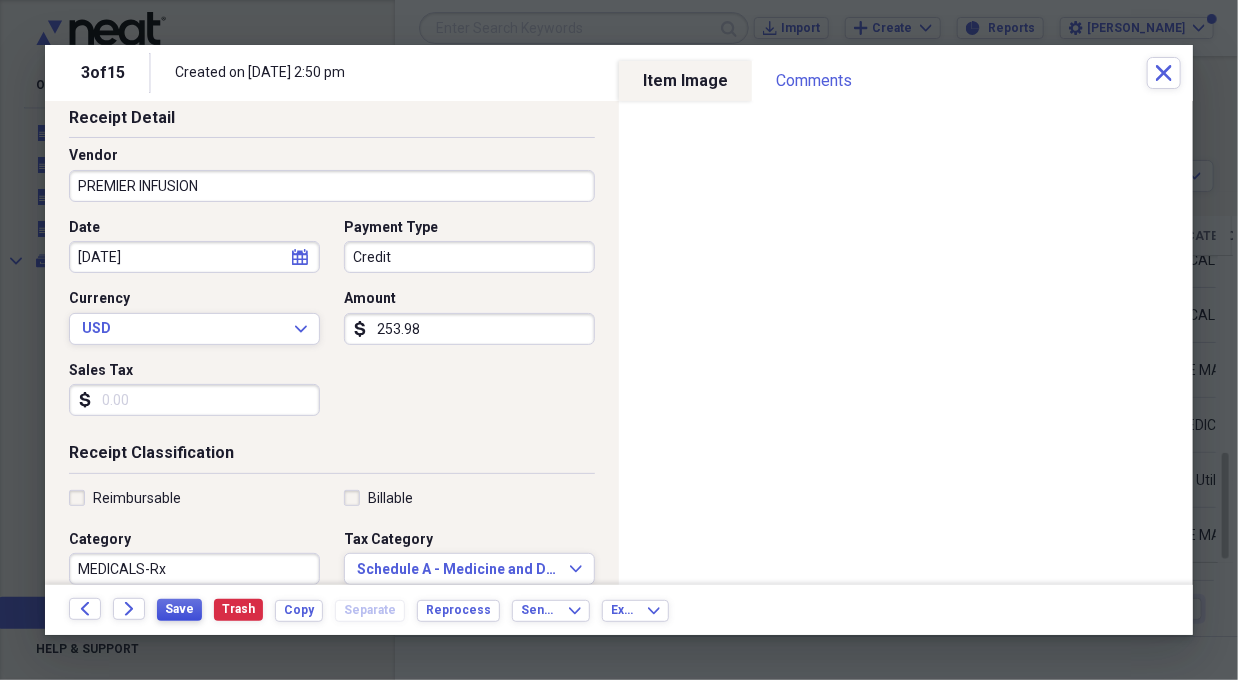 click on "Save" at bounding box center [179, 609] 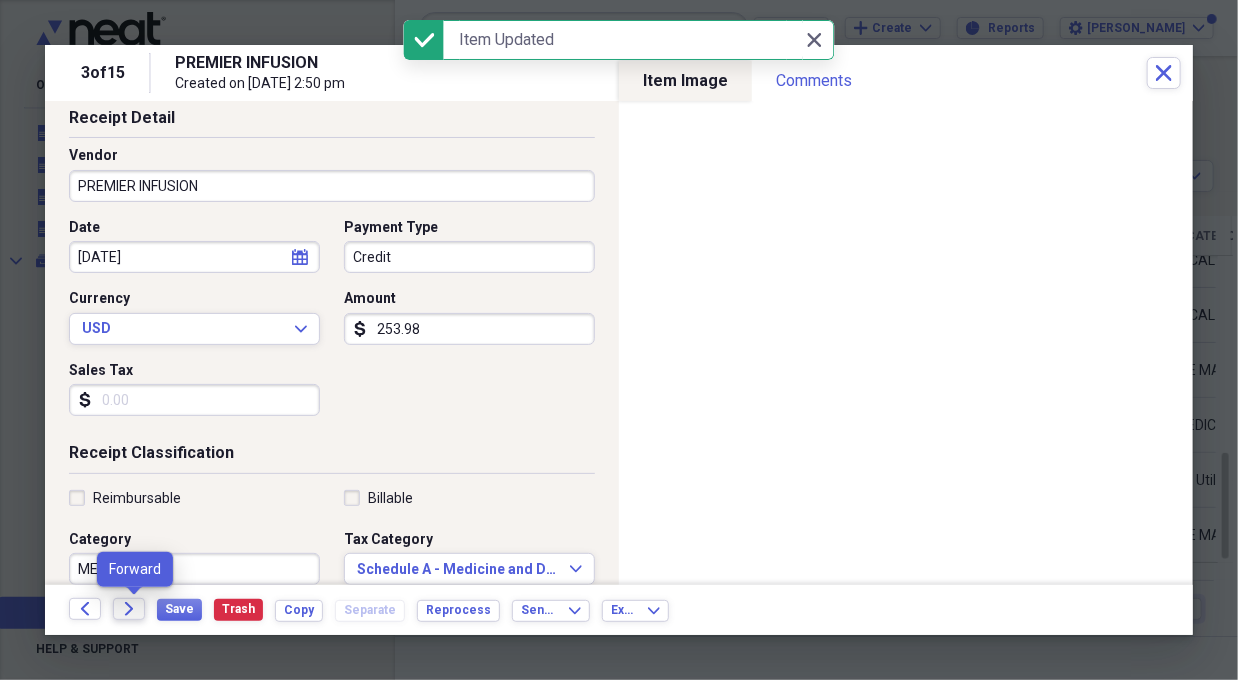 click on "Forward" 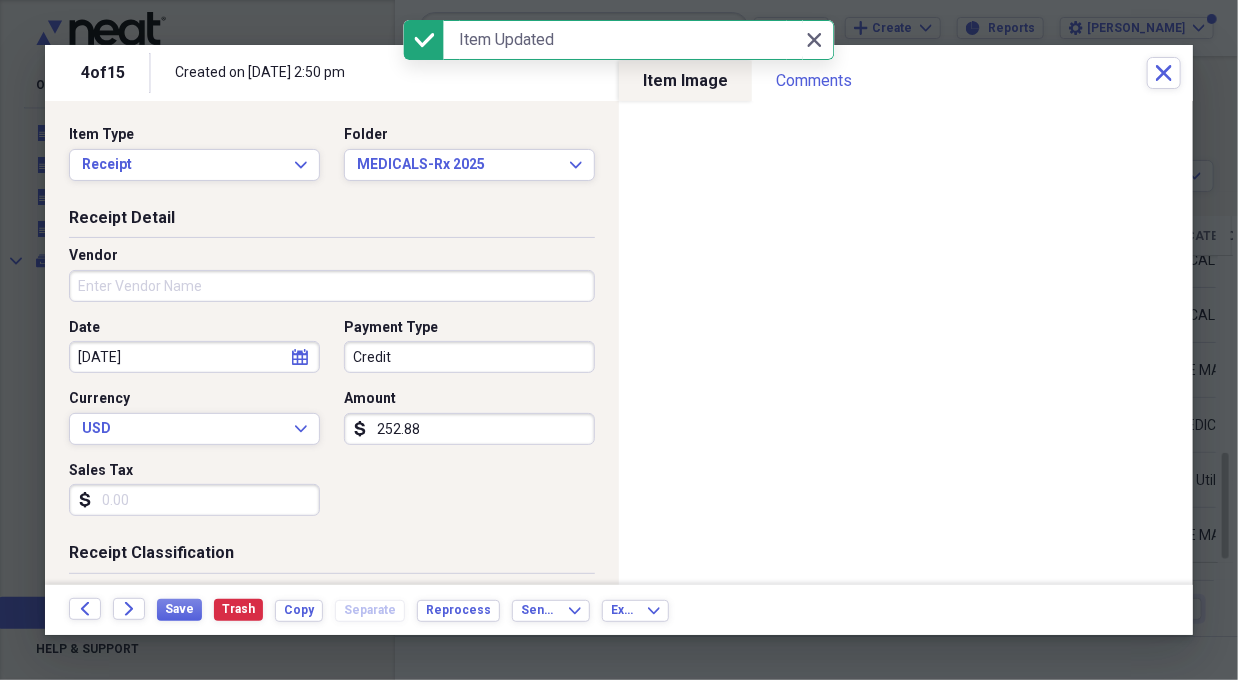 click on "Vendor" at bounding box center (332, 286) 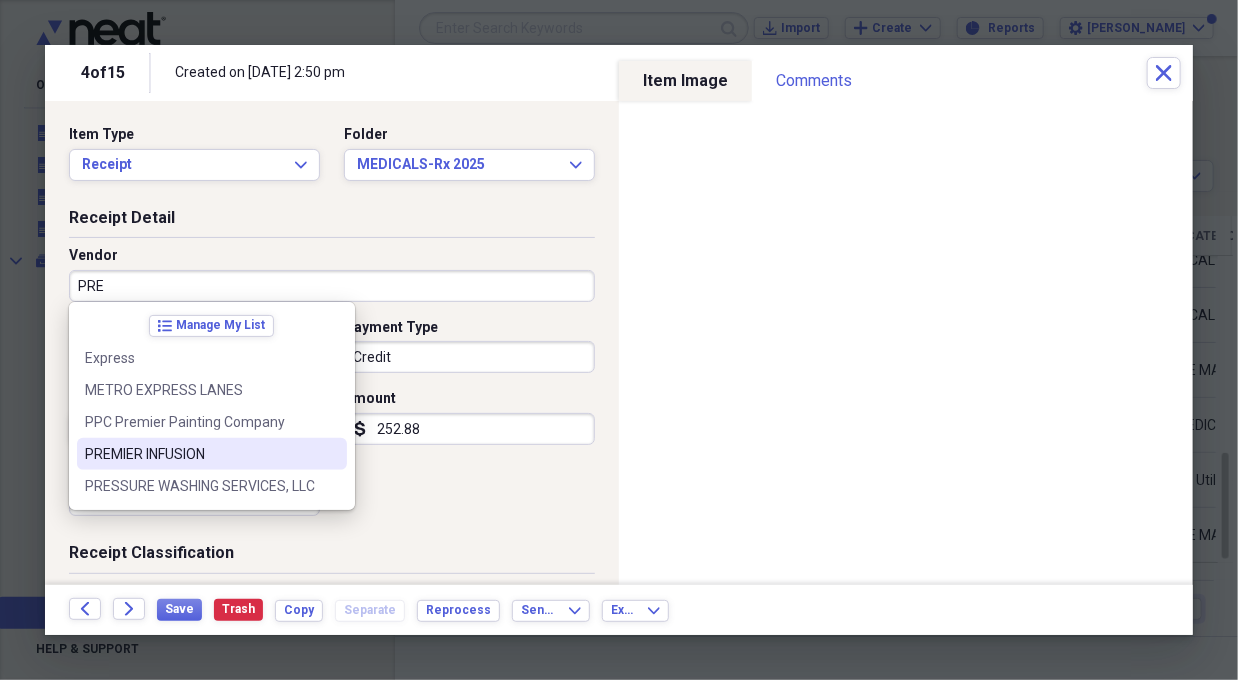 click on "PREMIER INFUSION" at bounding box center (200, 454) 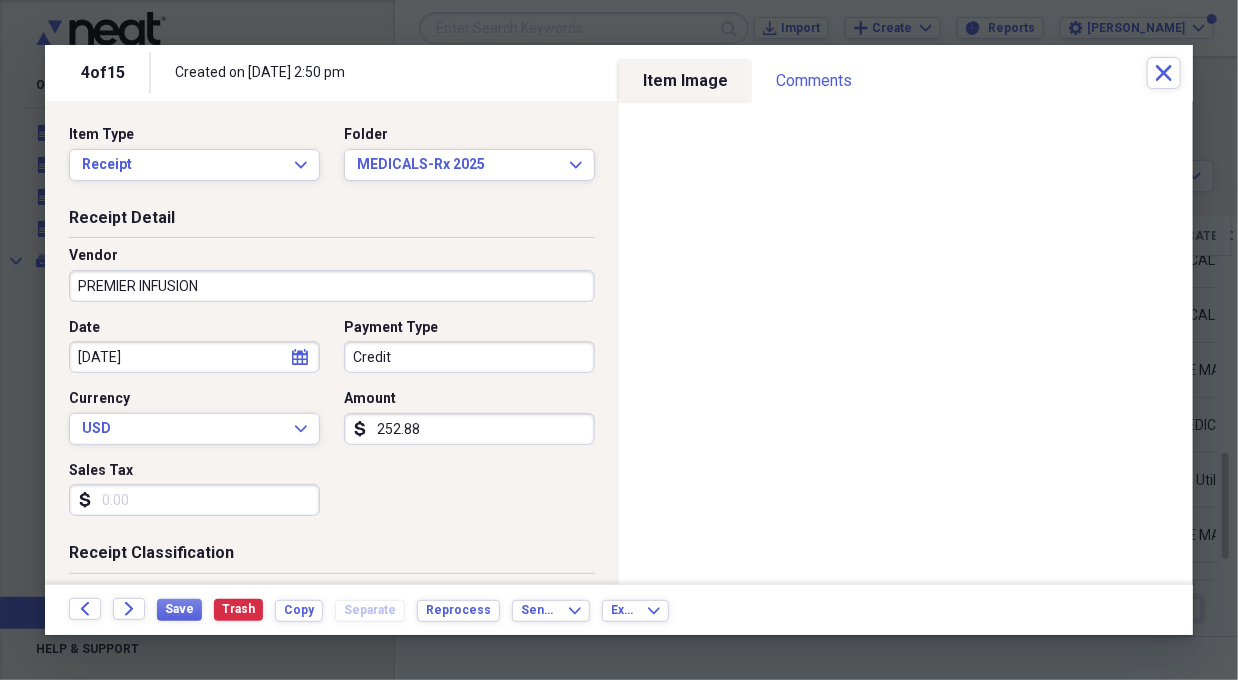 type on "MEDICALS-Rx" 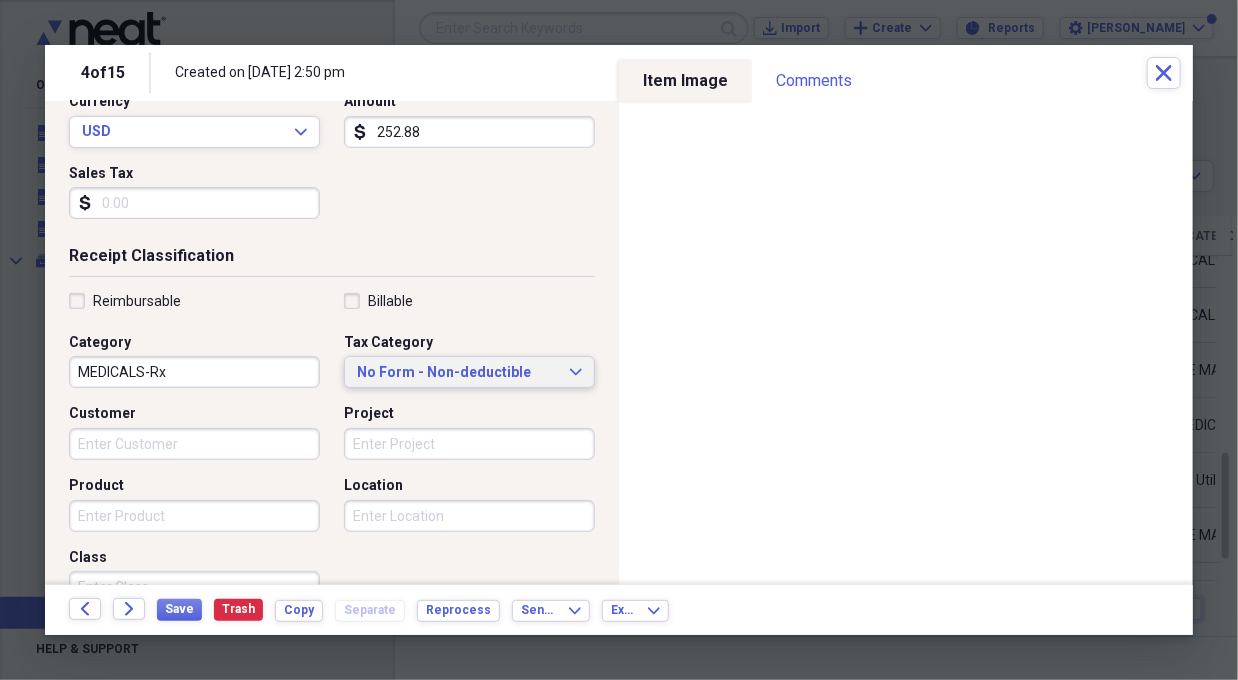 scroll, scrollTop: 298, scrollLeft: 0, axis: vertical 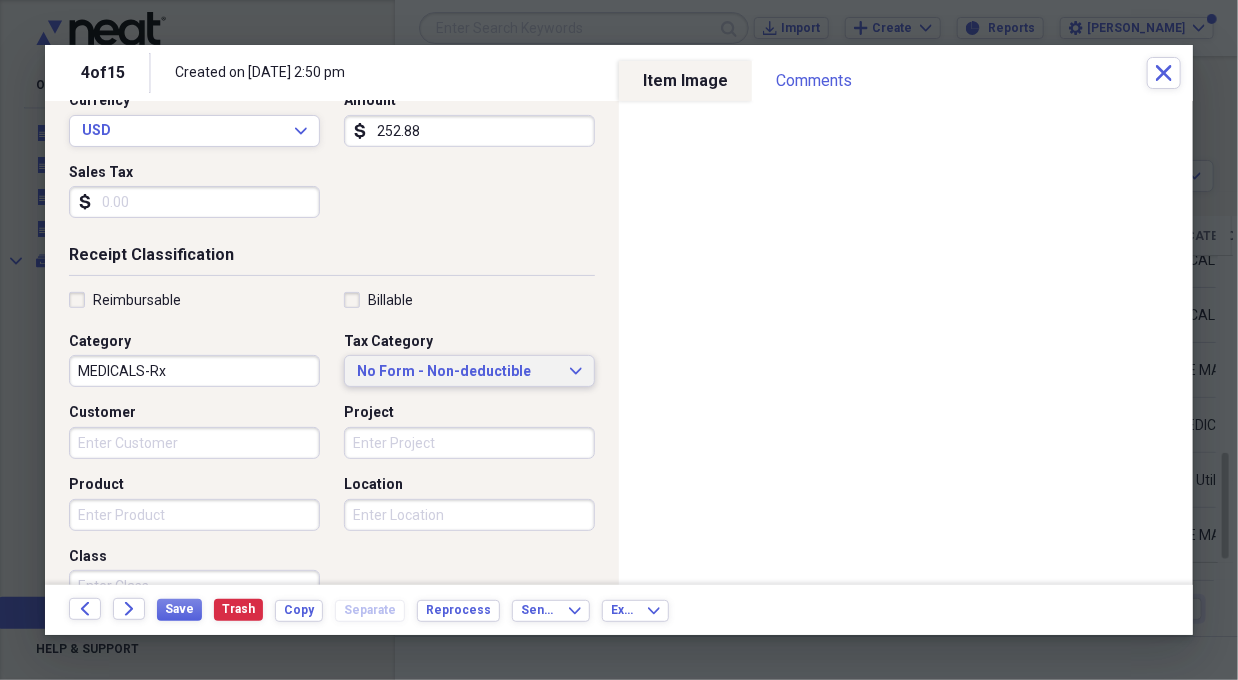 click on "Expand" 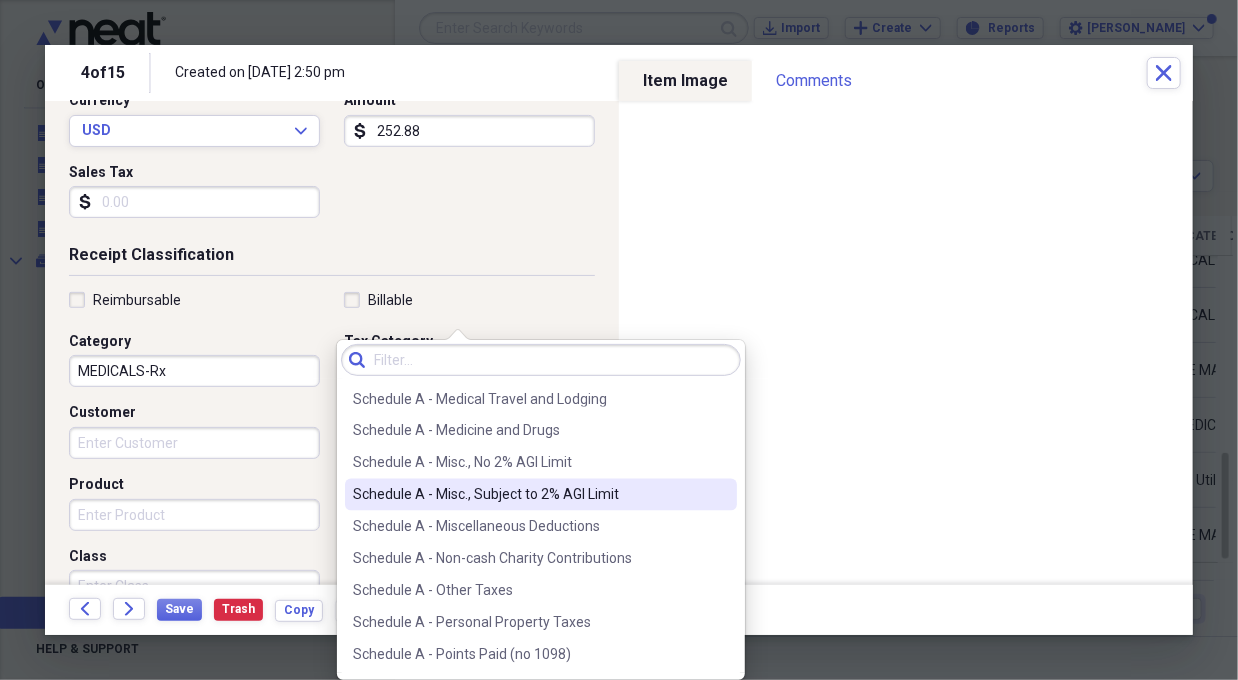scroll, scrollTop: 1500, scrollLeft: 0, axis: vertical 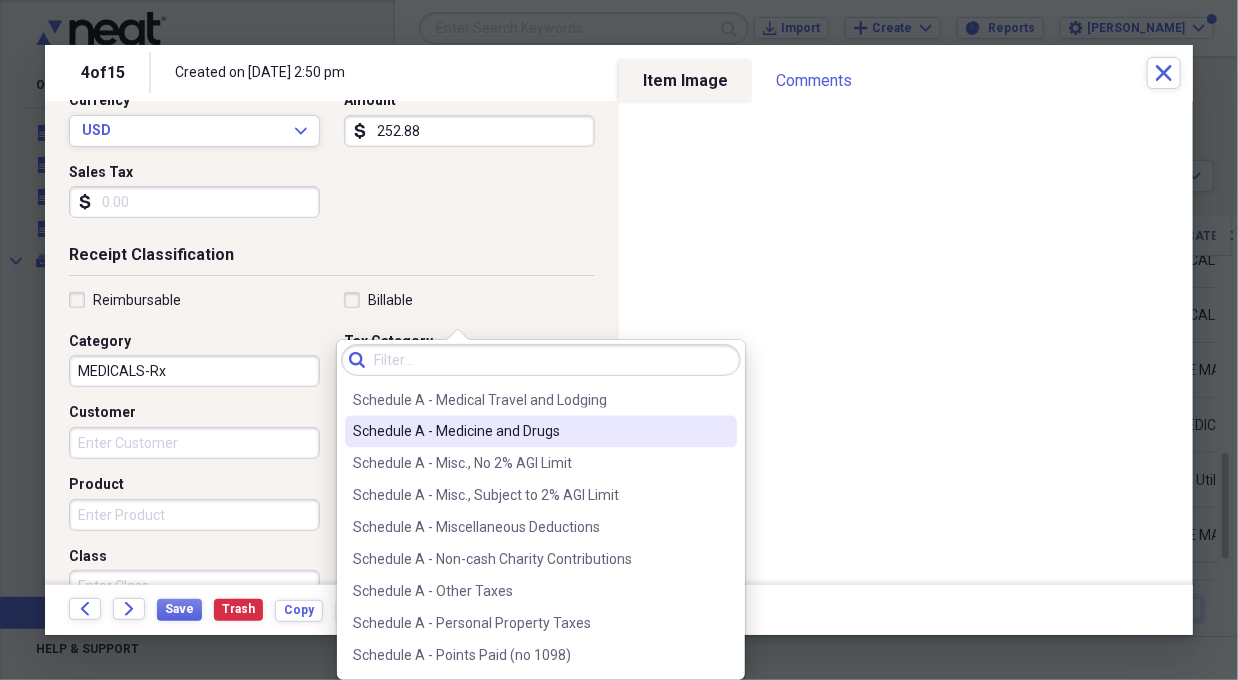 click on "Schedule A - Medicine and Drugs" at bounding box center [529, 432] 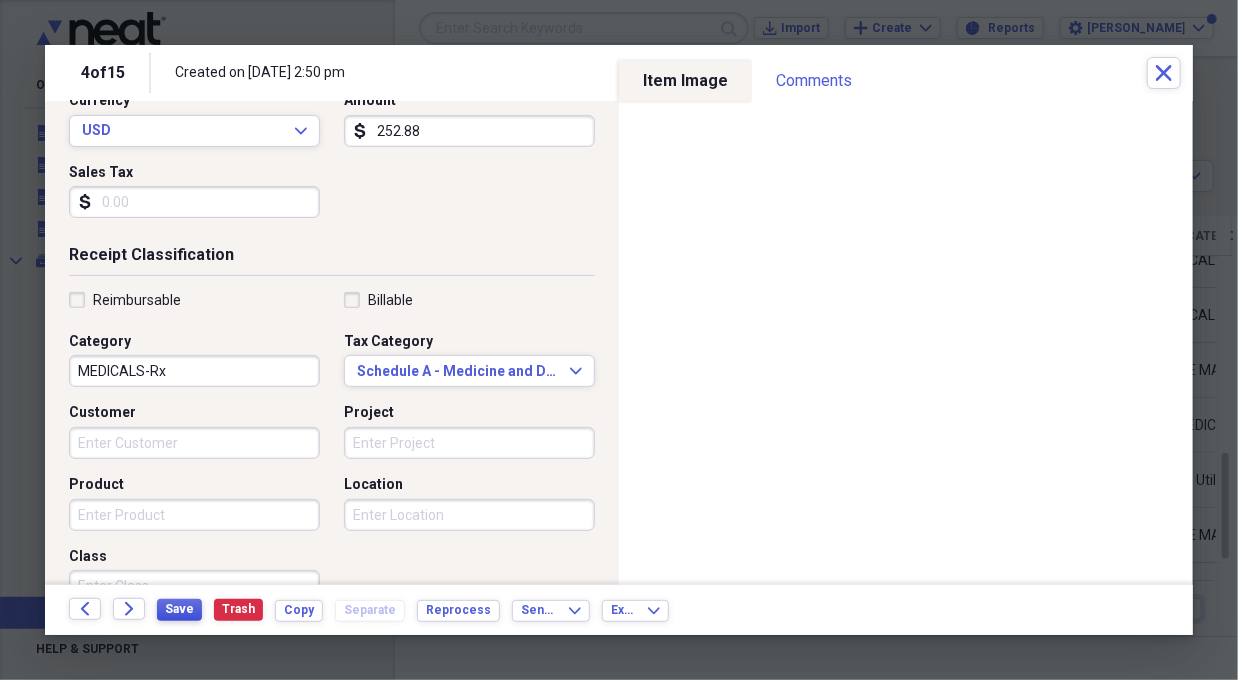 click on "Save" at bounding box center (179, 610) 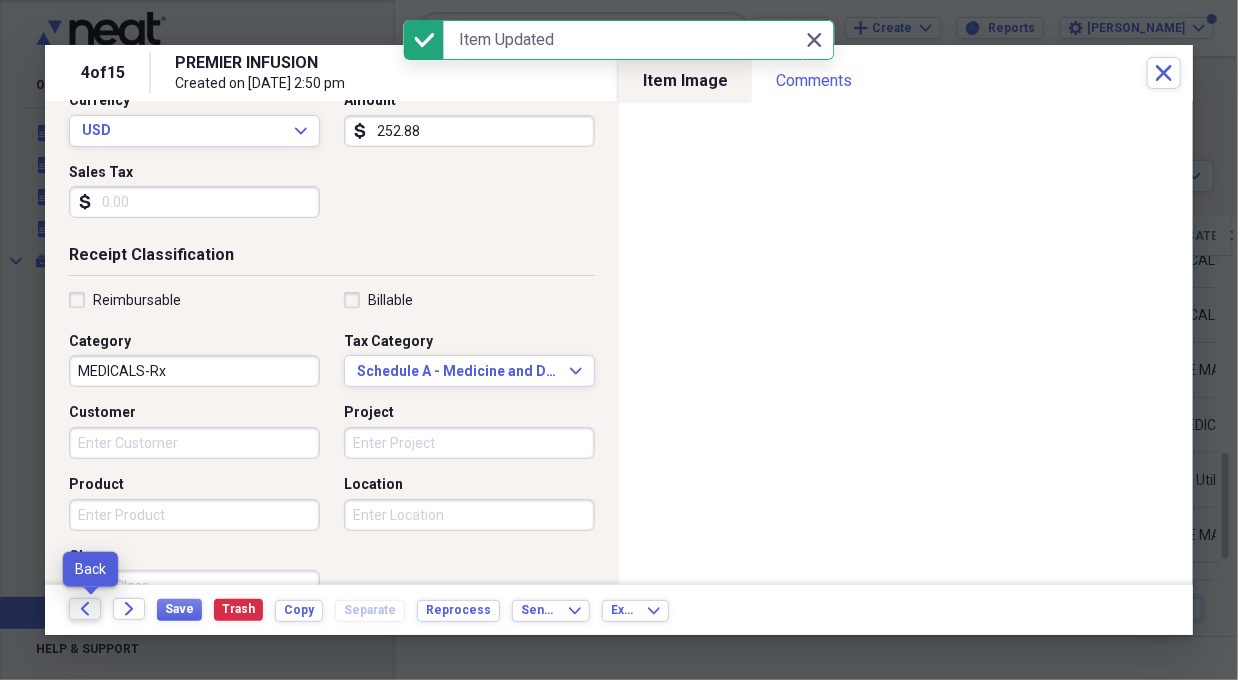 click on "Back" 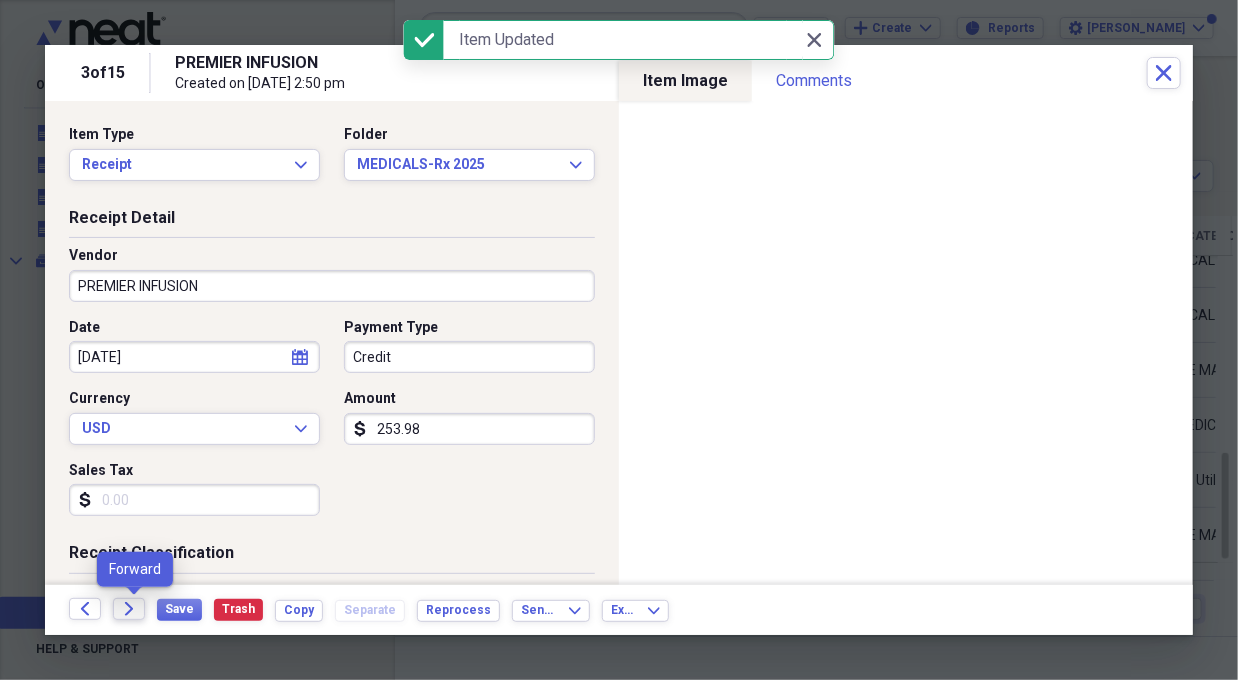 click on "Forward" 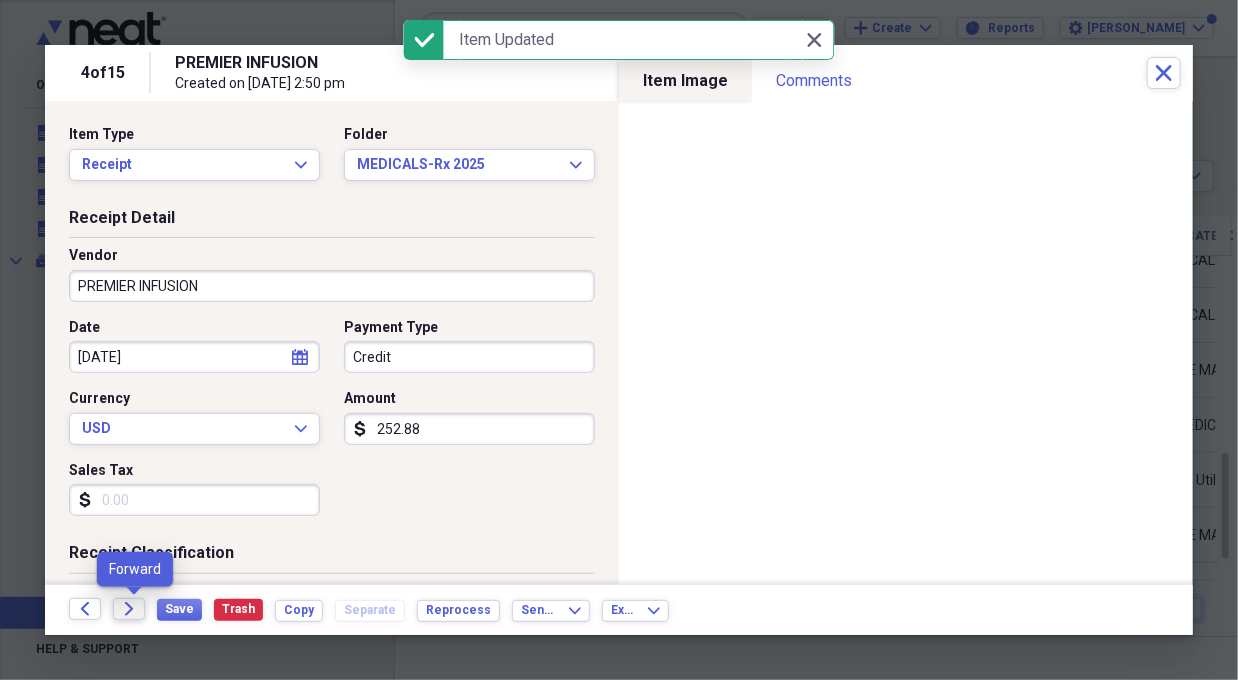 click on "Forward" 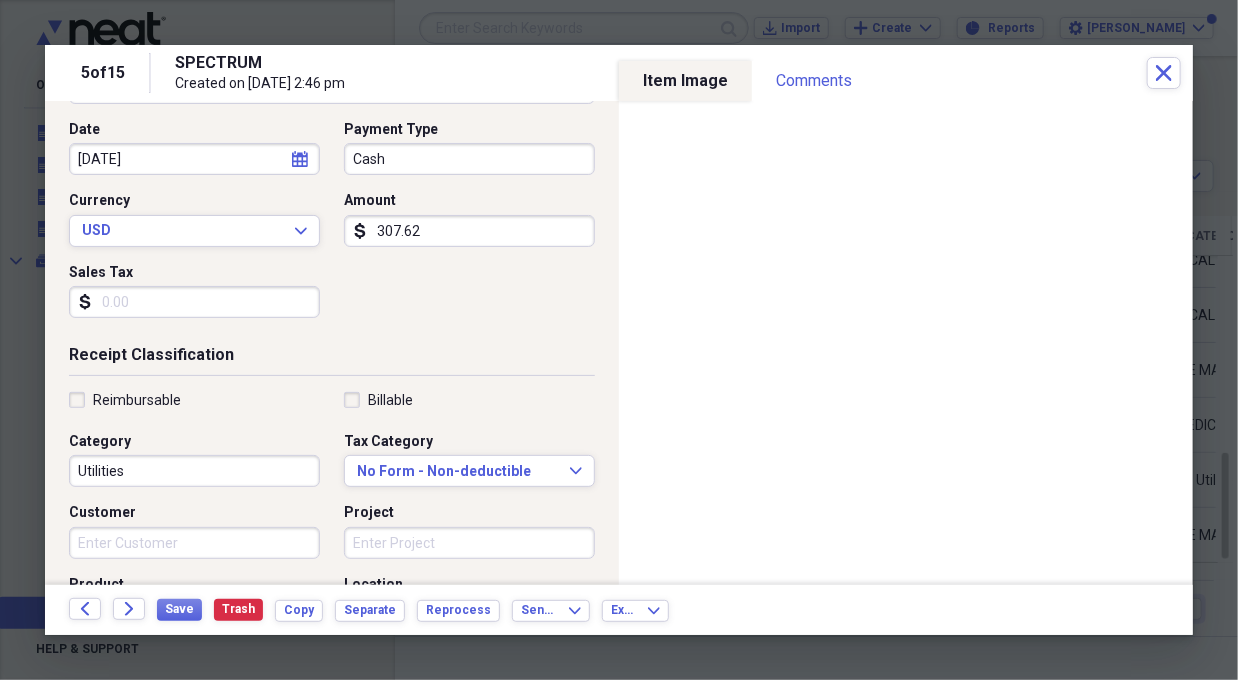 scroll, scrollTop: 199, scrollLeft: 0, axis: vertical 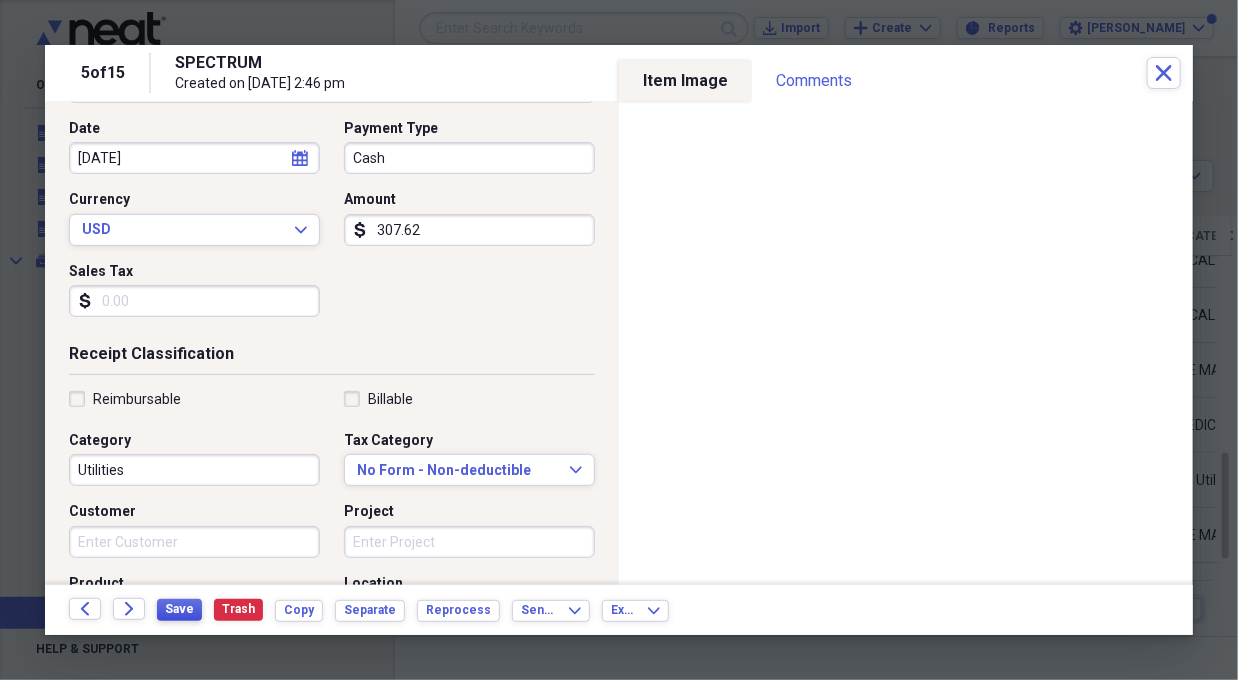click on "Save" at bounding box center (179, 609) 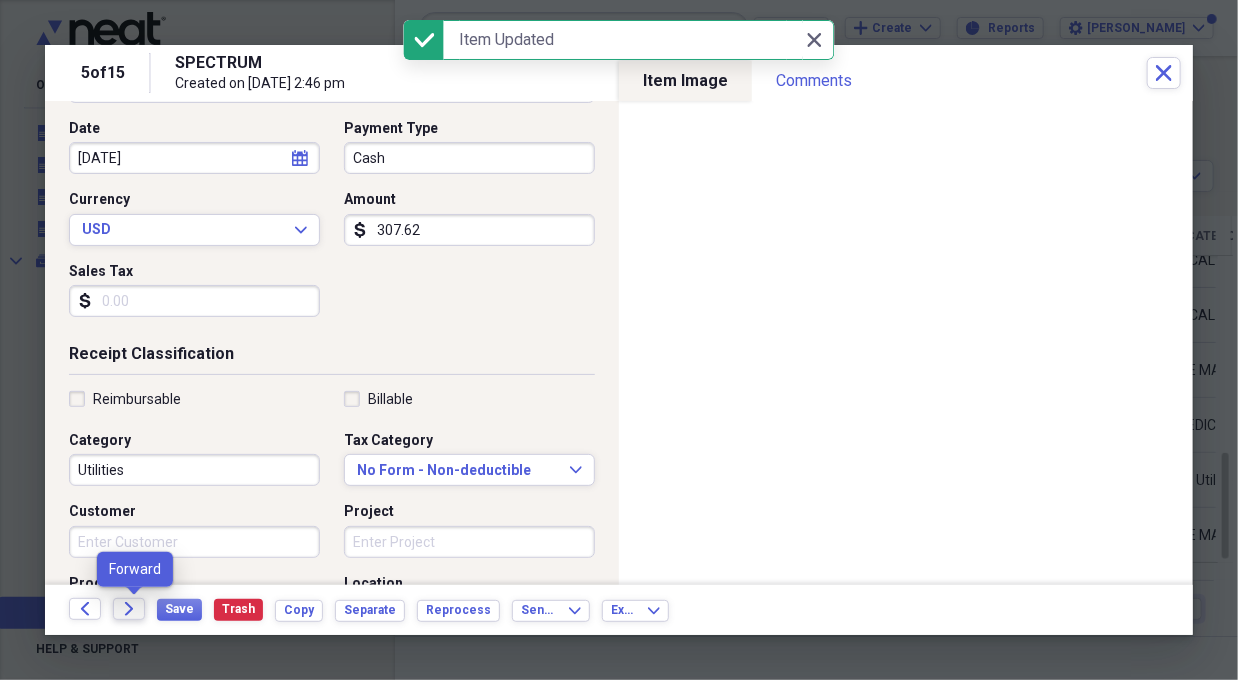 click 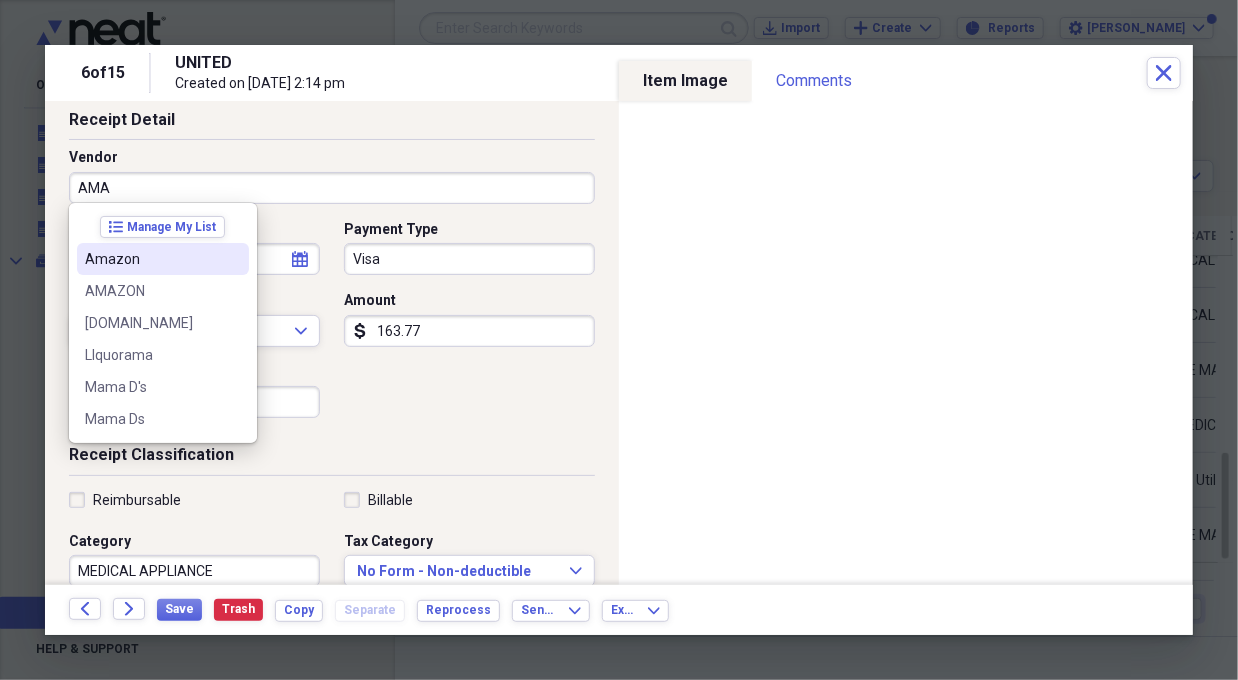 scroll, scrollTop: 99, scrollLeft: 0, axis: vertical 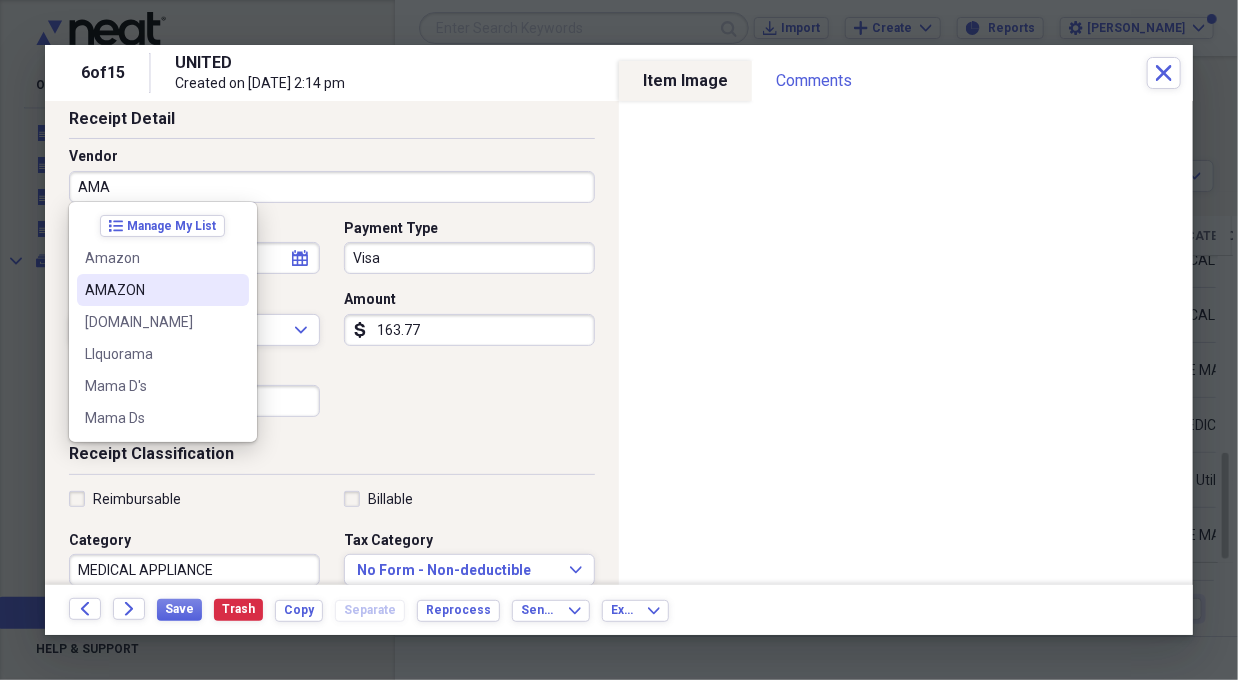 click on "AMAZON" at bounding box center [151, 290] 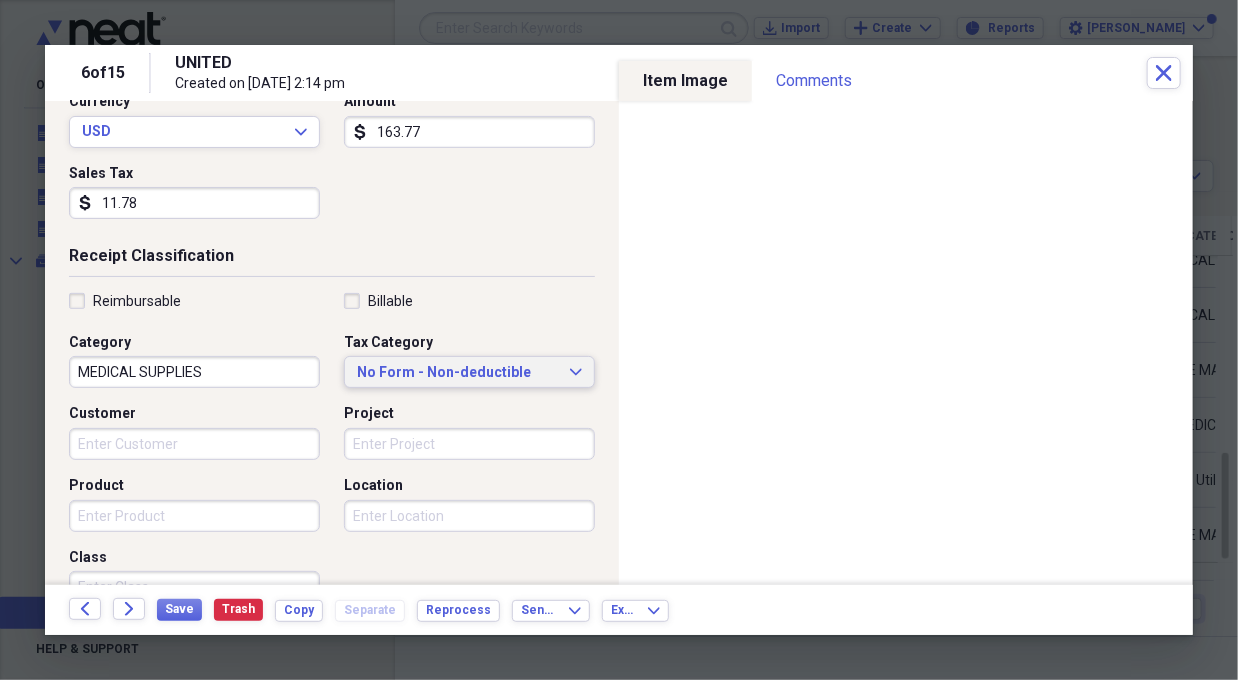 scroll, scrollTop: 298, scrollLeft: 0, axis: vertical 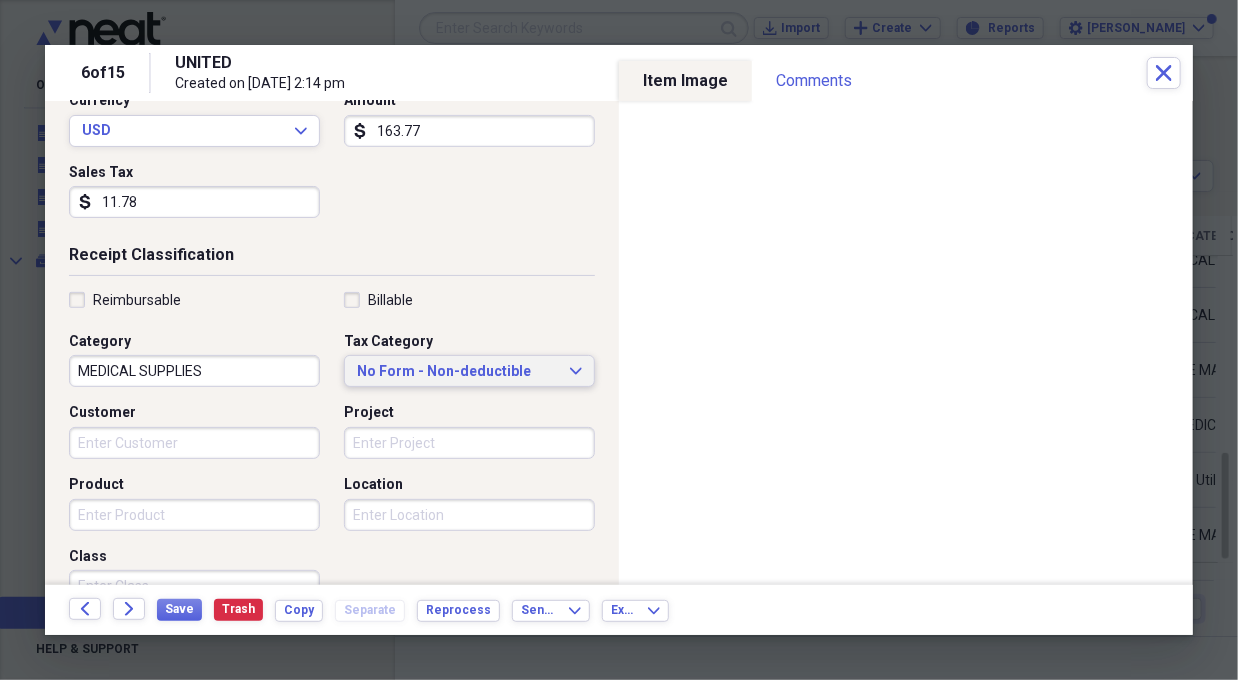click on "No Form - Non-deductible Expand" at bounding box center [469, 372] 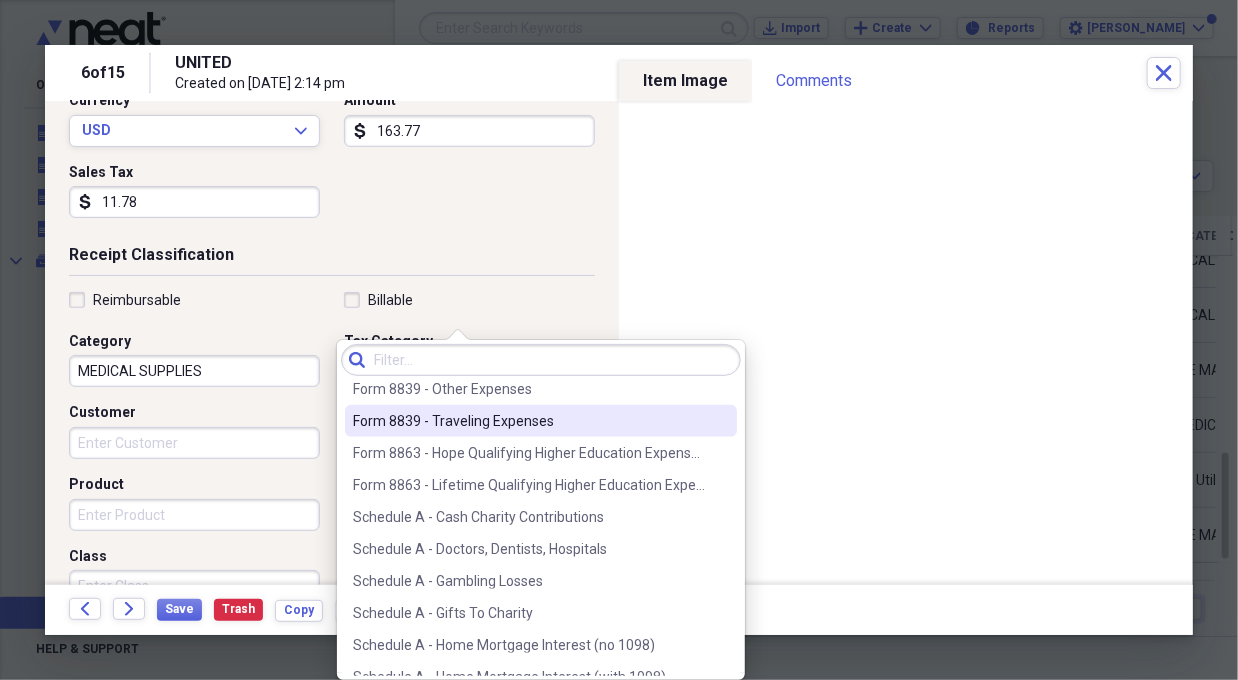 scroll, scrollTop: 1000, scrollLeft: 0, axis: vertical 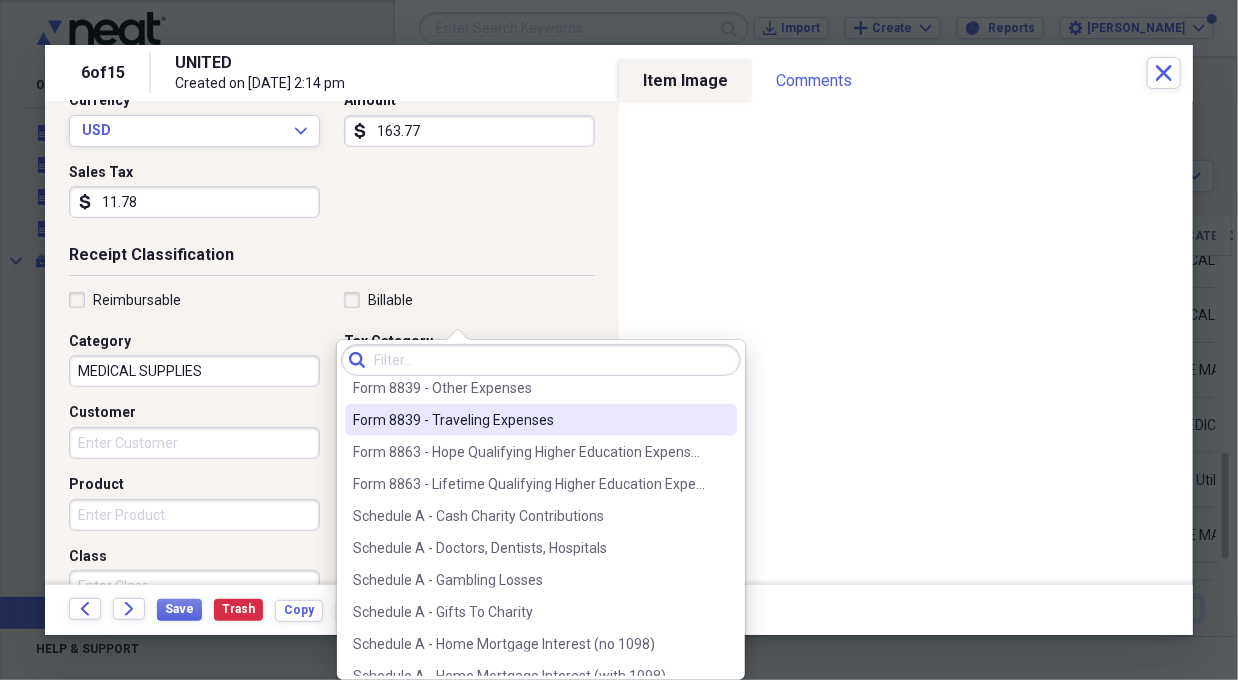 click on "MEDICAL SUPPLIES" at bounding box center [194, 371] 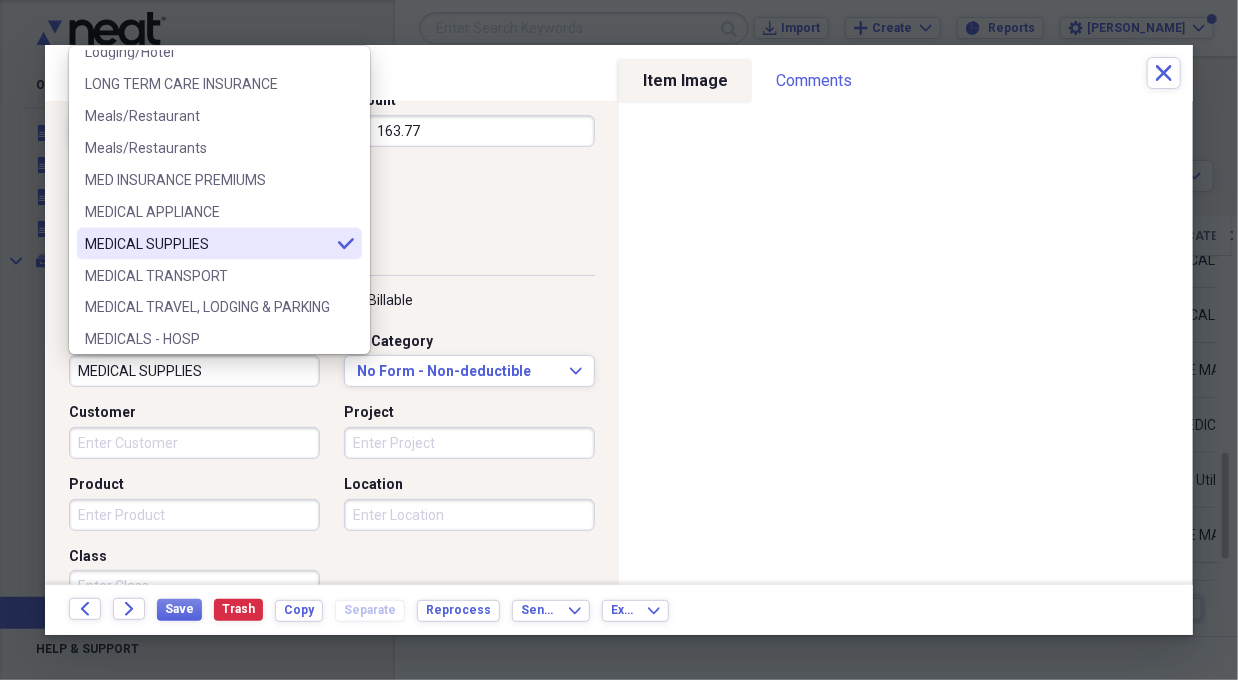 scroll, scrollTop: 1299, scrollLeft: 0, axis: vertical 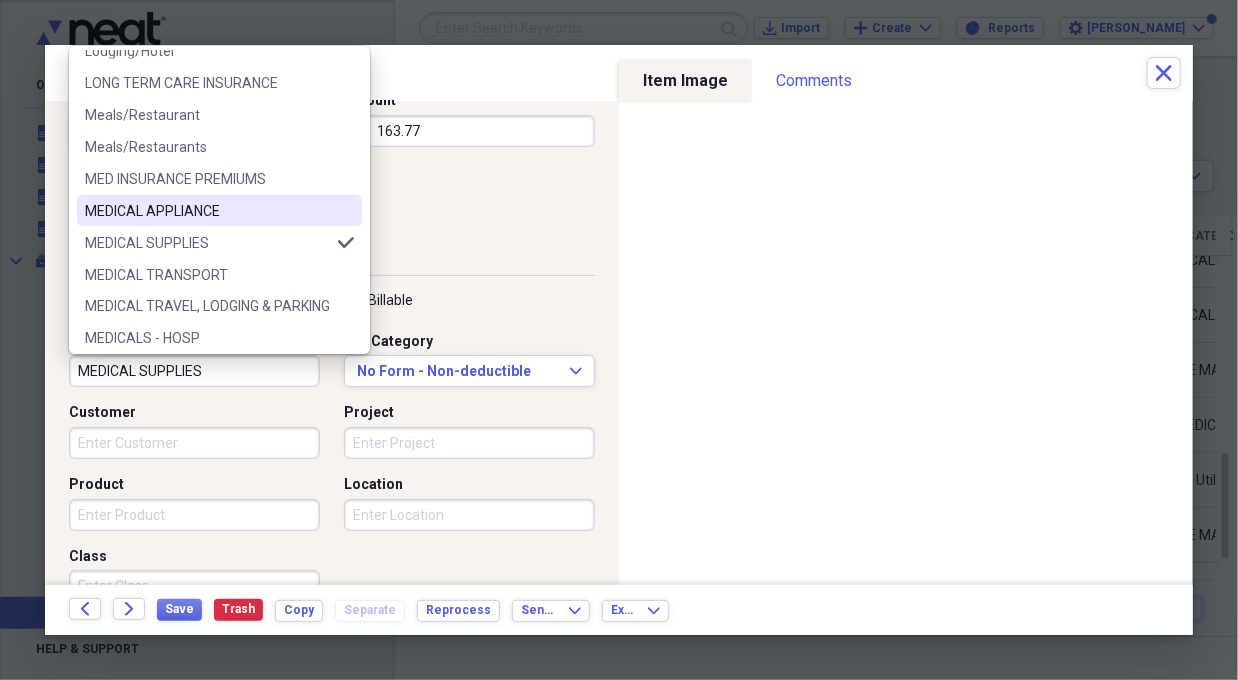 click on "MEDICAL APPLIANCE" at bounding box center (207, 211) 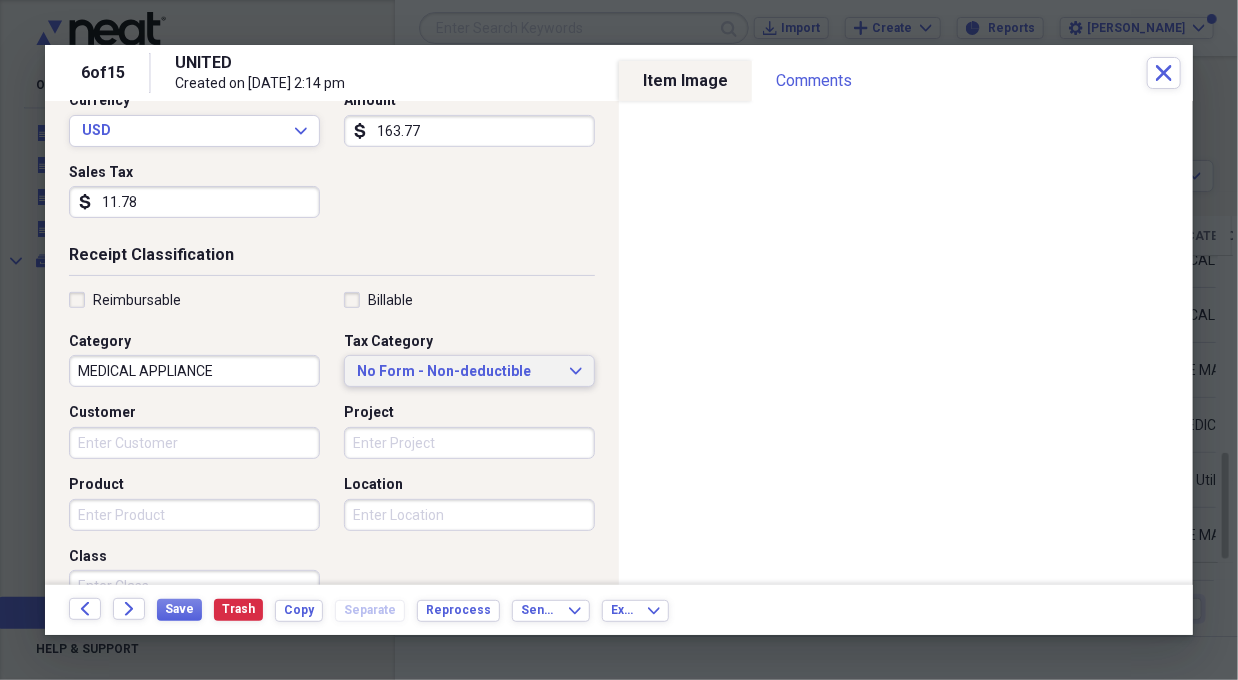 click on "No Form - Non-deductible Expand" at bounding box center [469, 371] 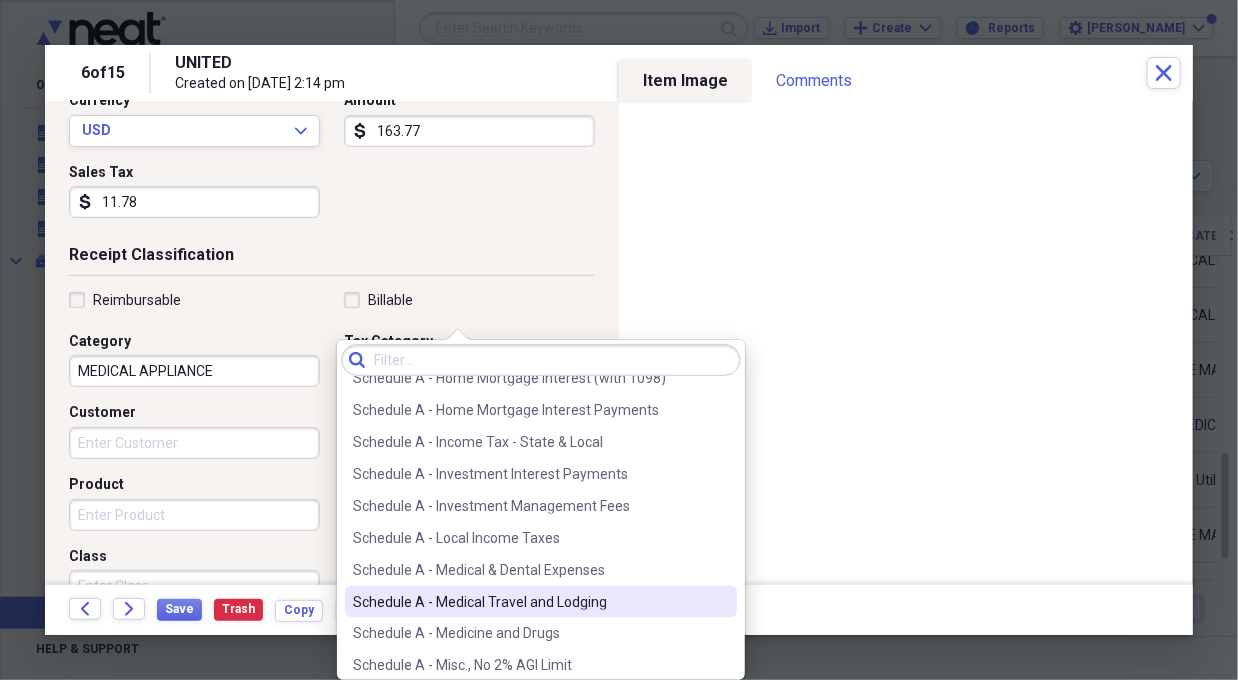 scroll, scrollTop: 1299, scrollLeft: 0, axis: vertical 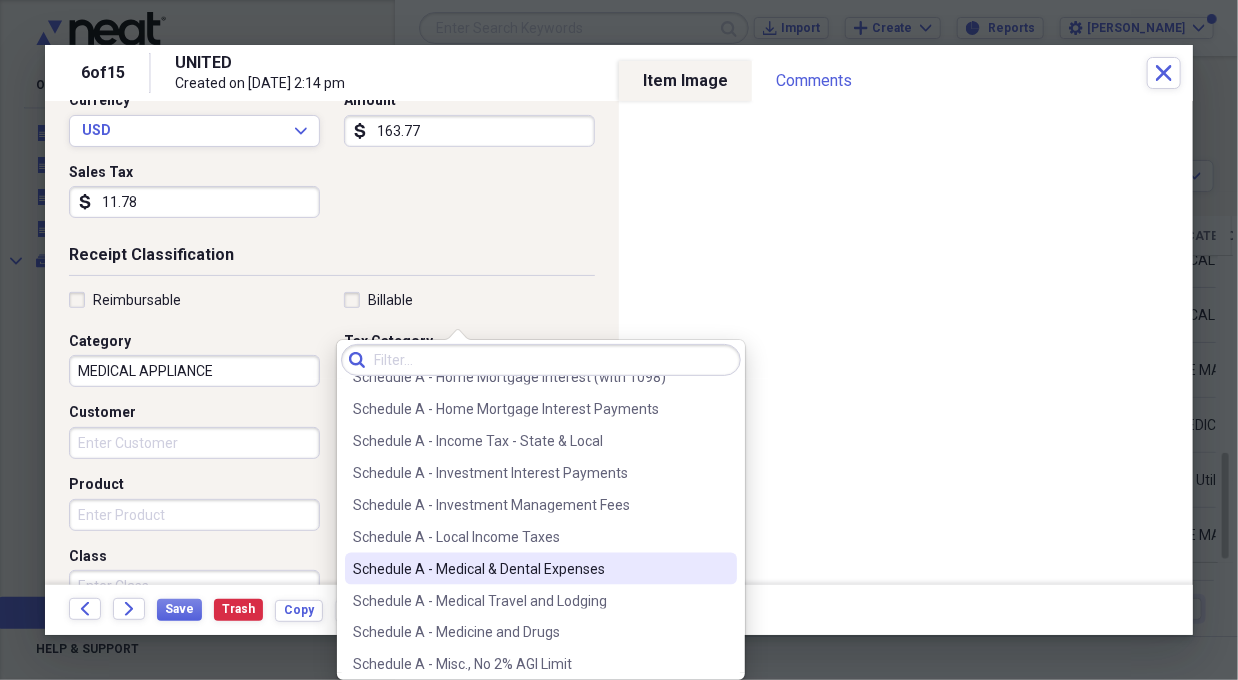drag, startPoint x: 472, startPoint y: 571, endPoint x: 490, endPoint y: 563, distance: 19.697716 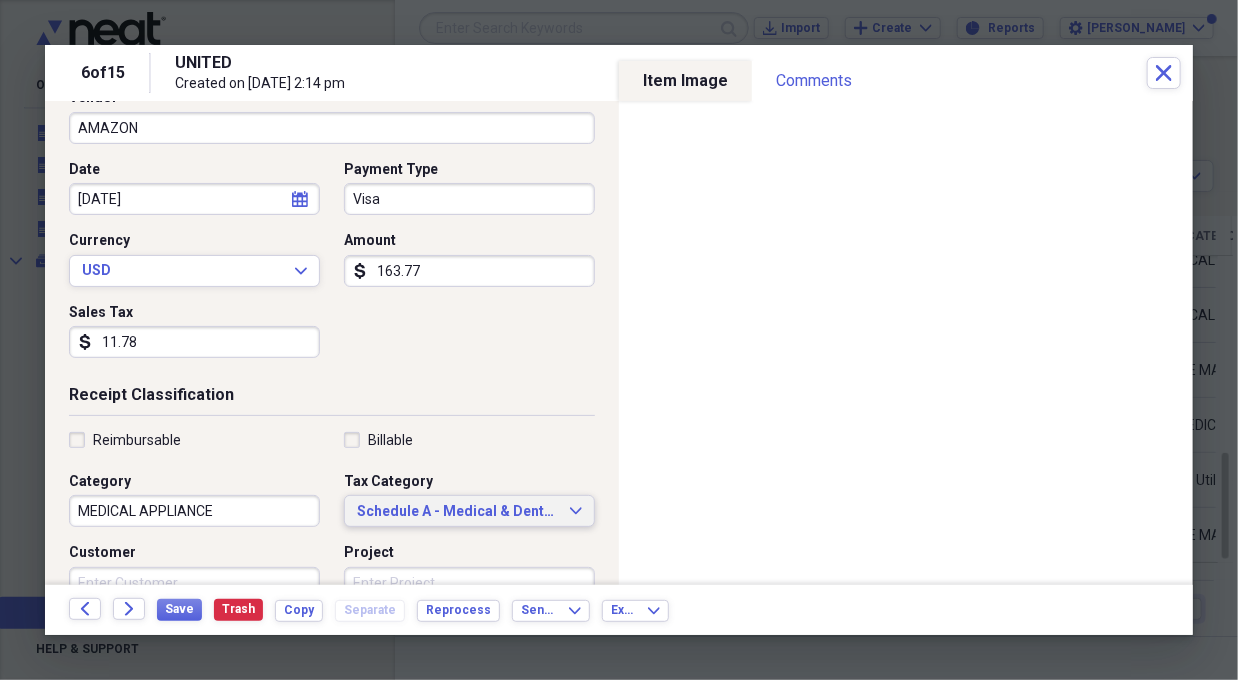 scroll, scrollTop: 0, scrollLeft: 0, axis: both 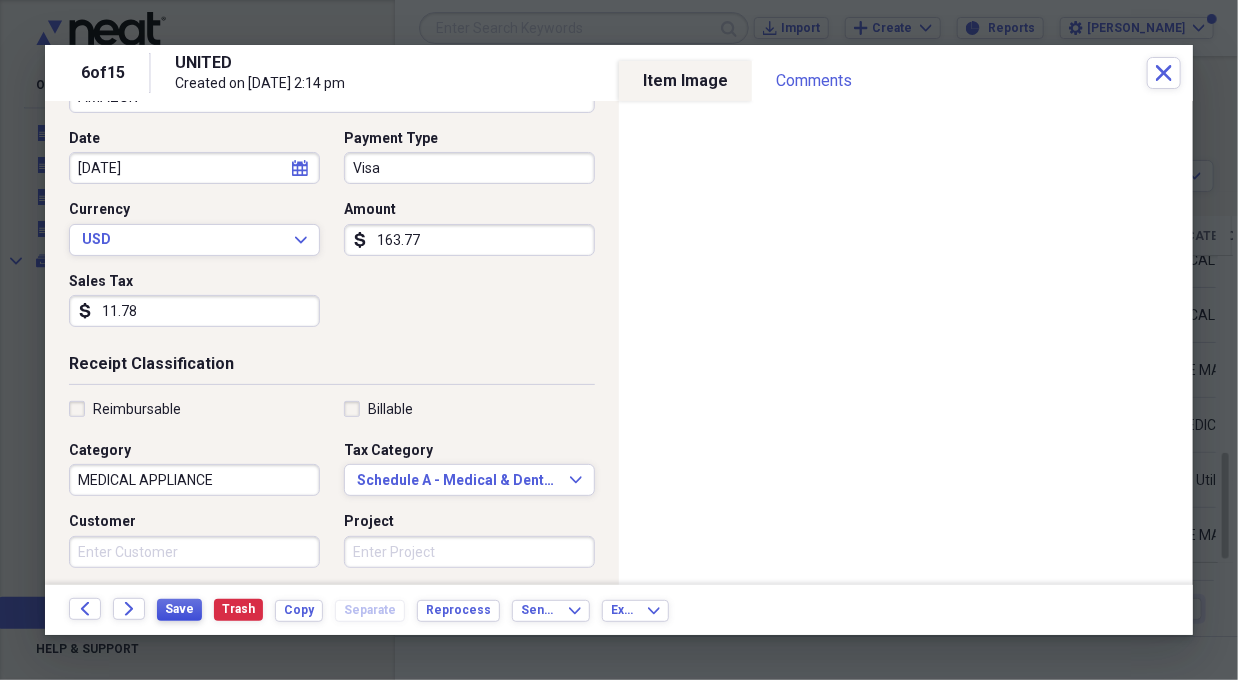 click on "Save" at bounding box center (179, 609) 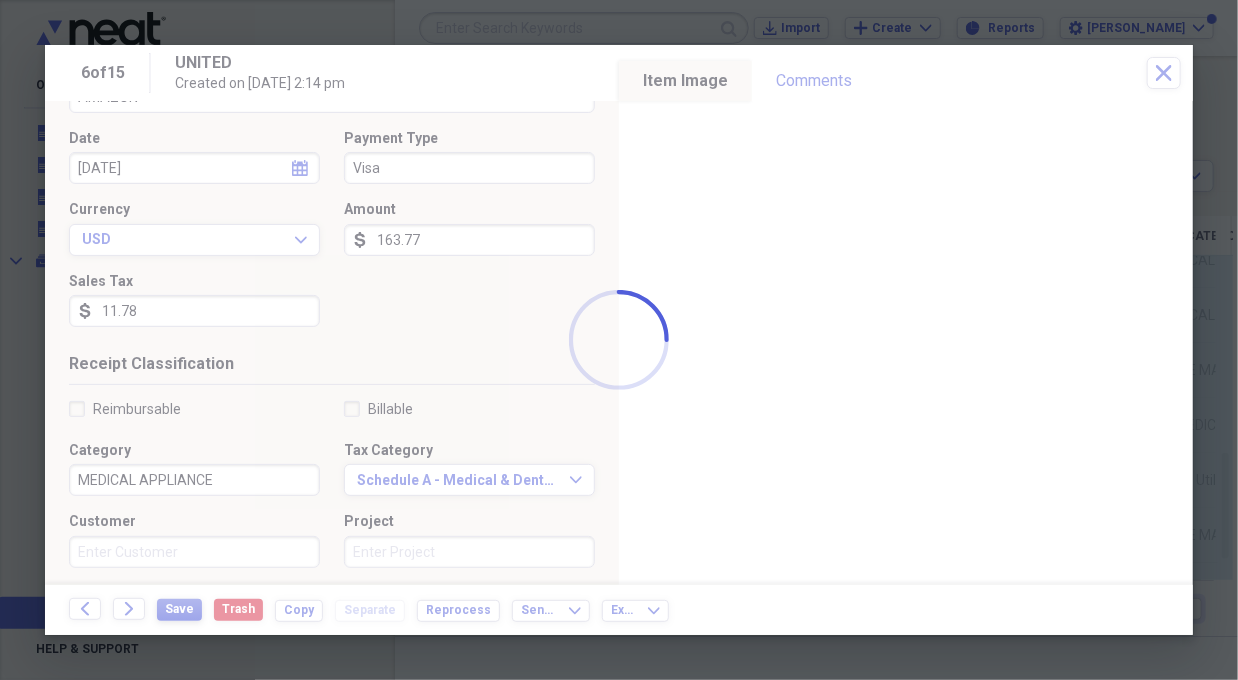 scroll, scrollTop: 190, scrollLeft: 0, axis: vertical 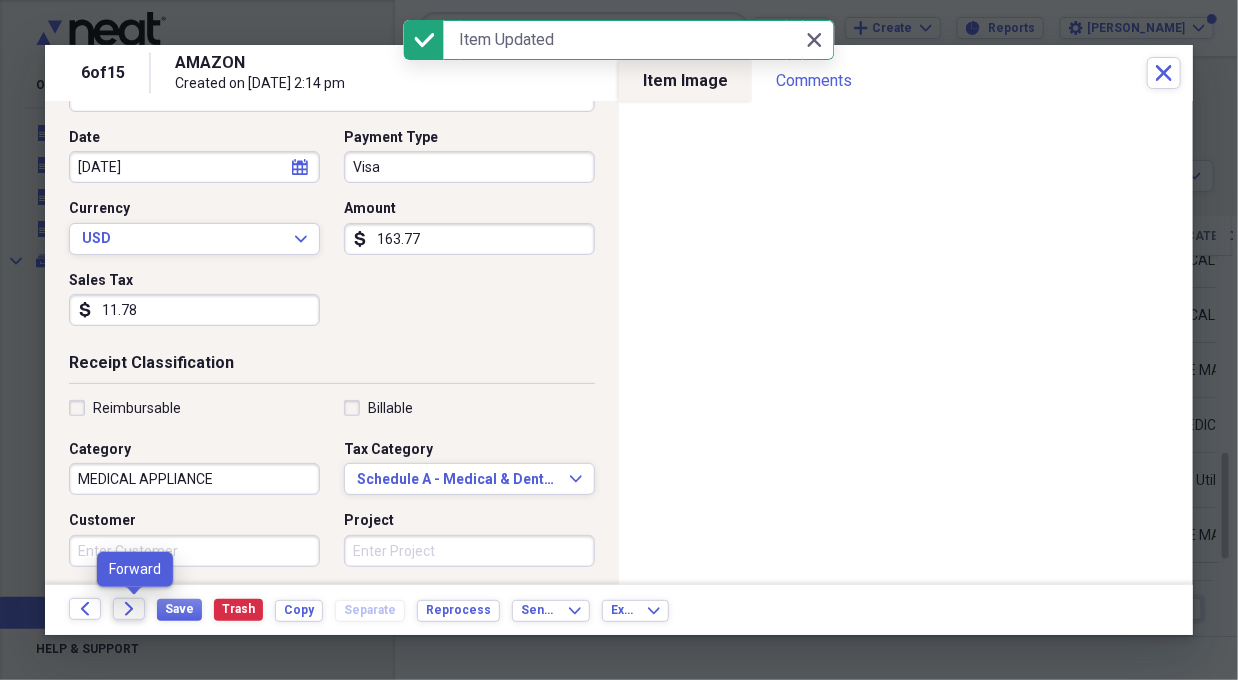 click on "Forward" 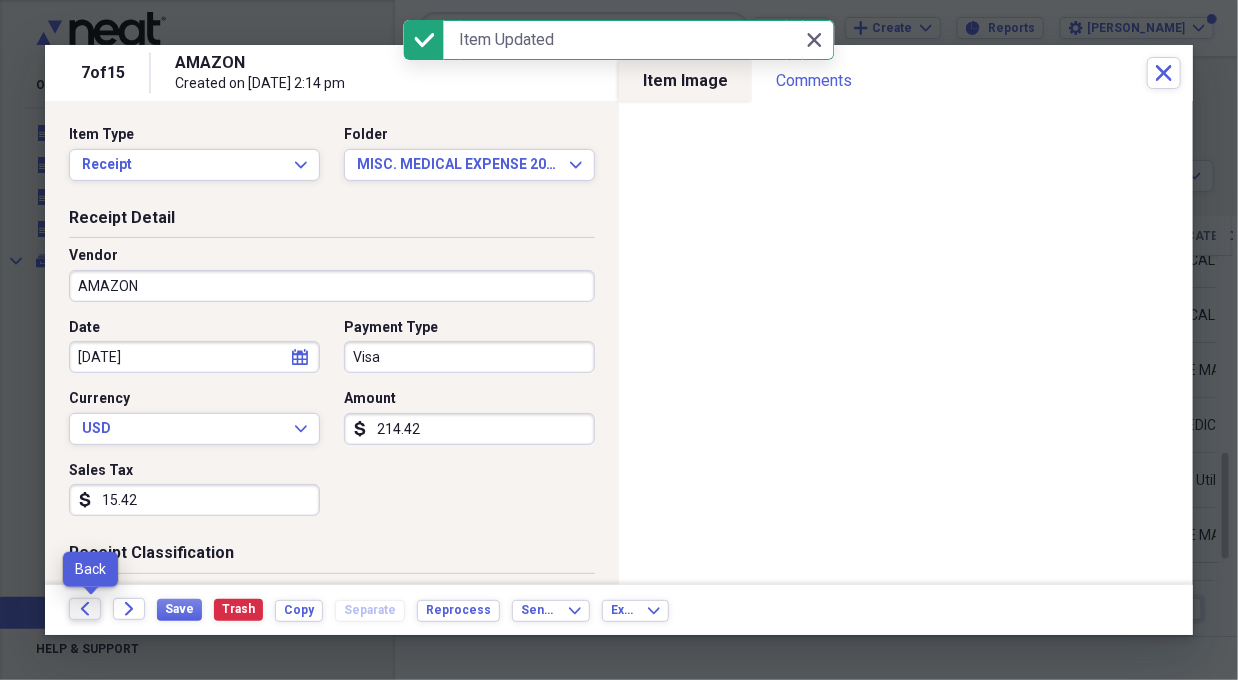 click on "Back" 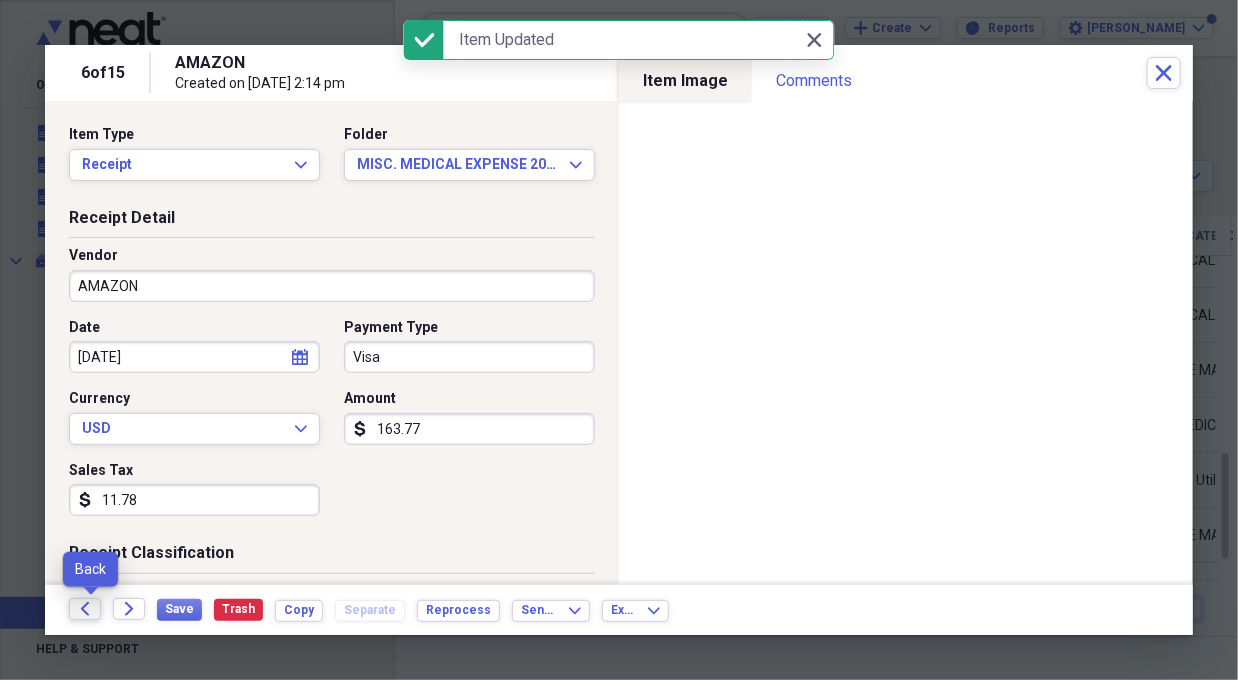 click on "Back" 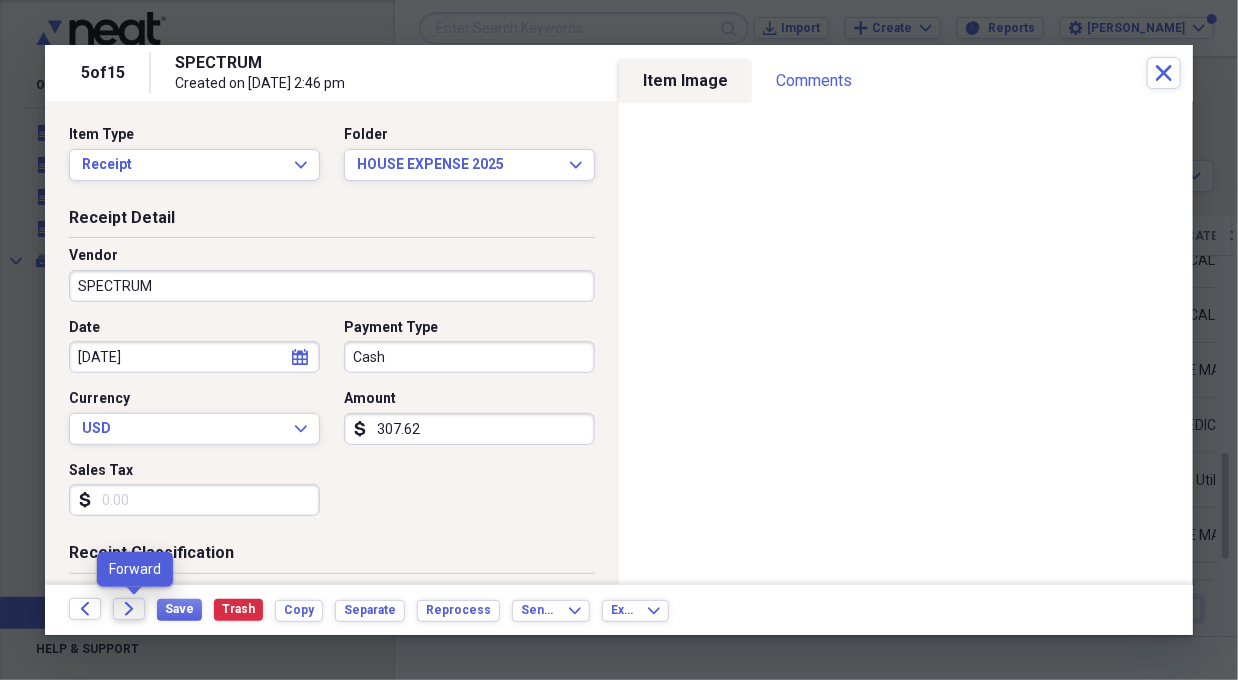 click on "Forward" at bounding box center [129, 609] 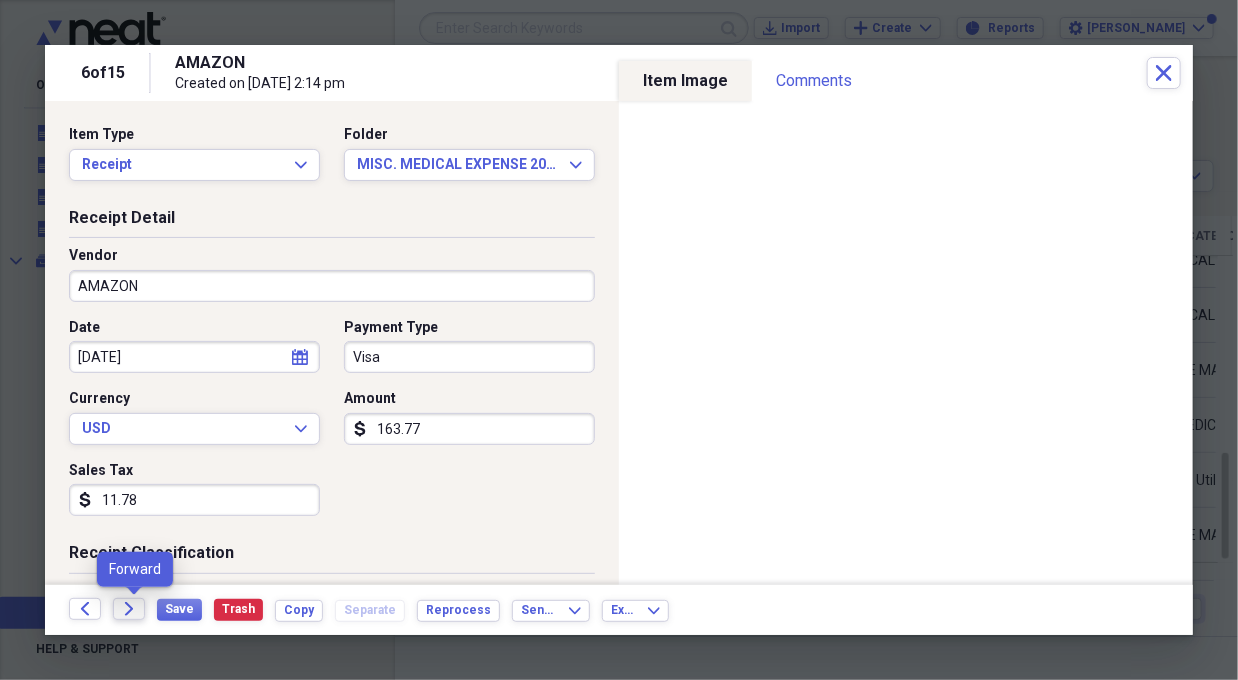 click on "Forward" 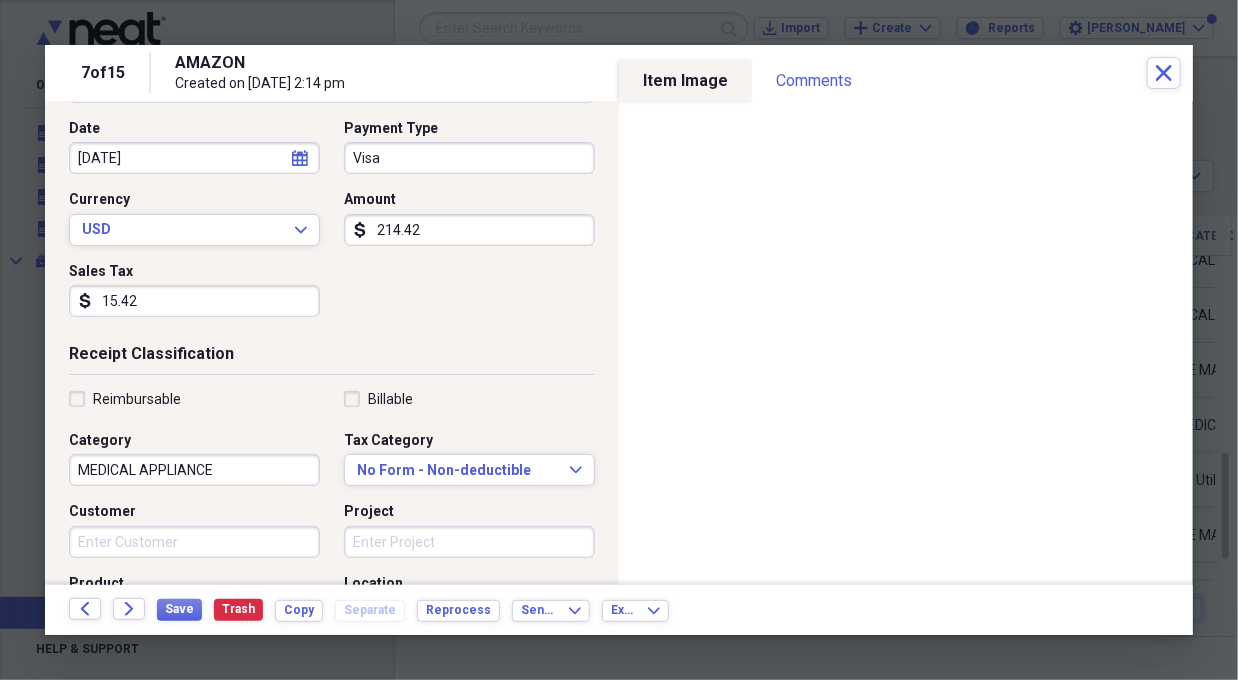 scroll, scrollTop: 200, scrollLeft: 0, axis: vertical 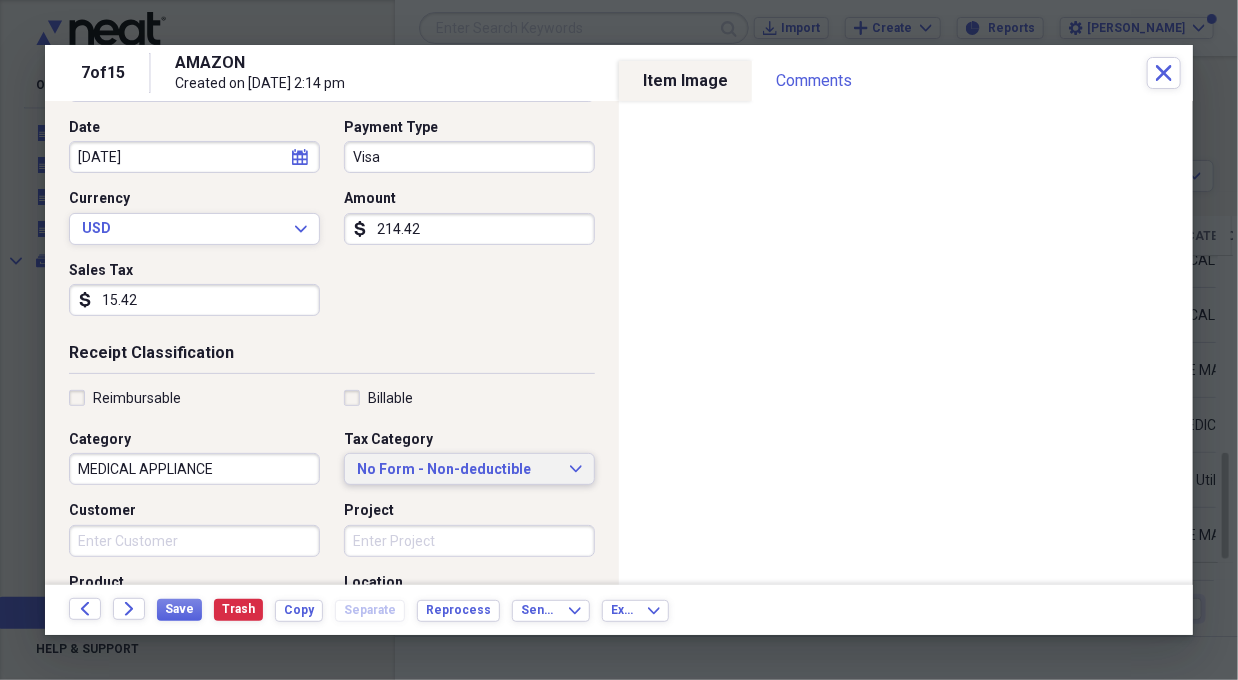 click on "Expand" 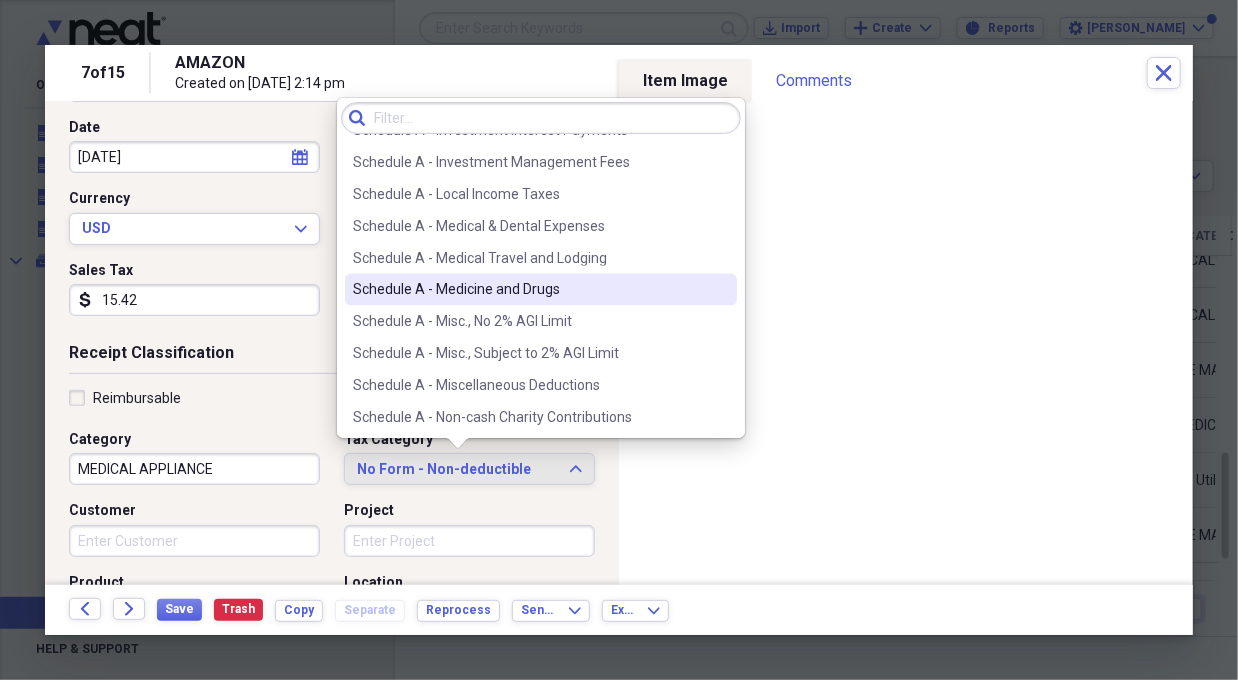scroll, scrollTop: 1400, scrollLeft: 0, axis: vertical 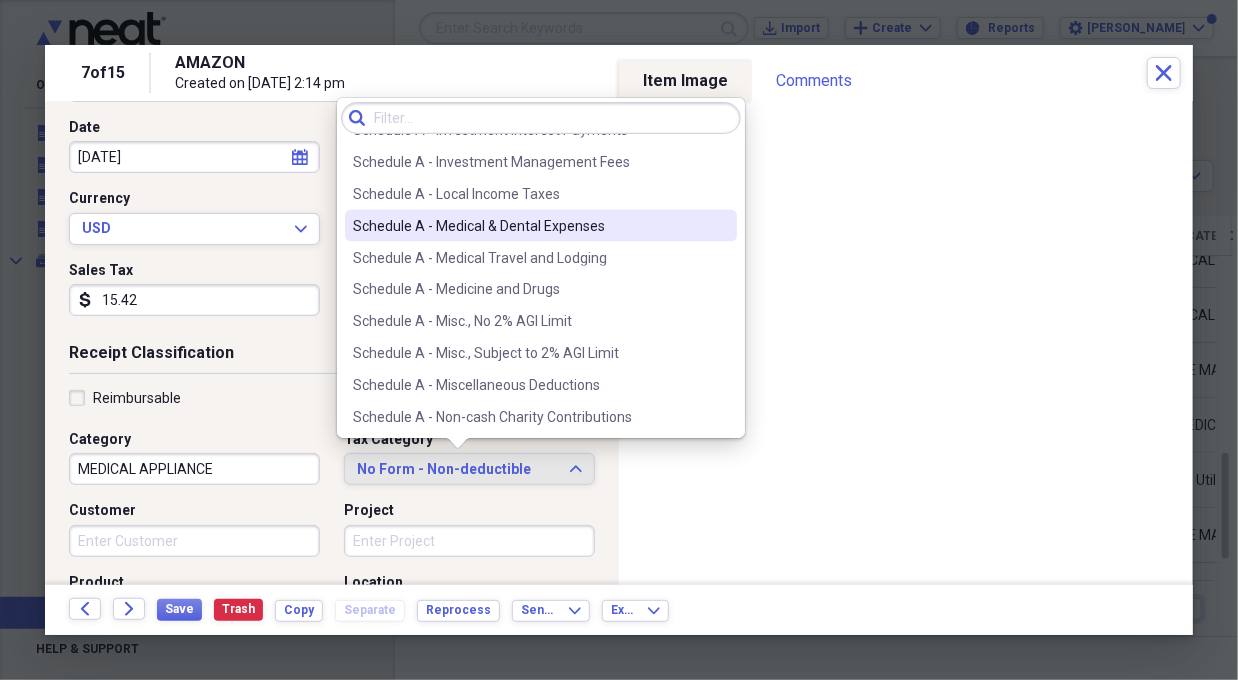 click on "Schedule A - Medical & Dental Expenses" at bounding box center [529, 226] 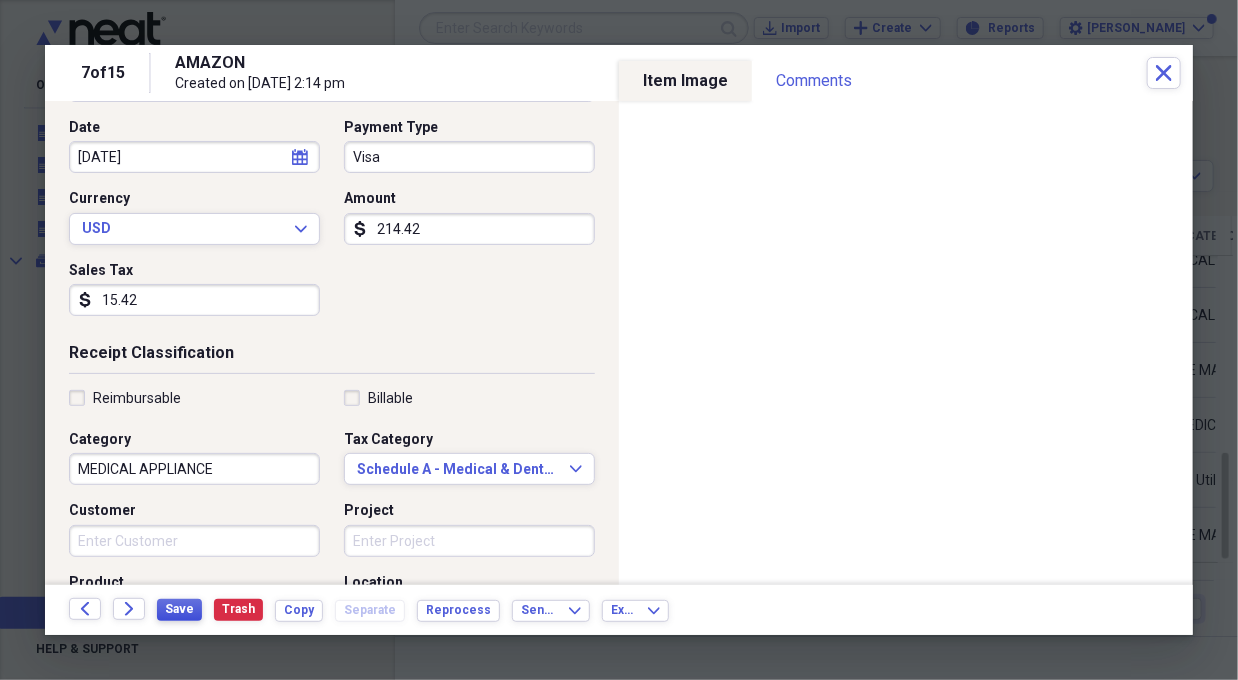 click on "Save" at bounding box center [179, 609] 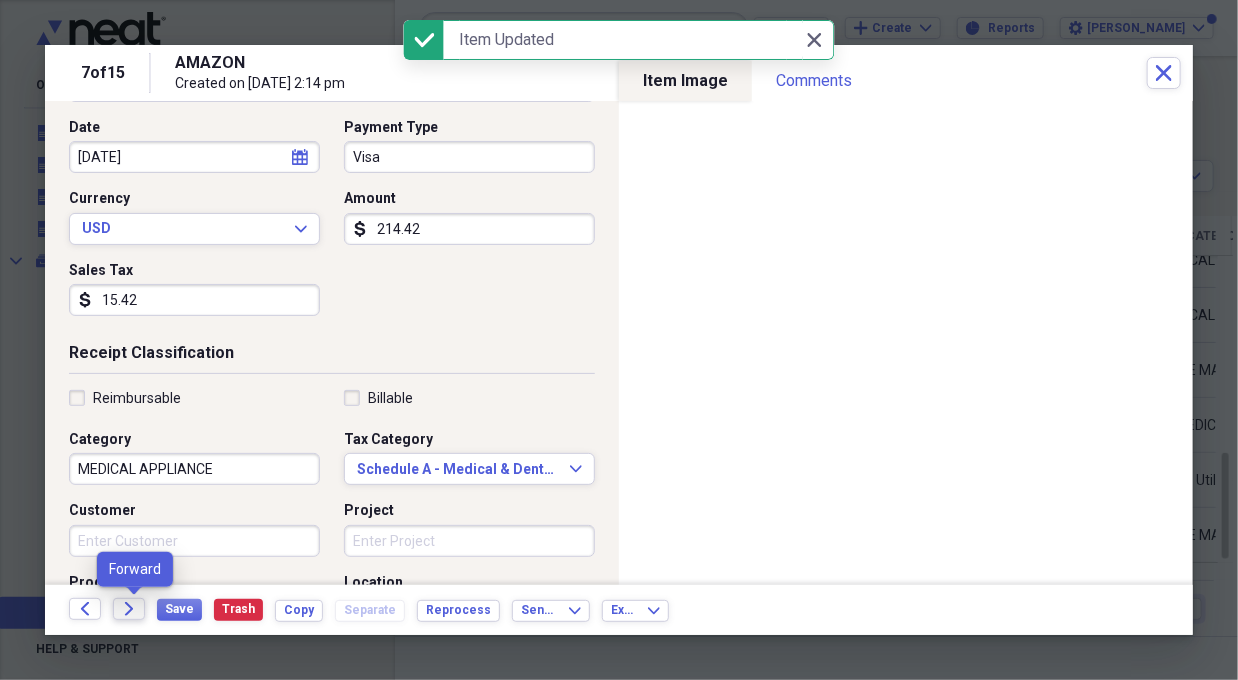 click on "Forward" 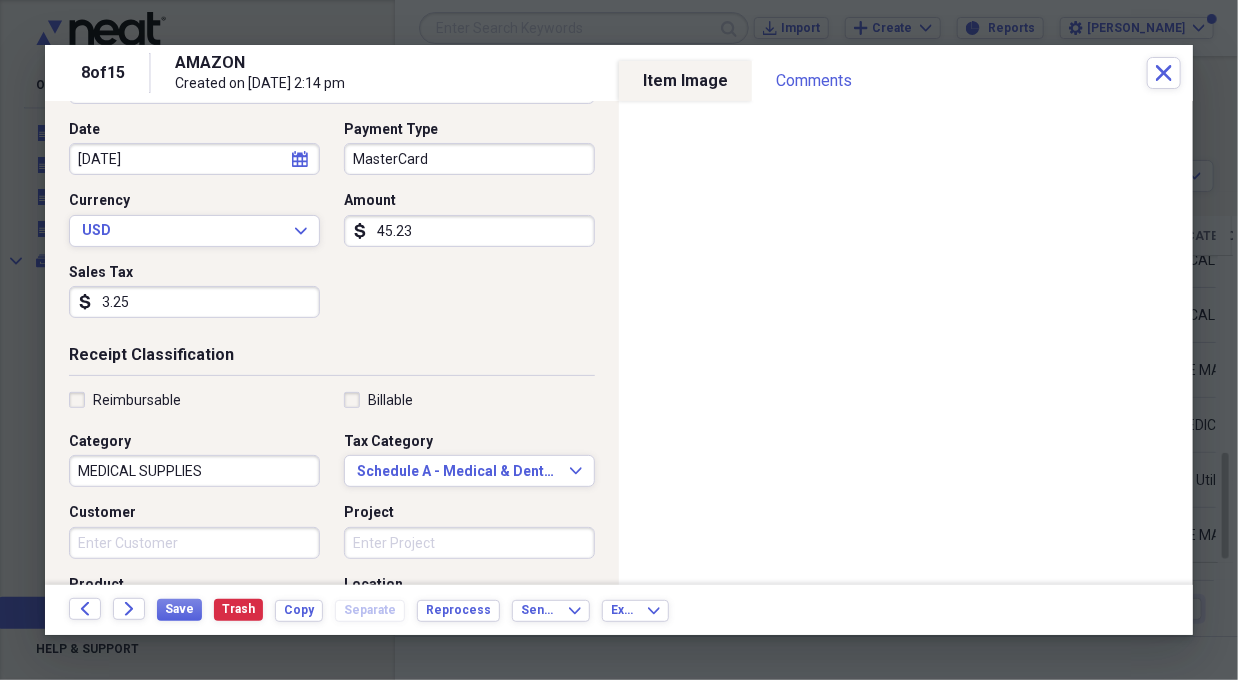 scroll, scrollTop: 199, scrollLeft: 0, axis: vertical 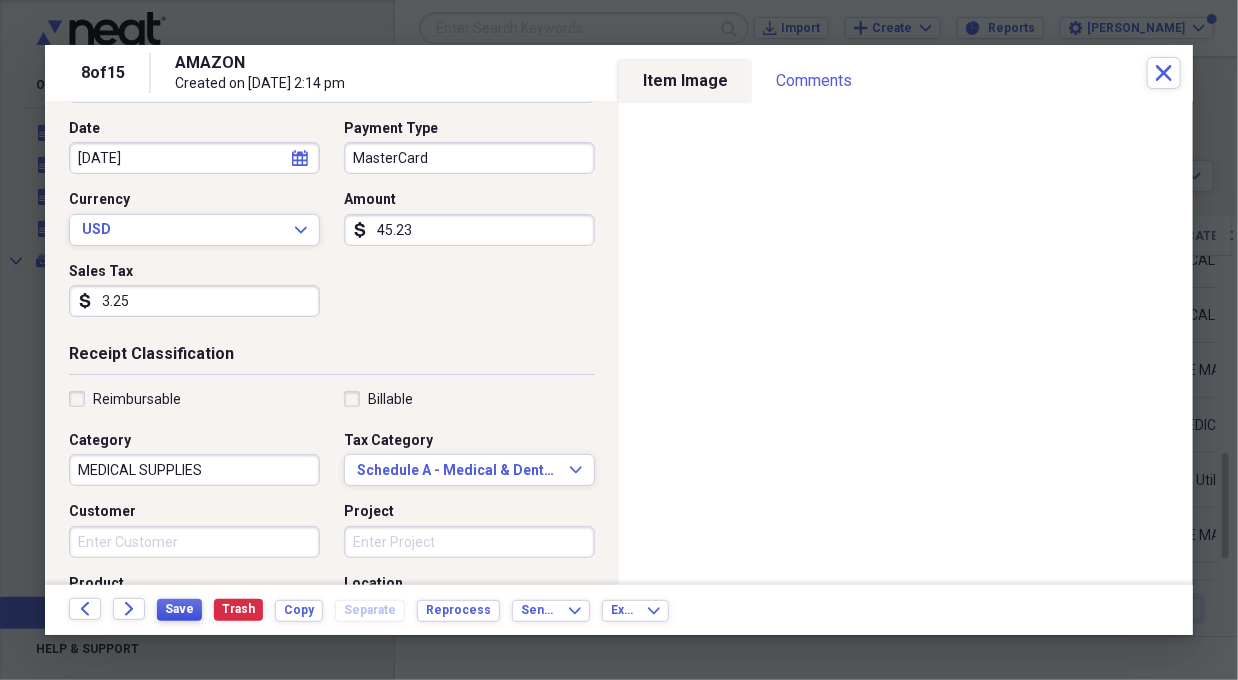 click on "Save" at bounding box center [179, 609] 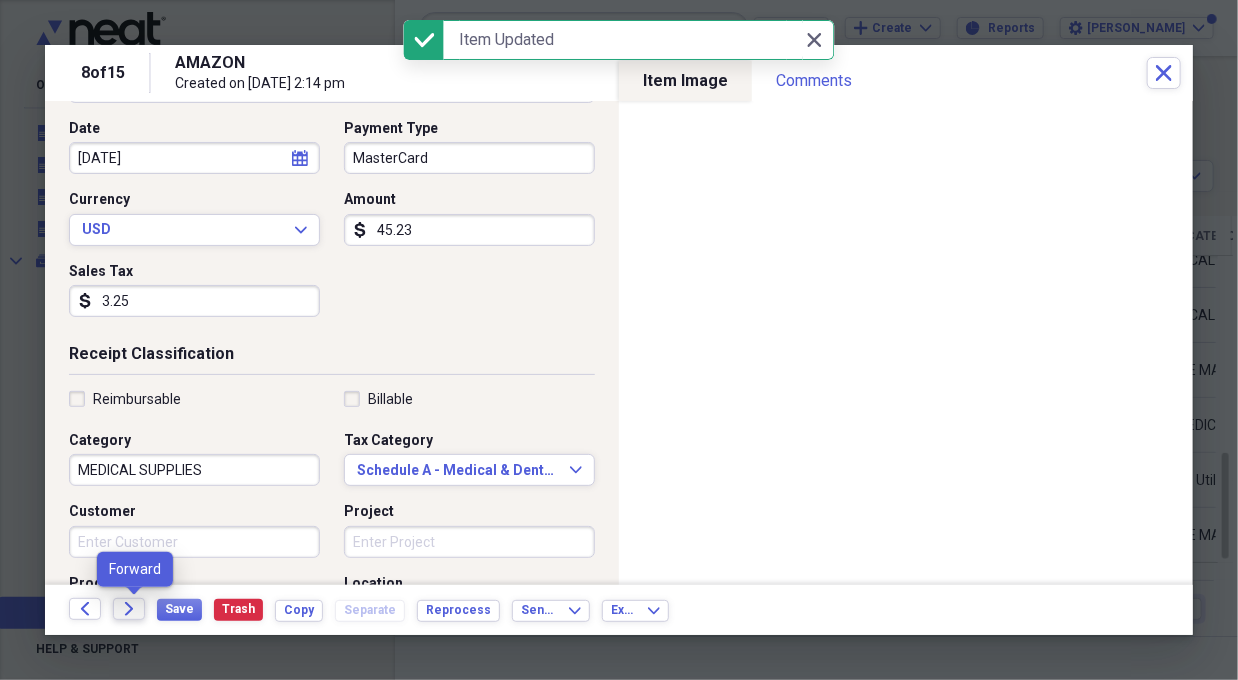 click 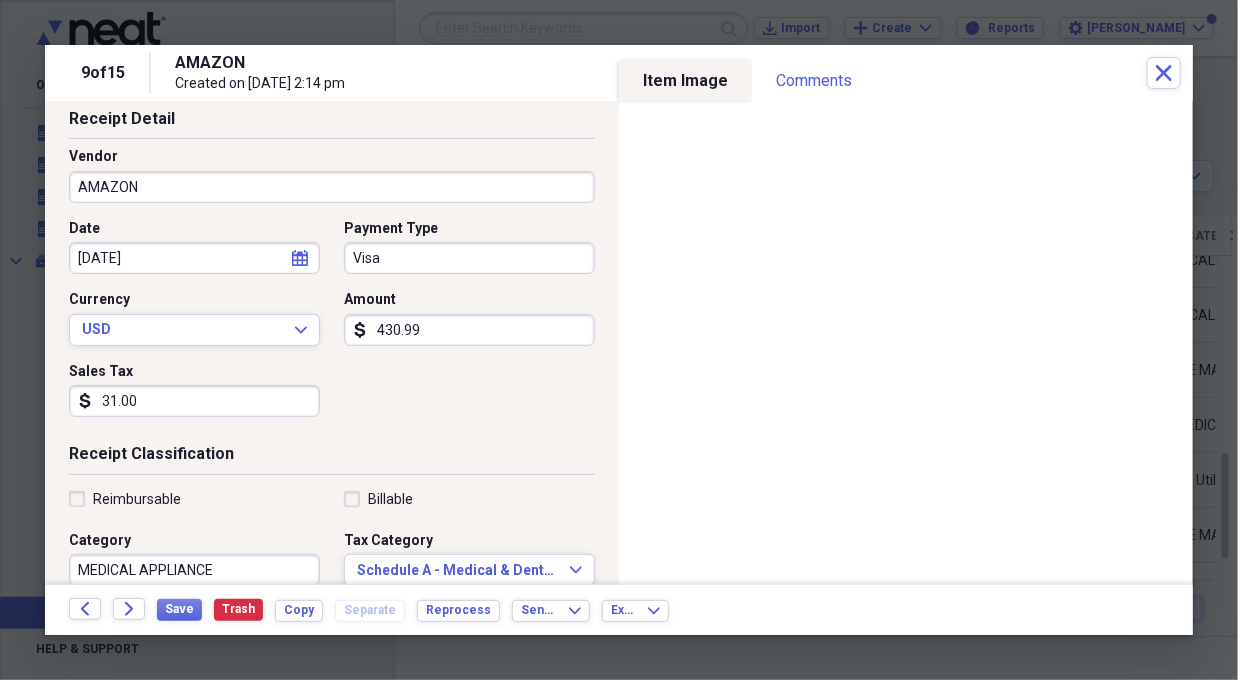 scroll, scrollTop: 100, scrollLeft: 0, axis: vertical 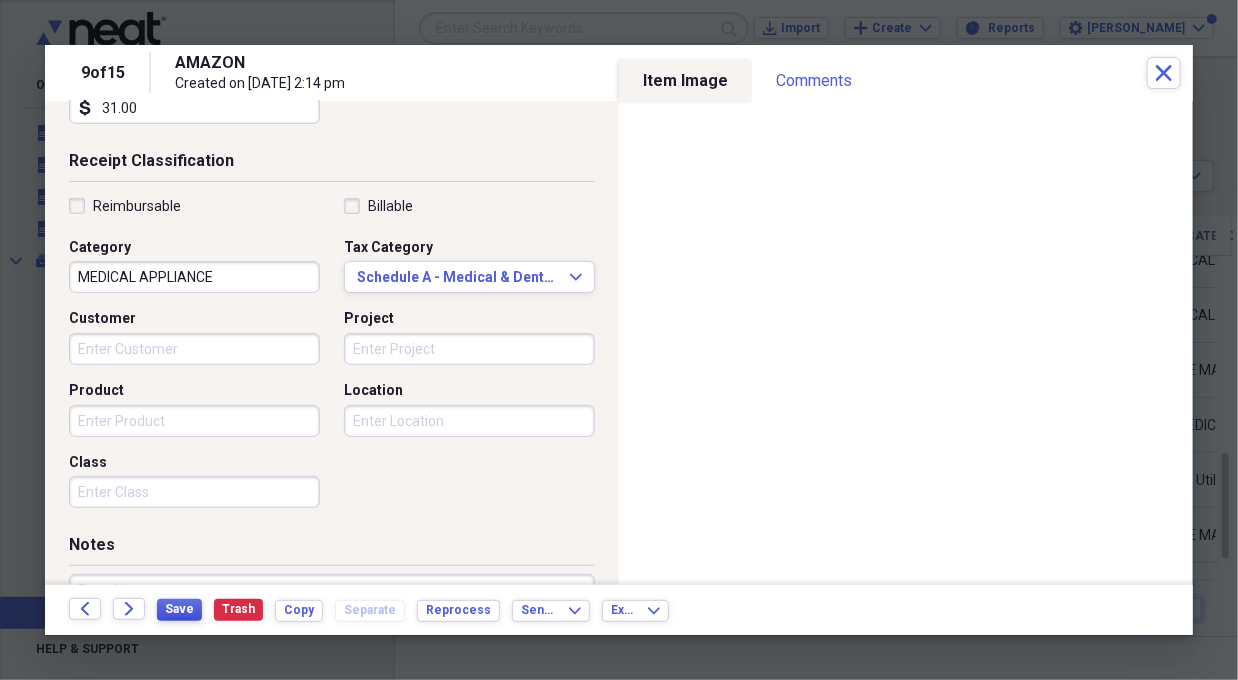 click on "Save" at bounding box center [179, 609] 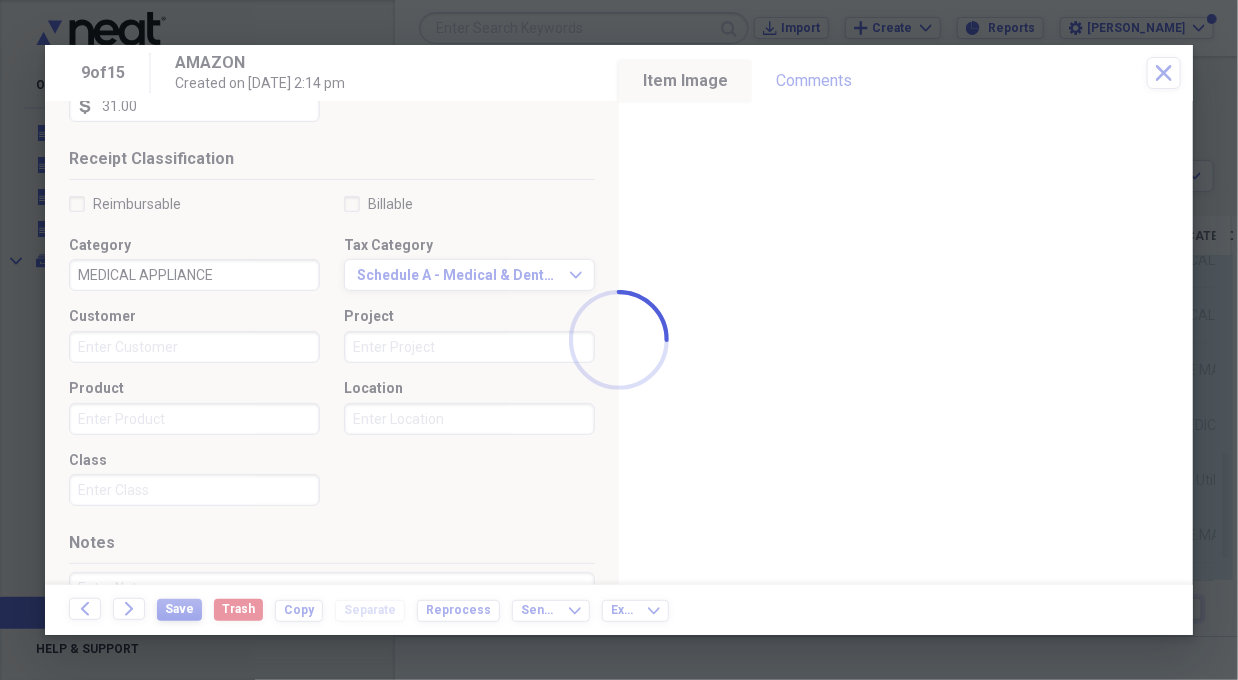 scroll, scrollTop: 396, scrollLeft: 0, axis: vertical 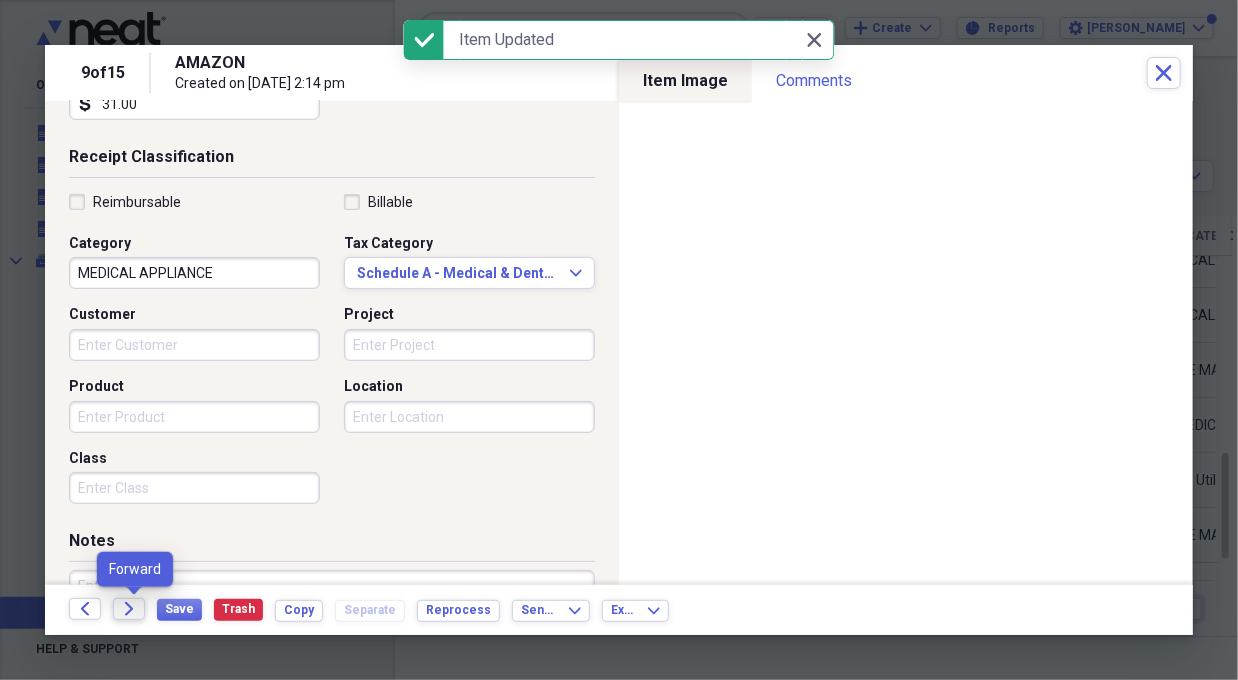click on "Forward" 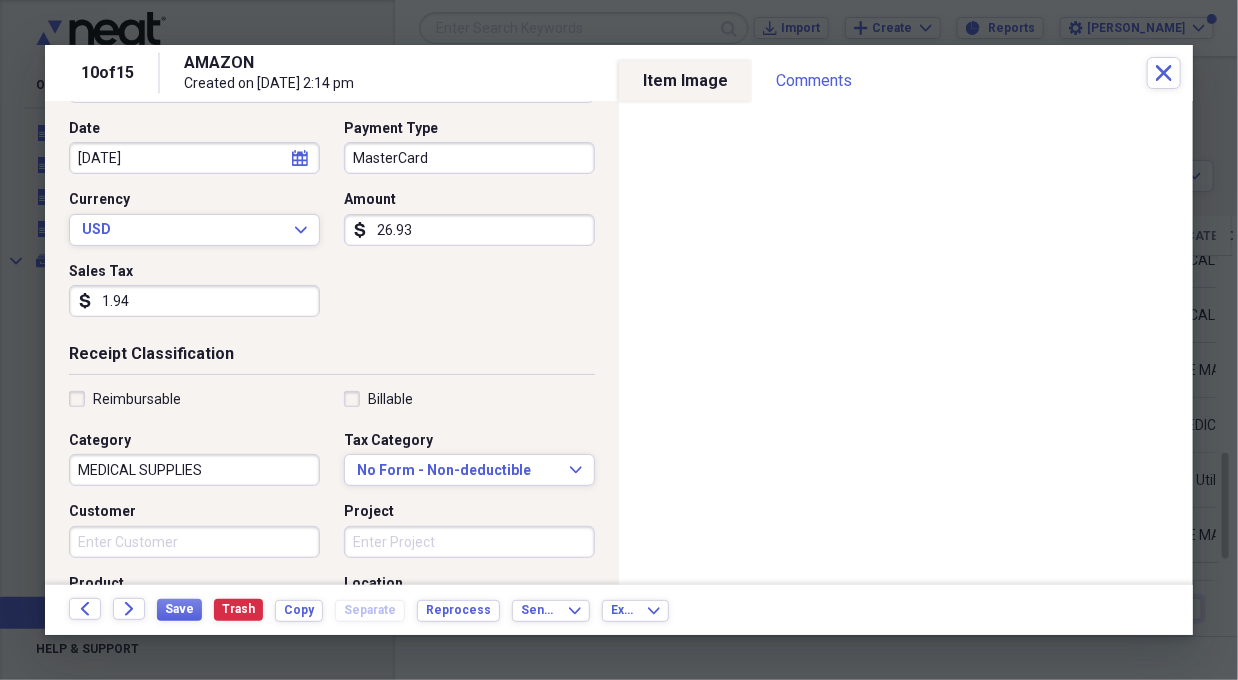 scroll, scrollTop: 200, scrollLeft: 0, axis: vertical 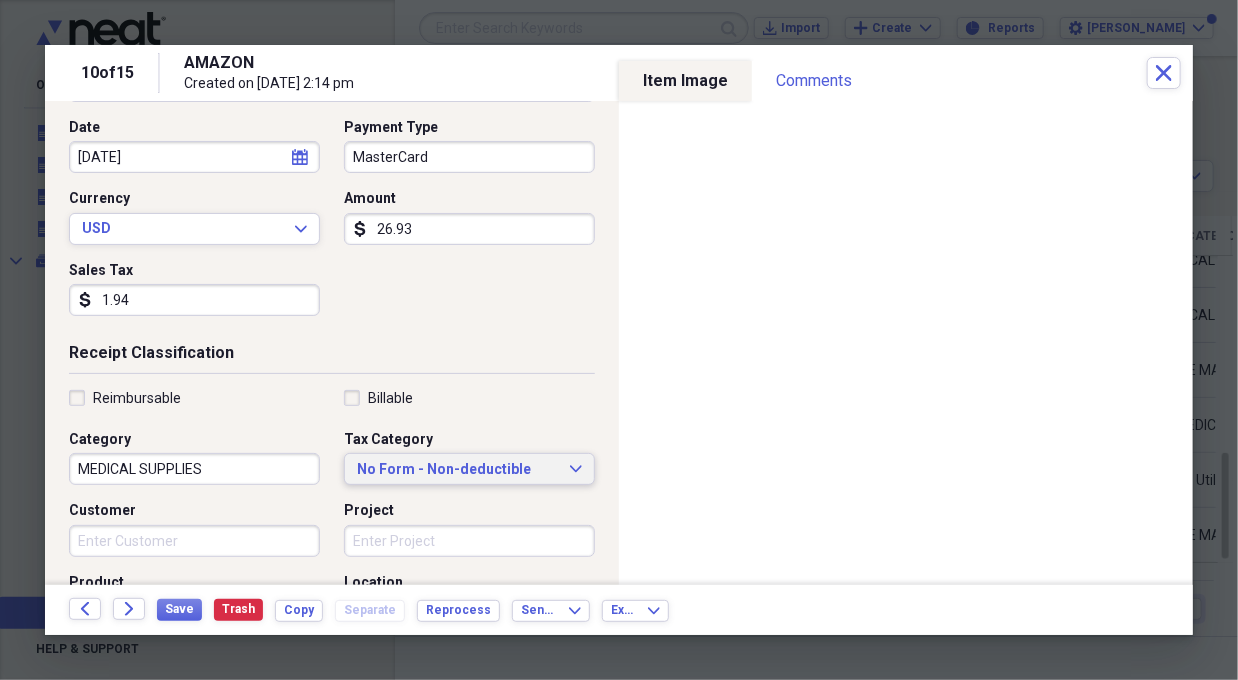 click on "No Form - Non-deductible Expand" at bounding box center (469, 469) 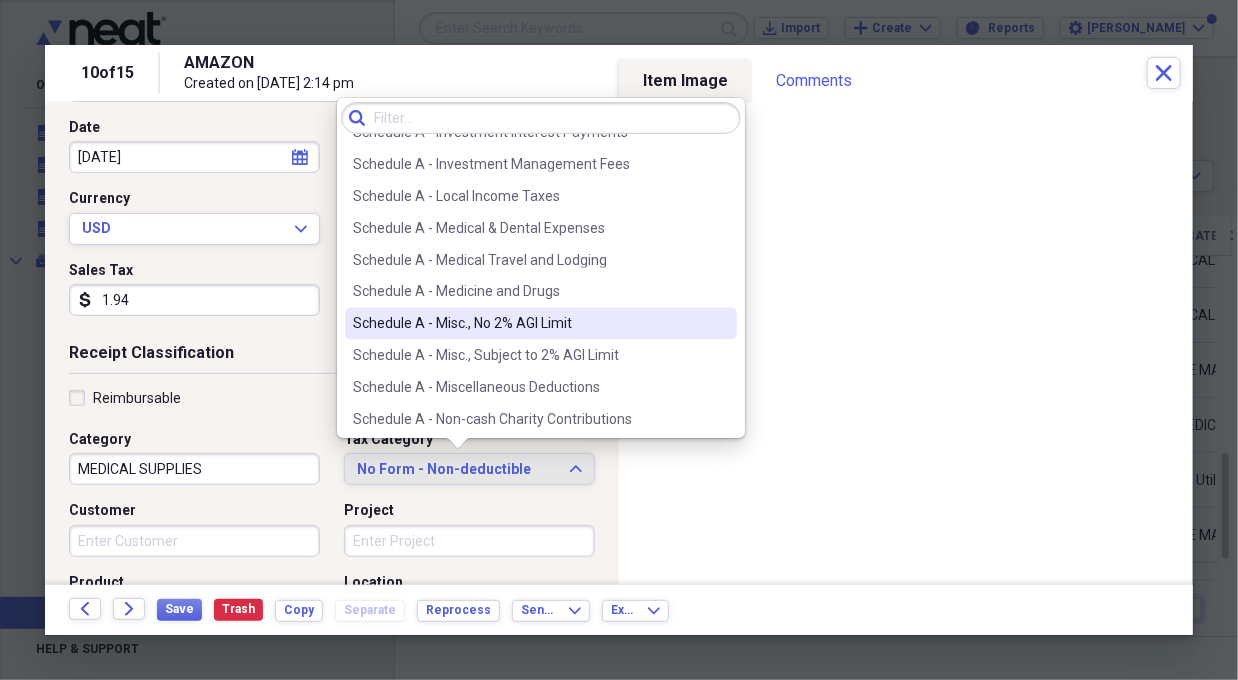 scroll, scrollTop: 1399, scrollLeft: 0, axis: vertical 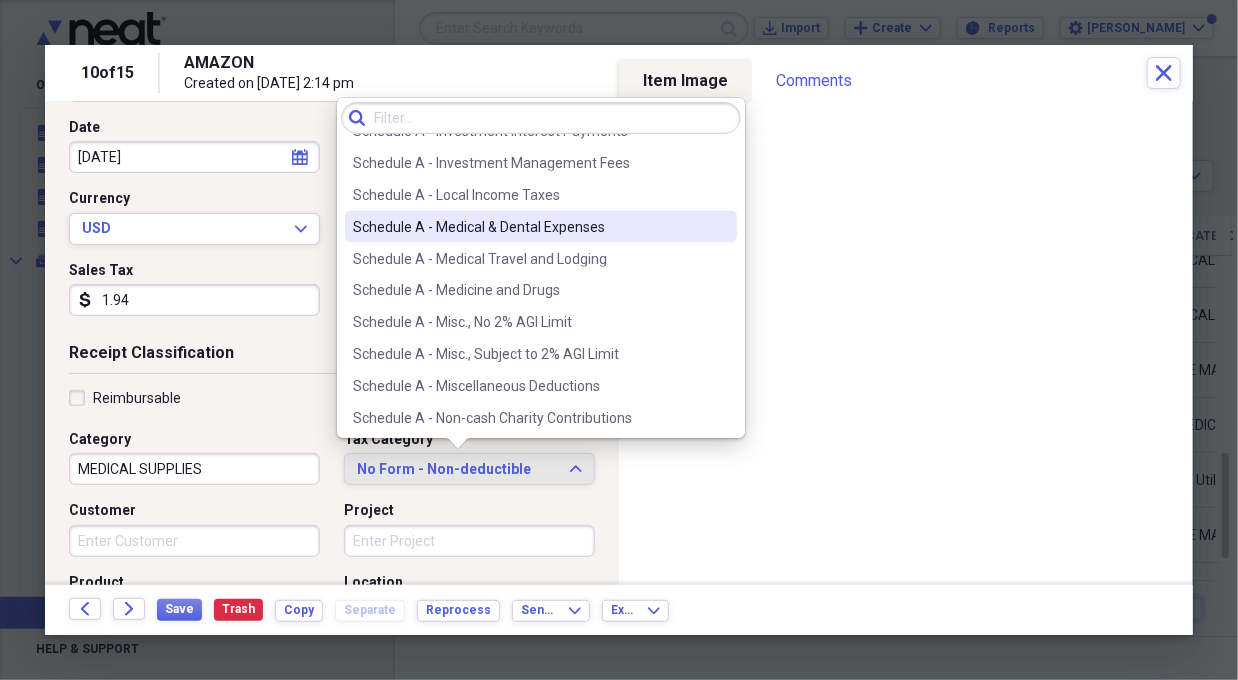 click on "Schedule A - Medical & Dental Expenses" at bounding box center [529, 227] 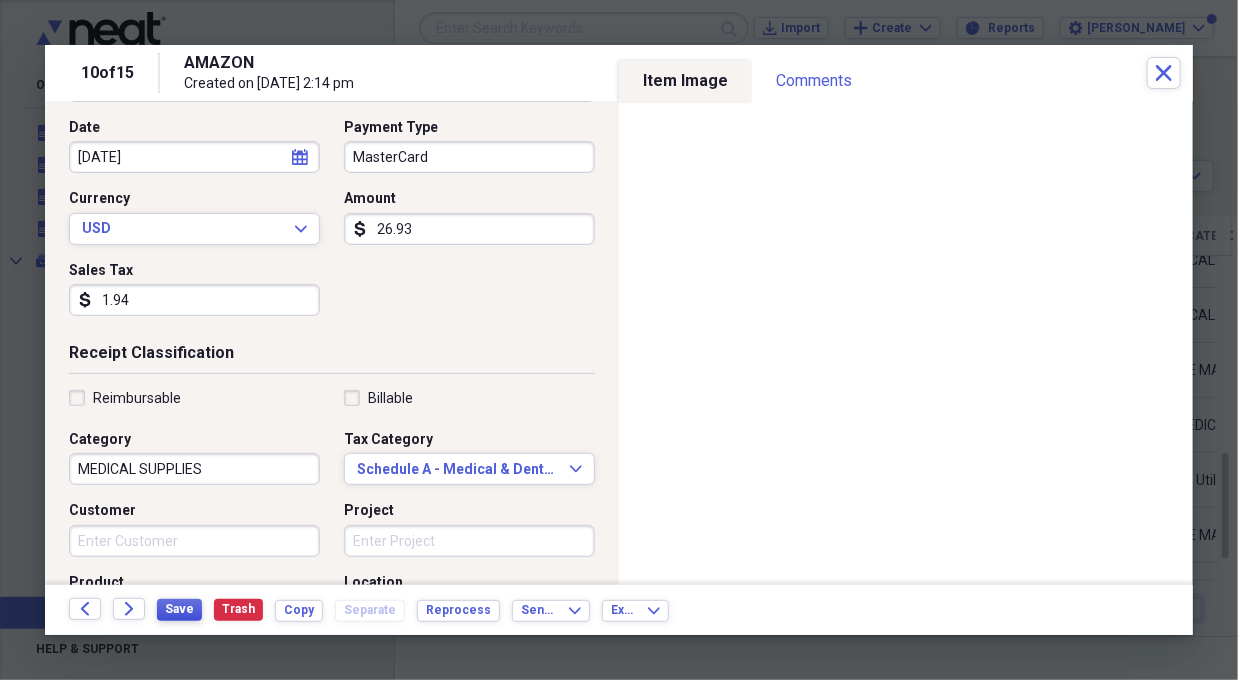click on "Save" at bounding box center (179, 609) 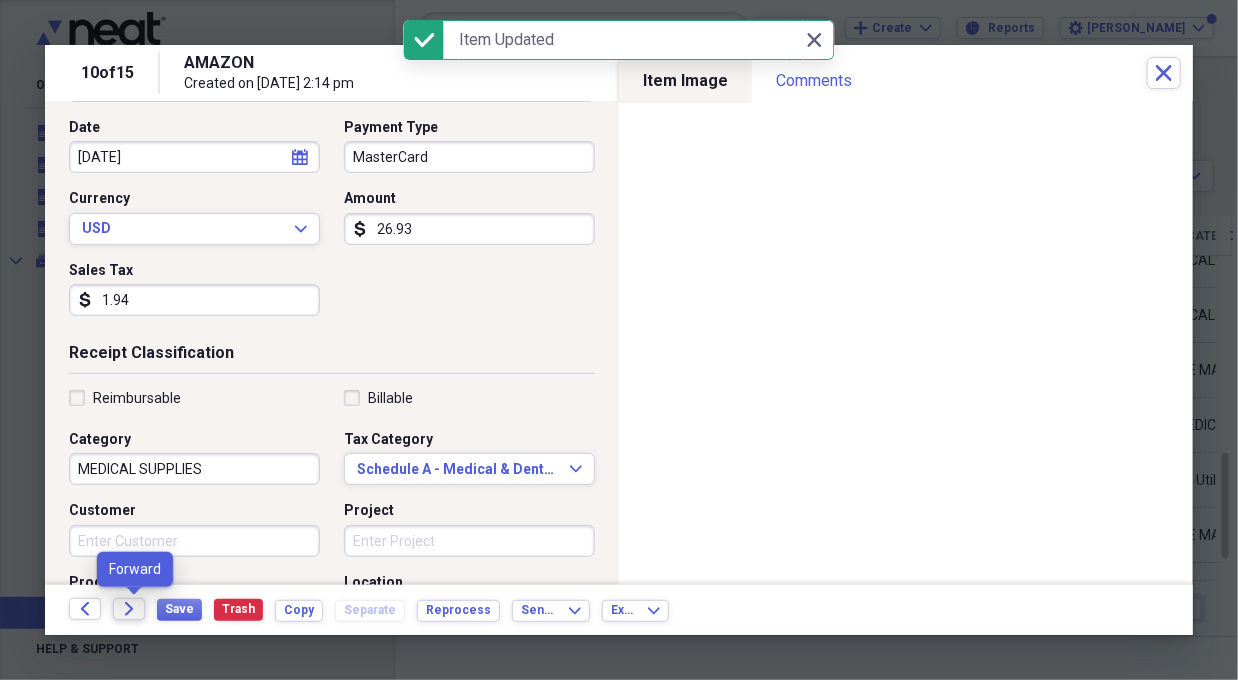 click on "Forward" 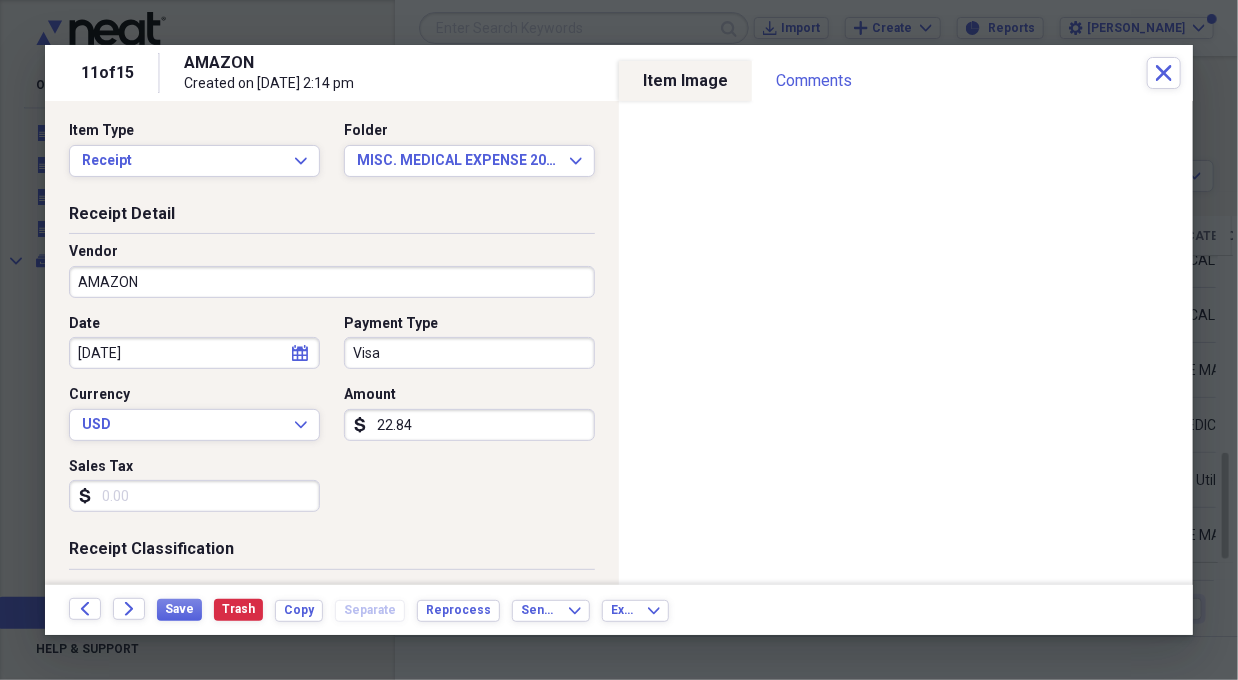 scroll, scrollTop: 0, scrollLeft: 0, axis: both 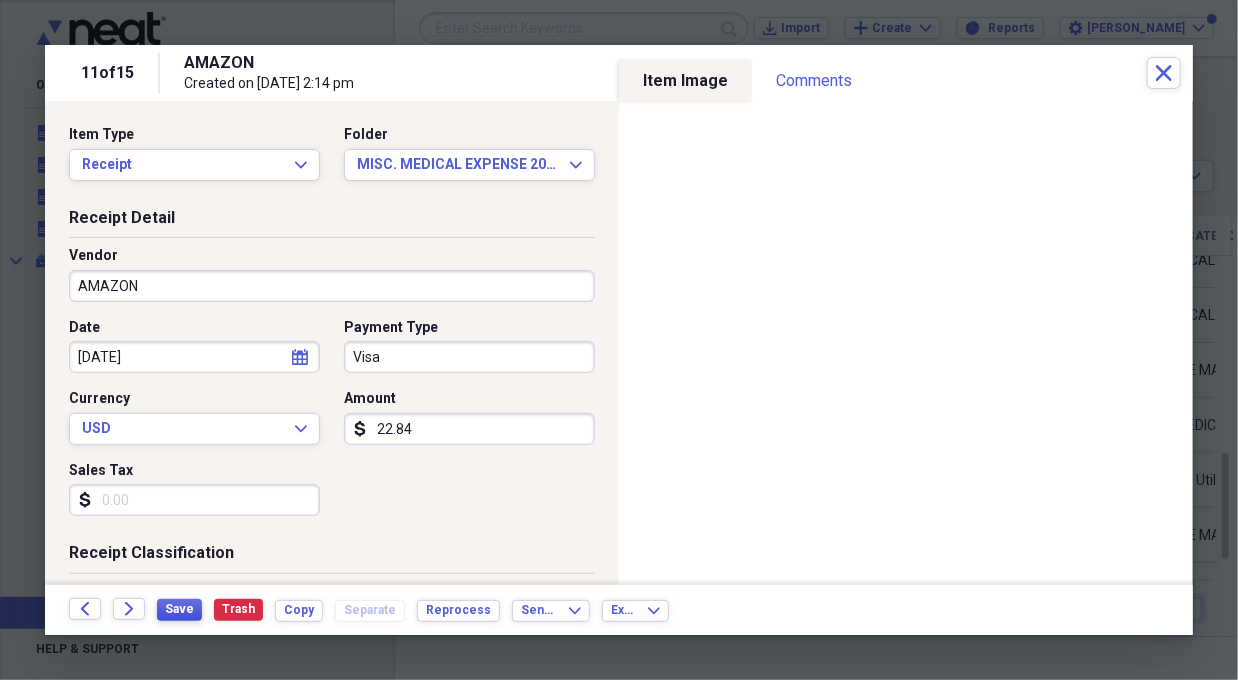 click on "Save" at bounding box center (179, 609) 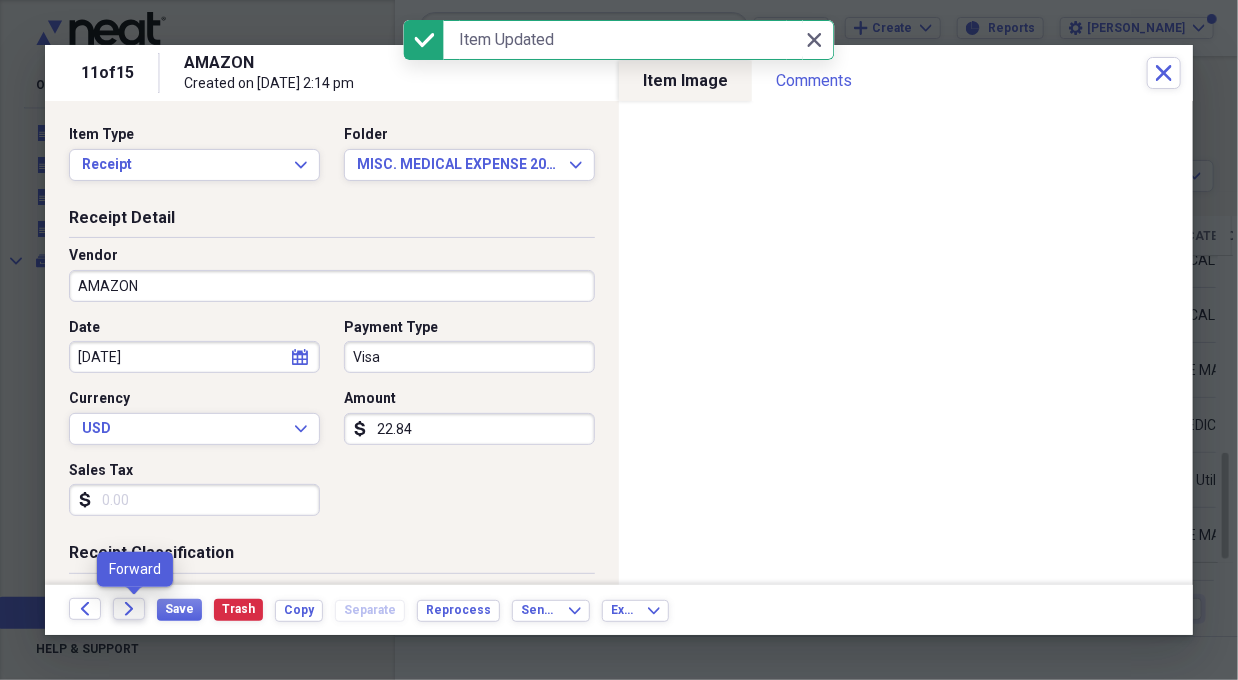click on "Forward" at bounding box center (129, 609) 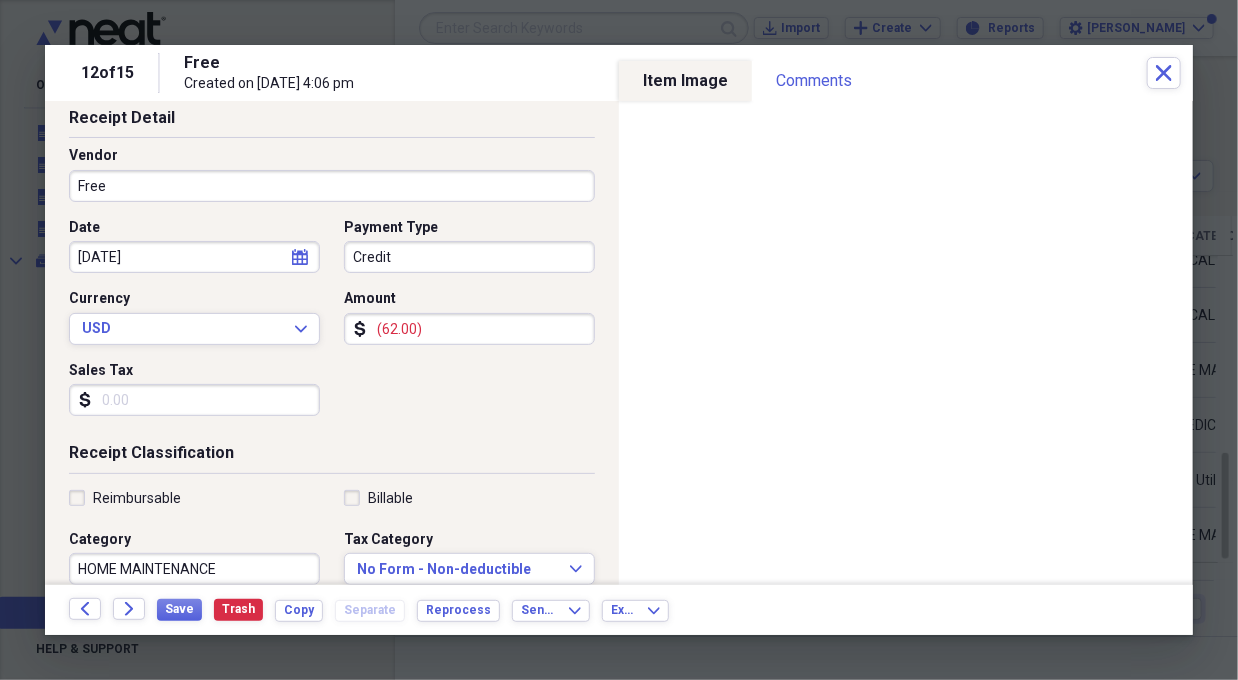 scroll, scrollTop: 100, scrollLeft: 0, axis: vertical 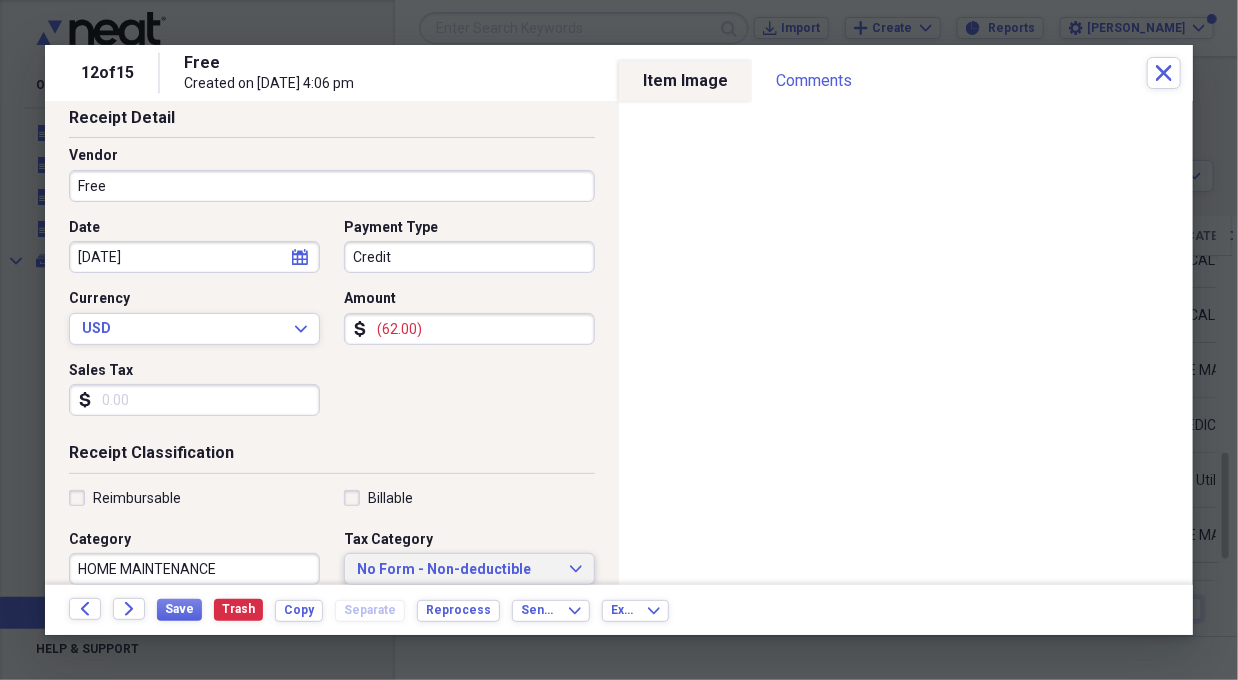 click on "No Form - Non-deductible Expand" at bounding box center (469, 570) 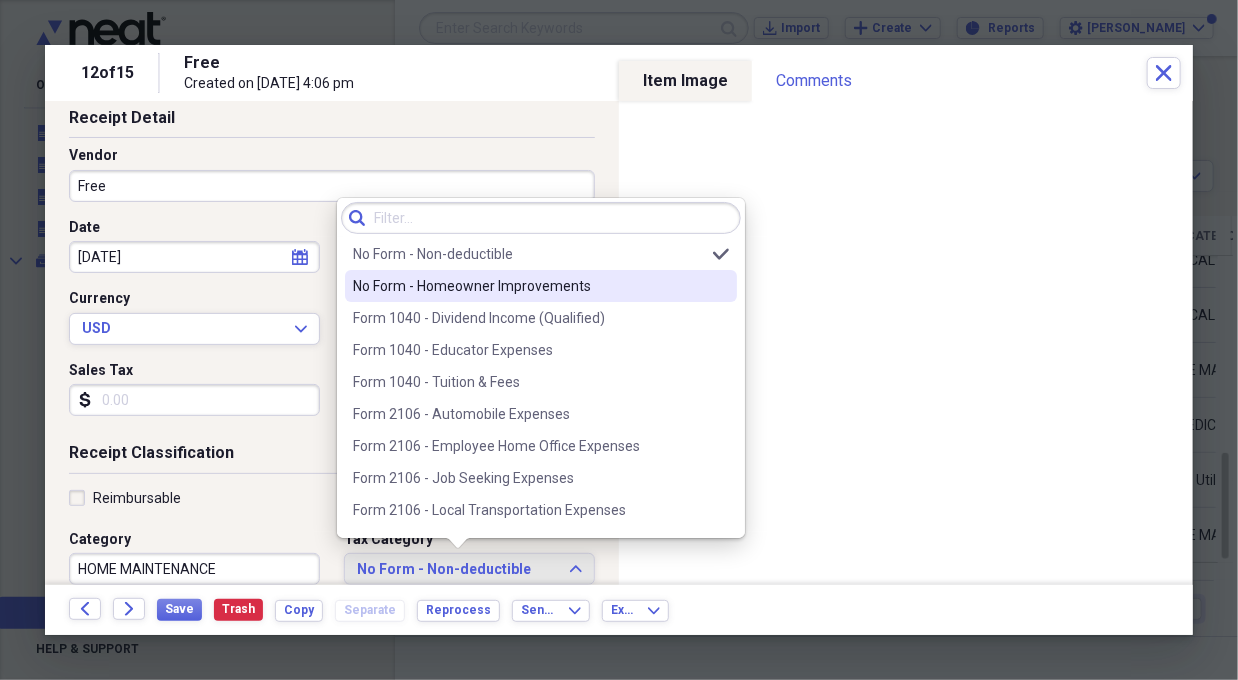 click on "No Form - Homeowner Improvements" at bounding box center [529, 286] 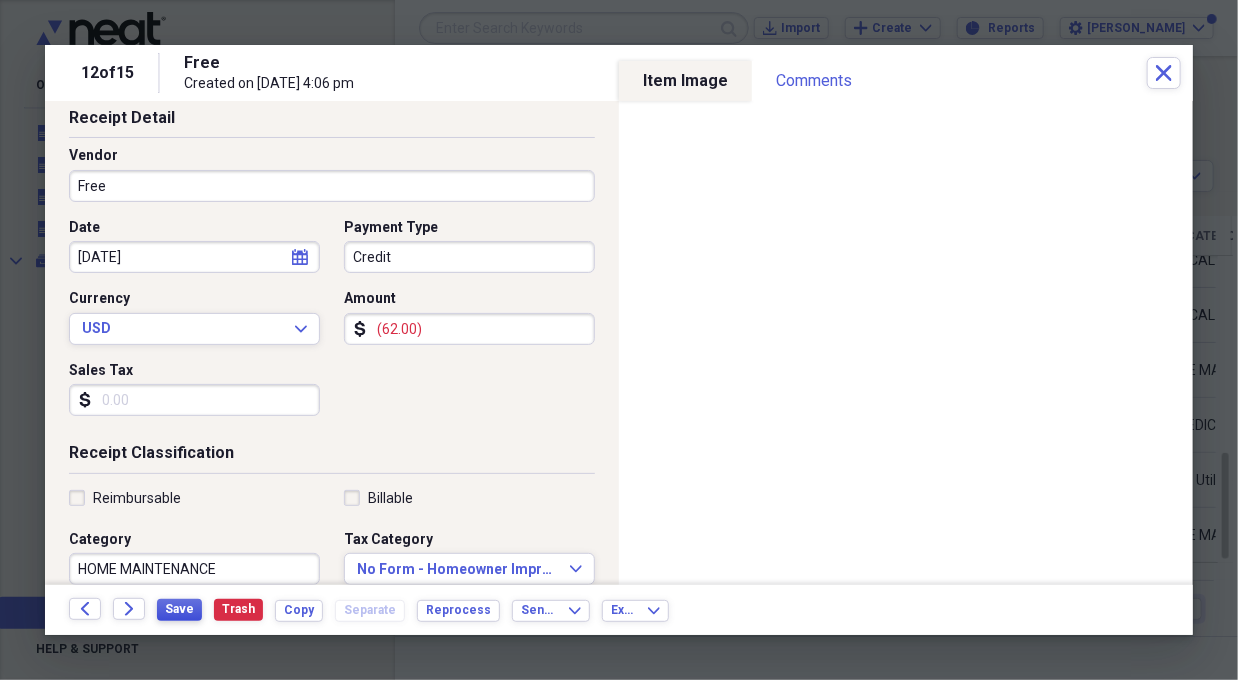 click on "Save" at bounding box center [179, 609] 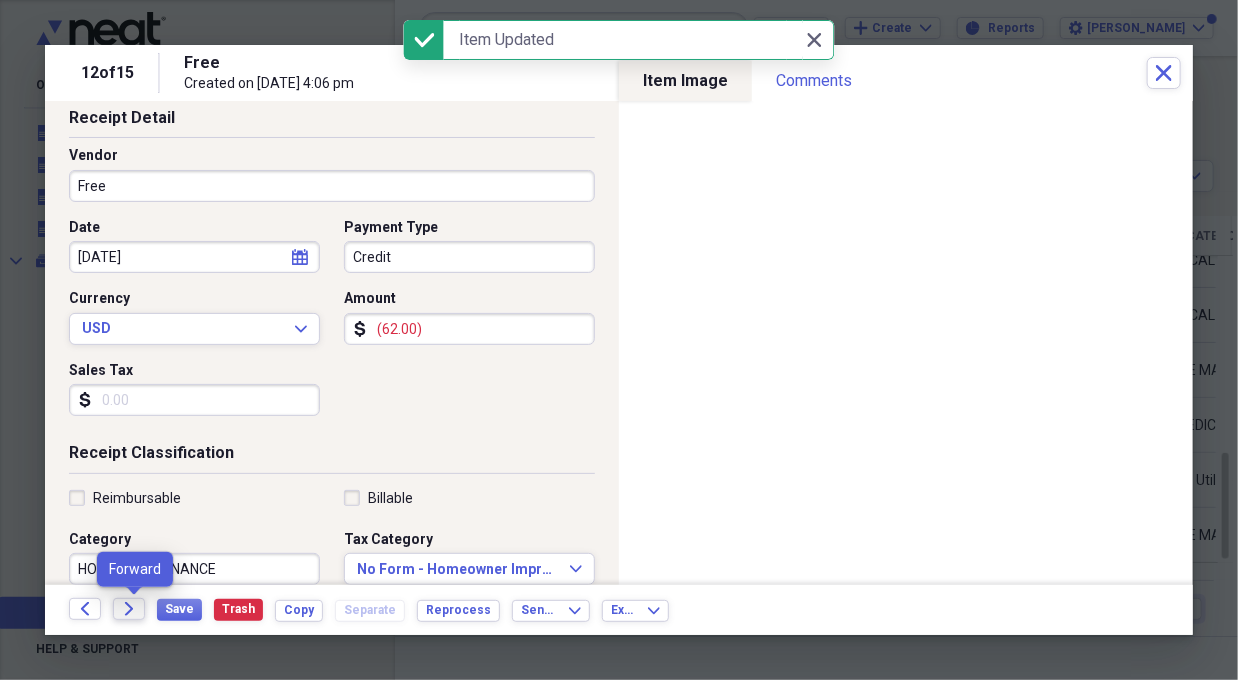 click on "Forward" 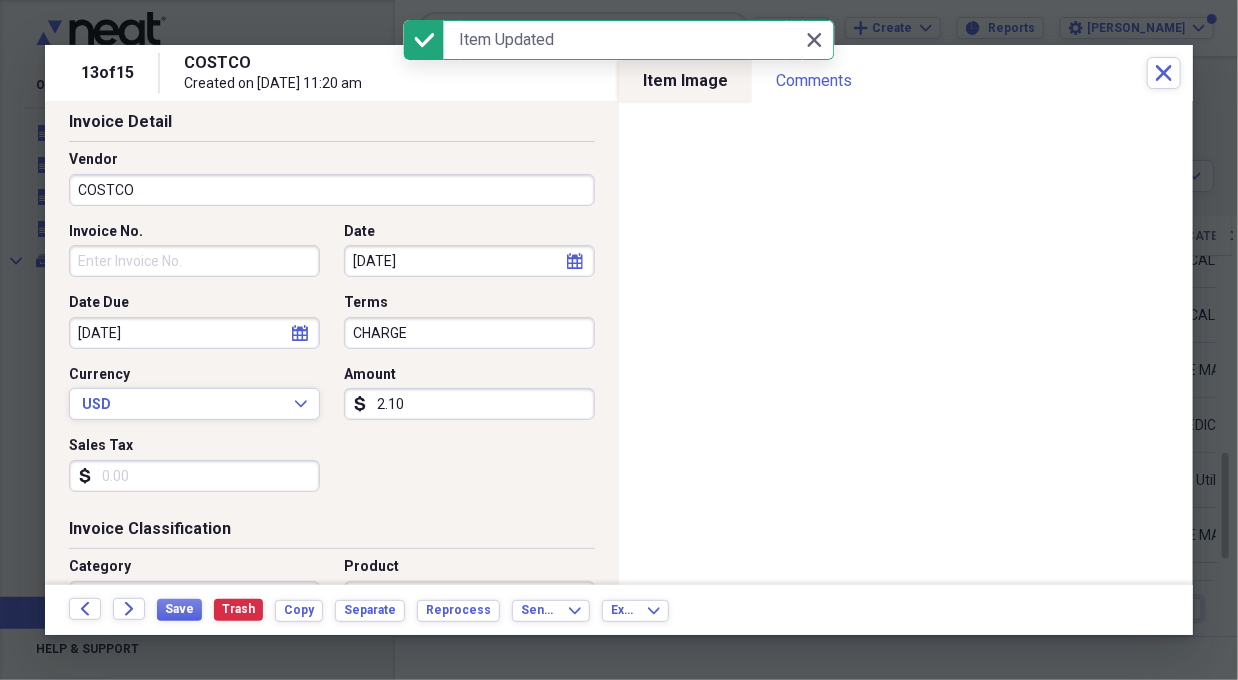 scroll, scrollTop: 98, scrollLeft: 0, axis: vertical 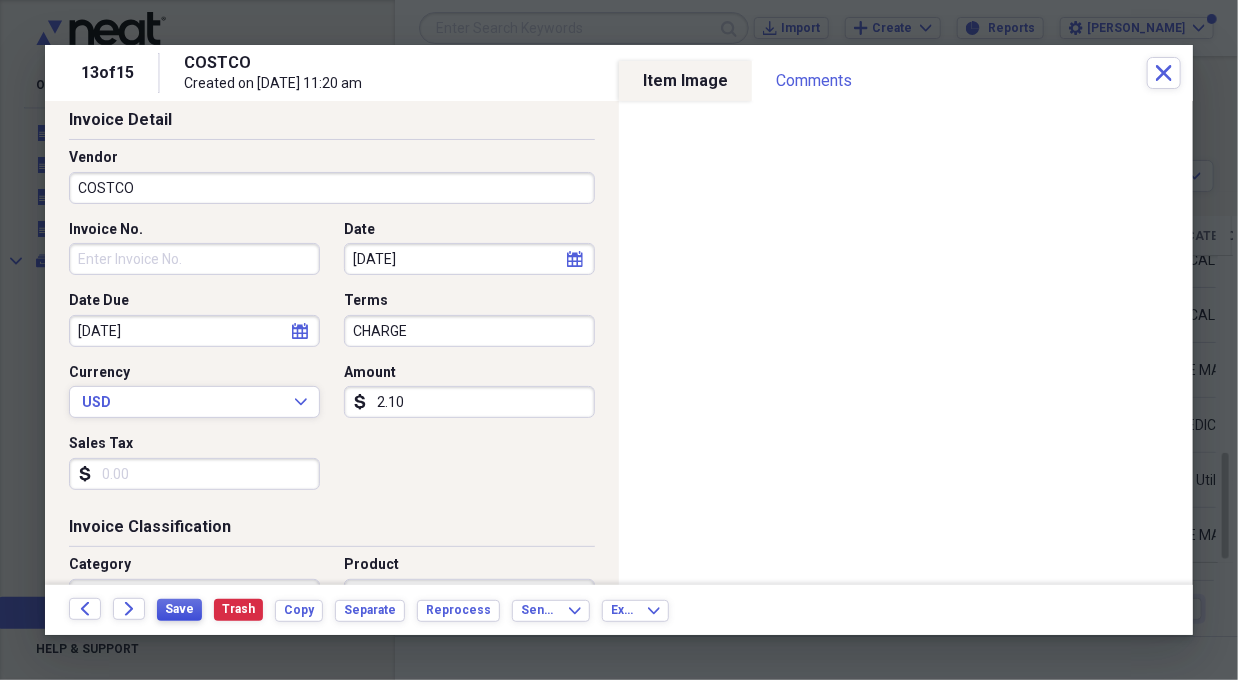 click on "Save" at bounding box center [179, 609] 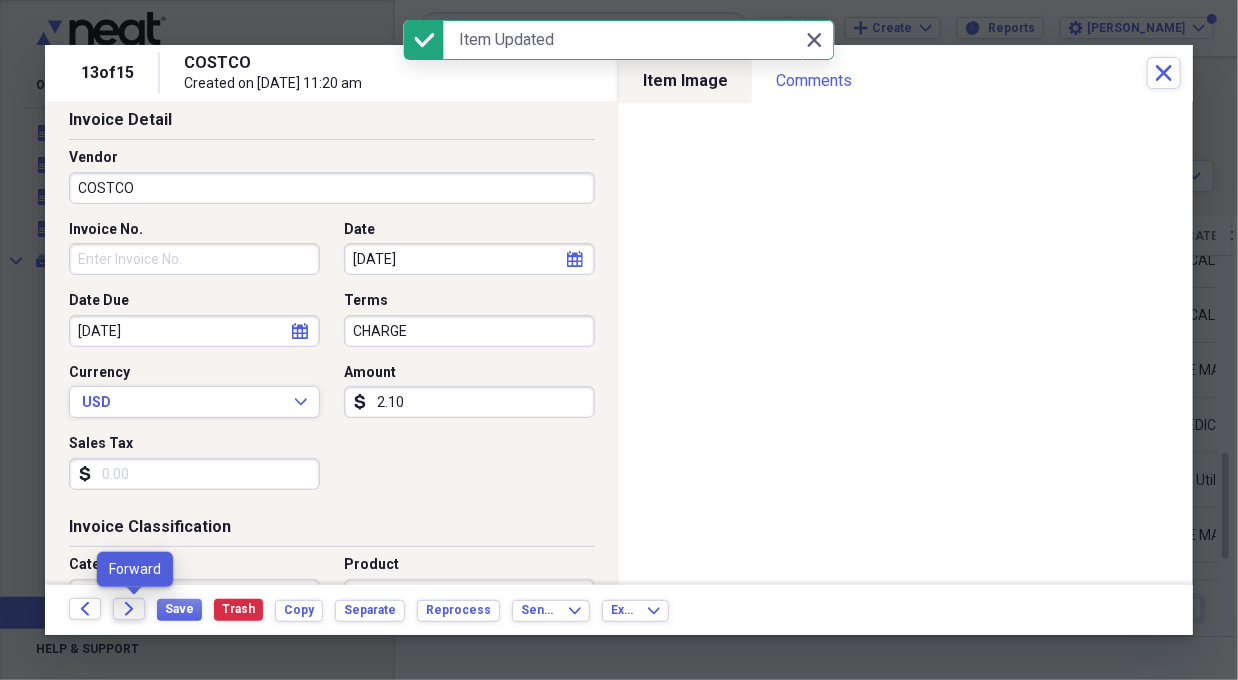 click on "Forward" 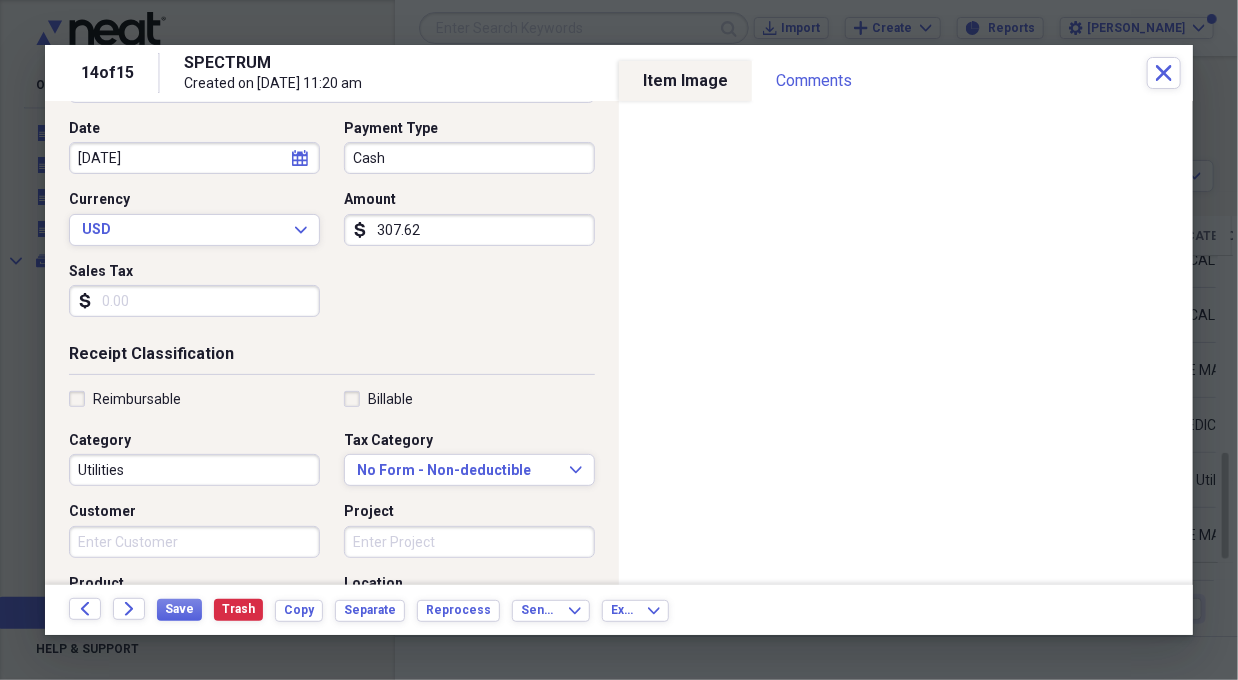 scroll, scrollTop: 200, scrollLeft: 0, axis: vertical 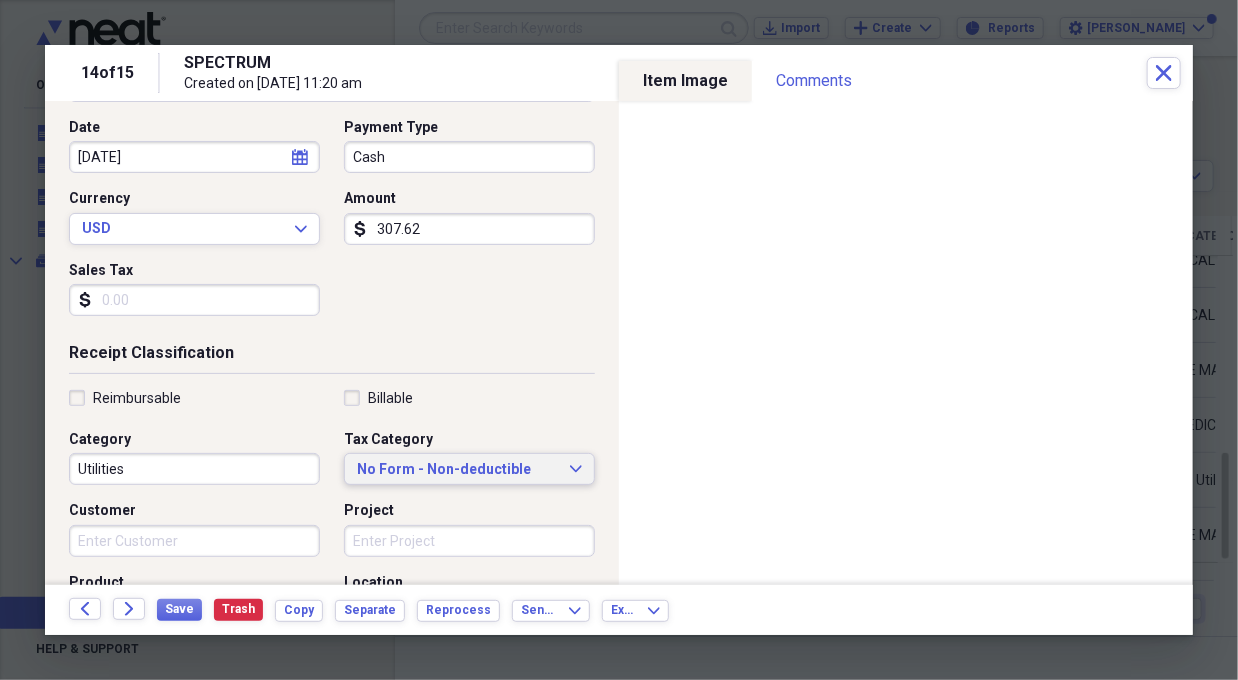 click on "No Form - Non-deductible Expand" at bounding box center [469, 469] 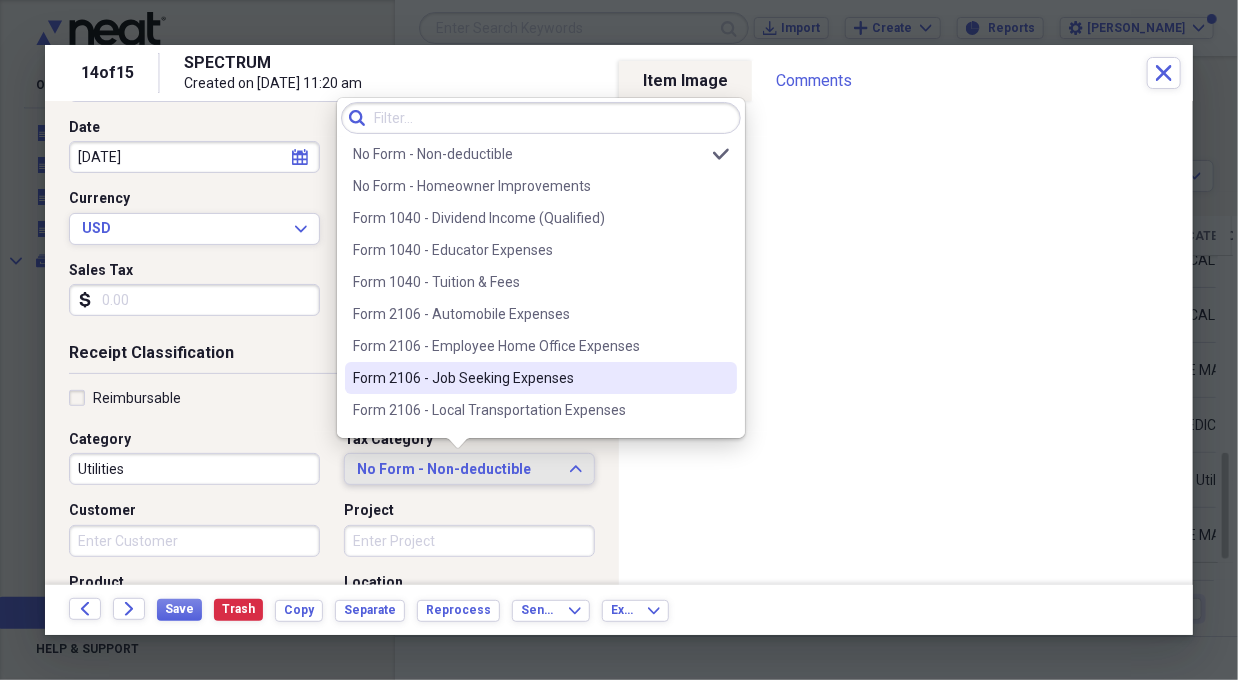 drag, startPoint x: 459, startPoint y: 499, endPoint x: 456, endPoint y: 514, distance: 15.297058 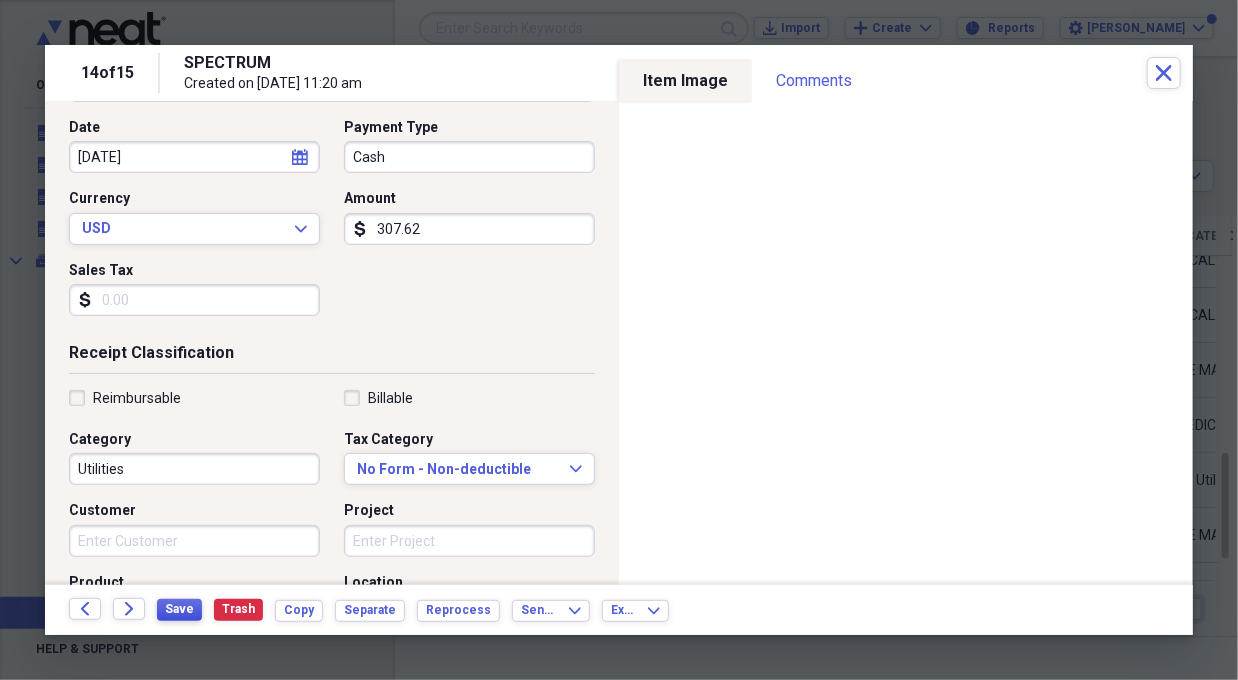 click on "Save" at bounding box center (179, 609) 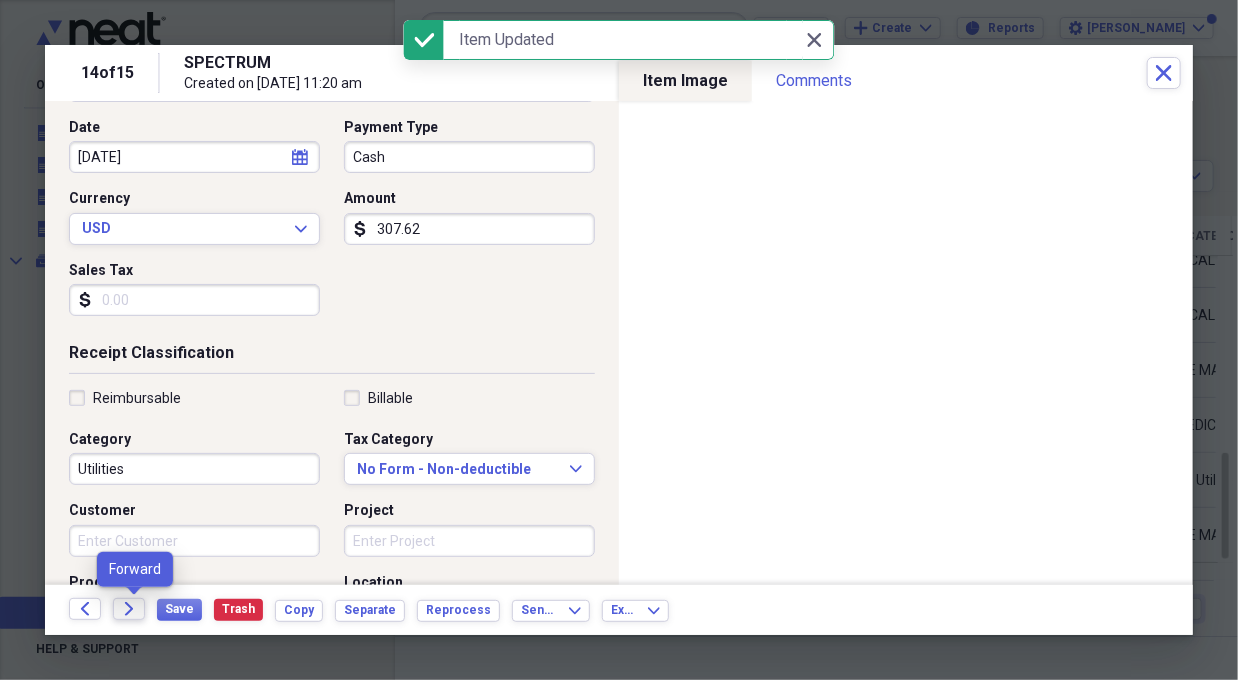 click on "Forward" 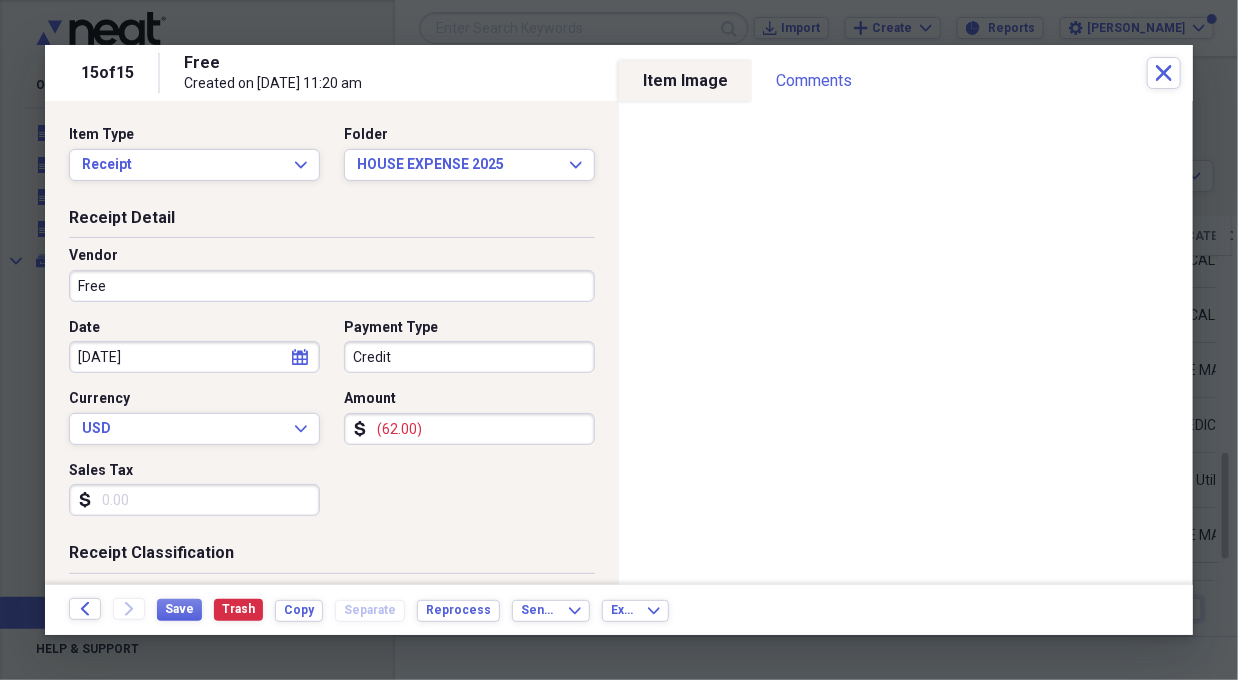 click on "Free" at bounding box center [332, 286] 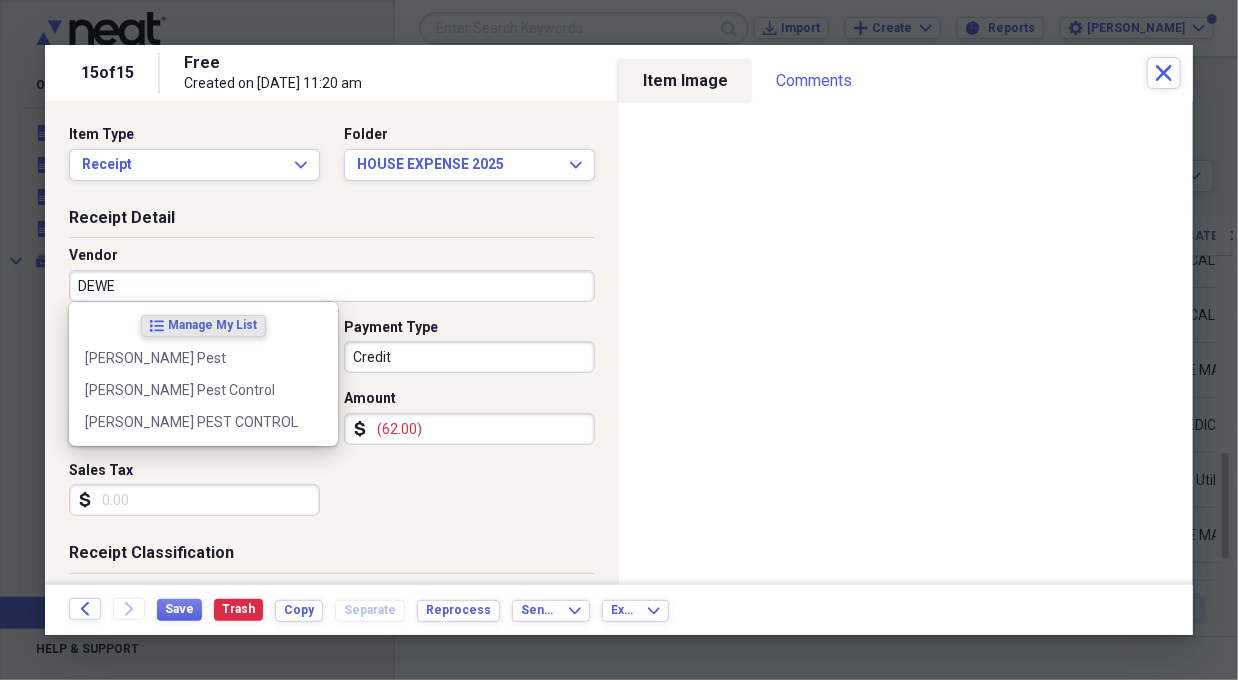 click on "list Manage My List [PERSON_NAME] Pest [PERSON_NAME] Pest Control [PERSON_NAME] PEST CONTROL" at bounding box center [203, 374] 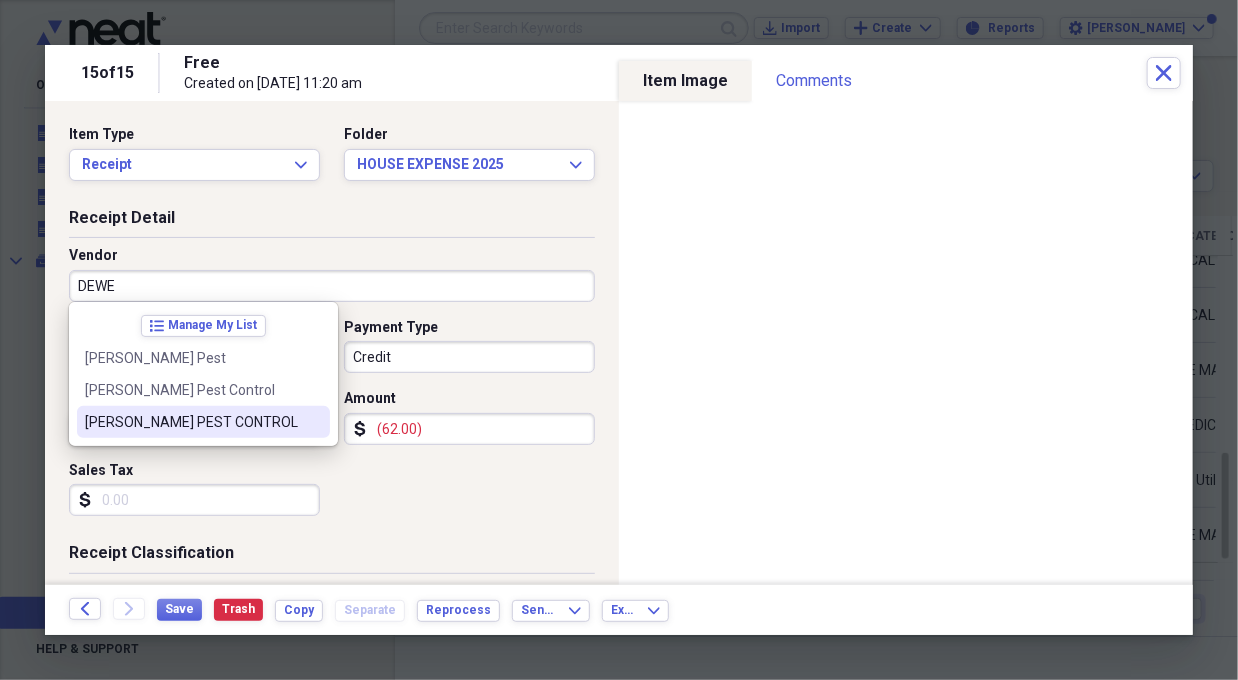 click on "[PERSON_NAME] PEST CONTROL" at bounding box center [191, 422] 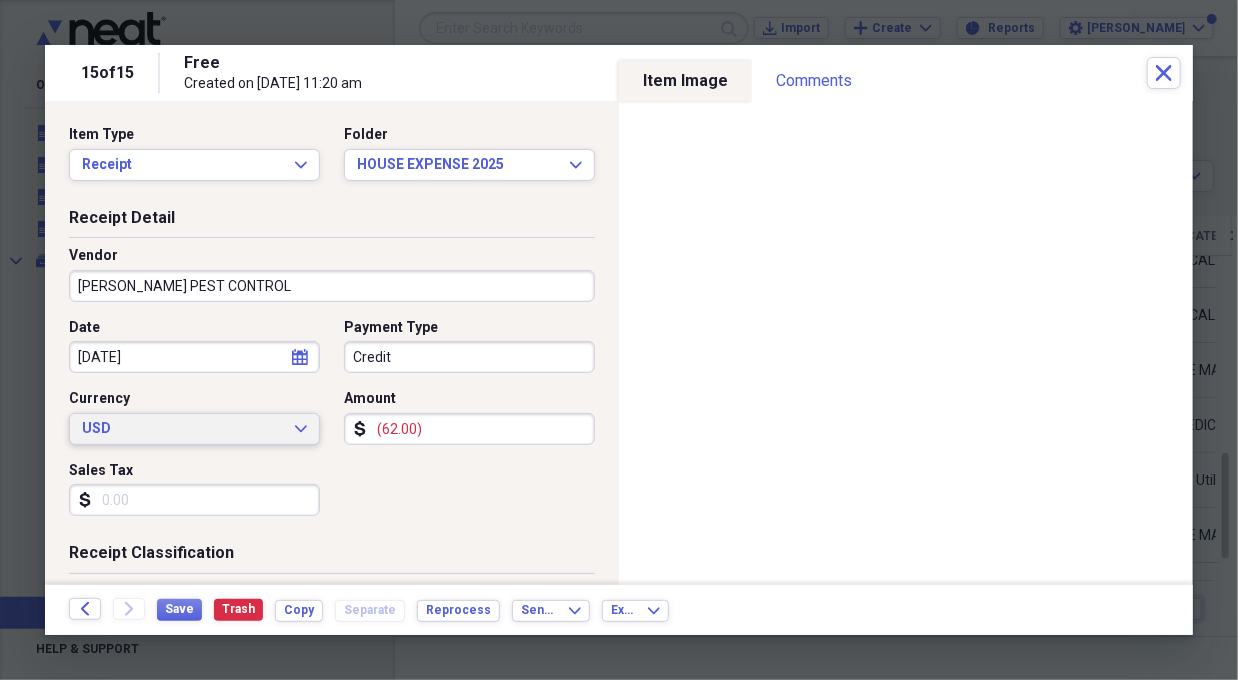 drag, startPoint x: 147, startPoint y: 415, endPoint x: 204, endPoint y: 432, distance: 59.48109 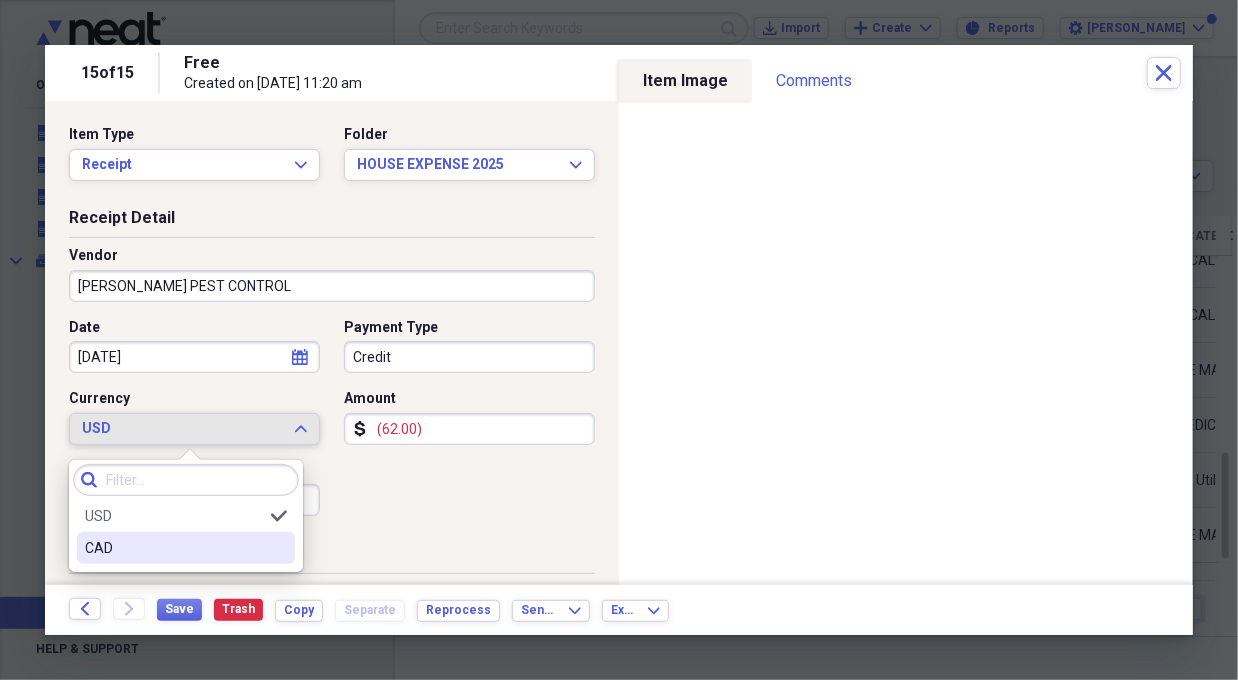 click on "Date [DATE] calendar Calendar Payment Type Credit Currency USD Expand Amount dollar-sign (62.00) Sales Tax dollar-sign" at bounding box center (332, 425) 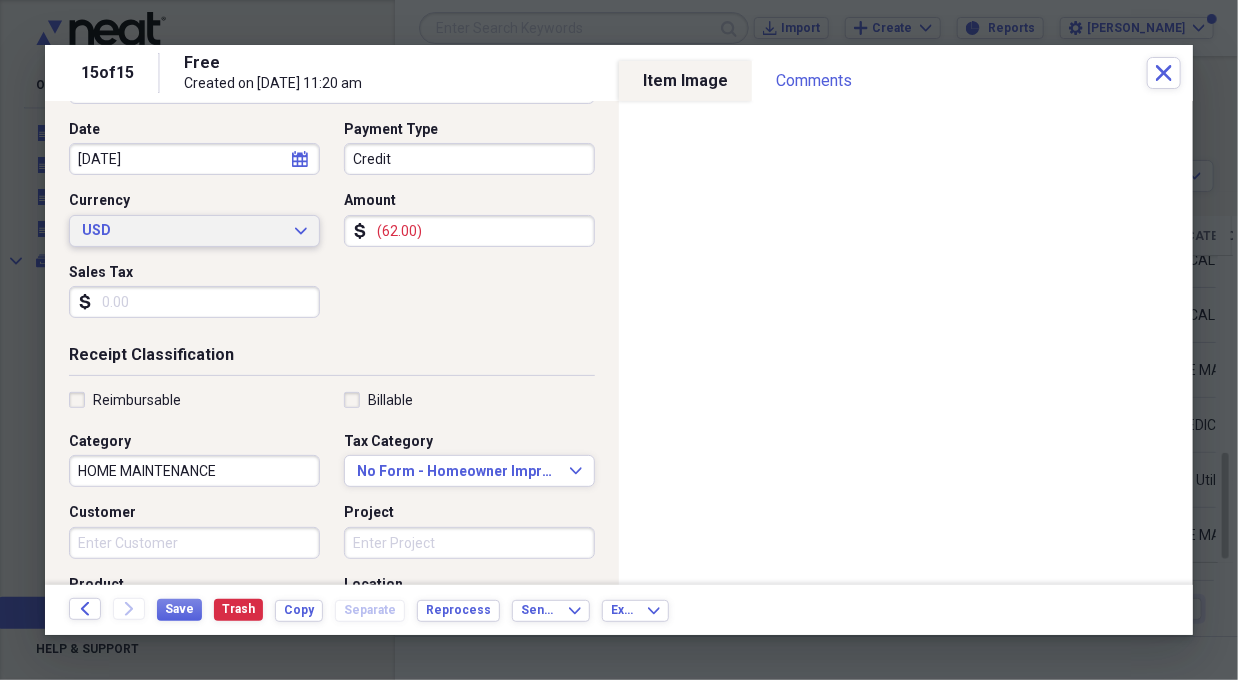 scroll, scrollTop: 199, scrollLeft: 0, axis: vertical 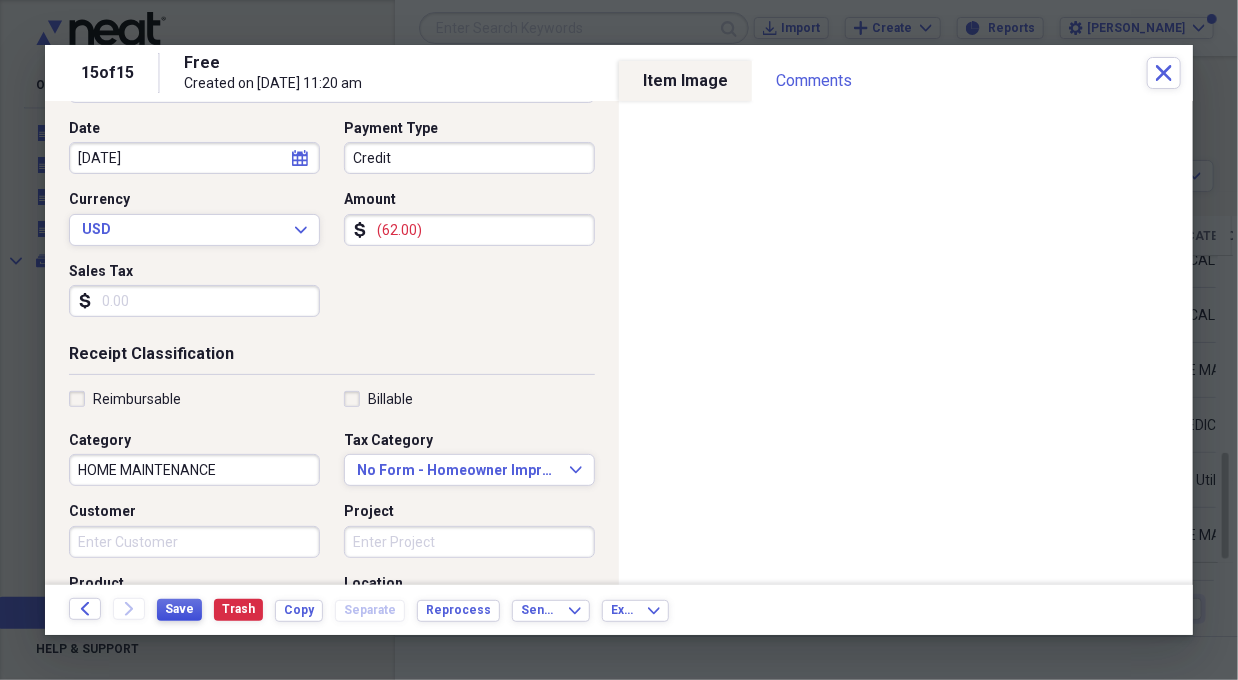 click on "Save" at bounding box center (179, 609) 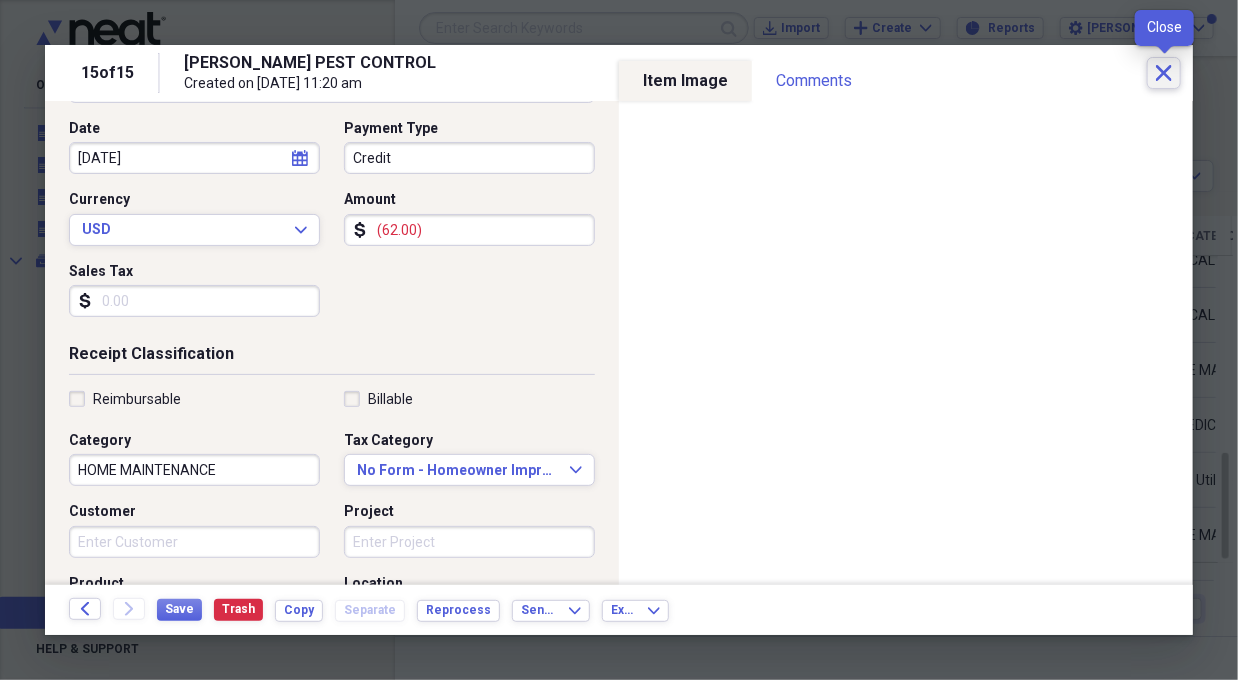 click 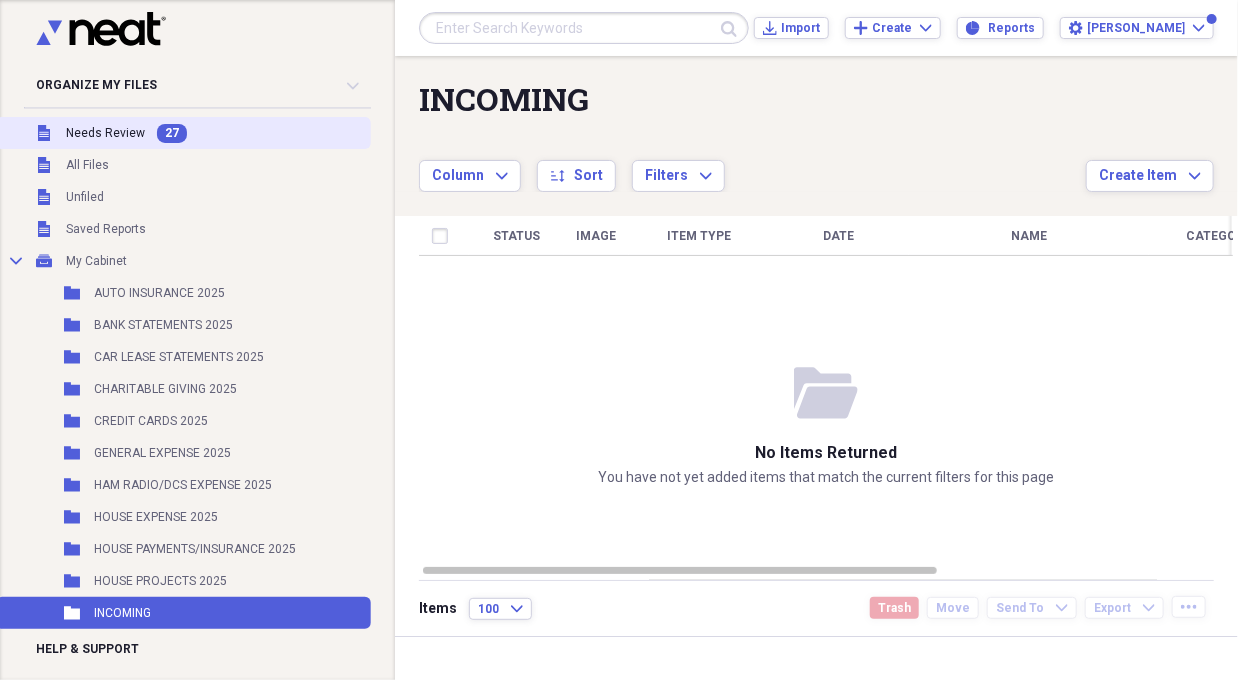 click on "Needs Review" at bounding box center (105, 133) 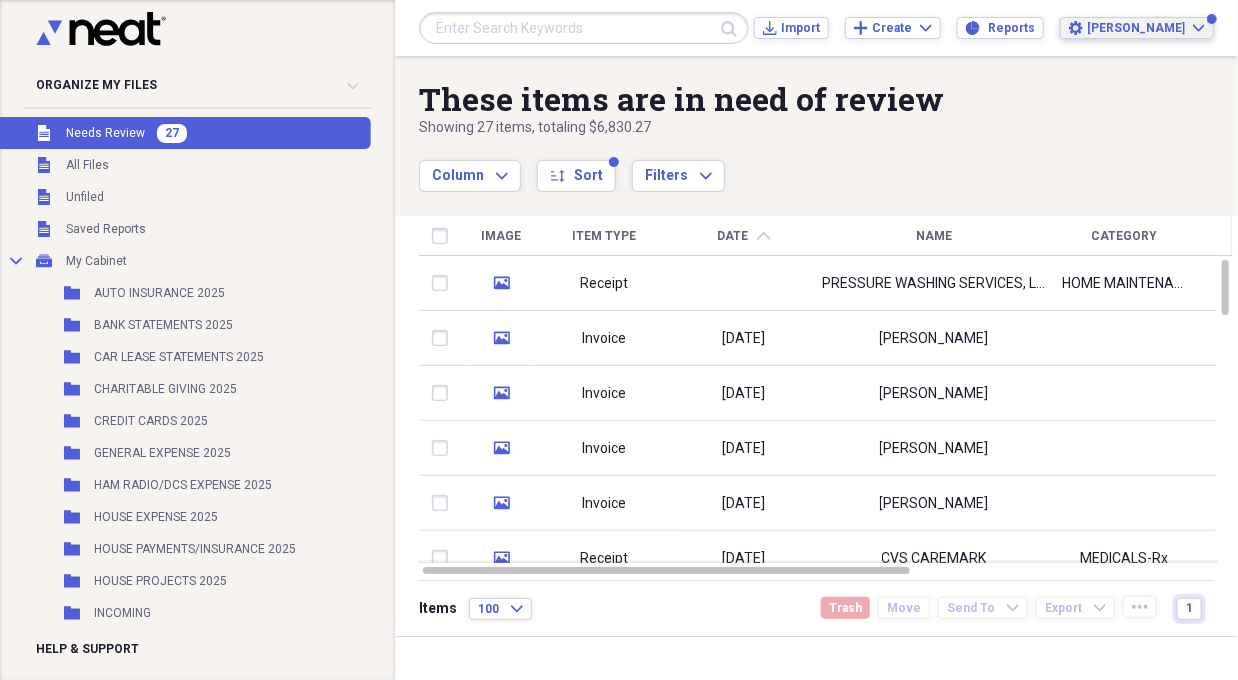 click on "Expand" 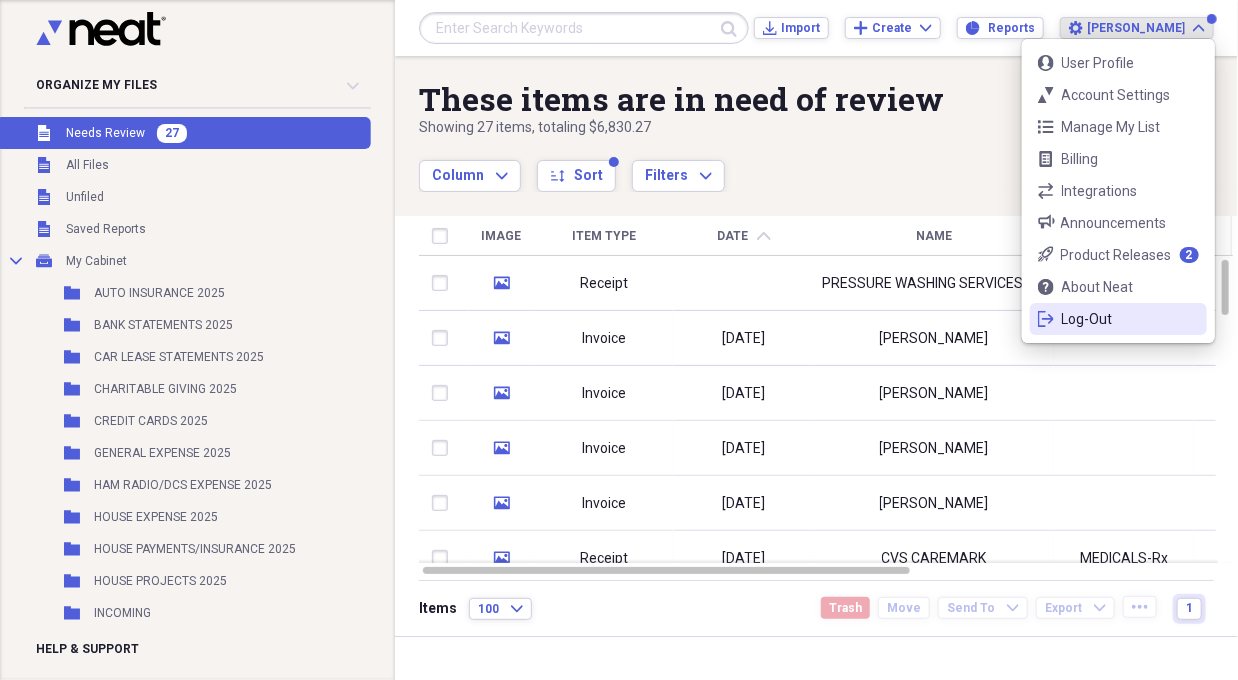 click on "logout Log-Out" at bounding box center (1118, 319) 